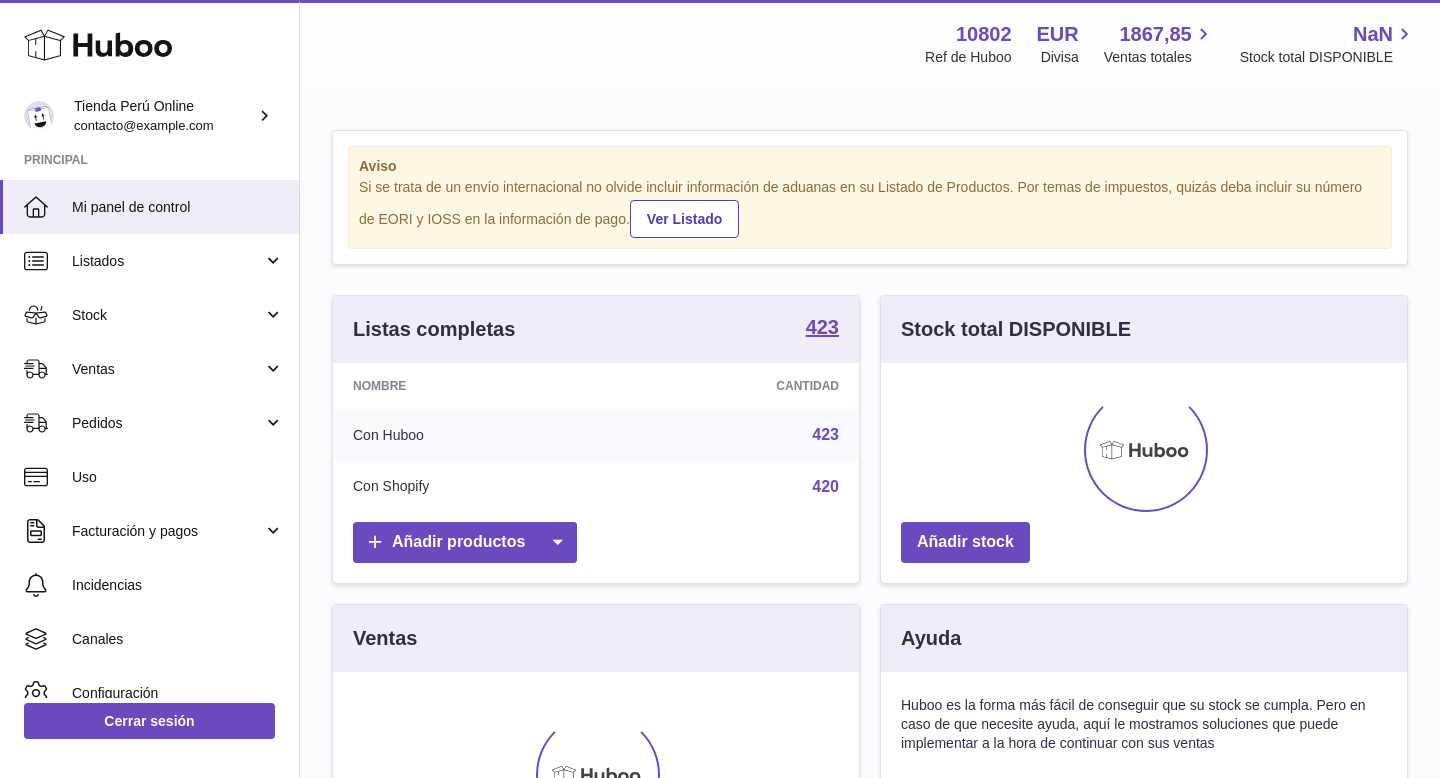 scroll, scrollTop: 0, scrollLeft: 0, axis: both 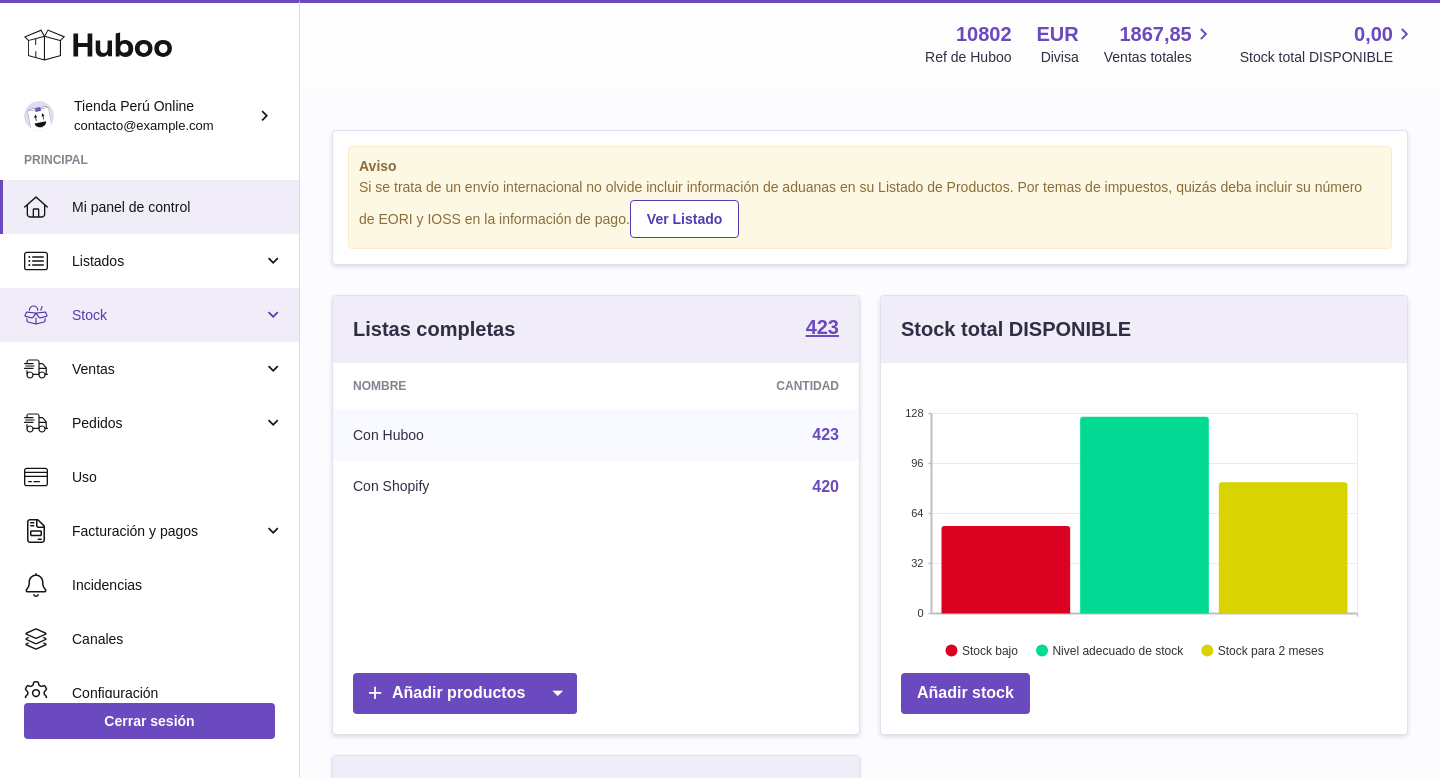 click on "Stock" at bounding box center (167, 315) 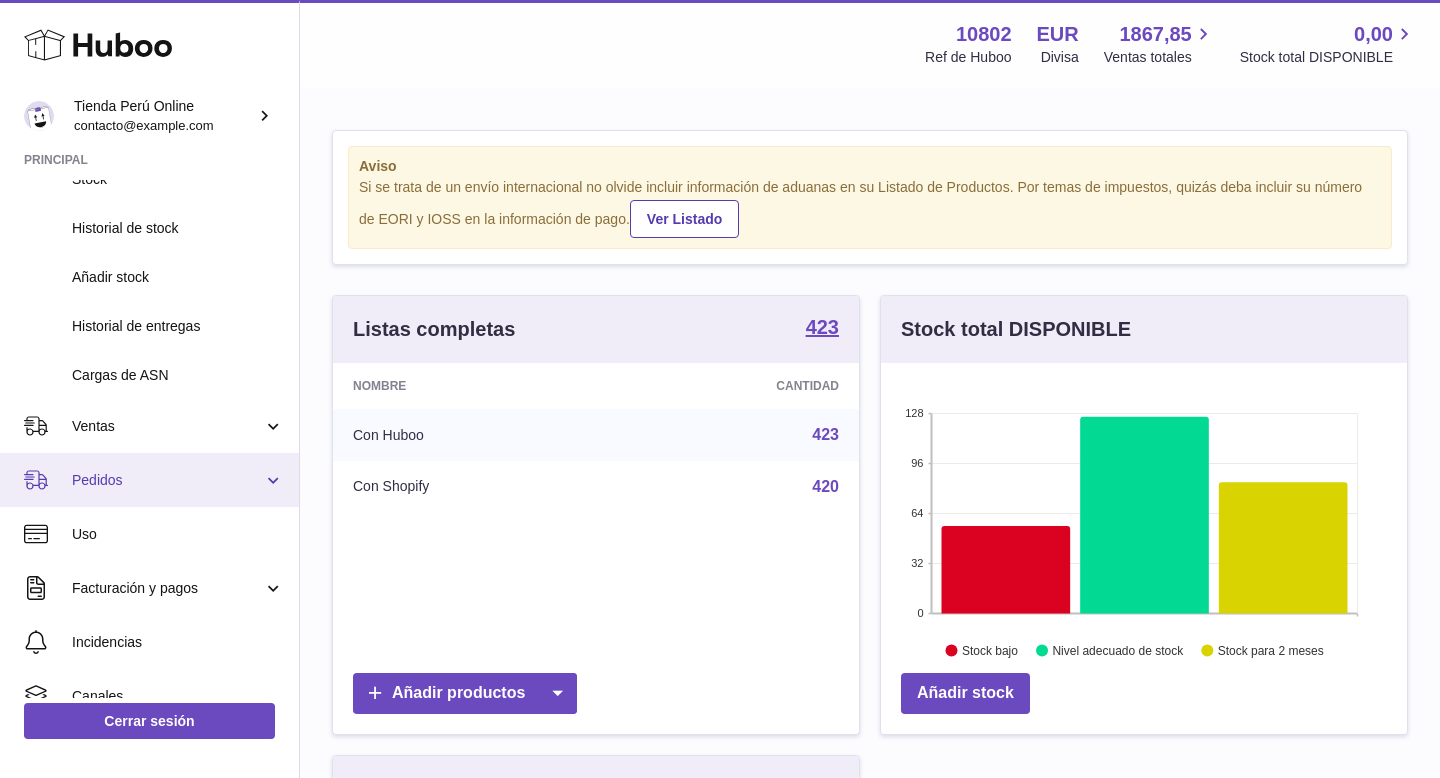 scroll, scrollTop: 218, scrollLeft: 0, axis: vertical 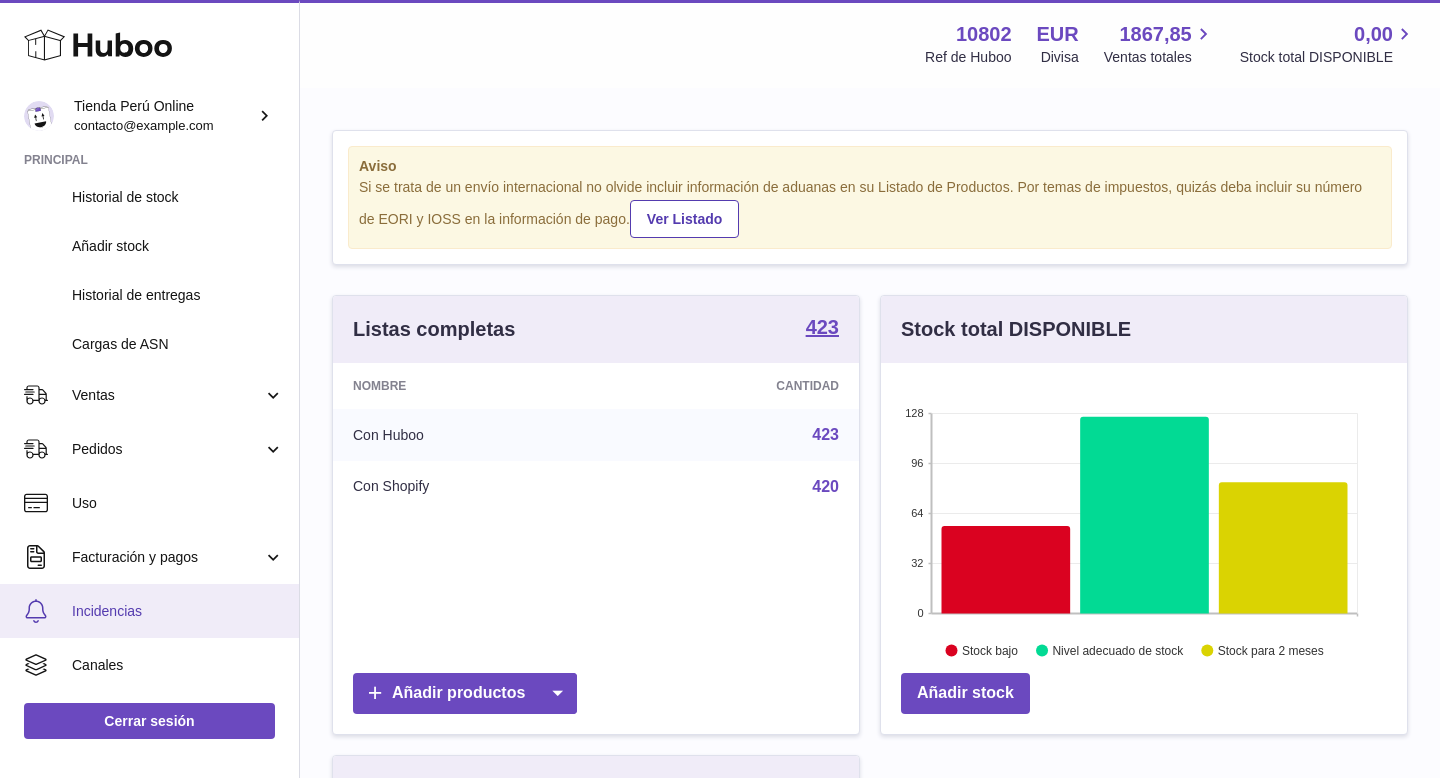 click on "Incidencias" at bounding box center (178, 611) 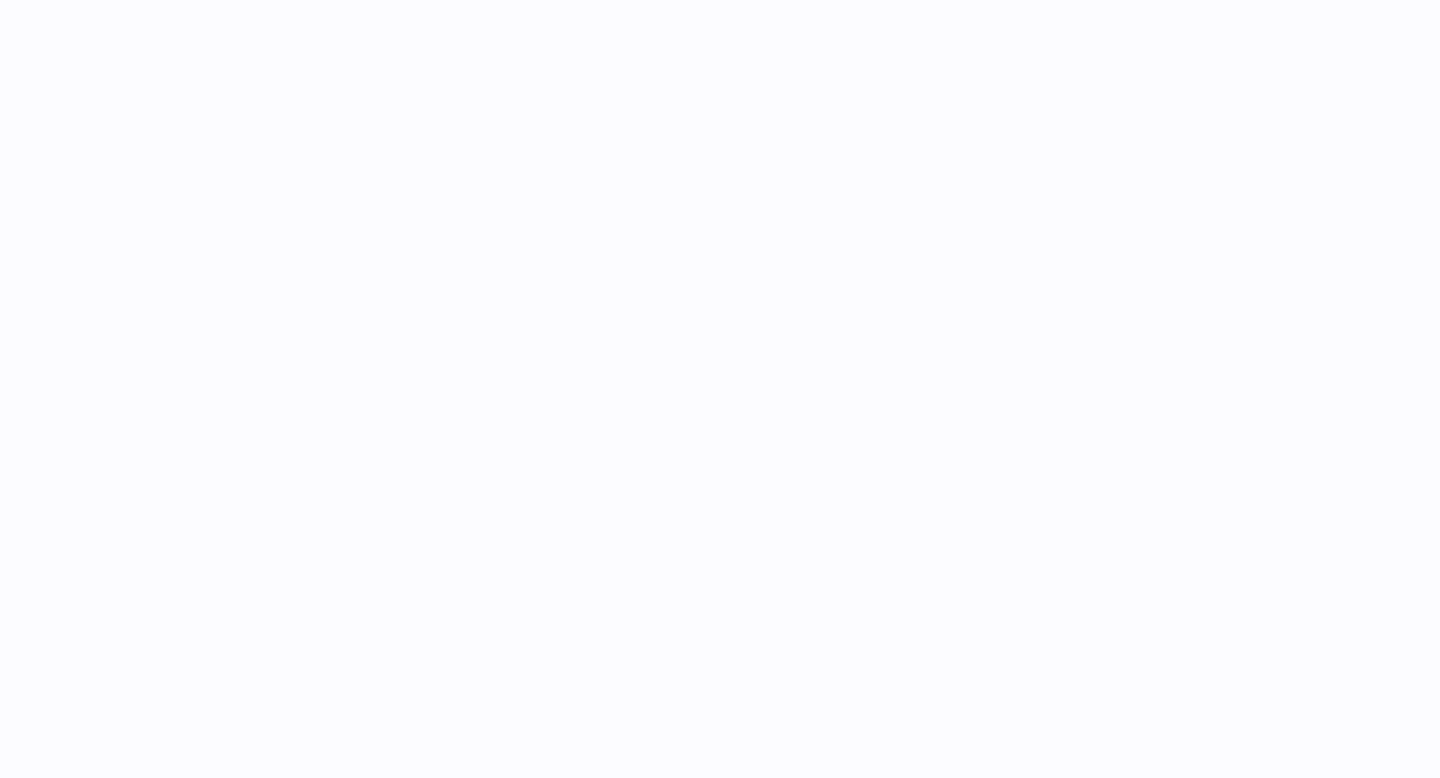scroll, scrollTop: 0, scrollLeft: 0, axis: both 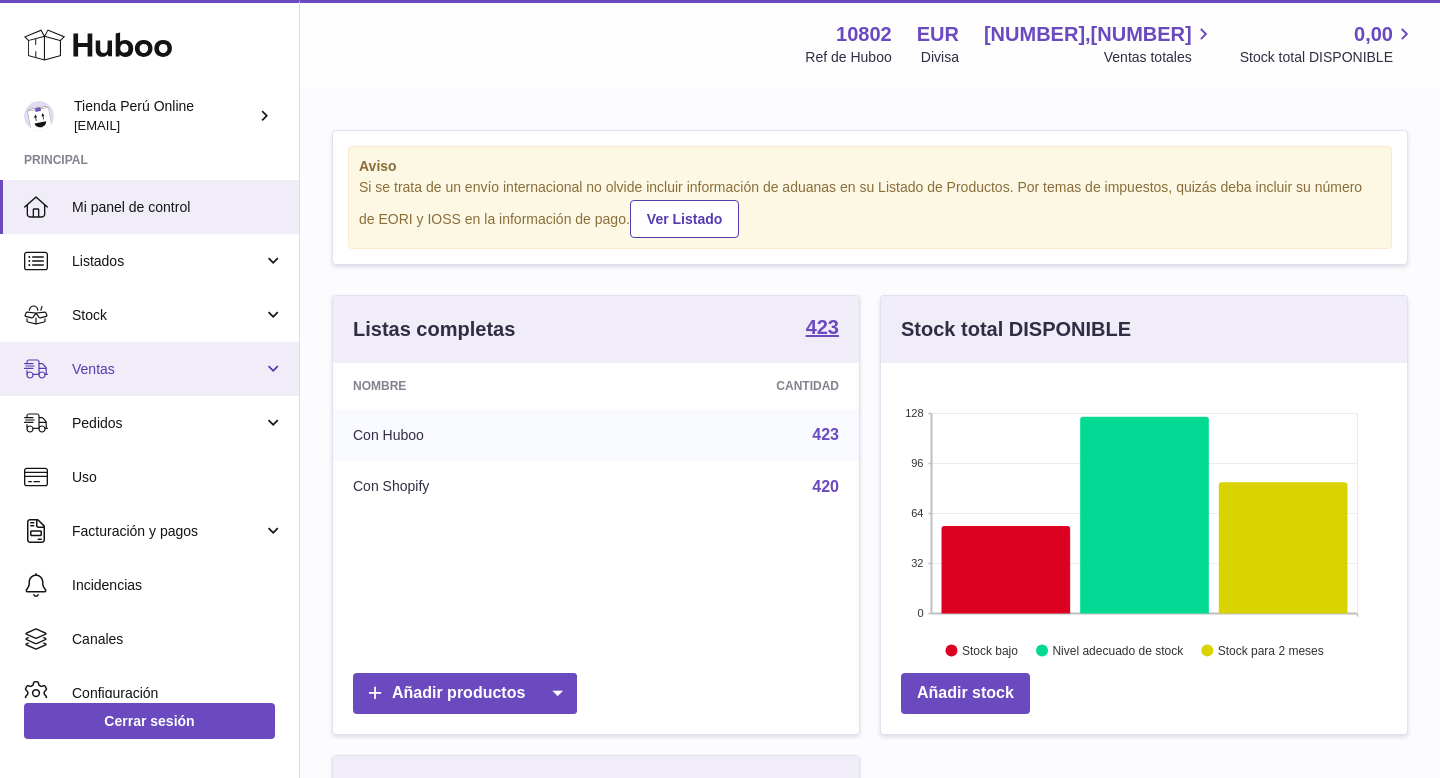 click on "Ventas" at bounding box center (149, 369) 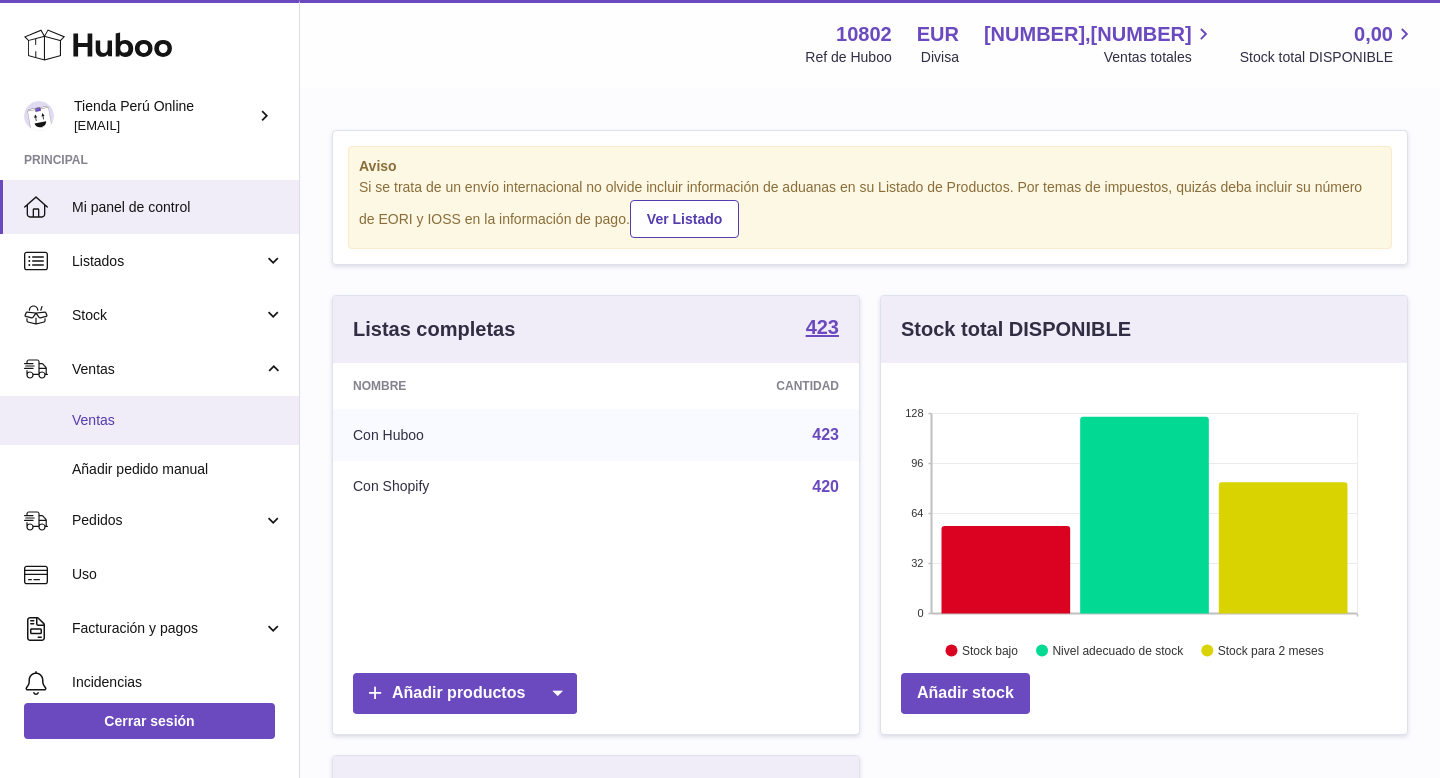 click on "Ventas" at bounding box center (149, 420) 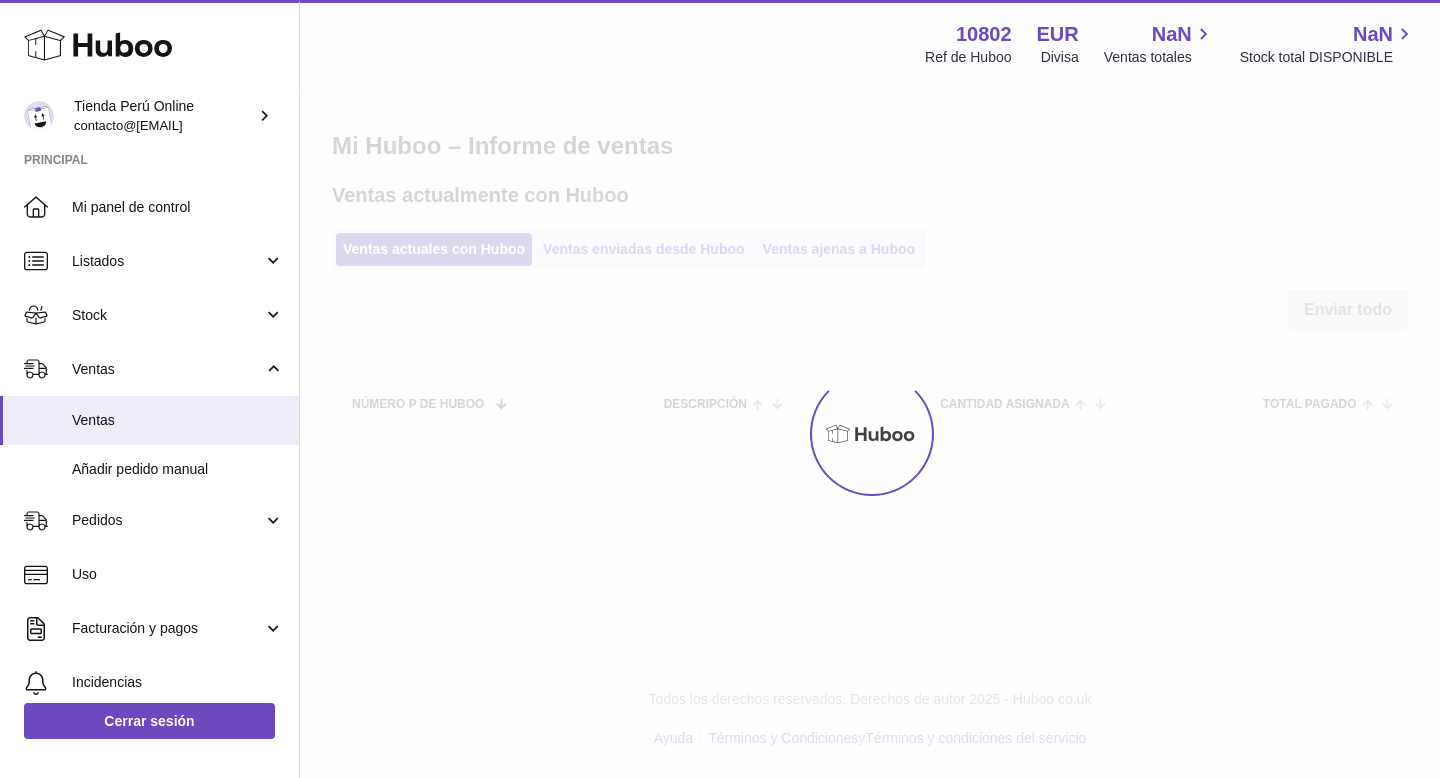 scroll, scrollTop: 0, scrollLeft: 0, axis: both 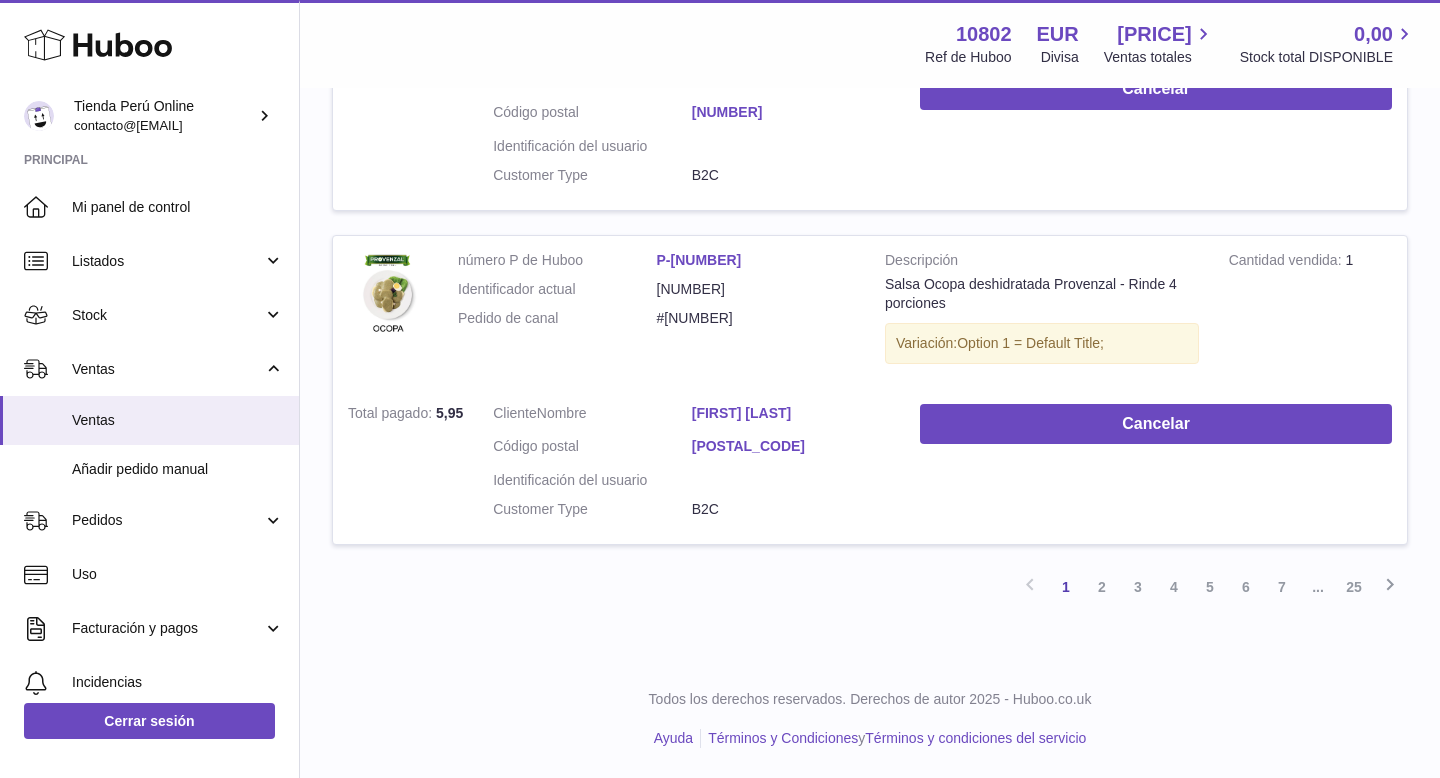 click on "[FIRST] [LAST]" at bounding box center (791, 413) 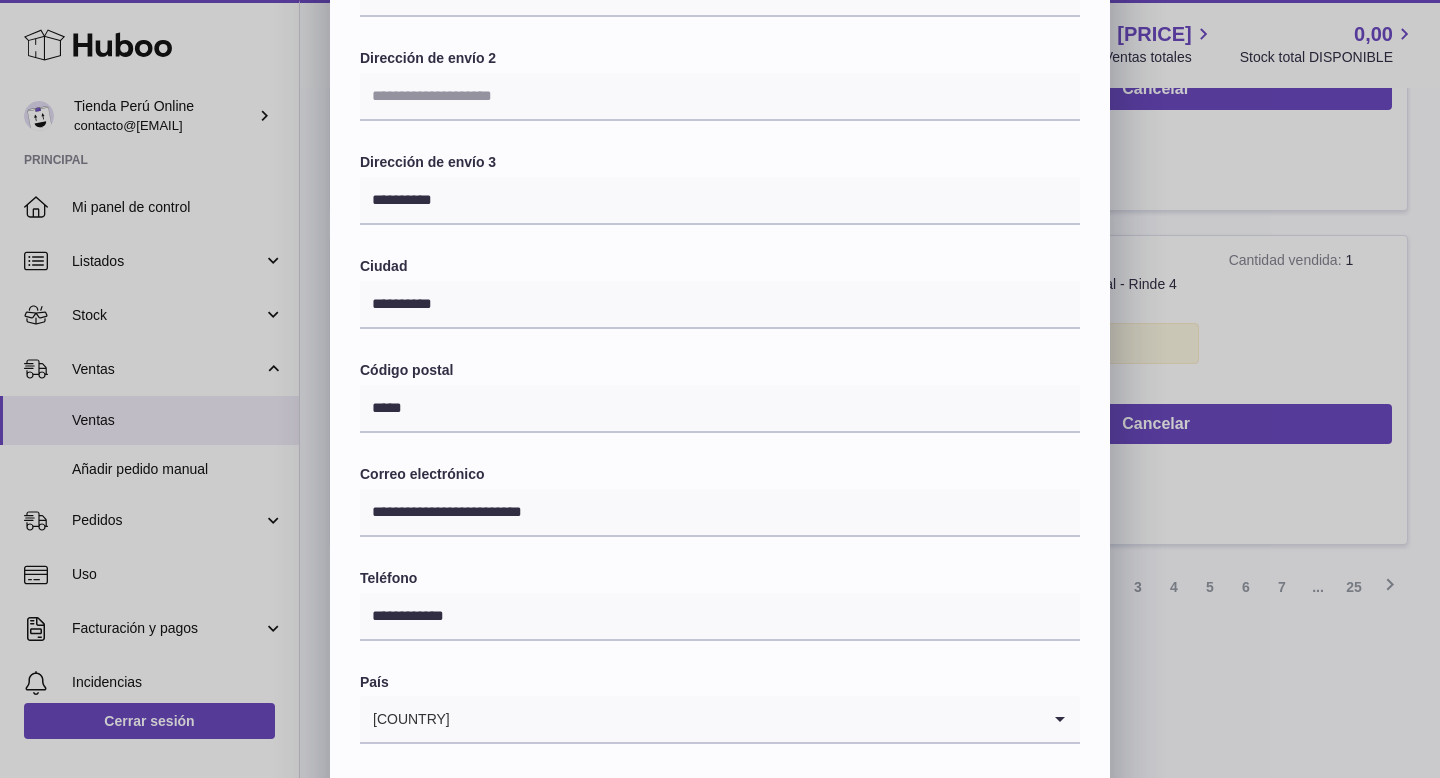 scroll, scrollTop: 332, scrollLeft: 0, axis: vertical 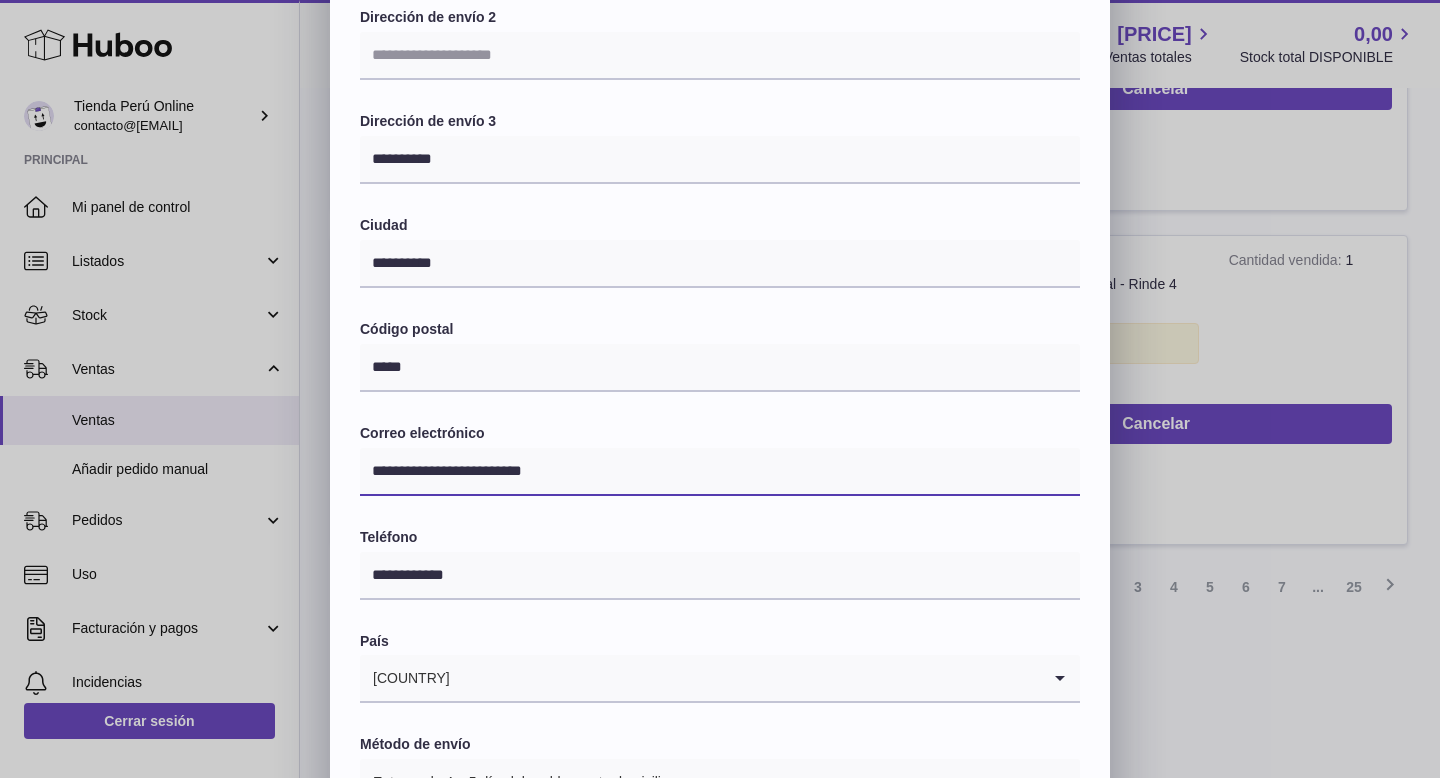 click on "**********" at bounding box center (720, 472) 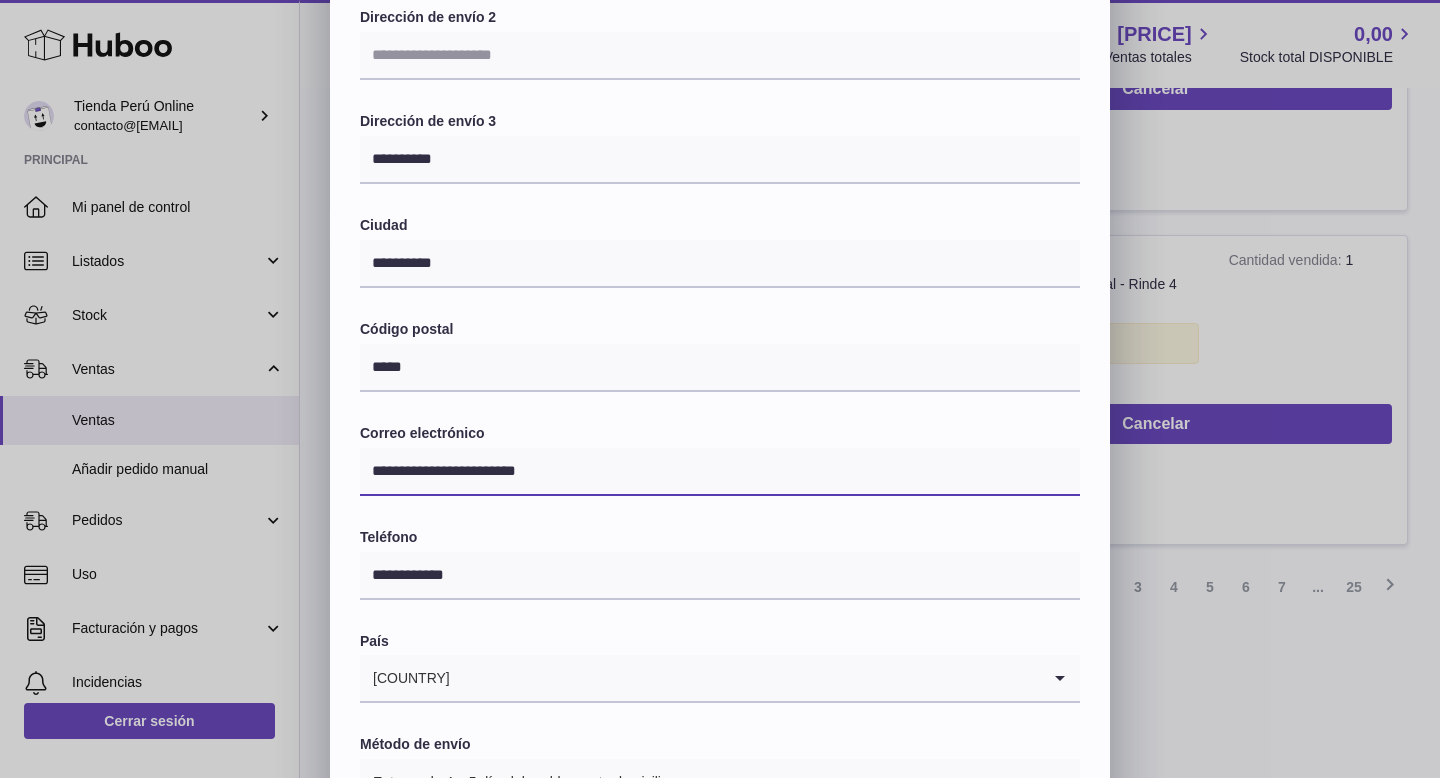 scroll, scrollTop: 482, scrollLeft: 0, axis: vertical 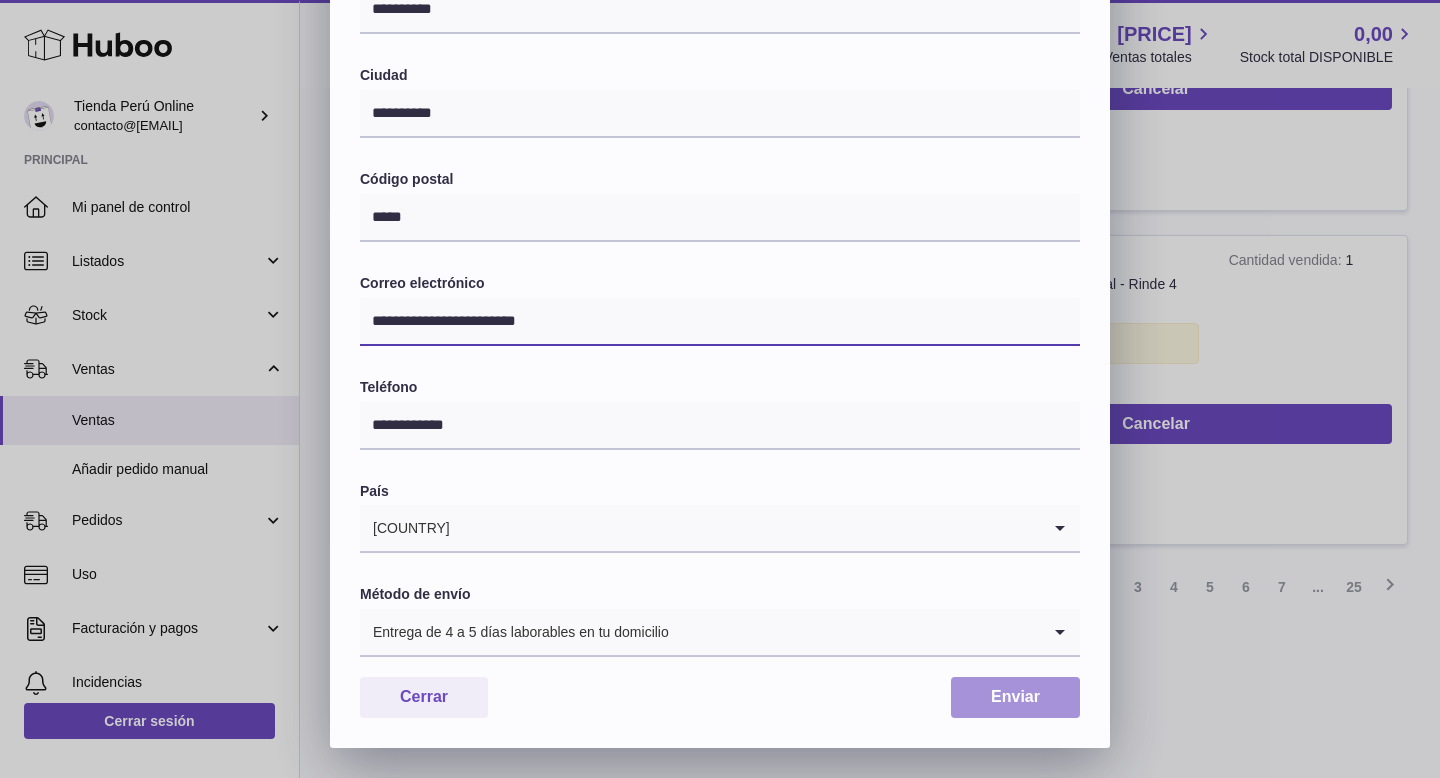 type on "**********" 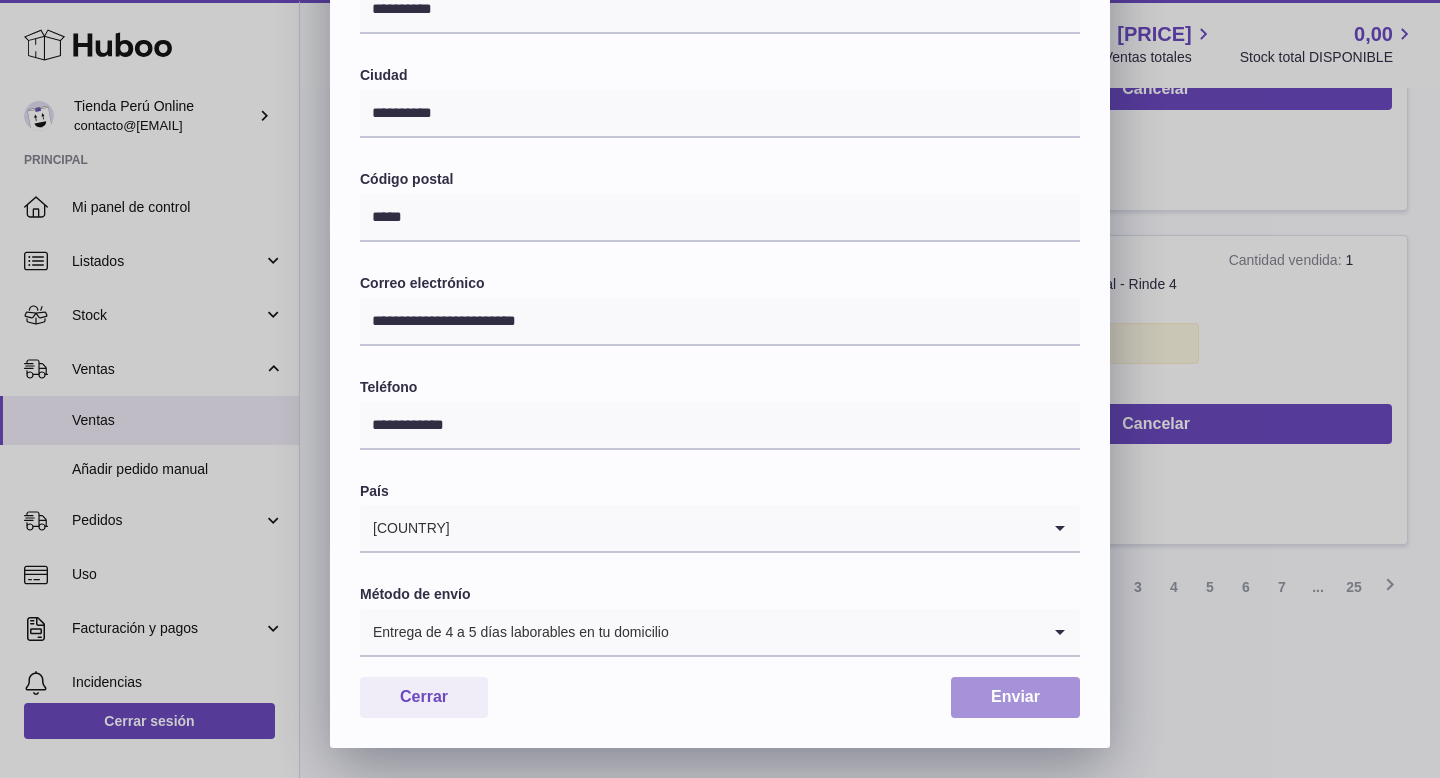 click on "Enviar" at bounding box center (1015, 697) 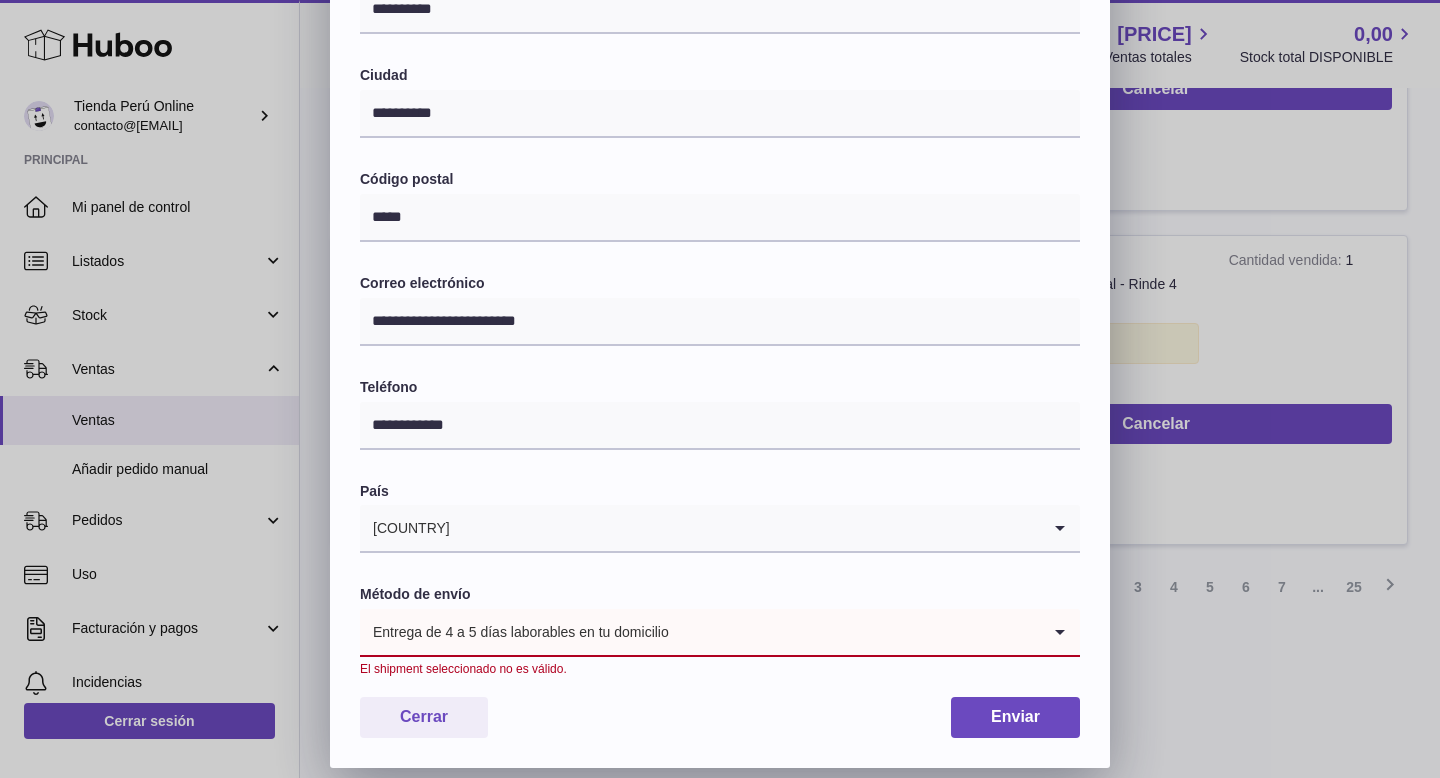 click 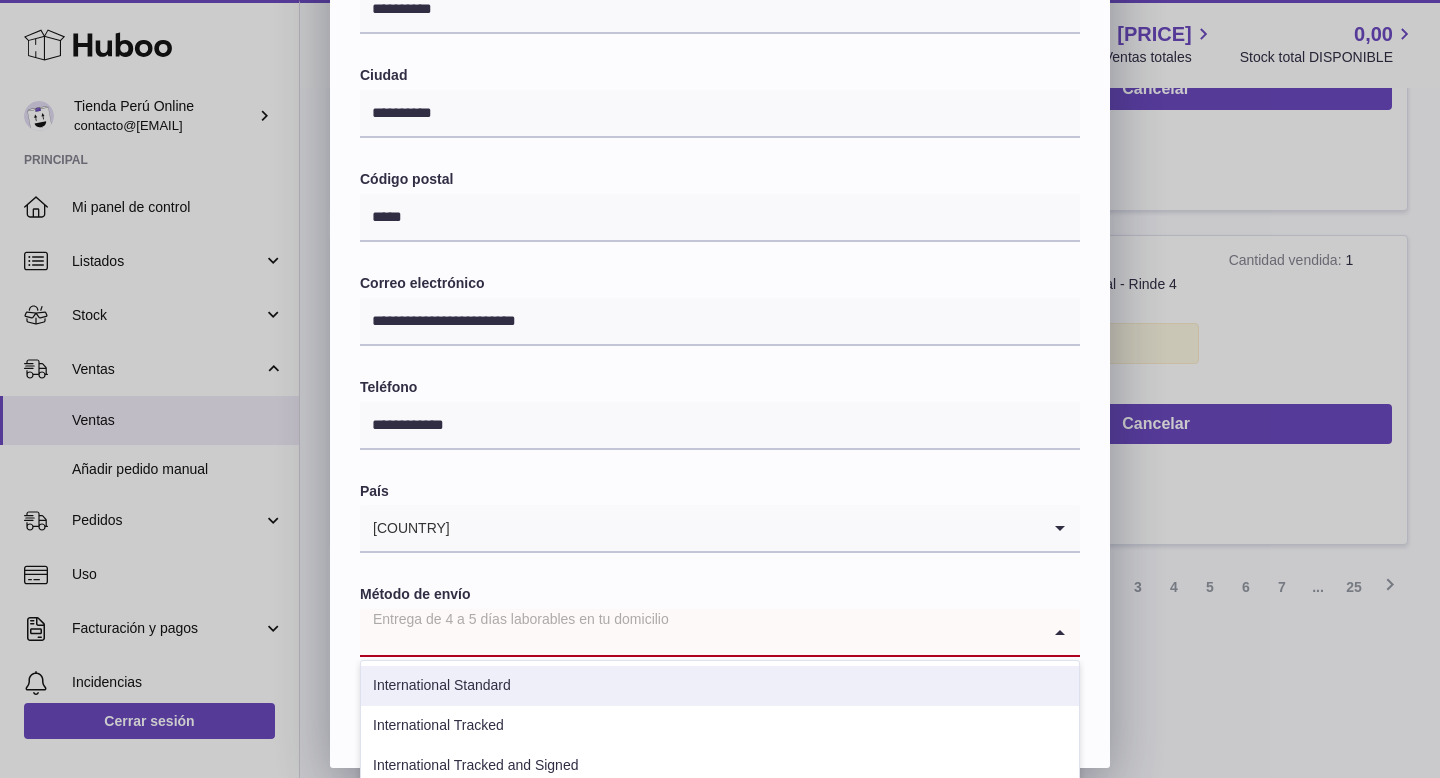 click on "International Standard" at bounding box center [720, 686] 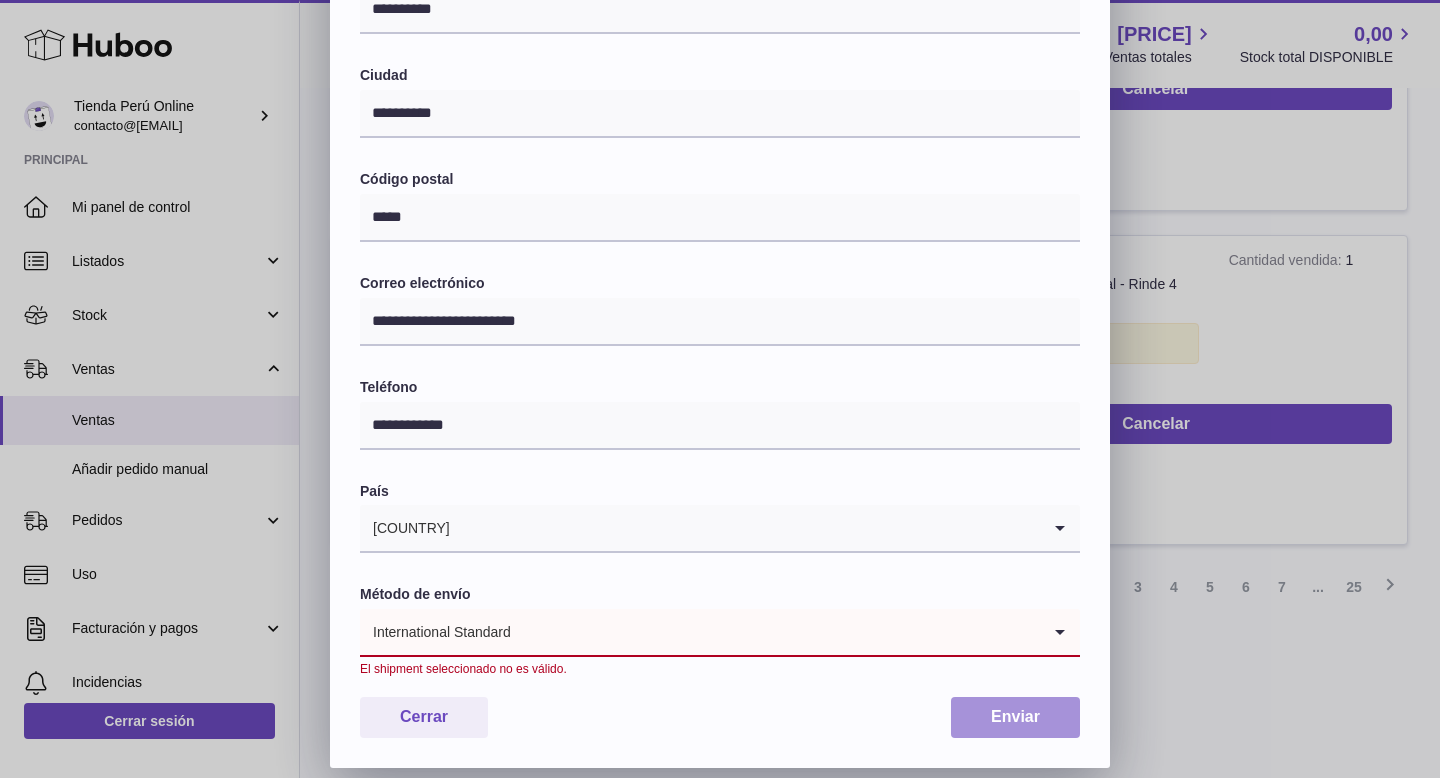 click on "Enviar" at bounding box center (1015, 717) 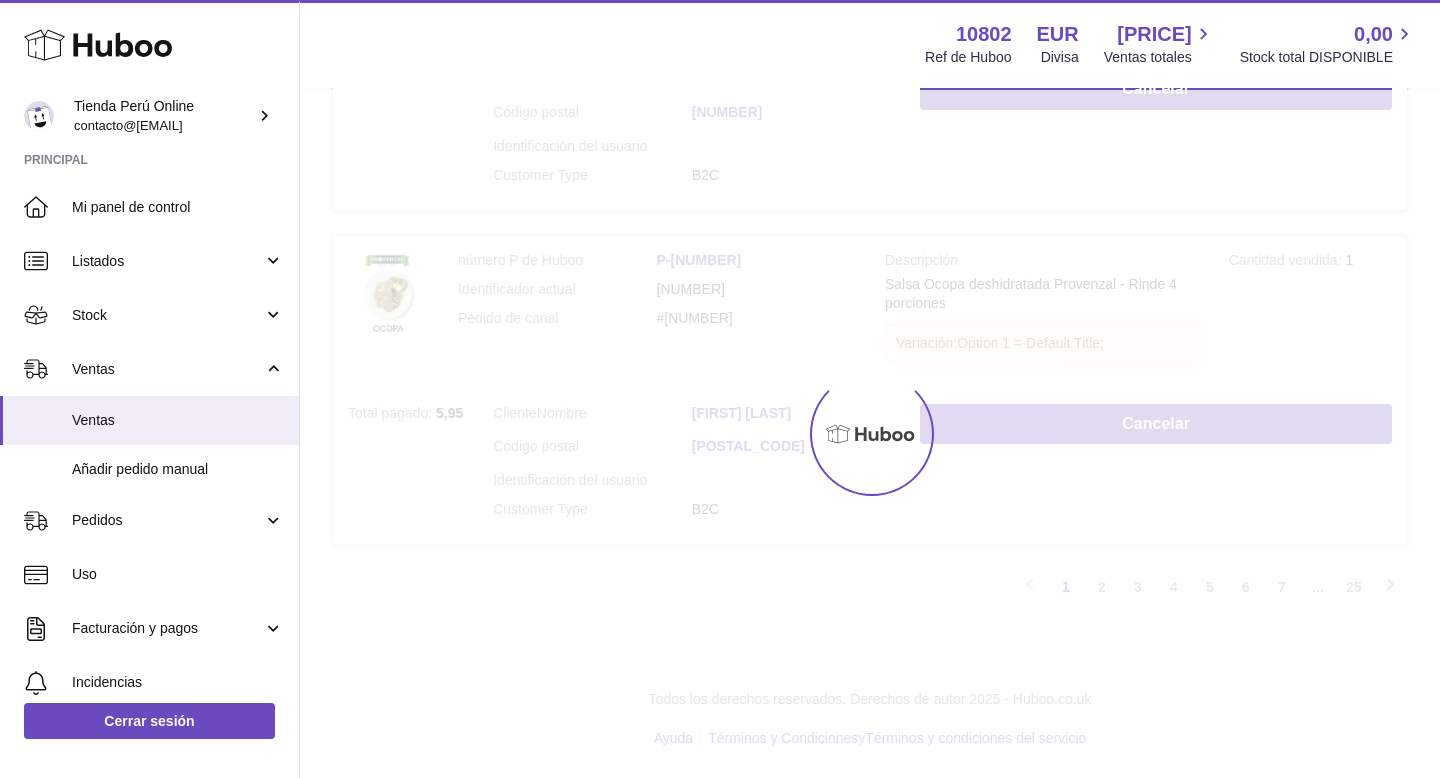 scroll, scrollTop: 0, scrollLeft: 0, axis: both 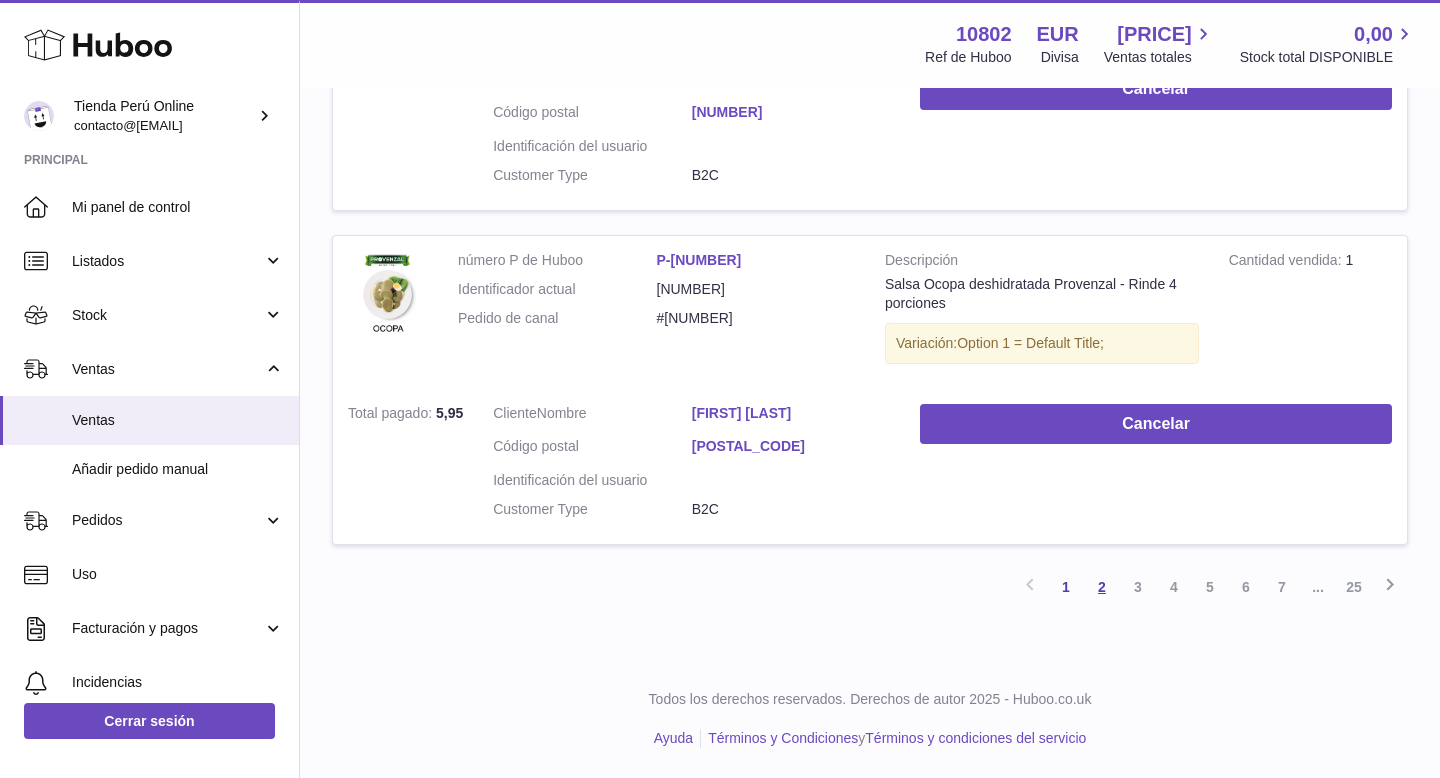 click on "2" at bounding box center [1102, 587] 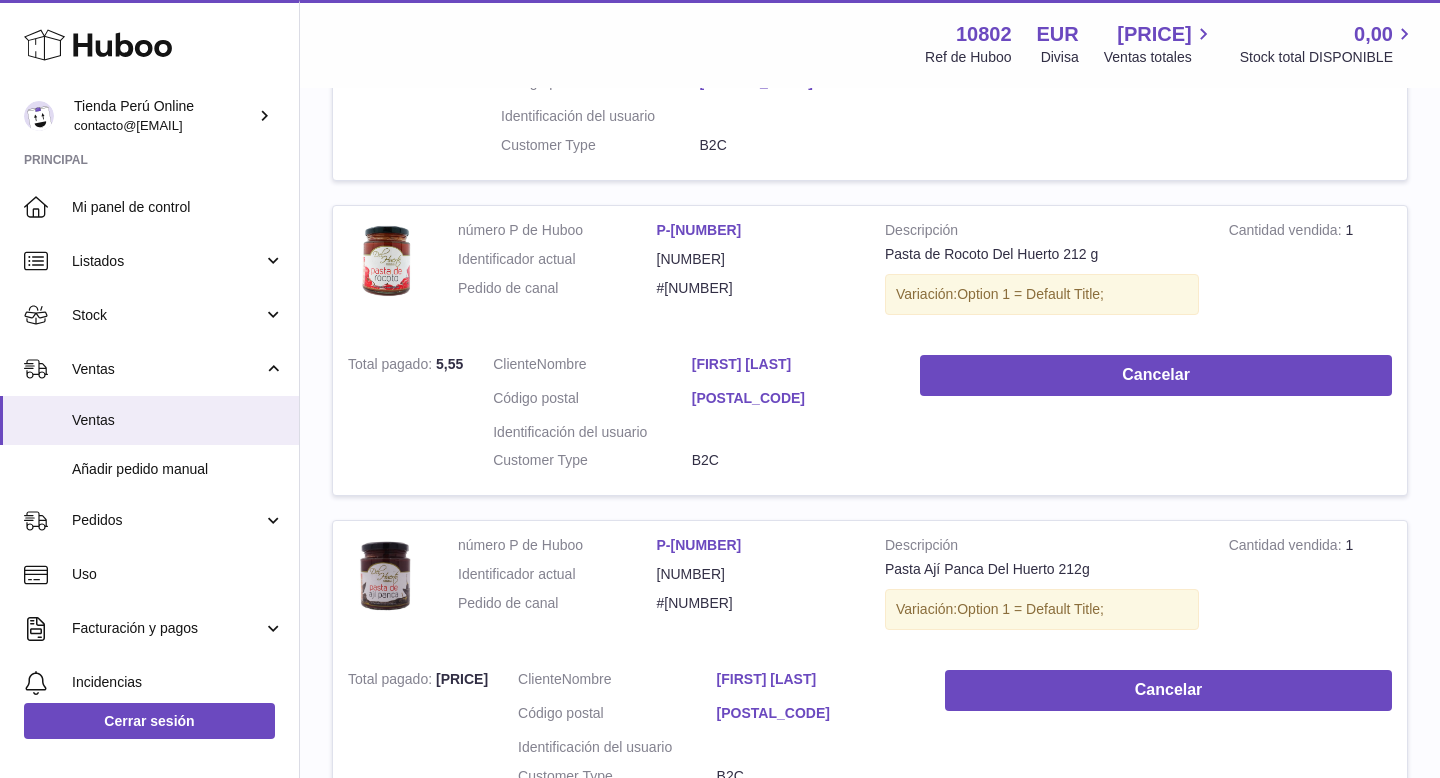 scroll, scrollTop: 90, scrollLeft: 0, axis: vertical 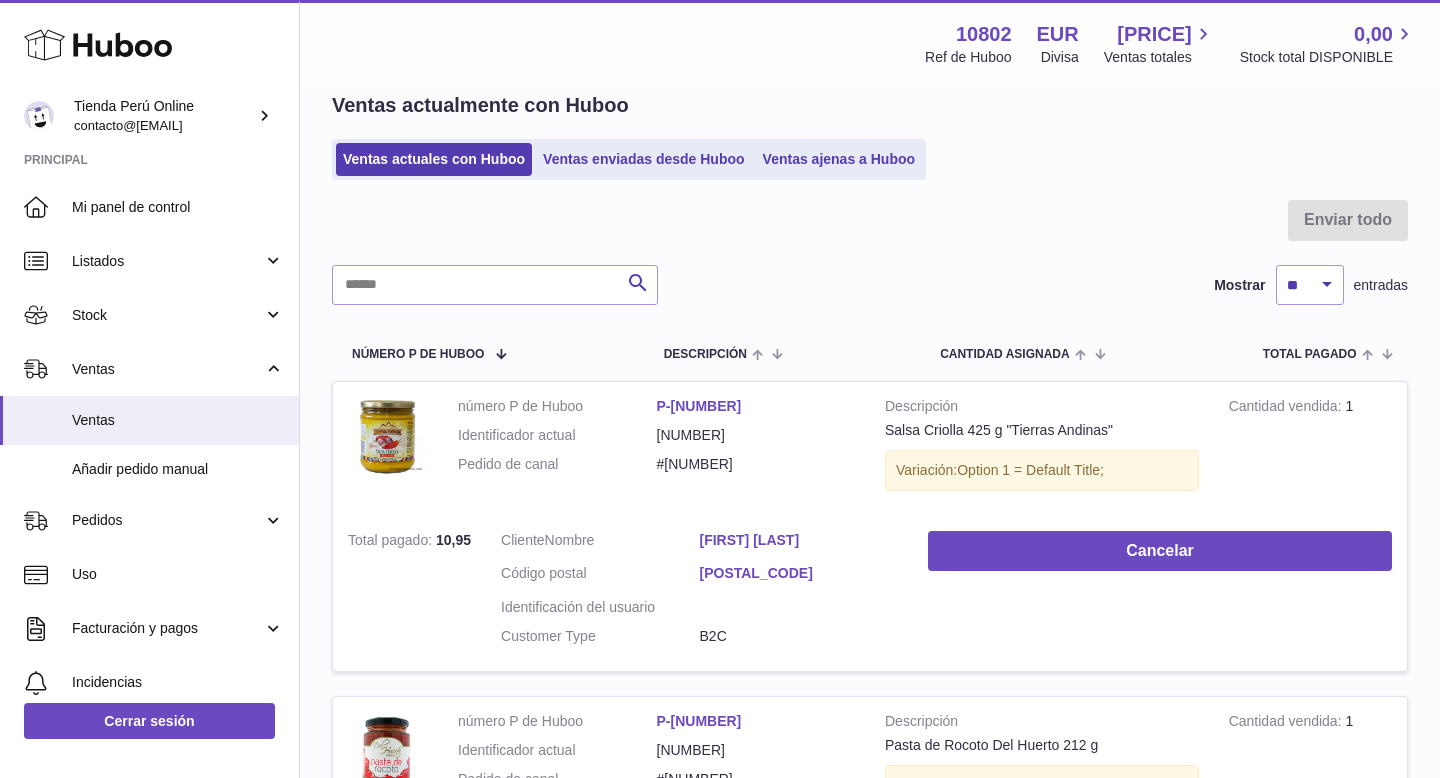 click on "[FIRST] [LAST]" at bounding box center [799, 540] 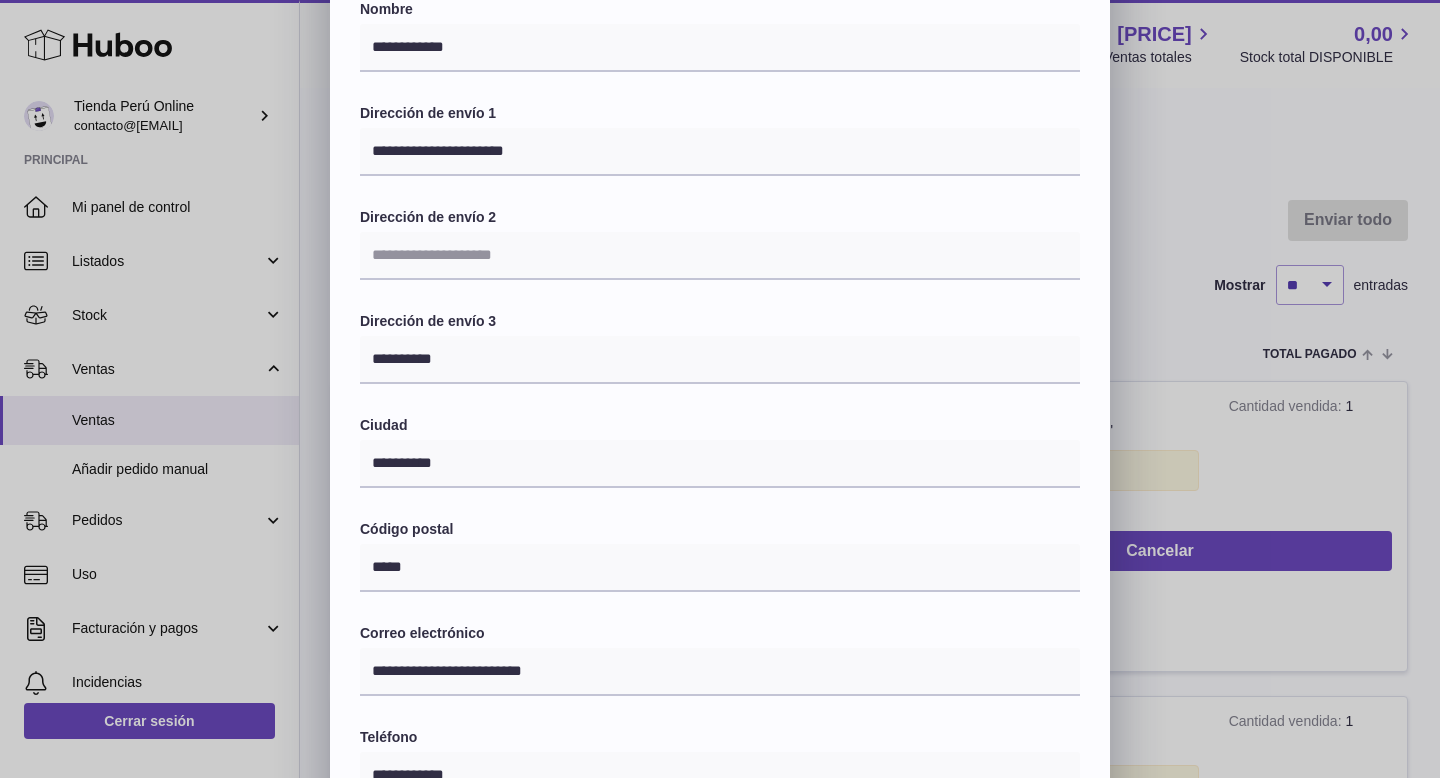 scroll, scrollTop: 183, scrollLeft: 0, axis: vertical 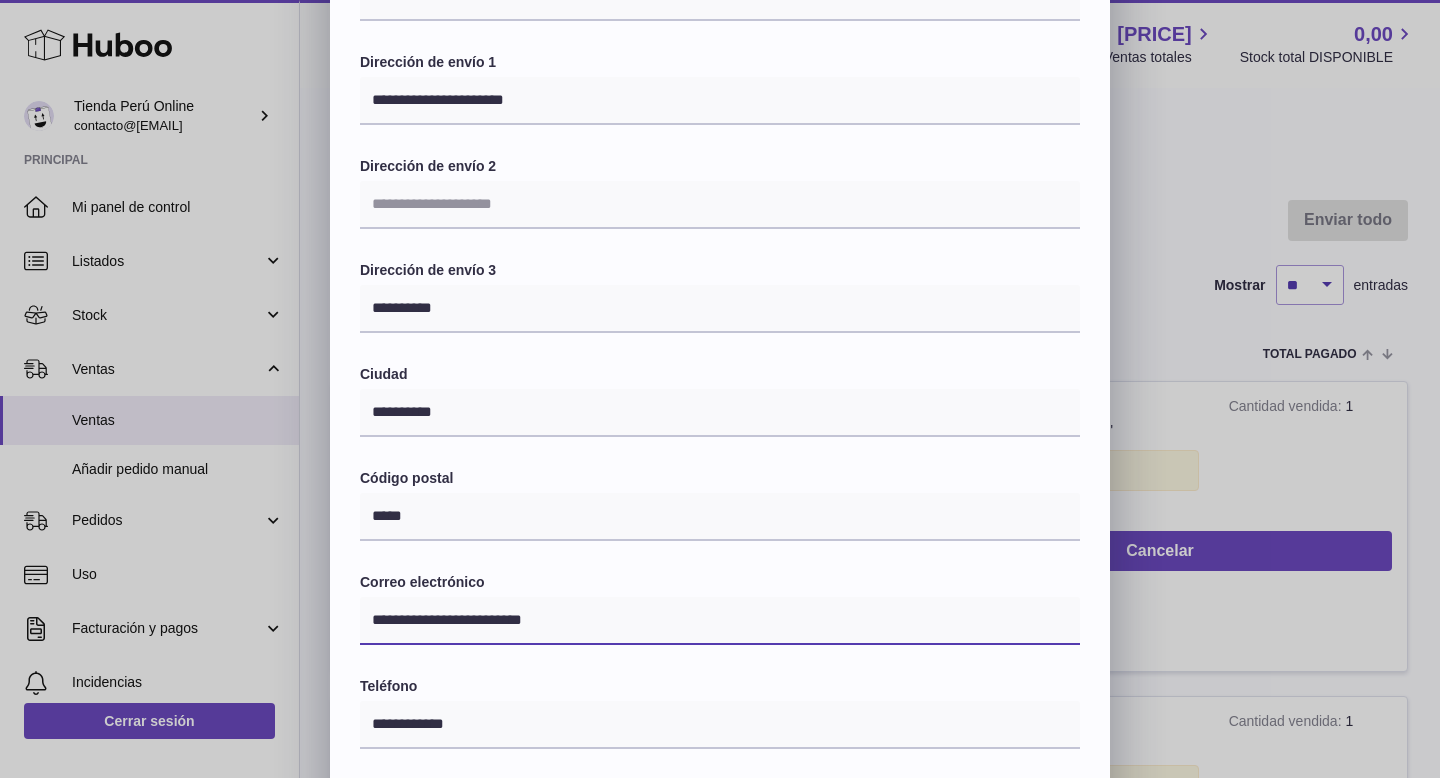 click on "**********" at bounding box center (720, 621) 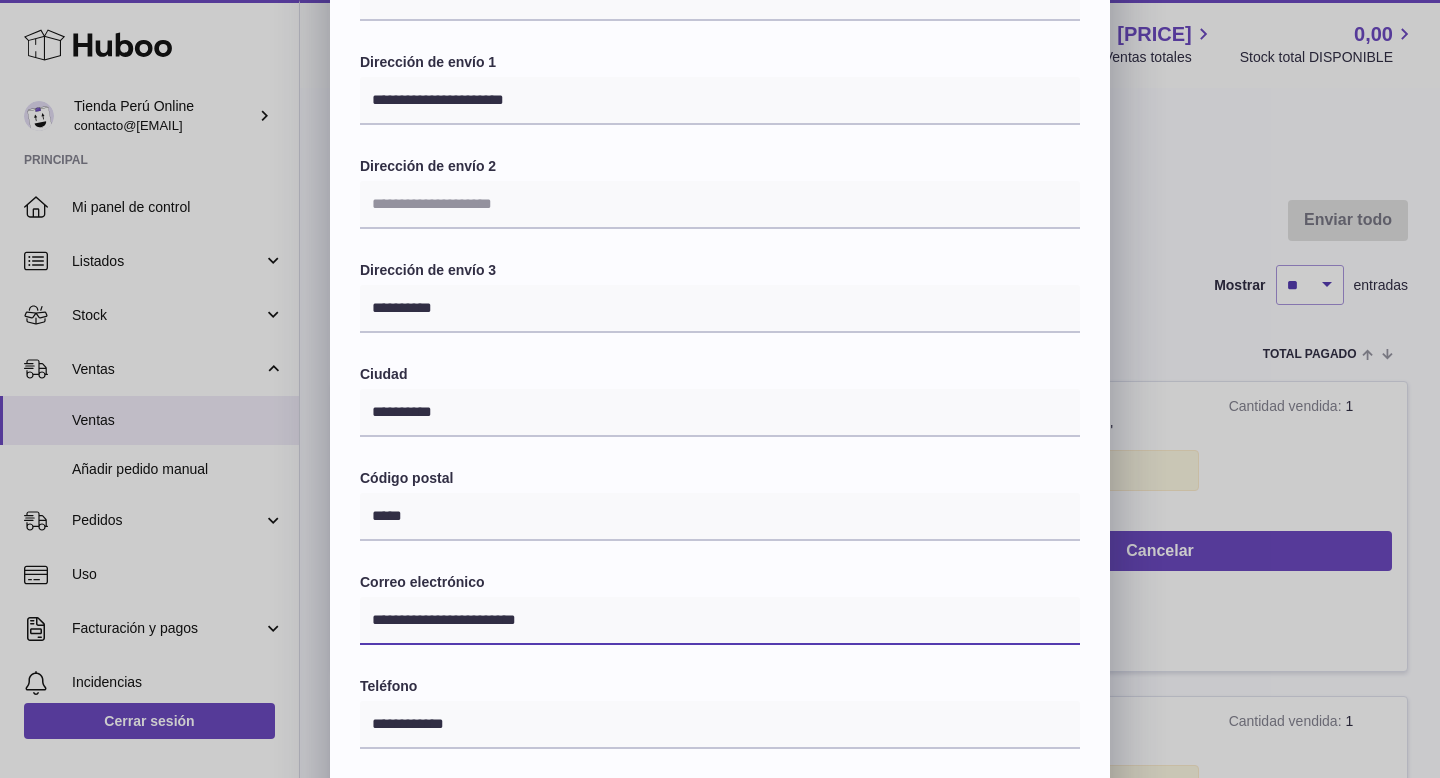 type on "**********" 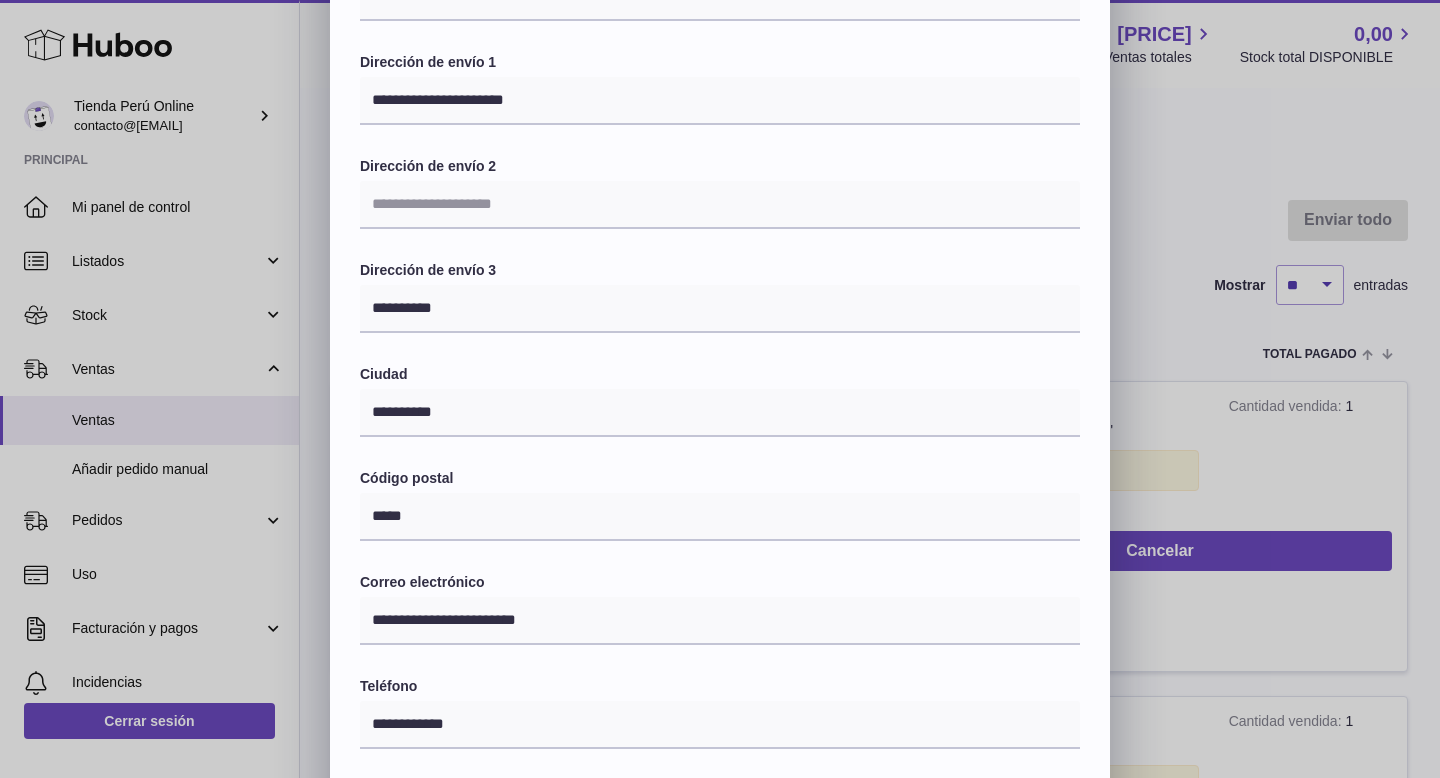 click on "**********" at bounding box center (720, 452) 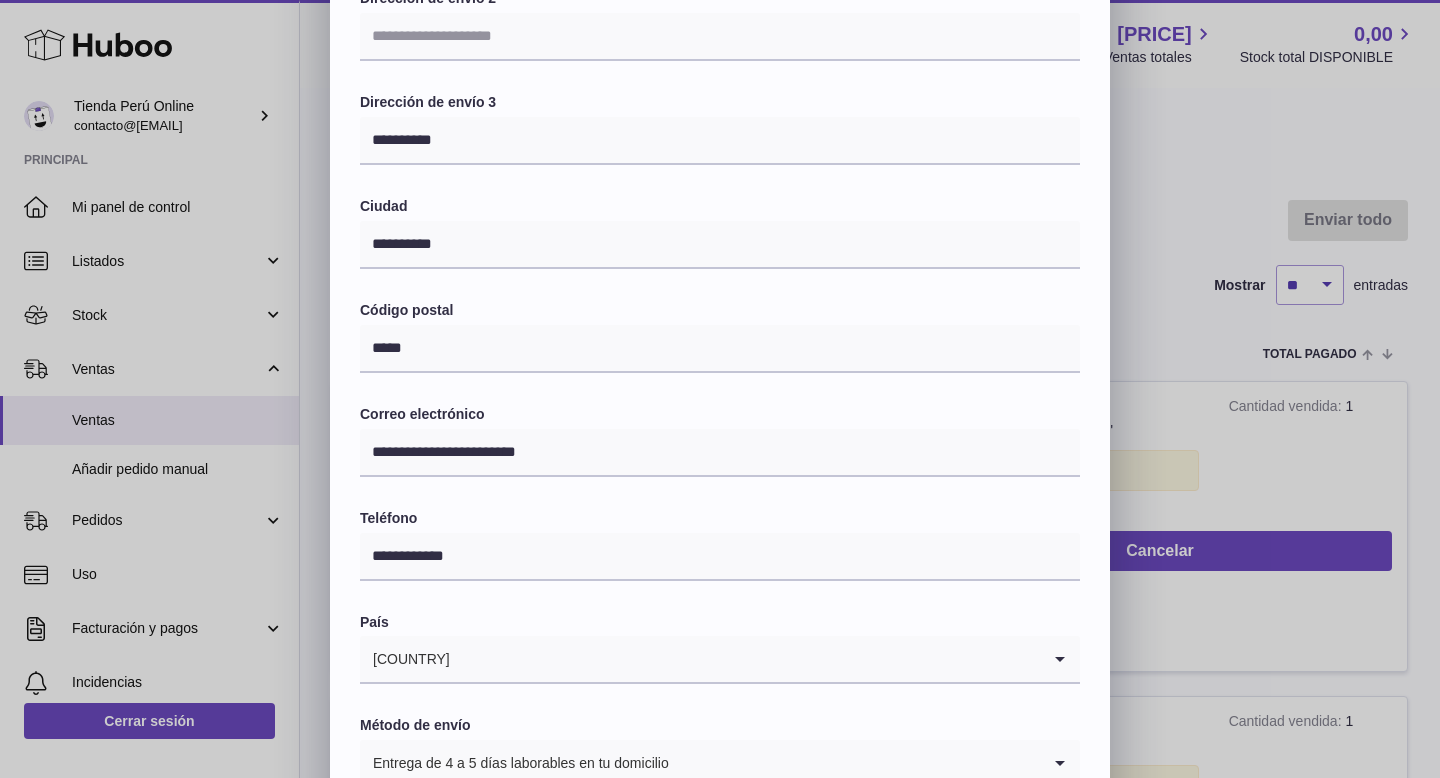 scroll, scrollTop: 482, scrollLeft: 0, axis: vertical 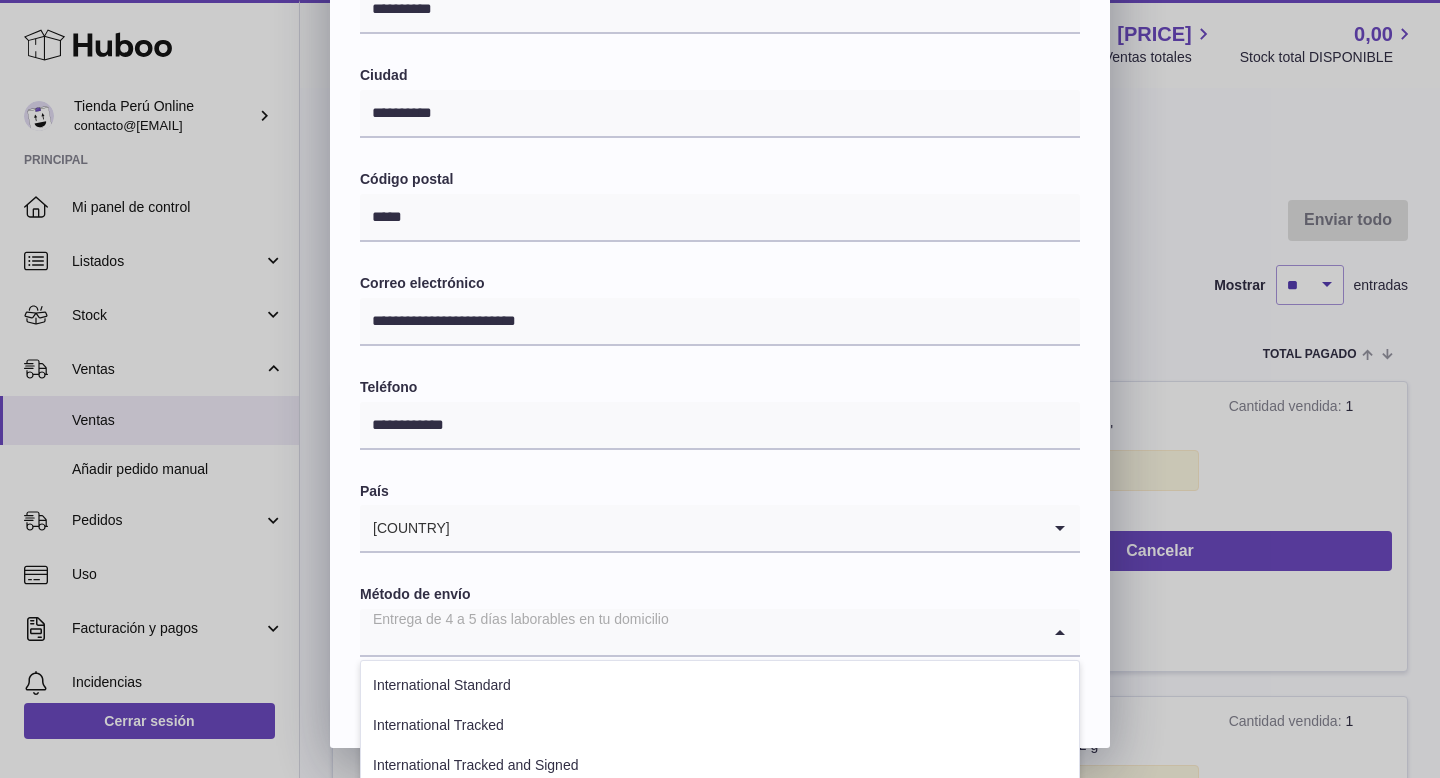 click at bounding box center [700, 632] 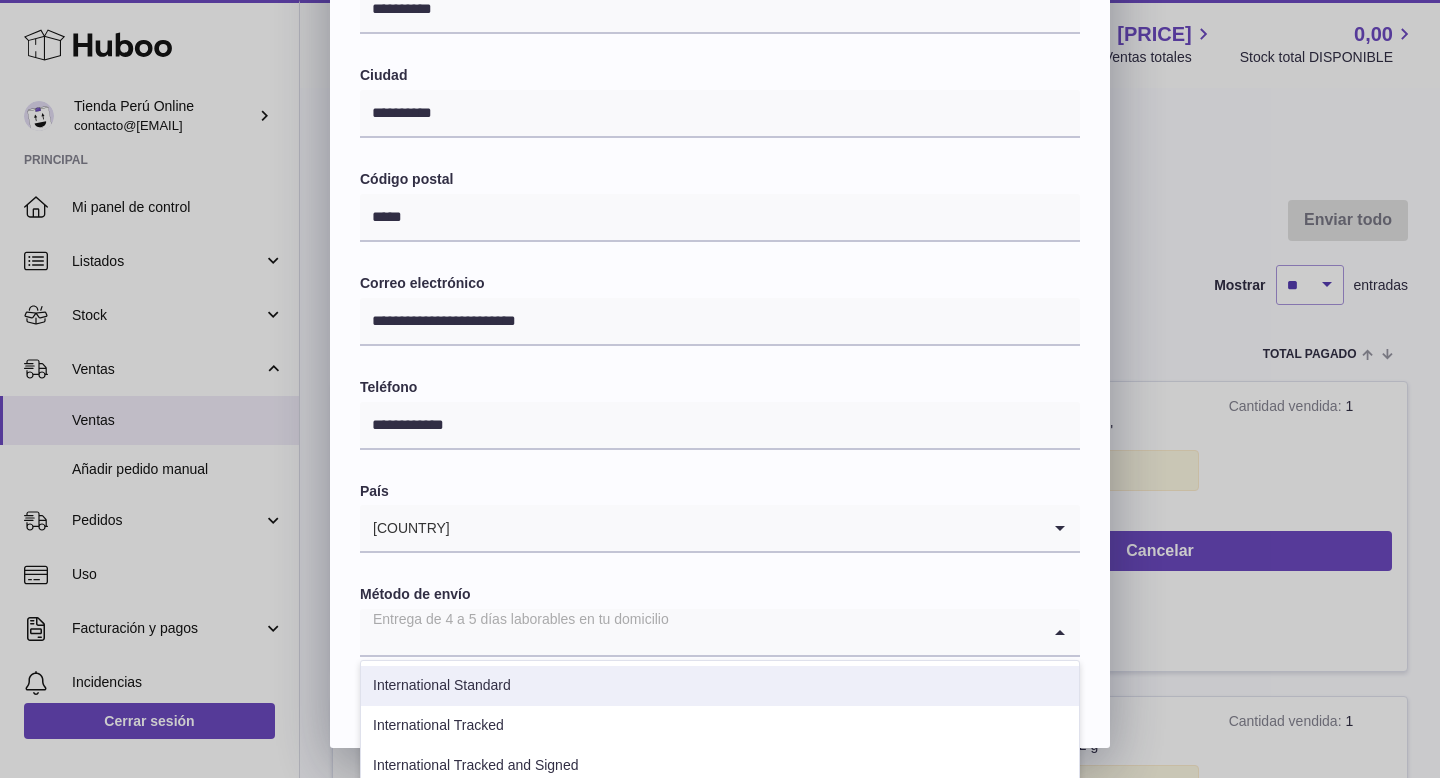 click on "International Standard" at bounding box center [720, 686] 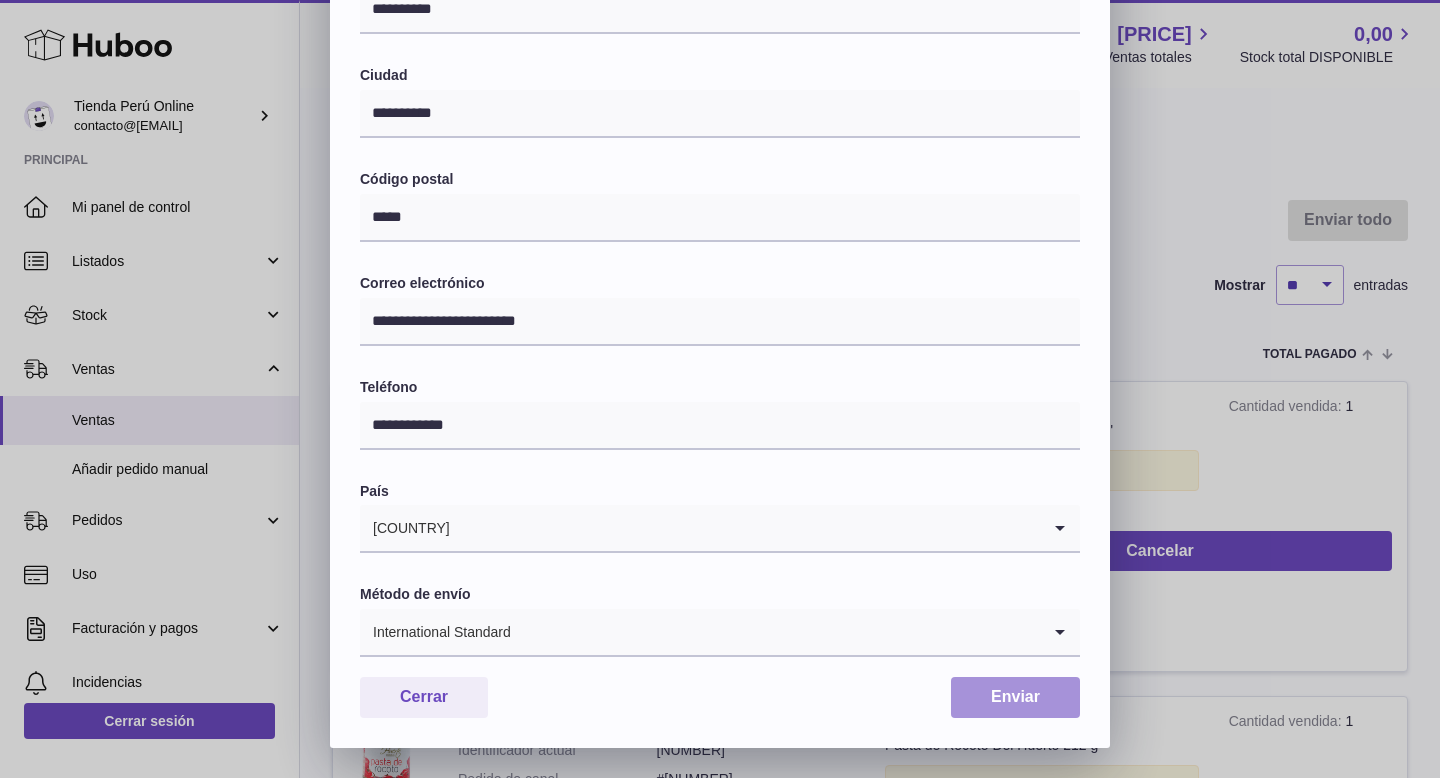 click on "Enviar" at bounding box center (1015, 697) 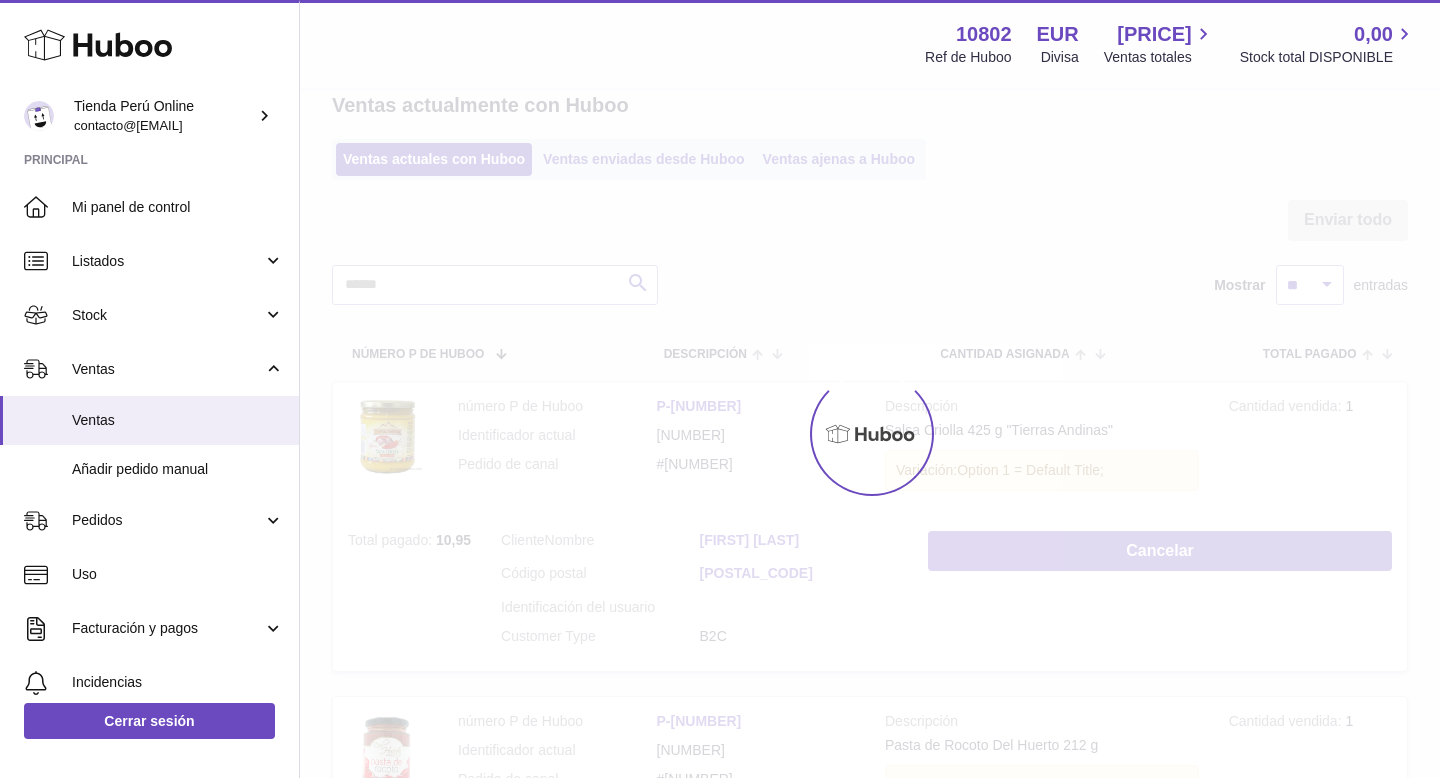 scroll, scrollTop: 0, scrollLeft: 0, axis: both 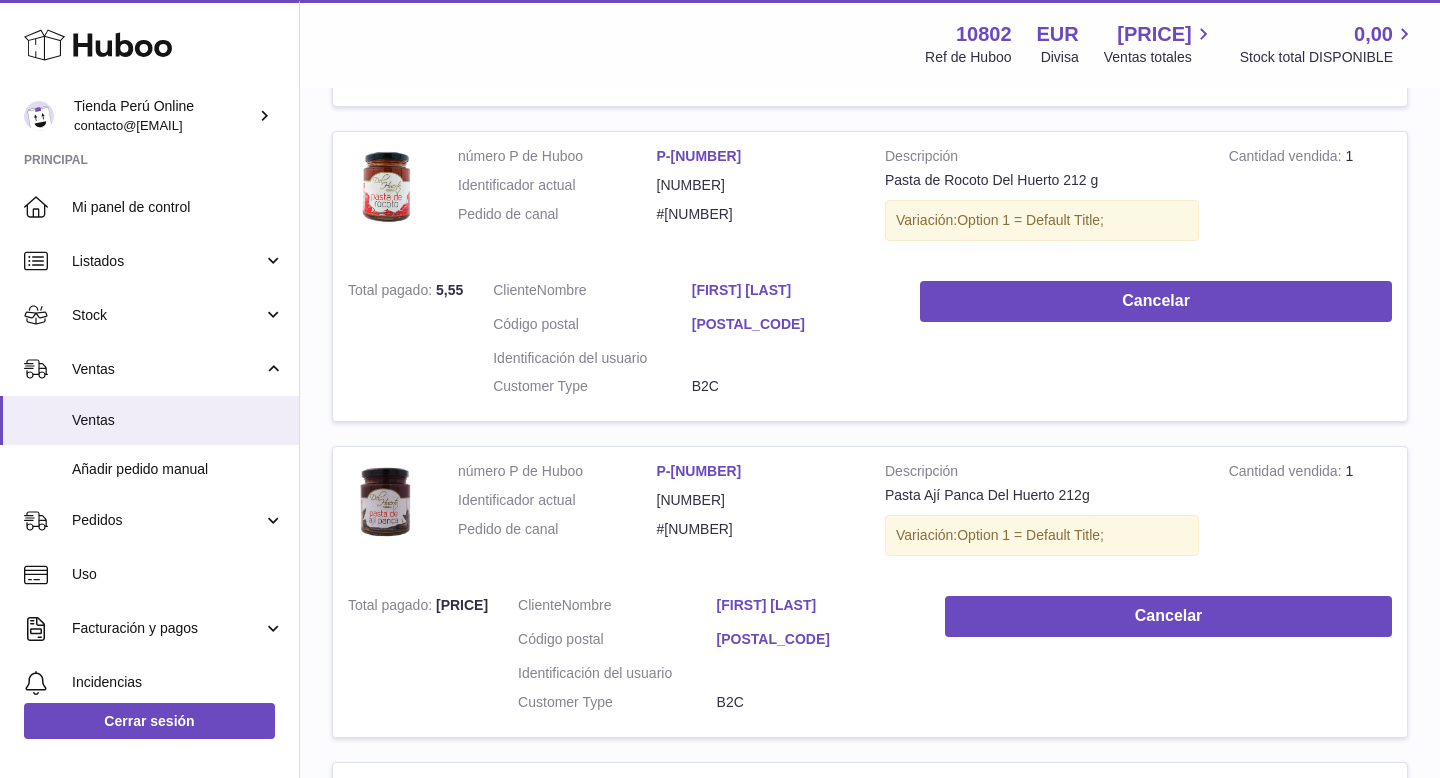click on "[FIRST] [LAST]" at bounding box center [791, 290] 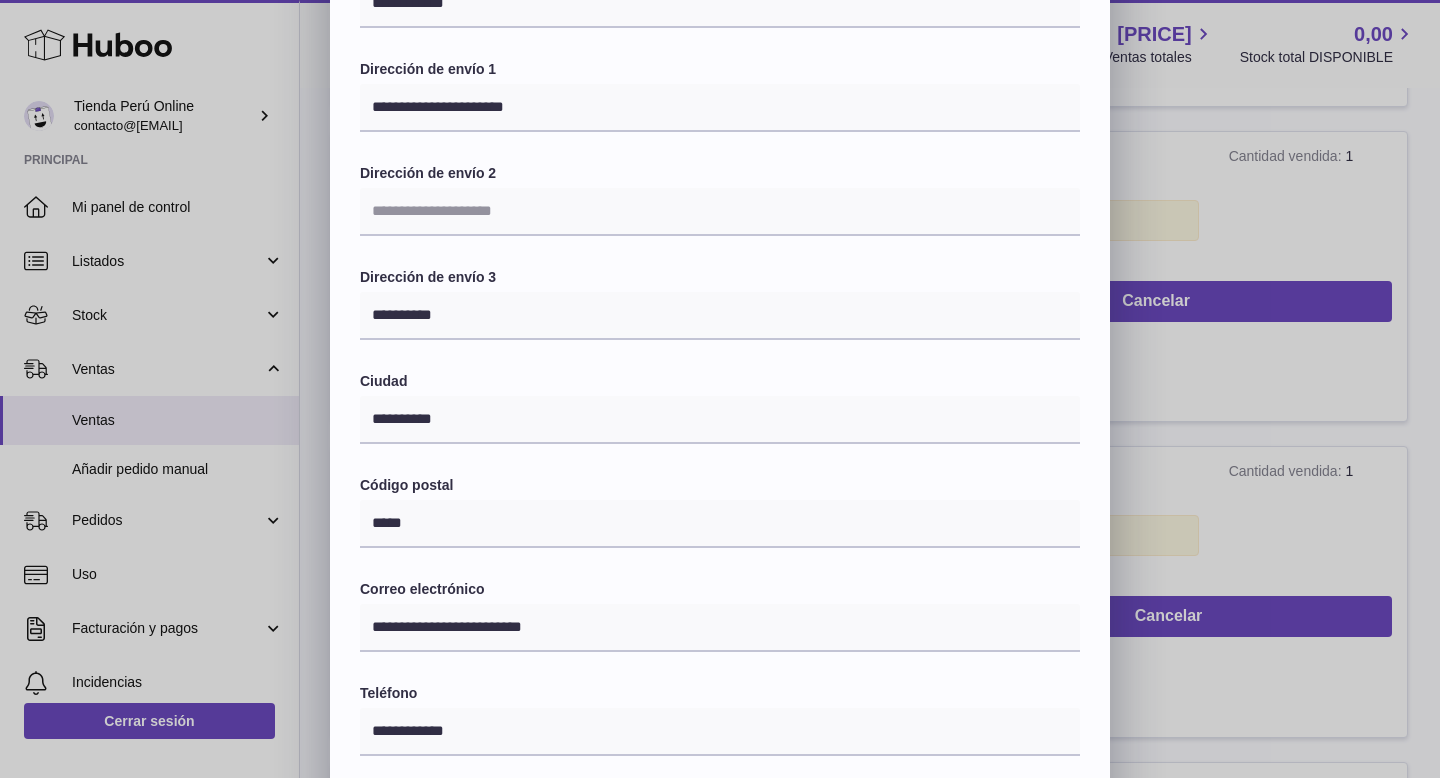 scroll, scrollTop: 189, scrollLeft: 0, axis: vertical 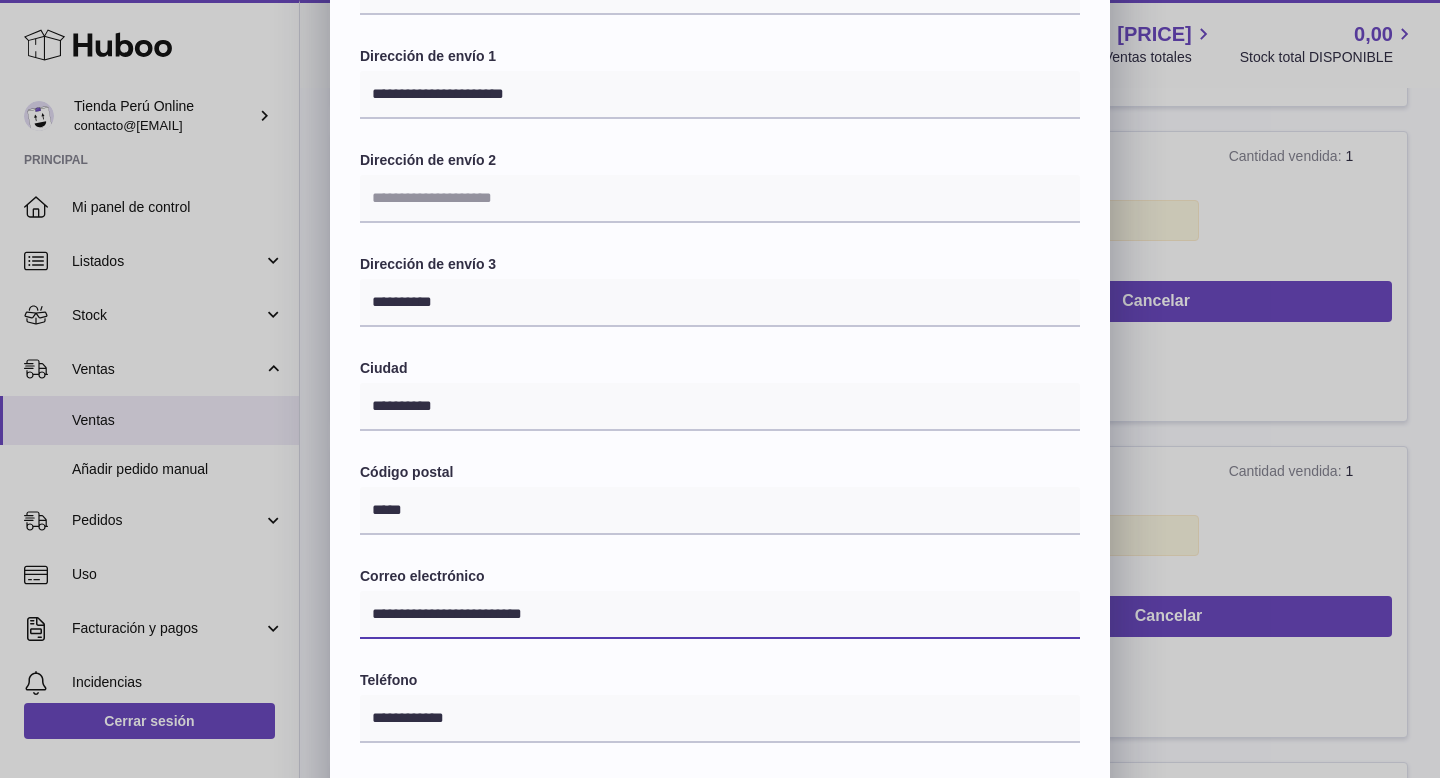 click on "**********" at bounding box center (720, 615) 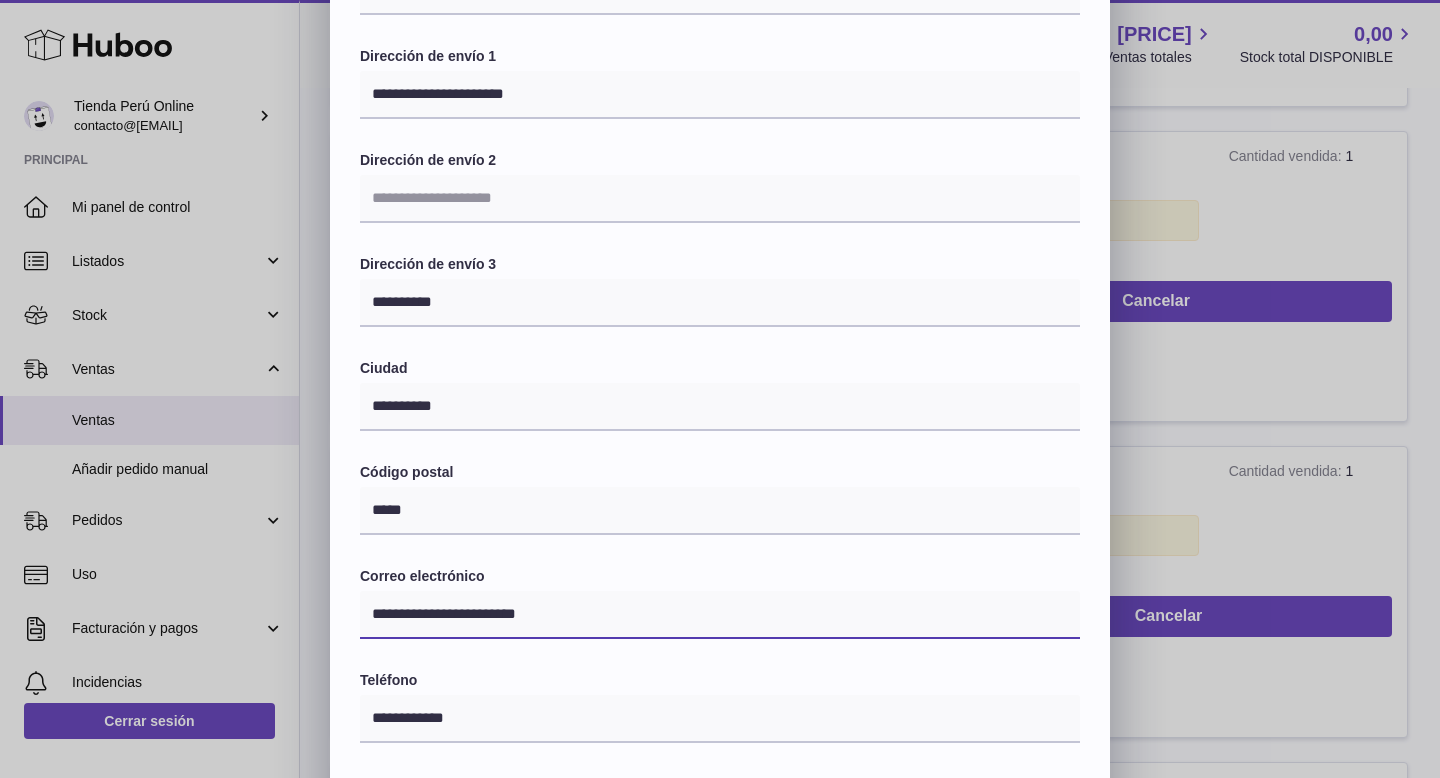 type on "**********" 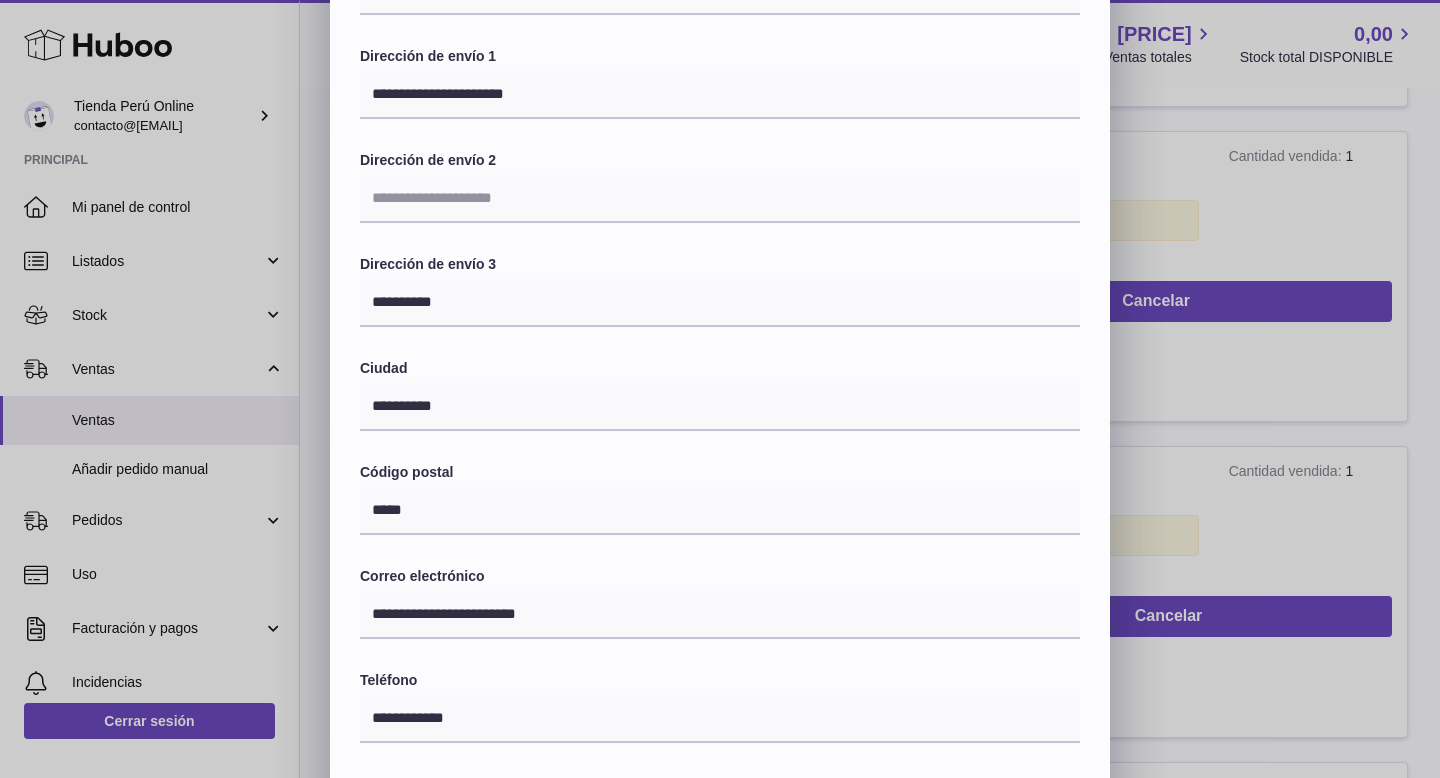 click on "**********" at bounding box center (720, 446) 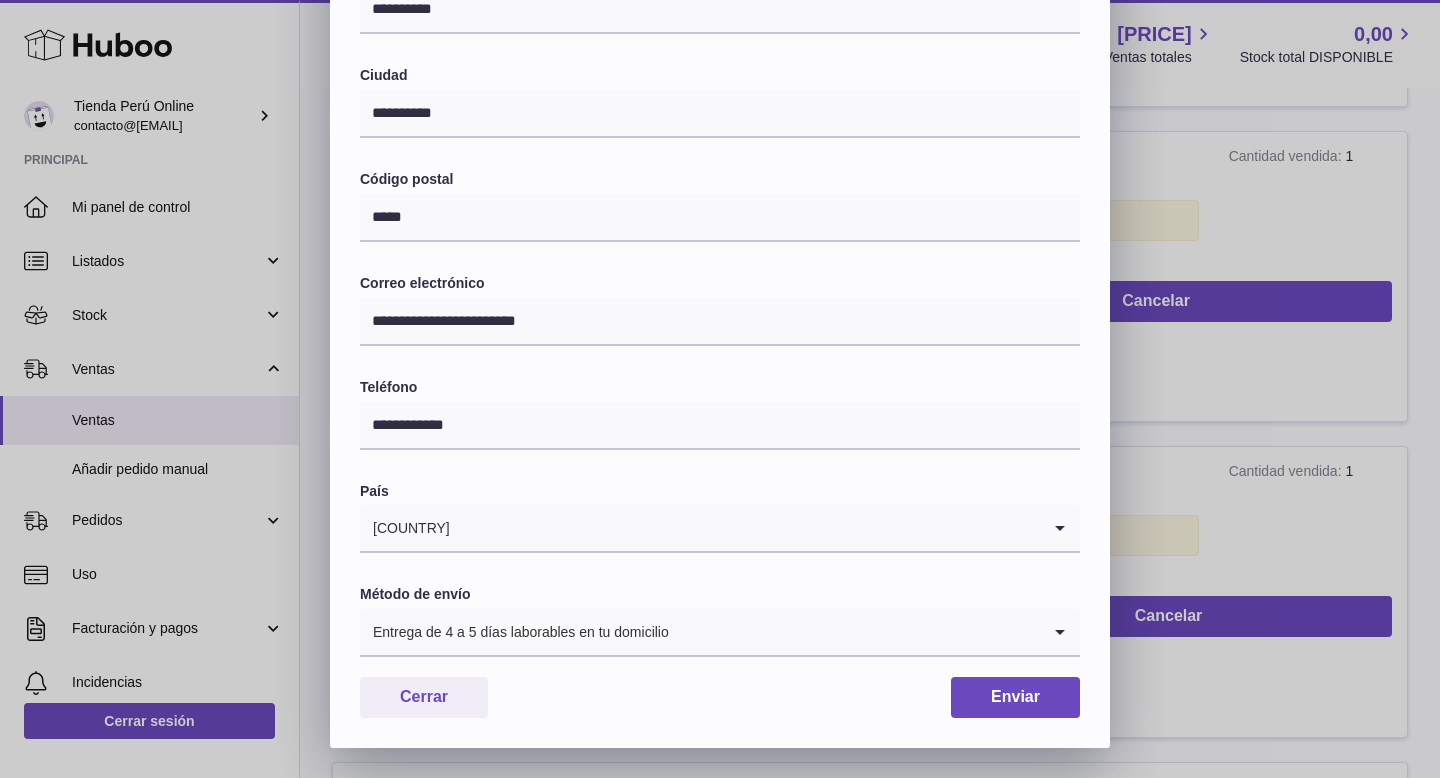 click 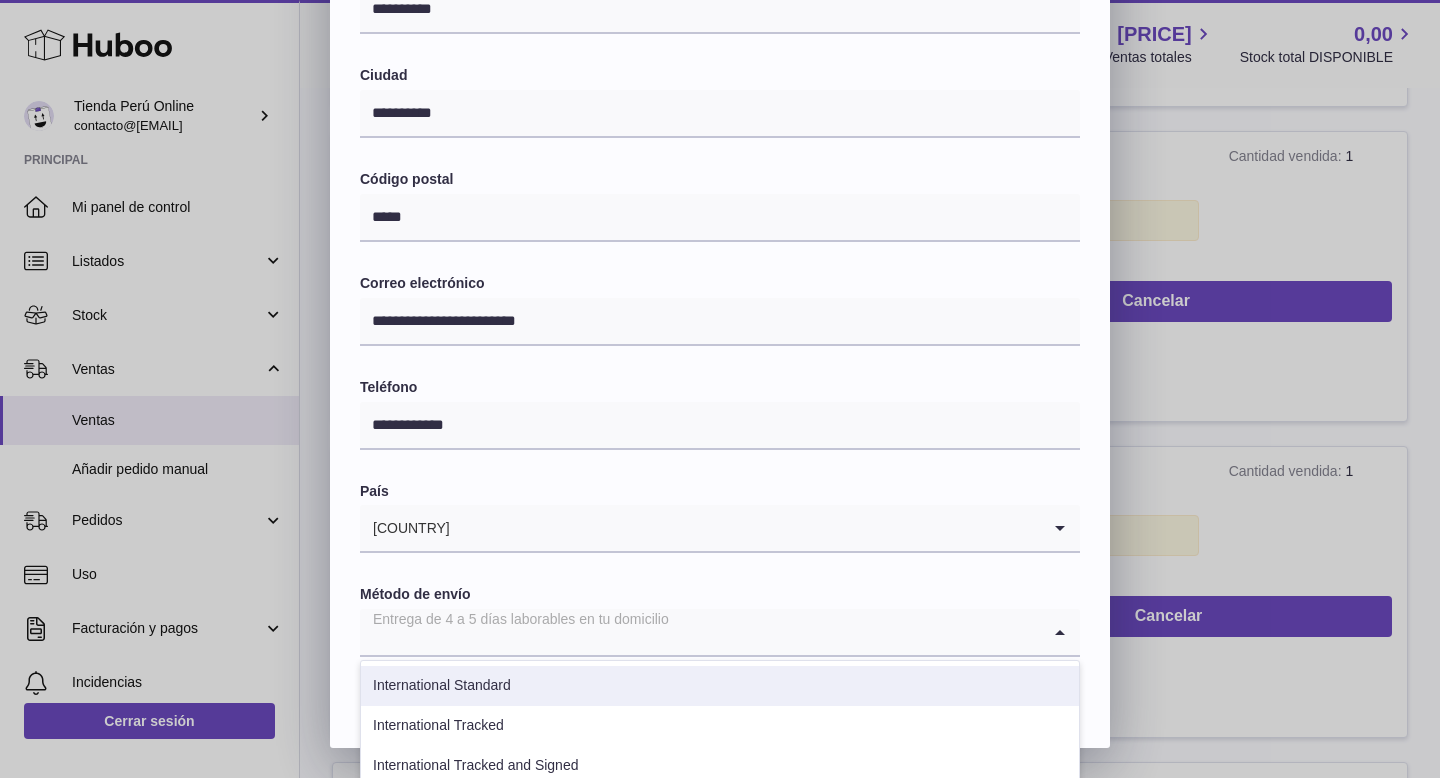 click on "International Standard" at bounding box center [720, 686] 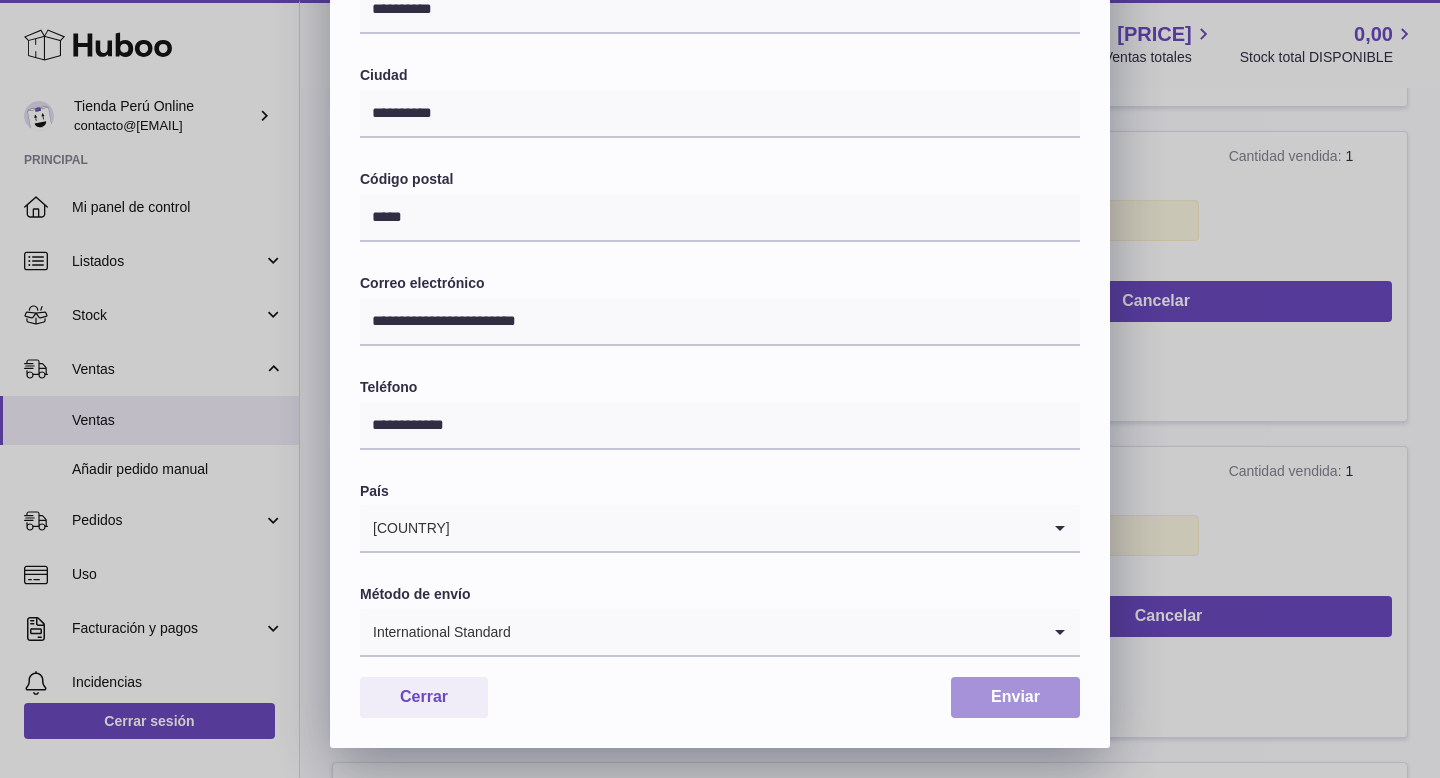 click on "Enviar" at bounding box center [1015, 697] 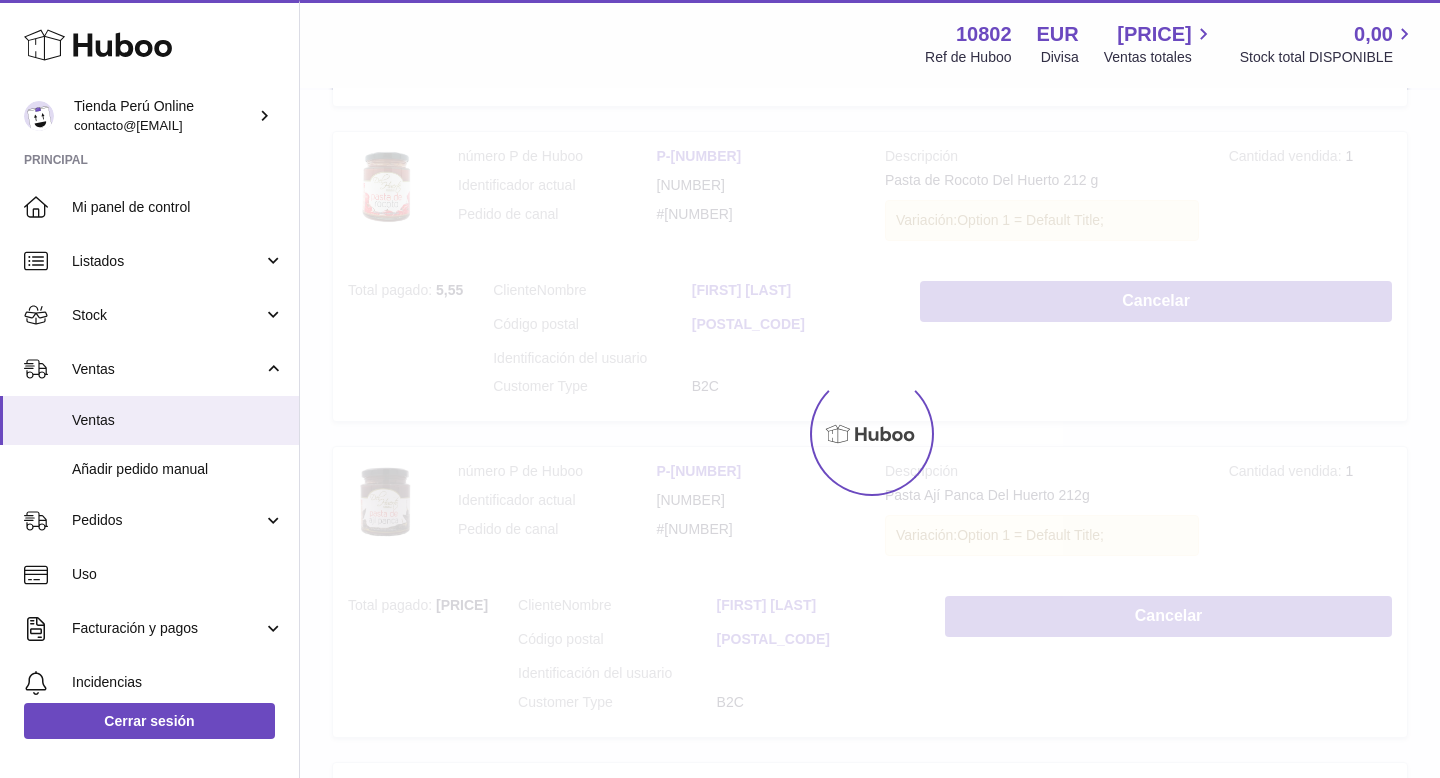 scroll, scrollTop: 0, scrollLeft: 0, axis: both 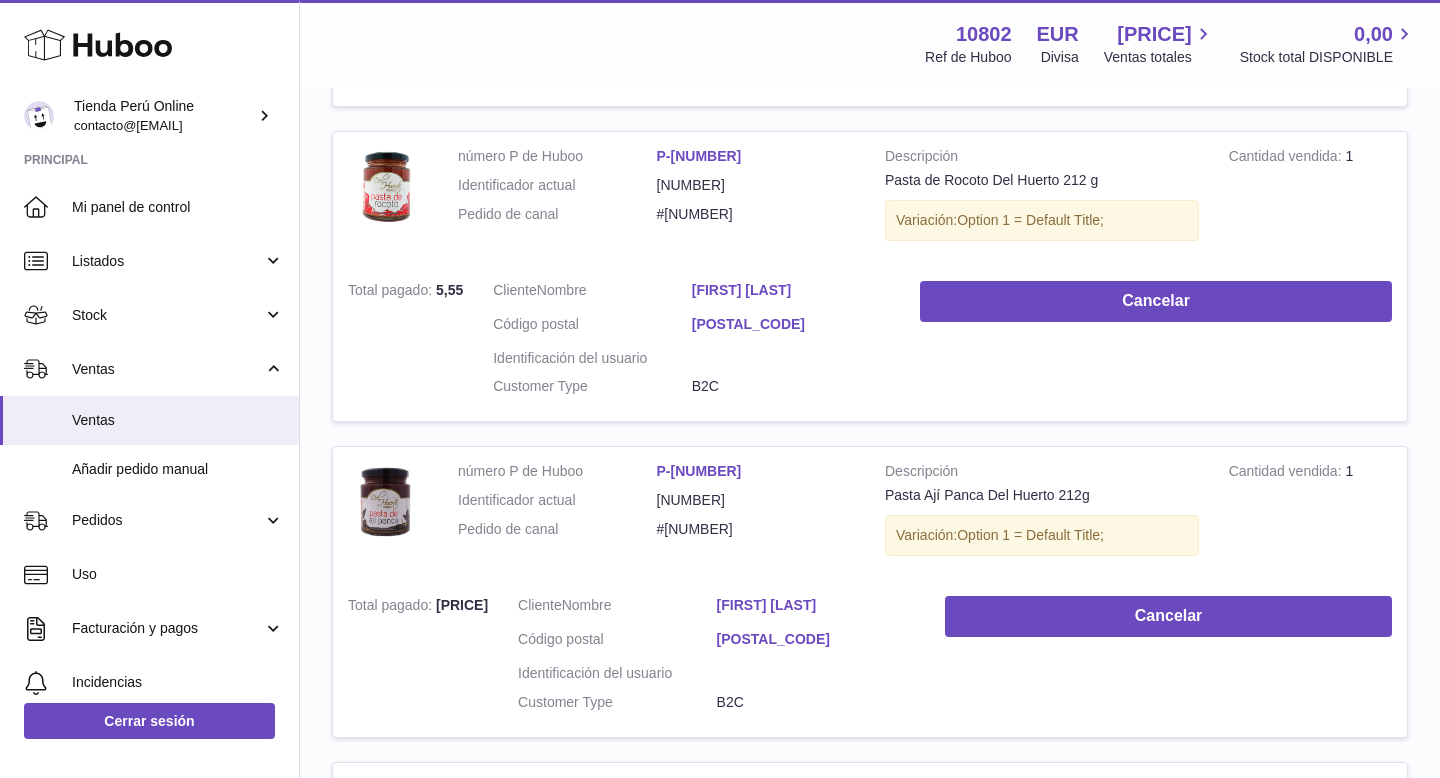 click on "[FIRST] [LAST]" at bounding box center [816, 605] 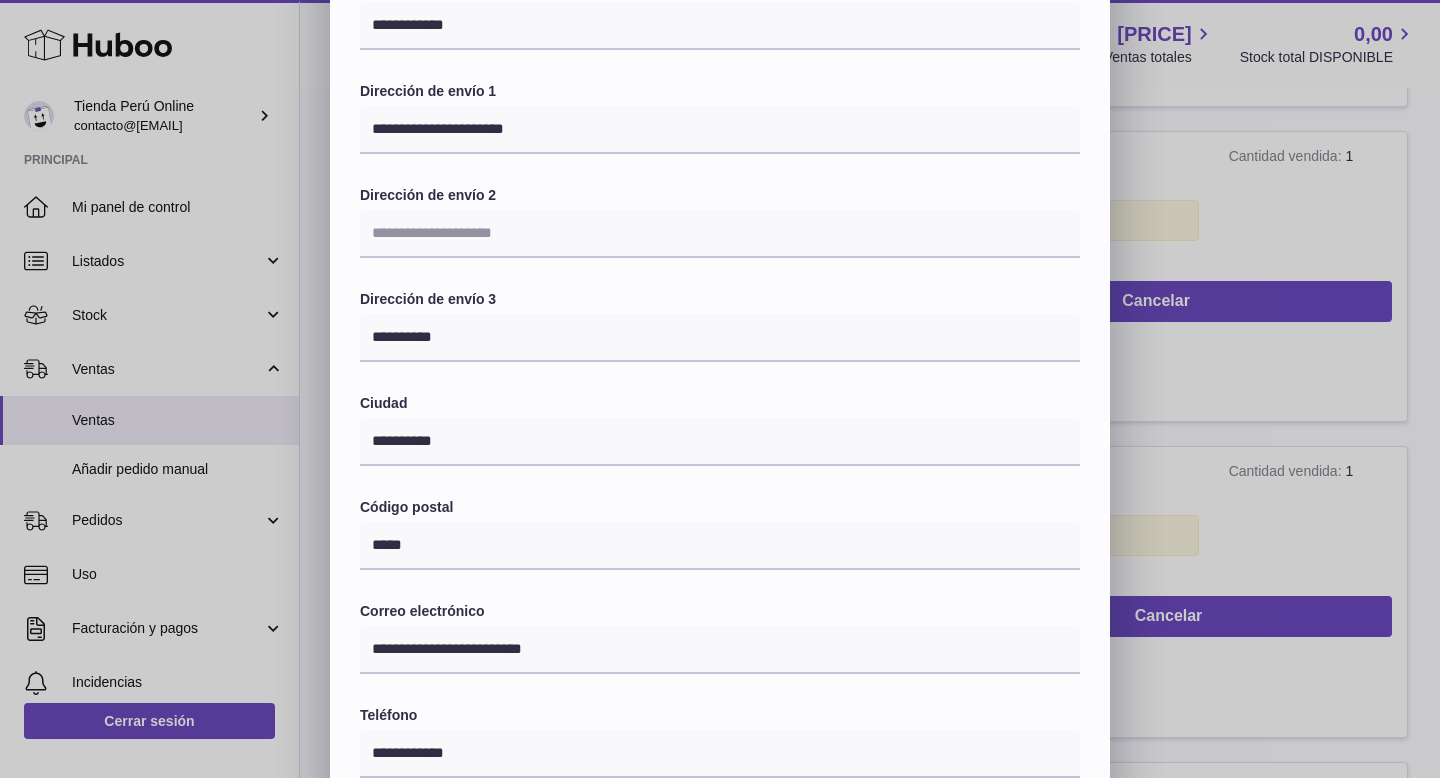 scroll, scrollTop: 160, scrollLeft: 0, axis: vertical 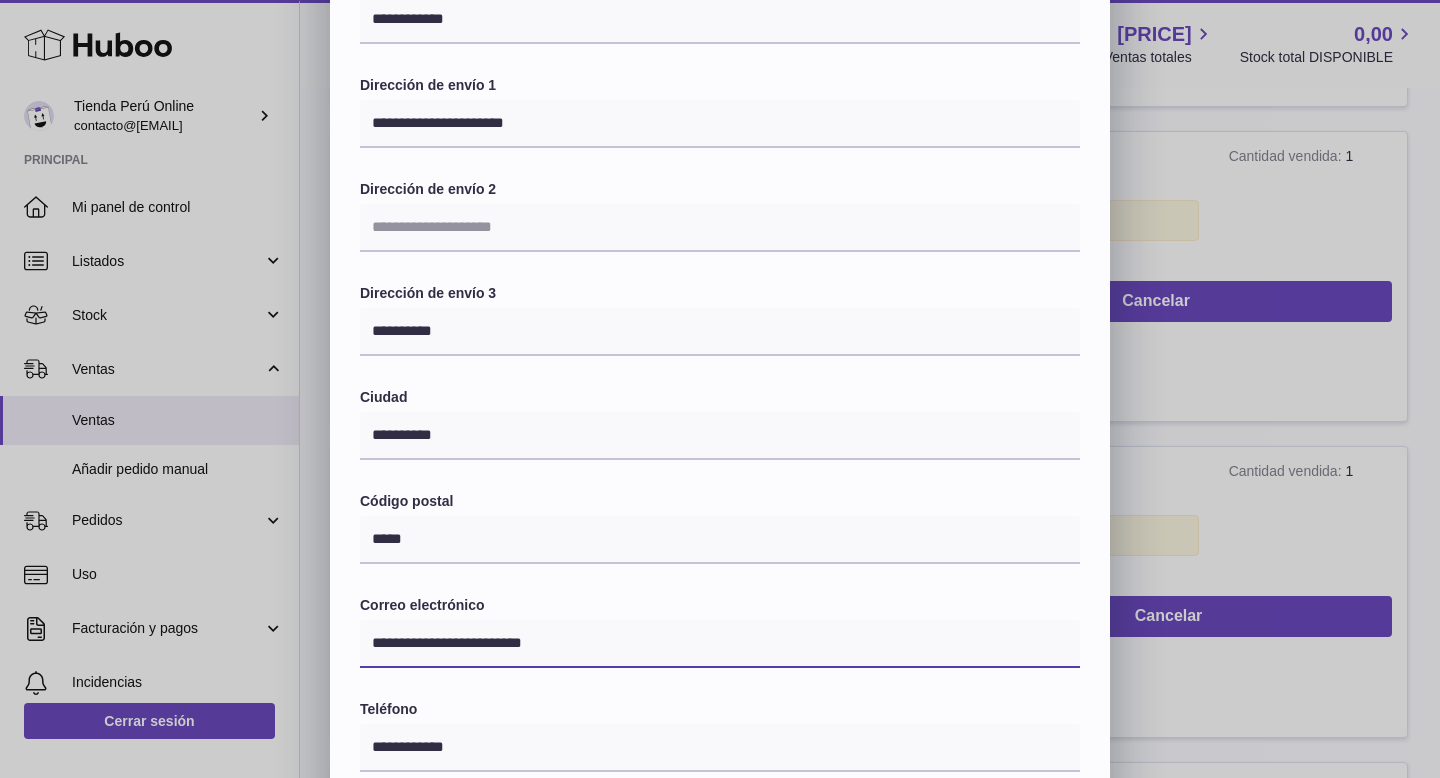click on "**********" at bounding box center [720, 644] 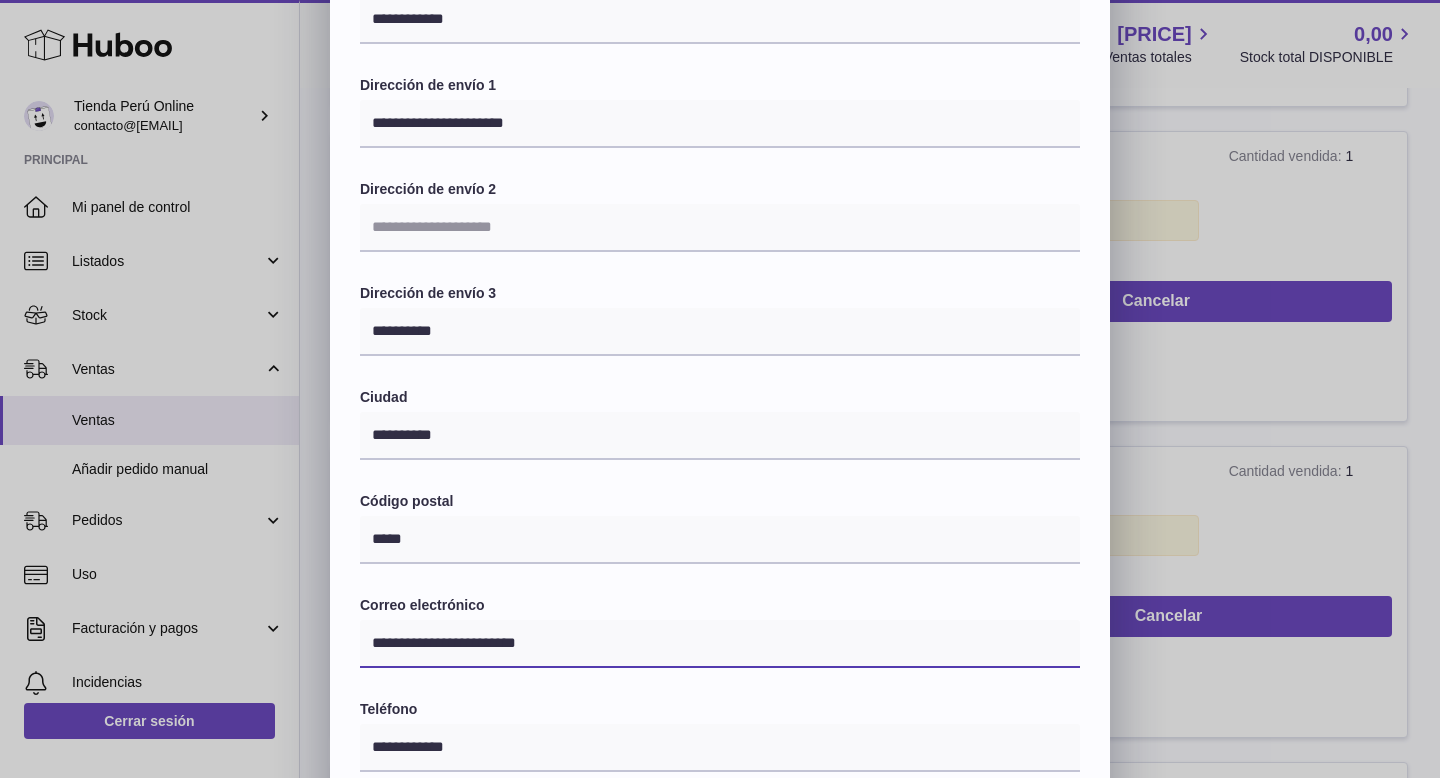 type on "**********" 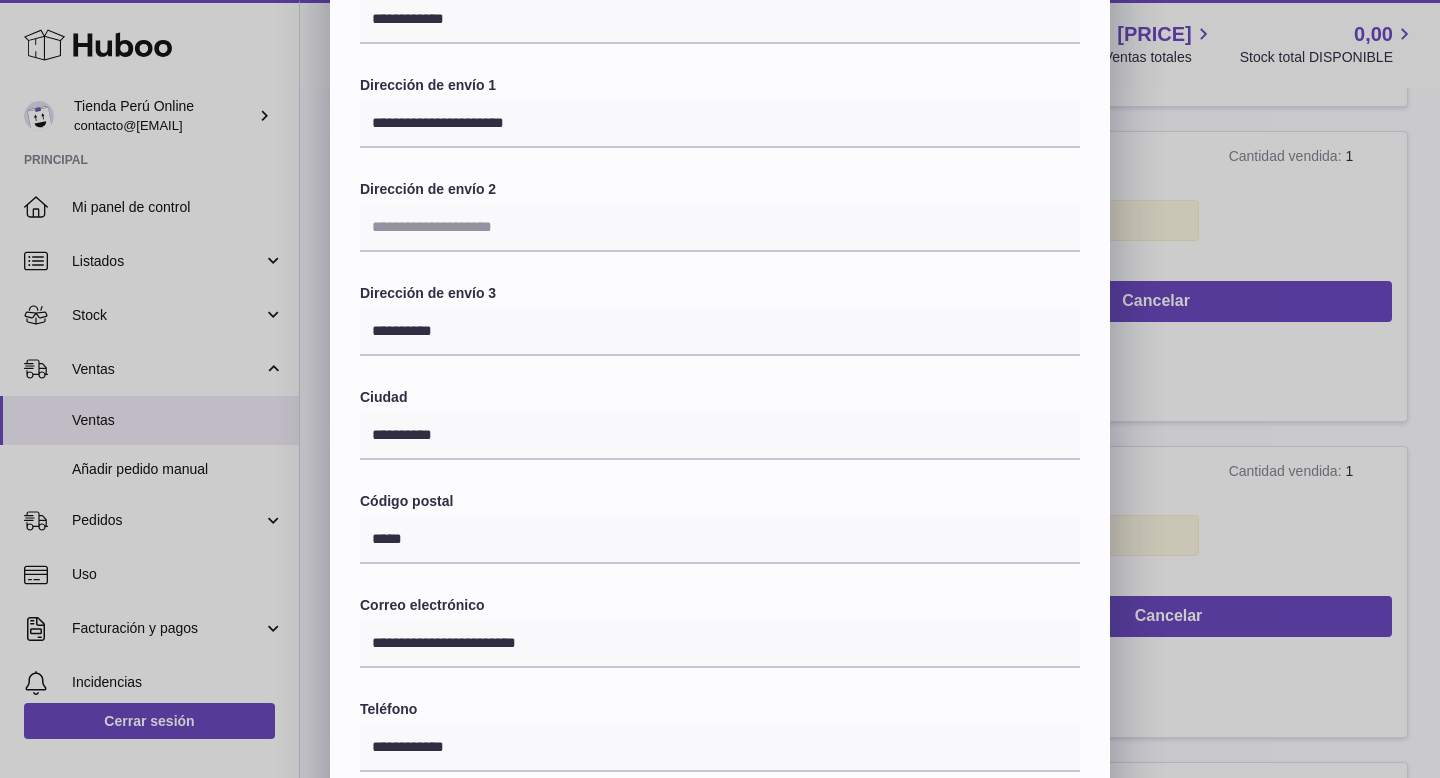 click on "**********" at bounding box center (720, 475) 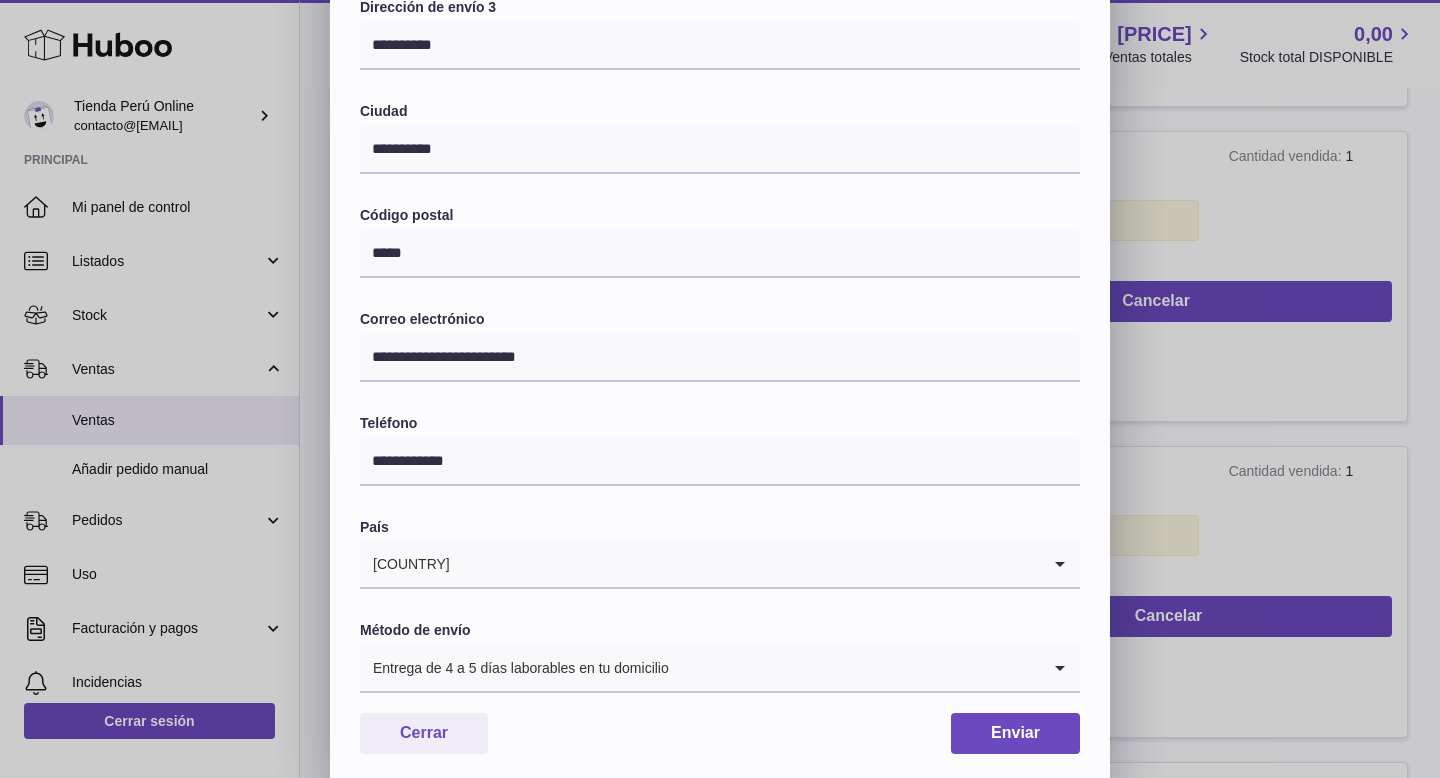 scroll, scrollTop: 482, scrollLeft: 0, axis: vertical 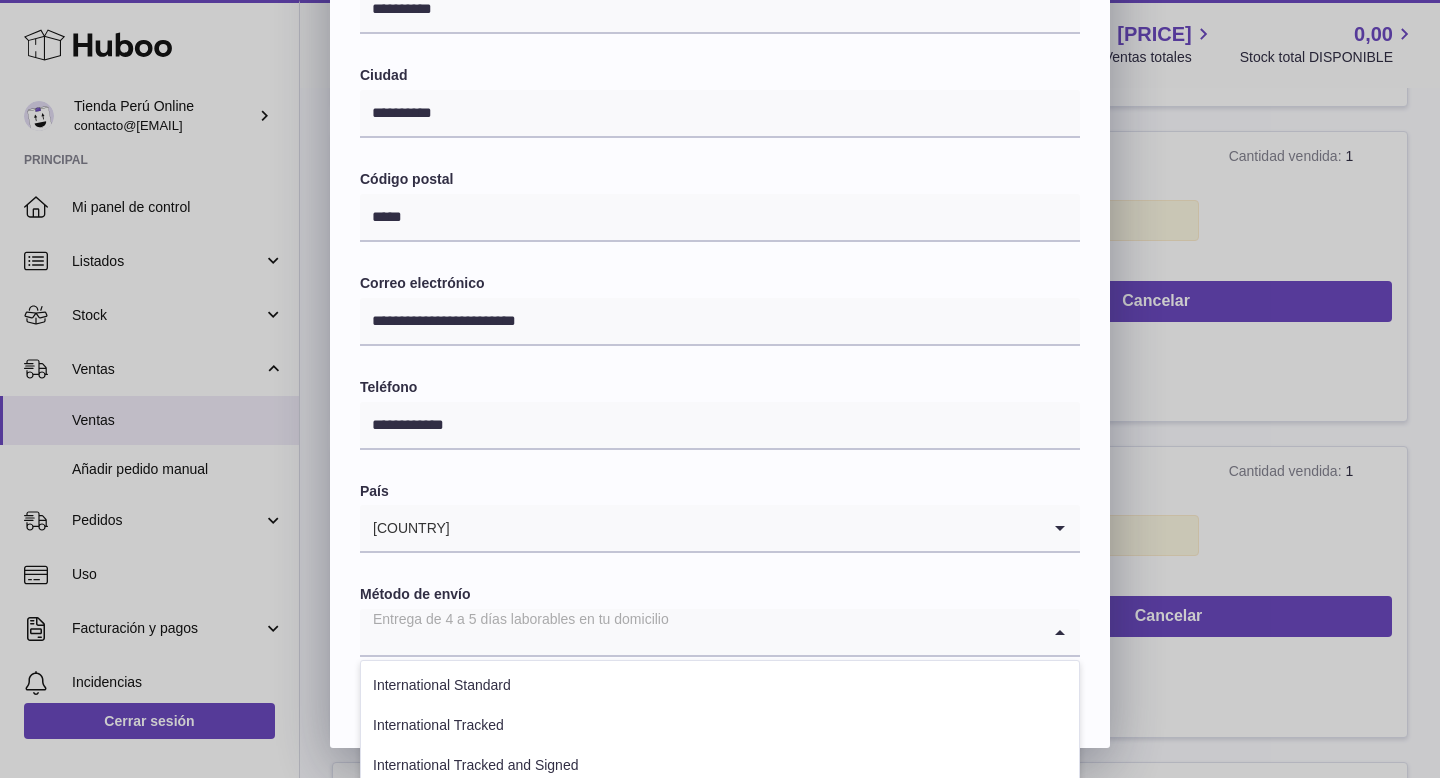 click 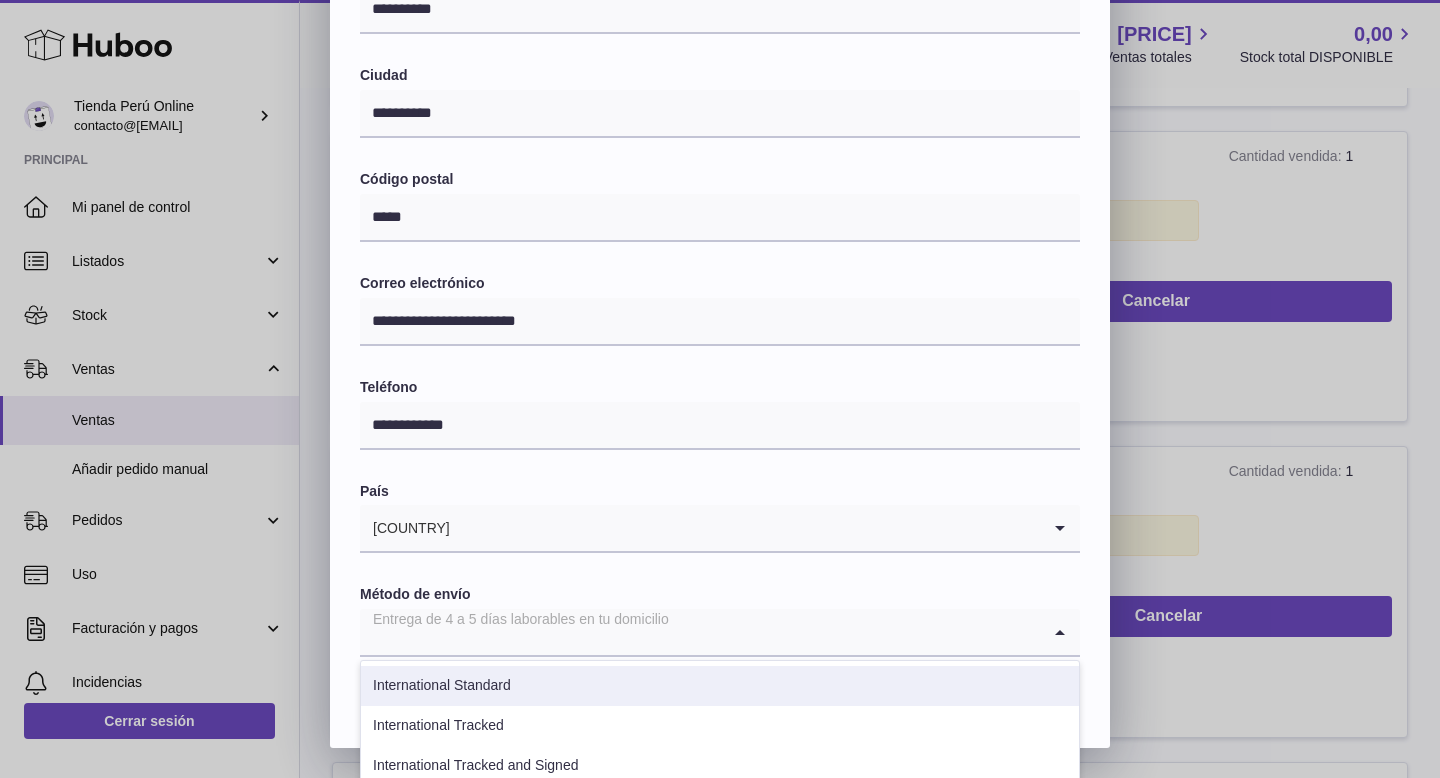 click on "International Standard" at bounding box center [720, 686] 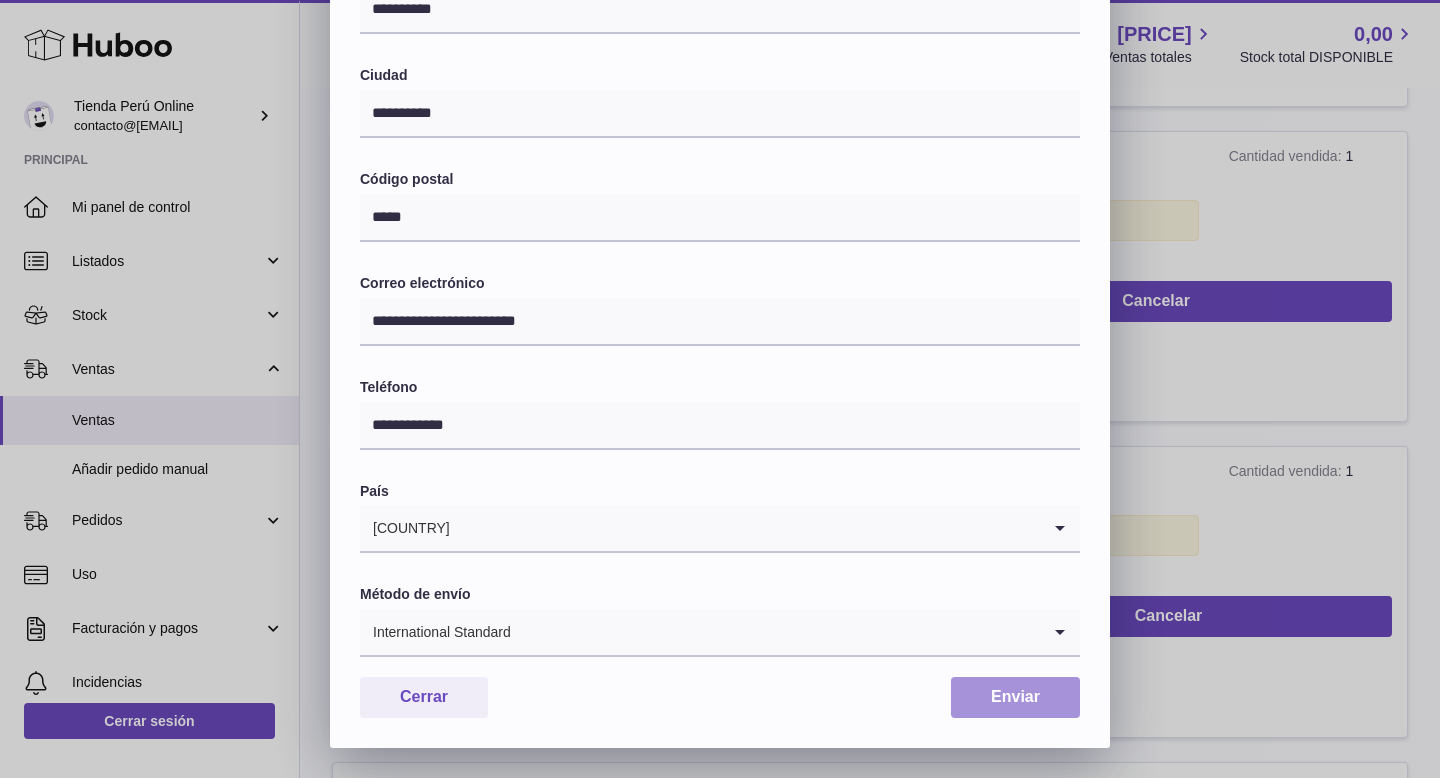 click on "Enviar" at bounding box center [1015, 697] 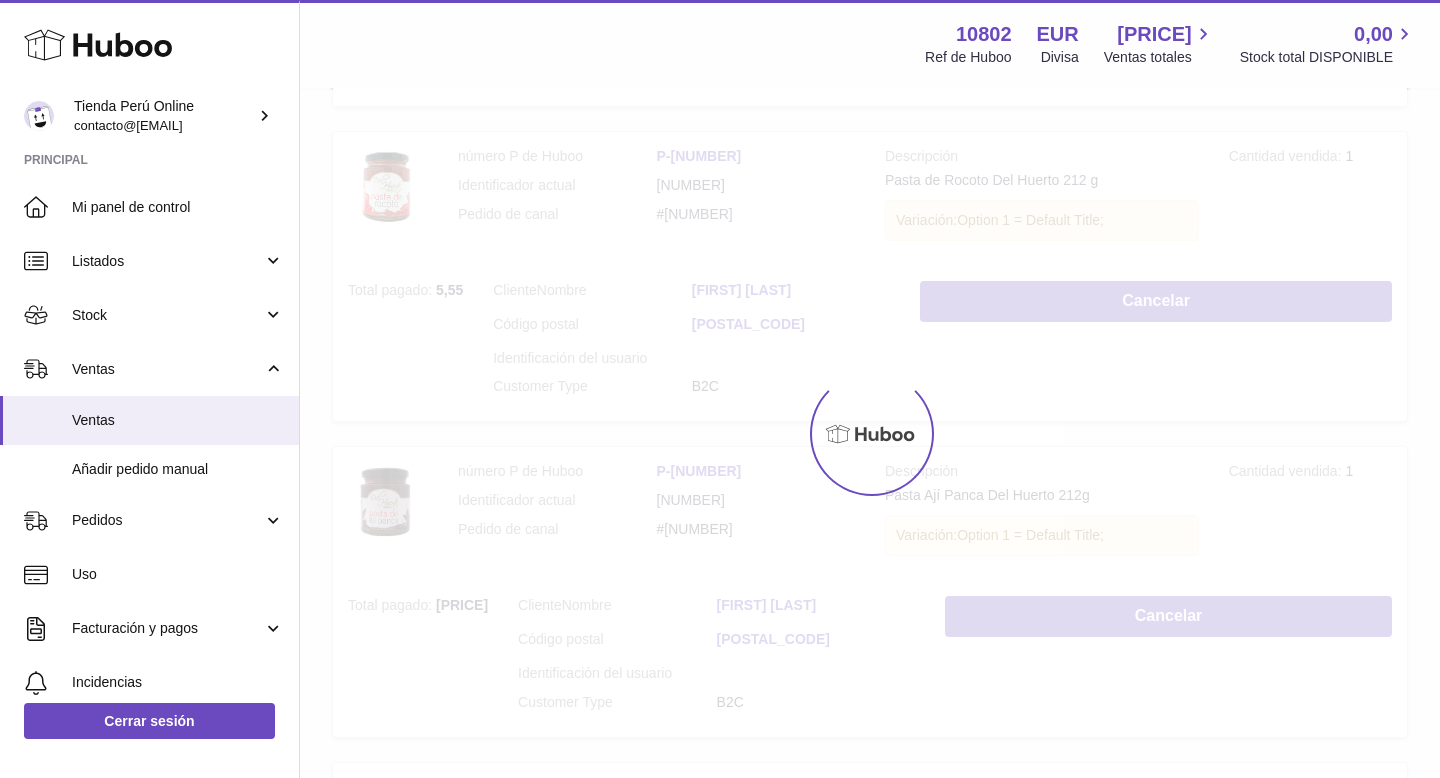 scroll, scrollTop: 0, scrollLeft: 0, axis: both 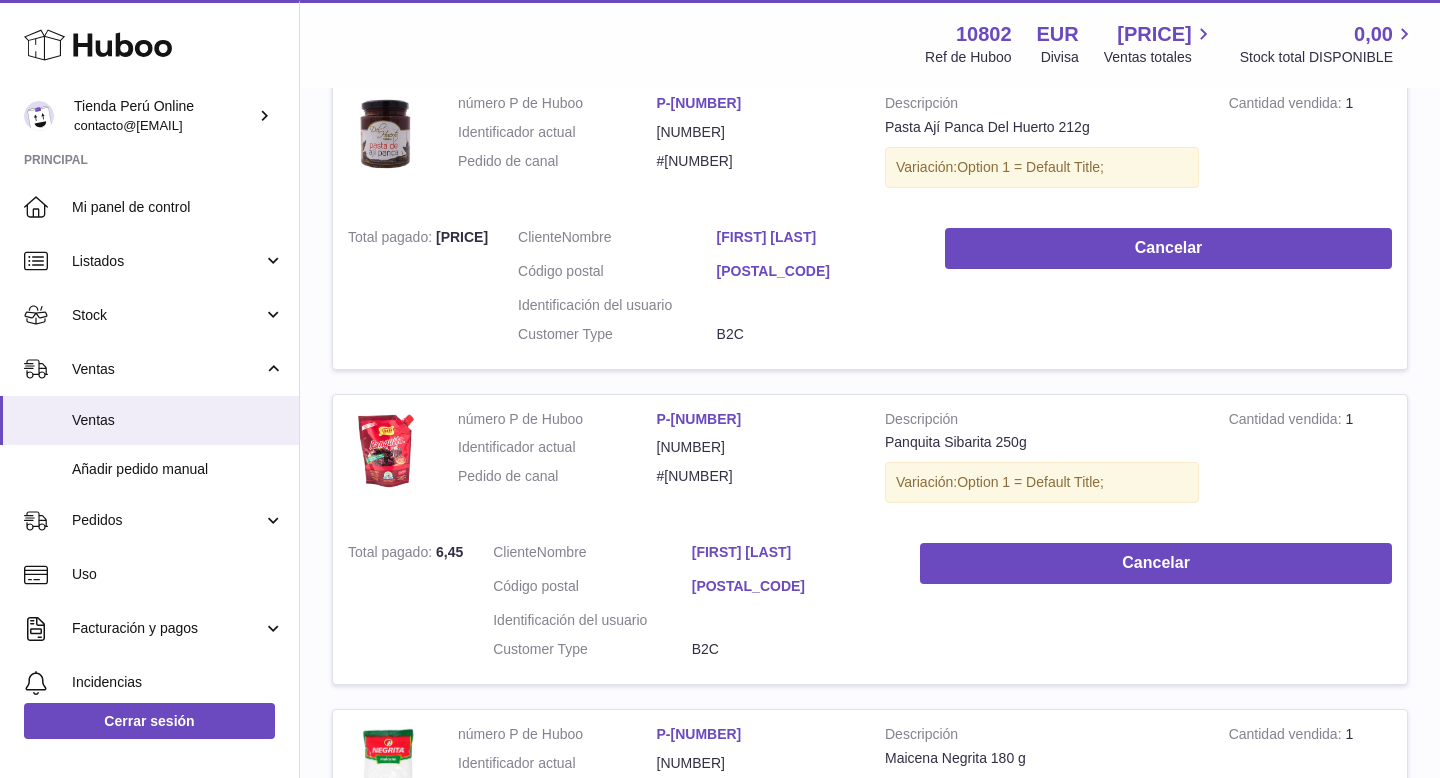 click on "[FIRST] [LAST]" at bounding box center (816, 237) 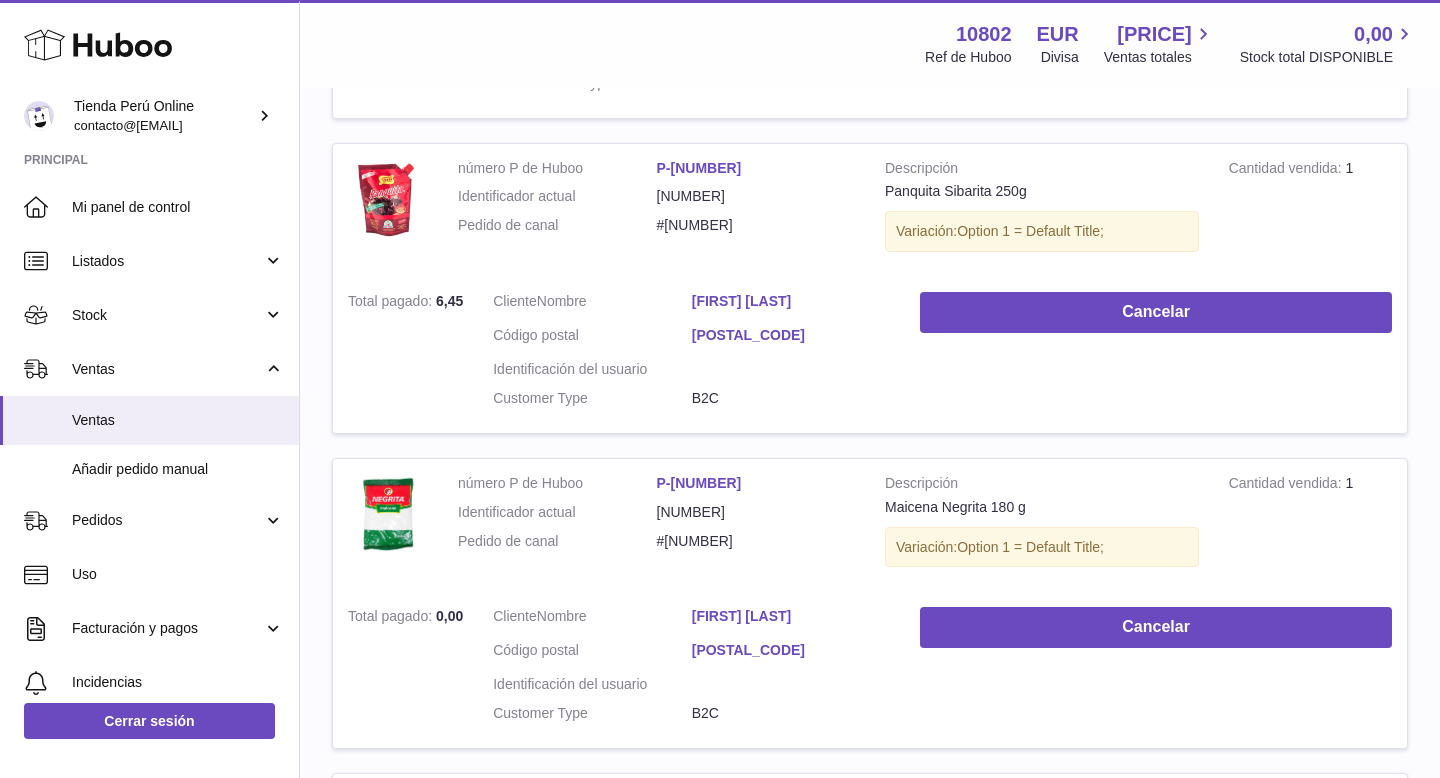 scroll, scrollTop: 1278, scrollLeft: 0, axis: vertical 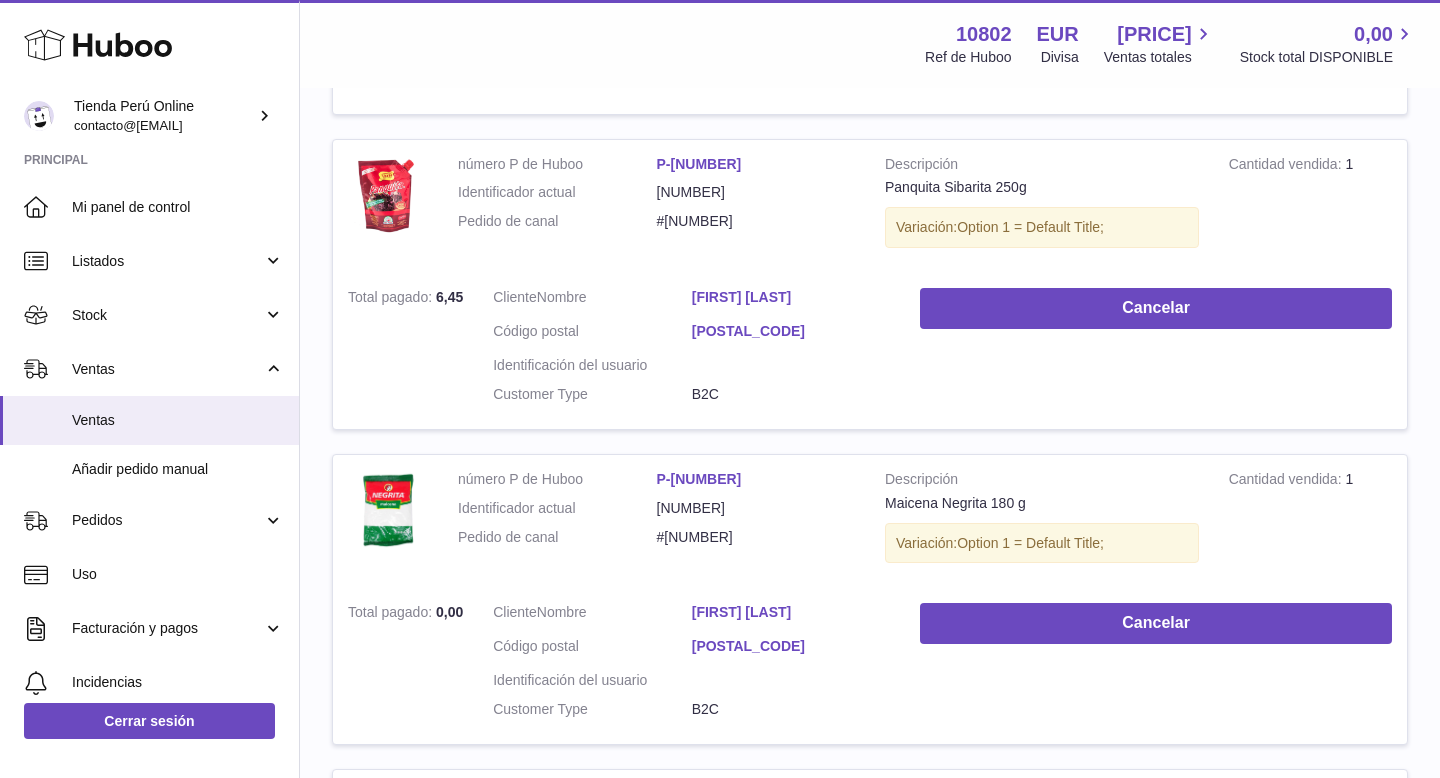 click on "[POSTAL_CODE]" at bounding box center (791, 331) 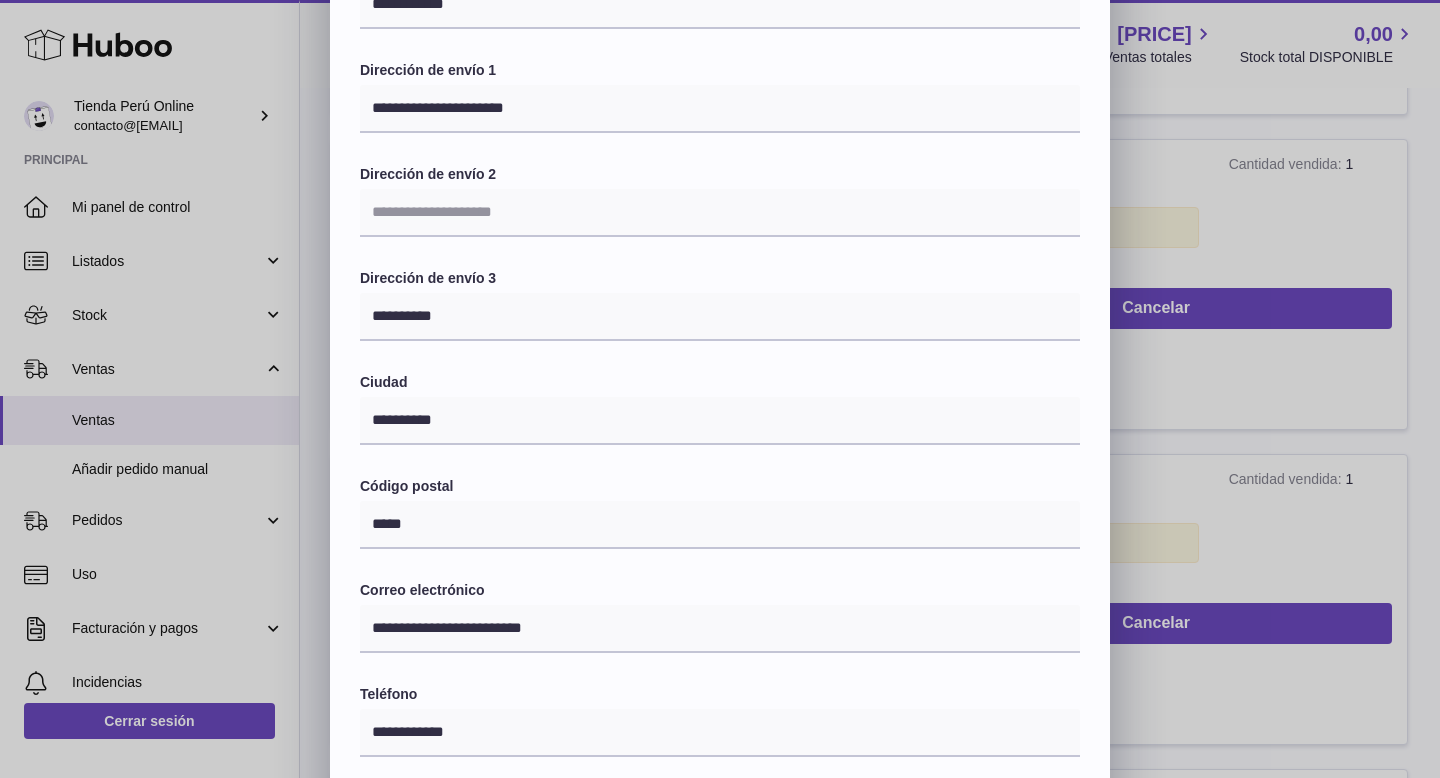scroll, scrollTop: 186, scrollLeft: 0, axis: vertical 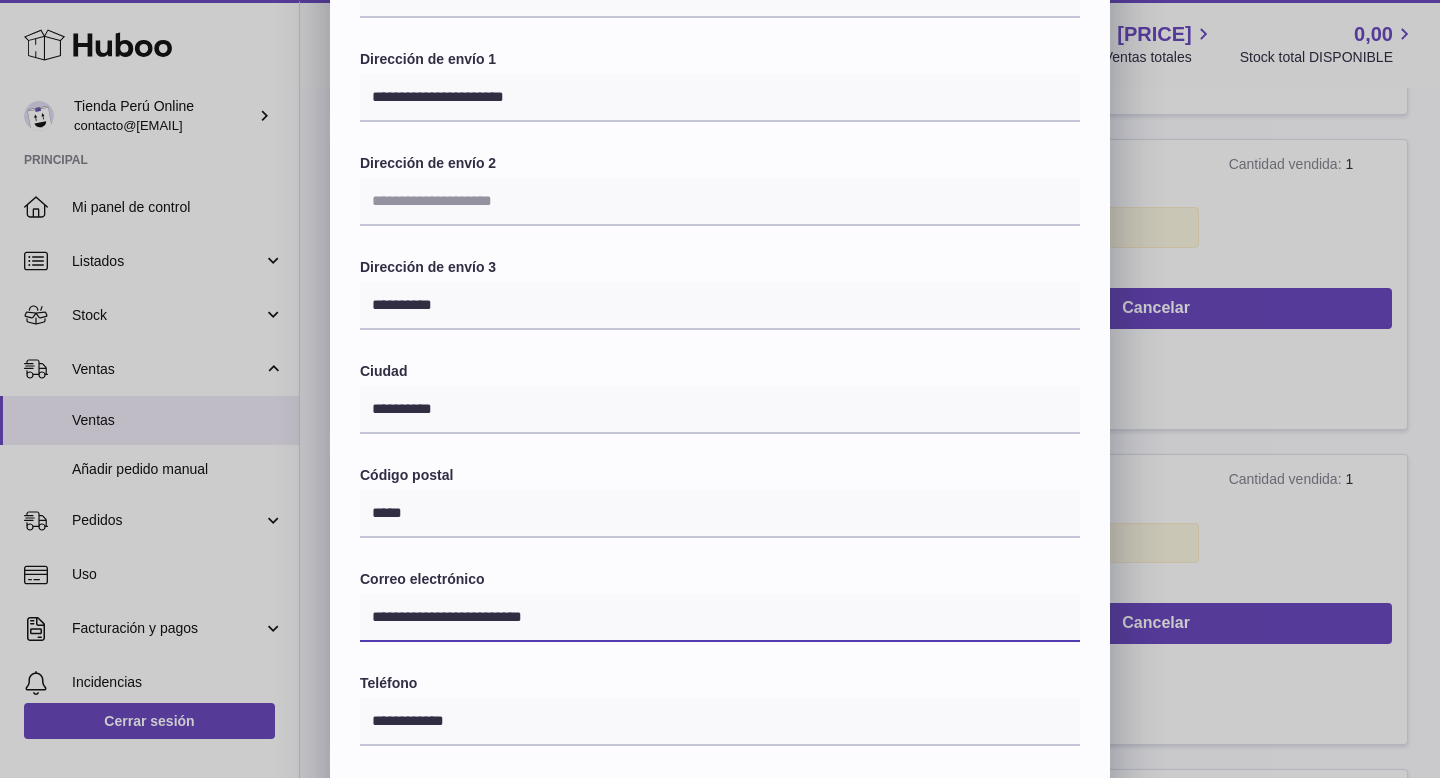 click on "**********" at bounding box center [720, 618] 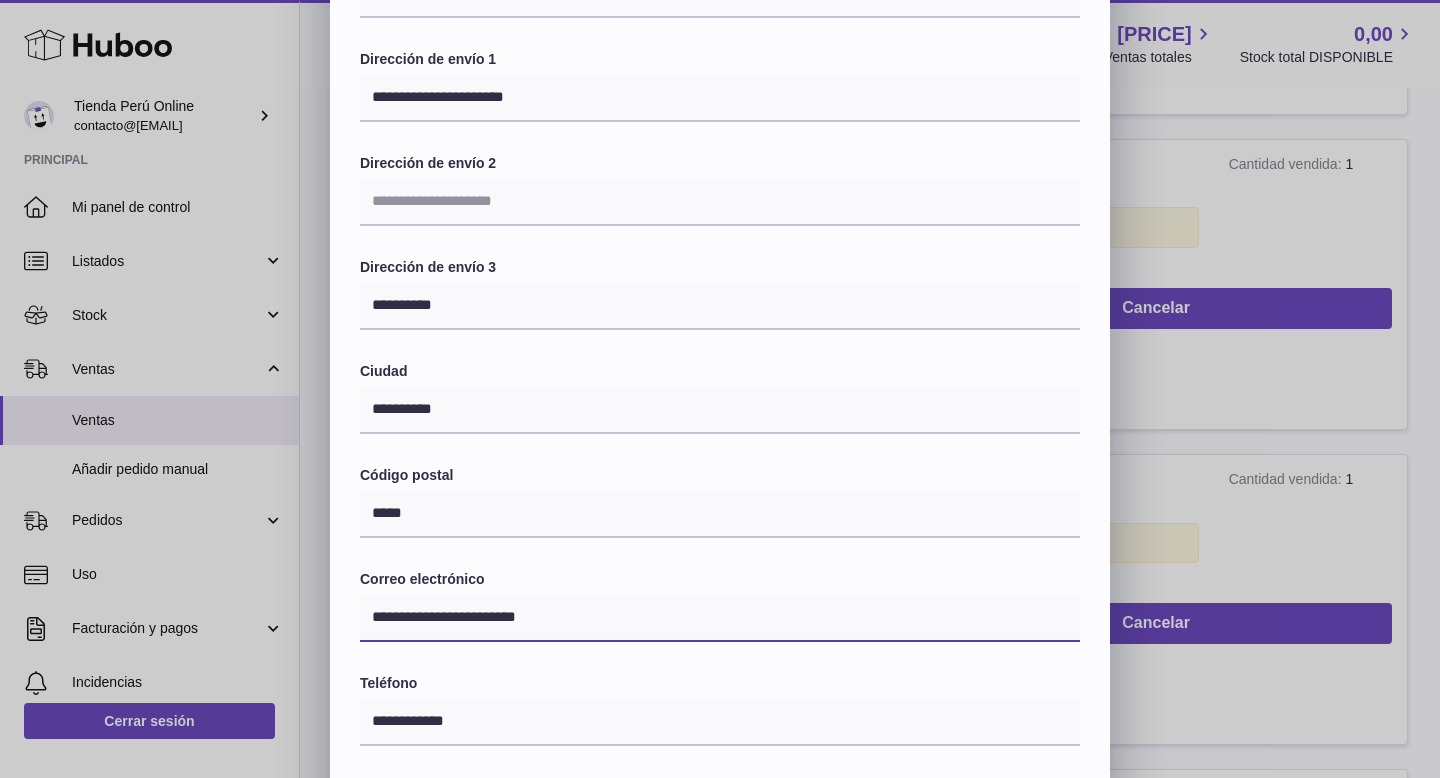 type on "**********" 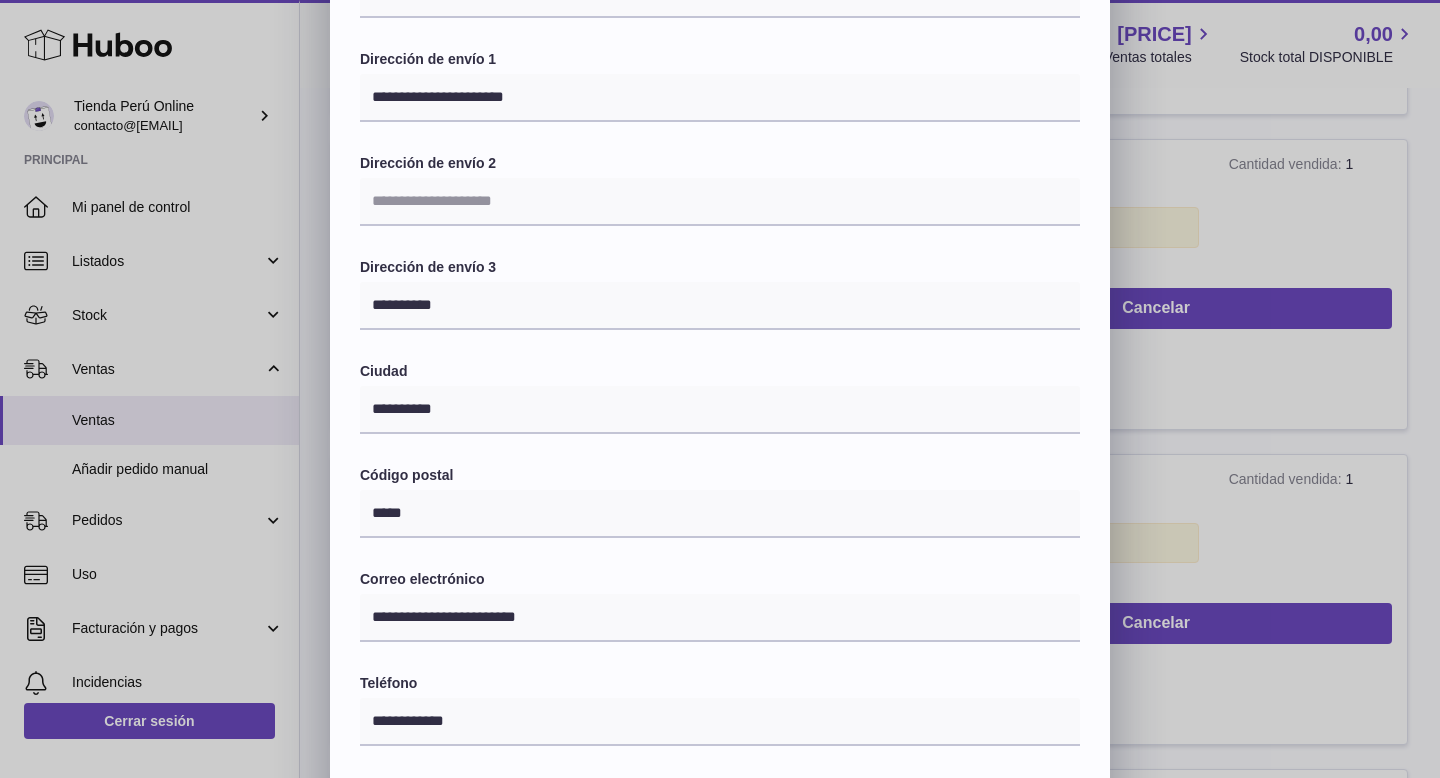 click on "**********" at bounding box center (720, 449) 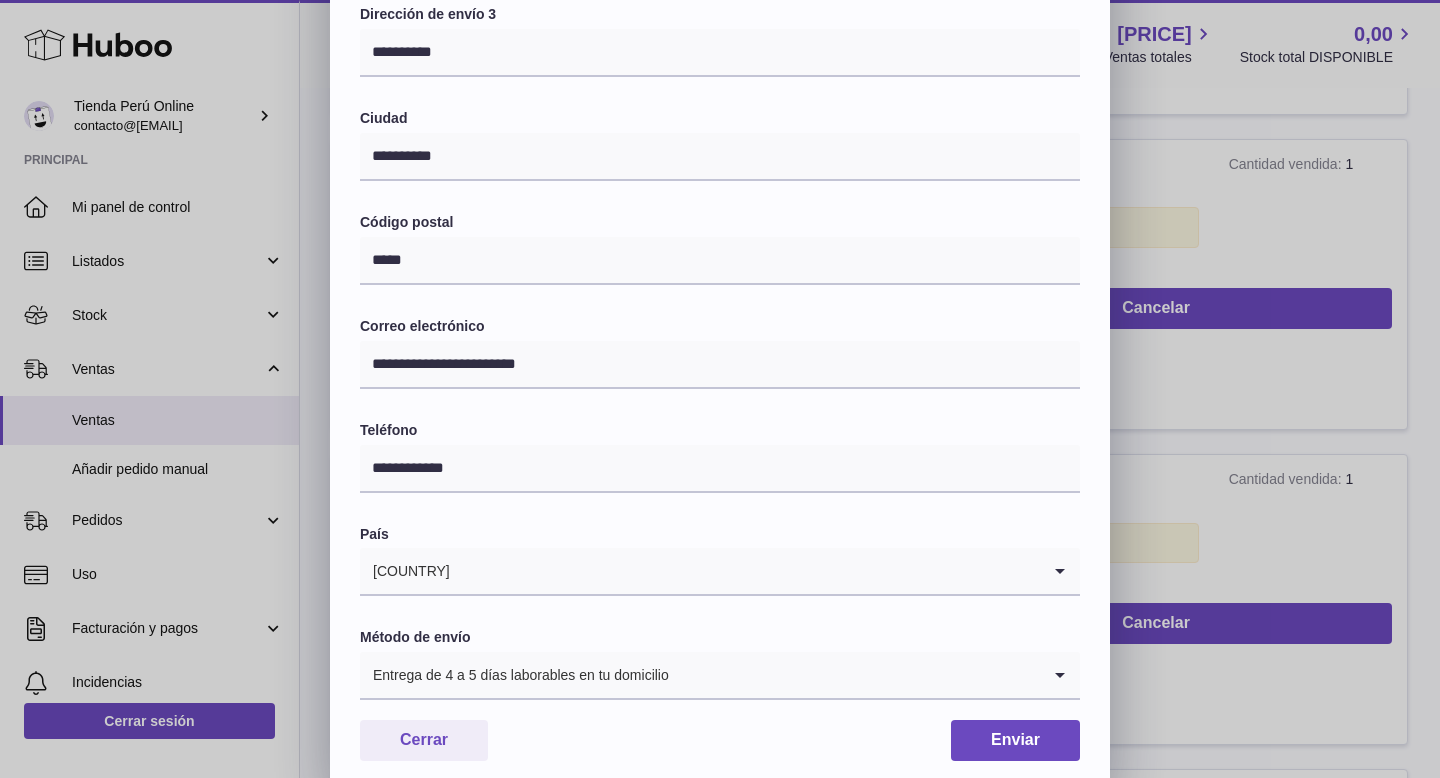 scroll, scrollTop: 482, scrollLeft: 0, axis: vertical 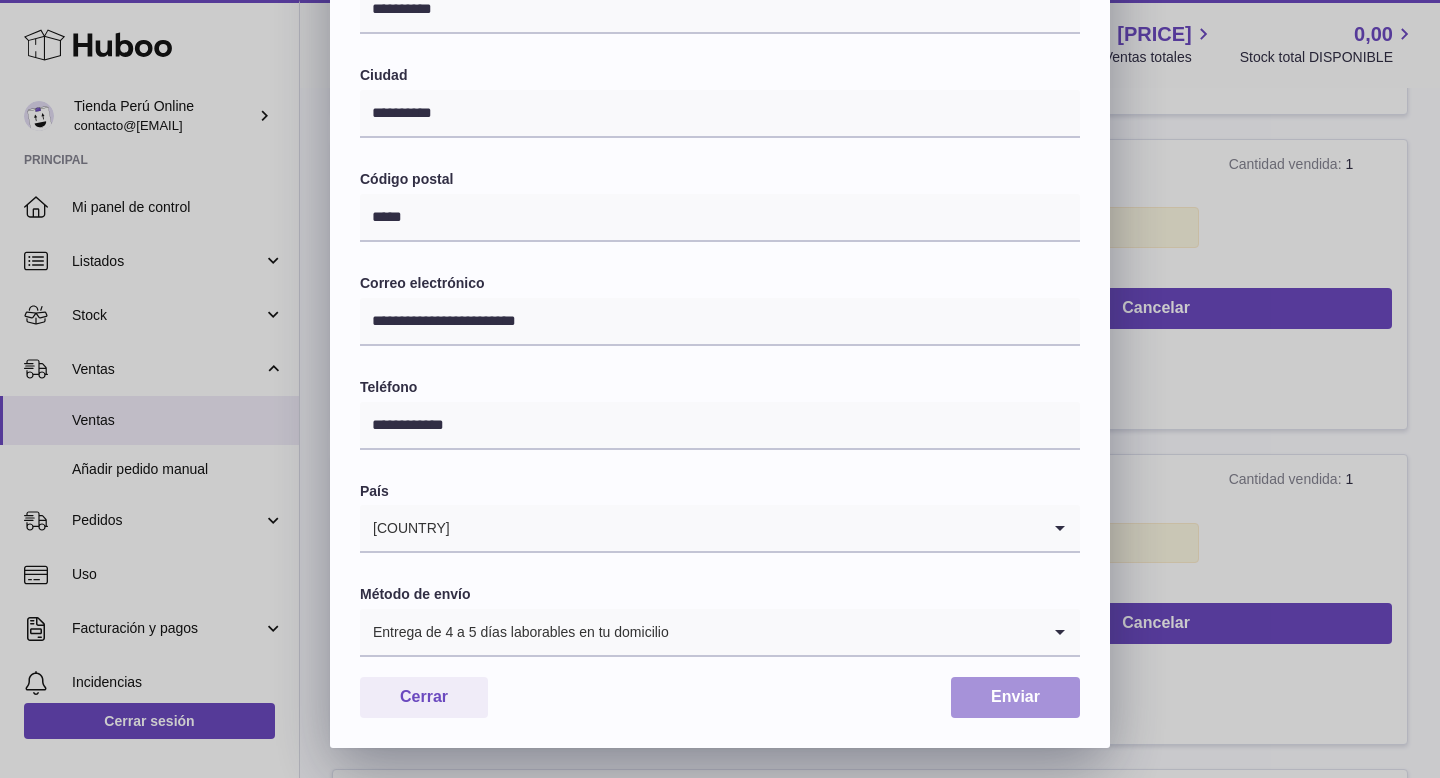 click on "Enviar" at bounding box center [1015, 697] 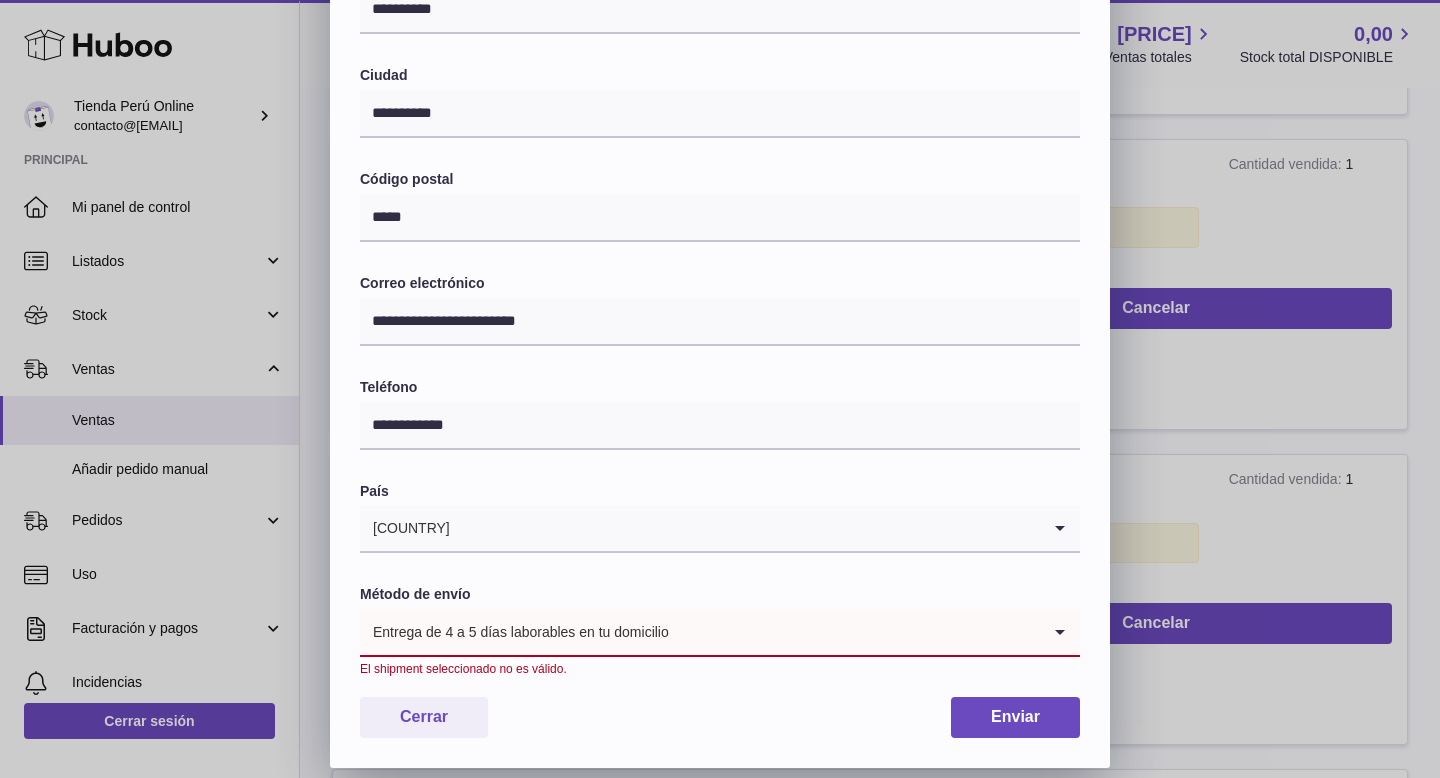 click at bounding box center (855, 632) 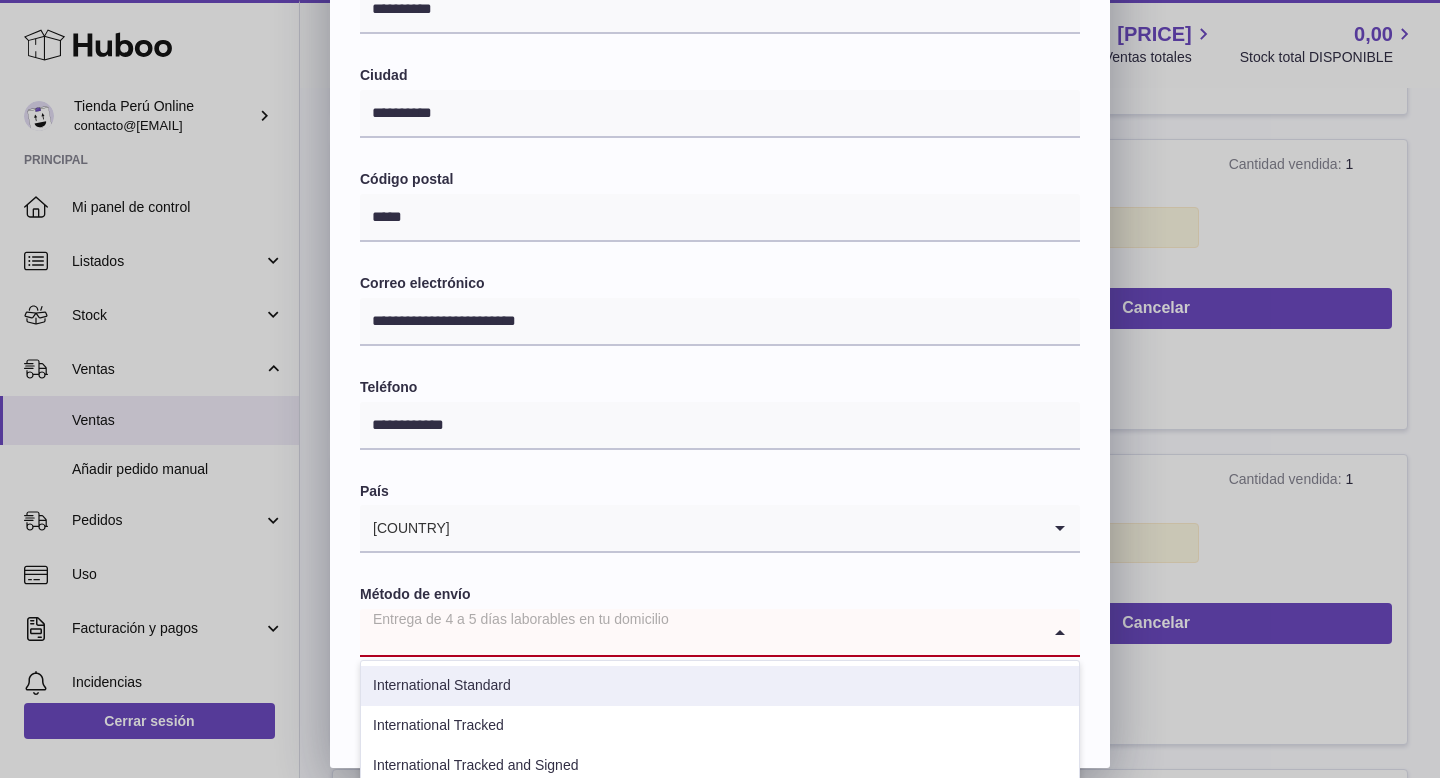 click on "International Standard" at bounding box center [720, 686] 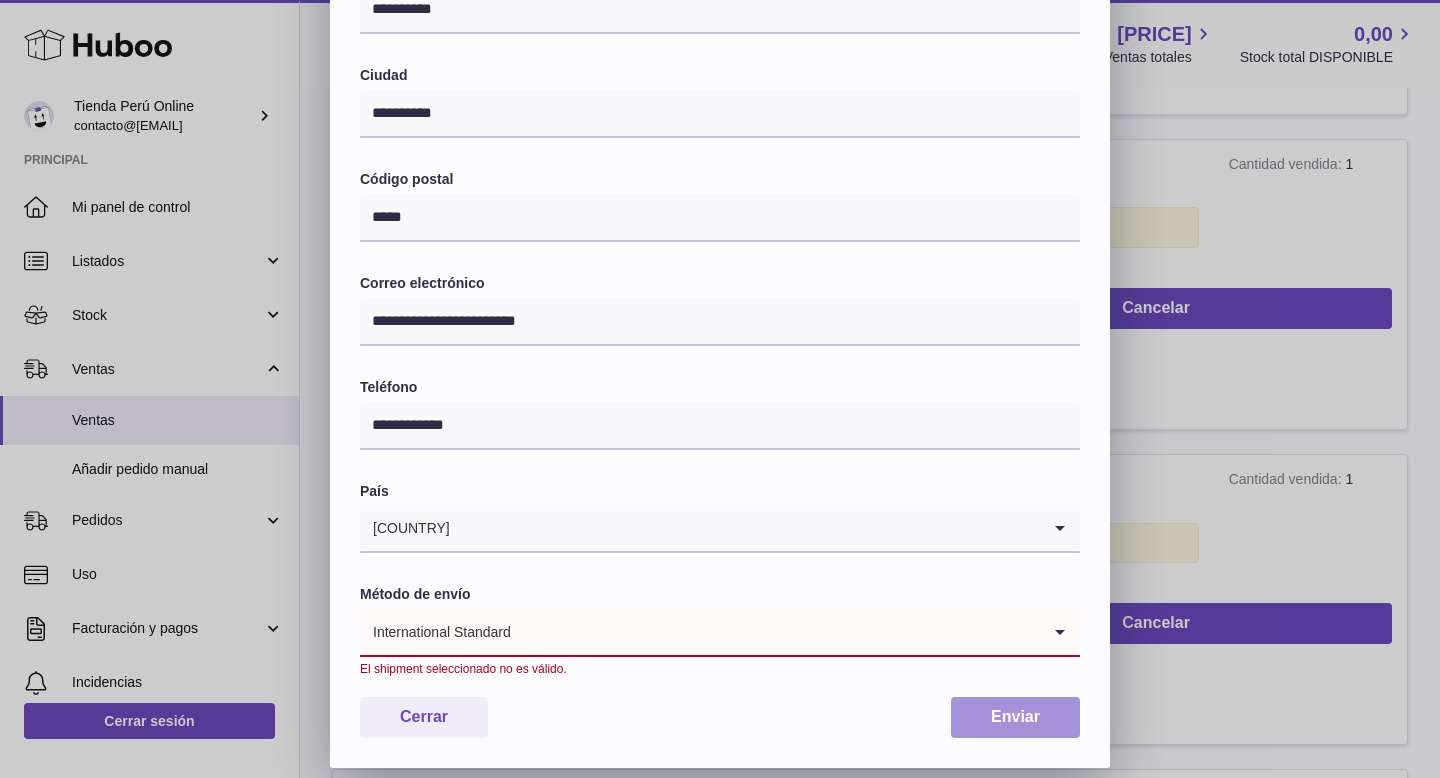 click on "Enviar" at bounding box center (1015, 717) 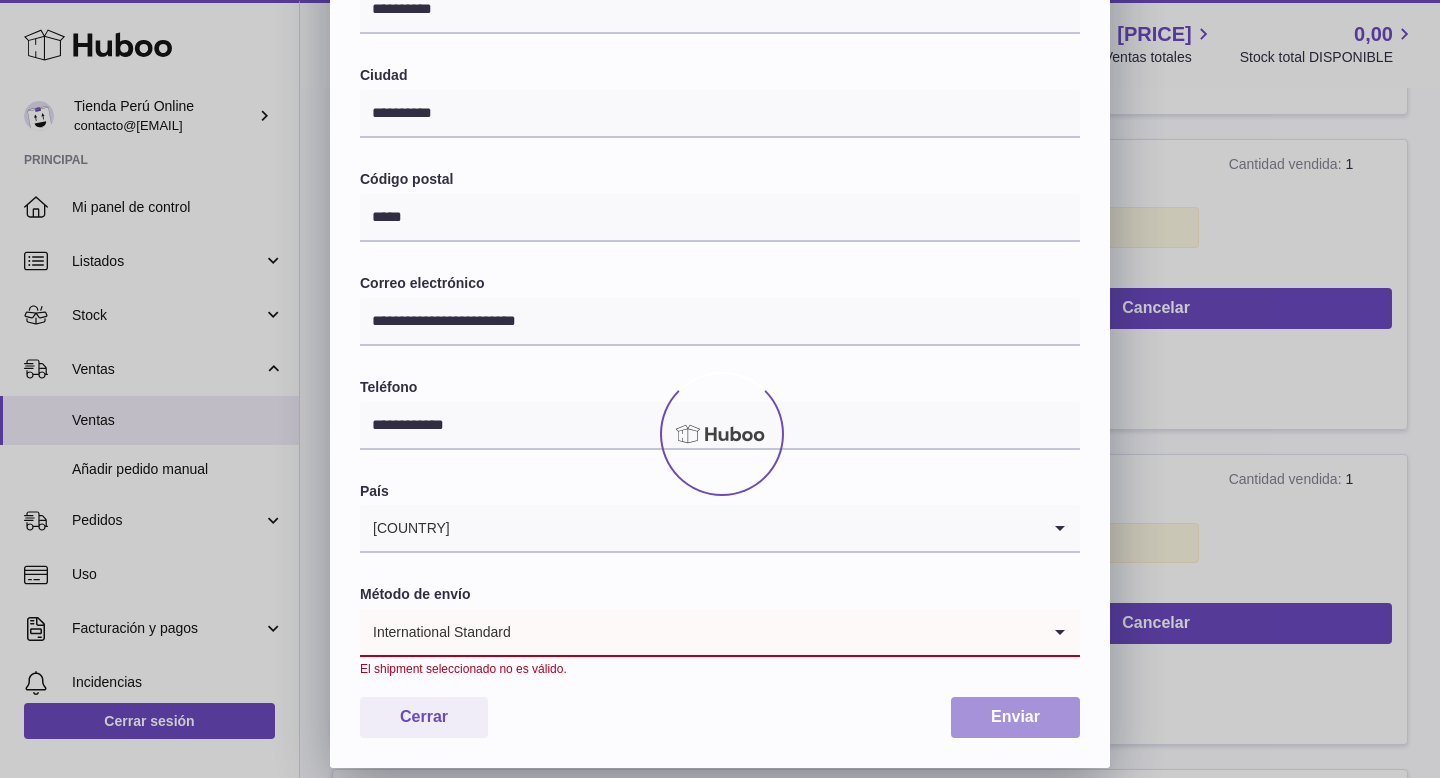 scroll, scrollTop: 0, scrollLeft: 0, axis: both 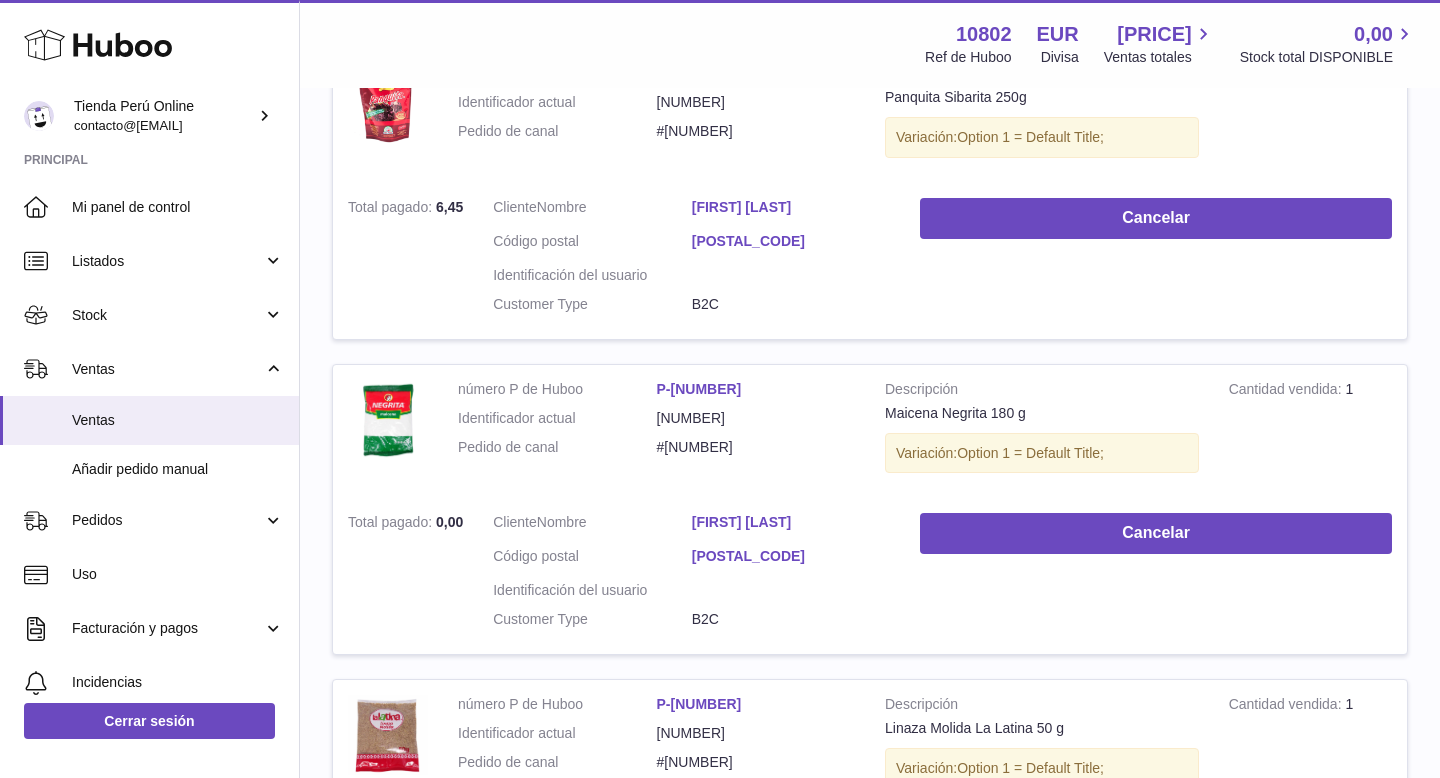 click on "[FIRST] [LAST]" at bounding box center [791, 207] 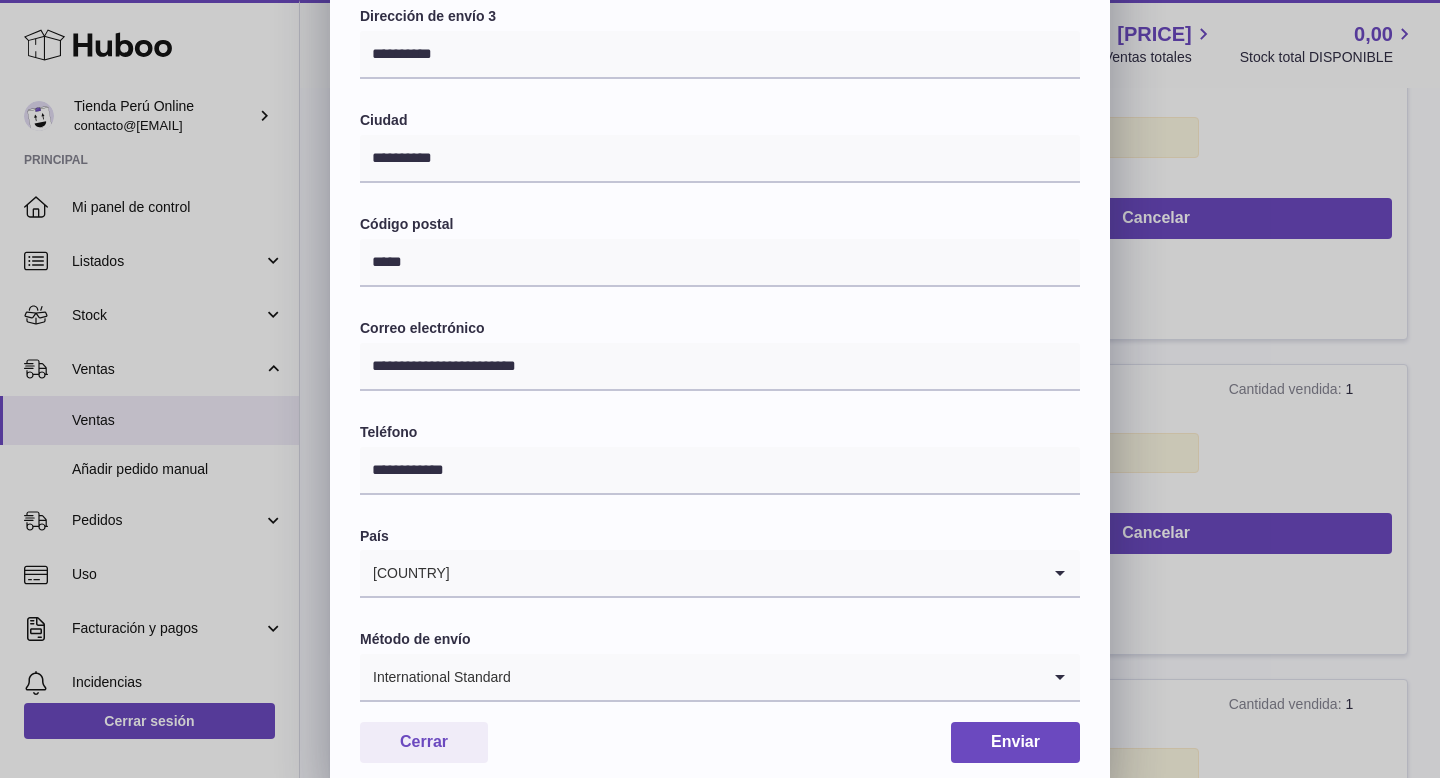 scroll, scrollTop: 444, scrollLeft: 0, axis: vertical 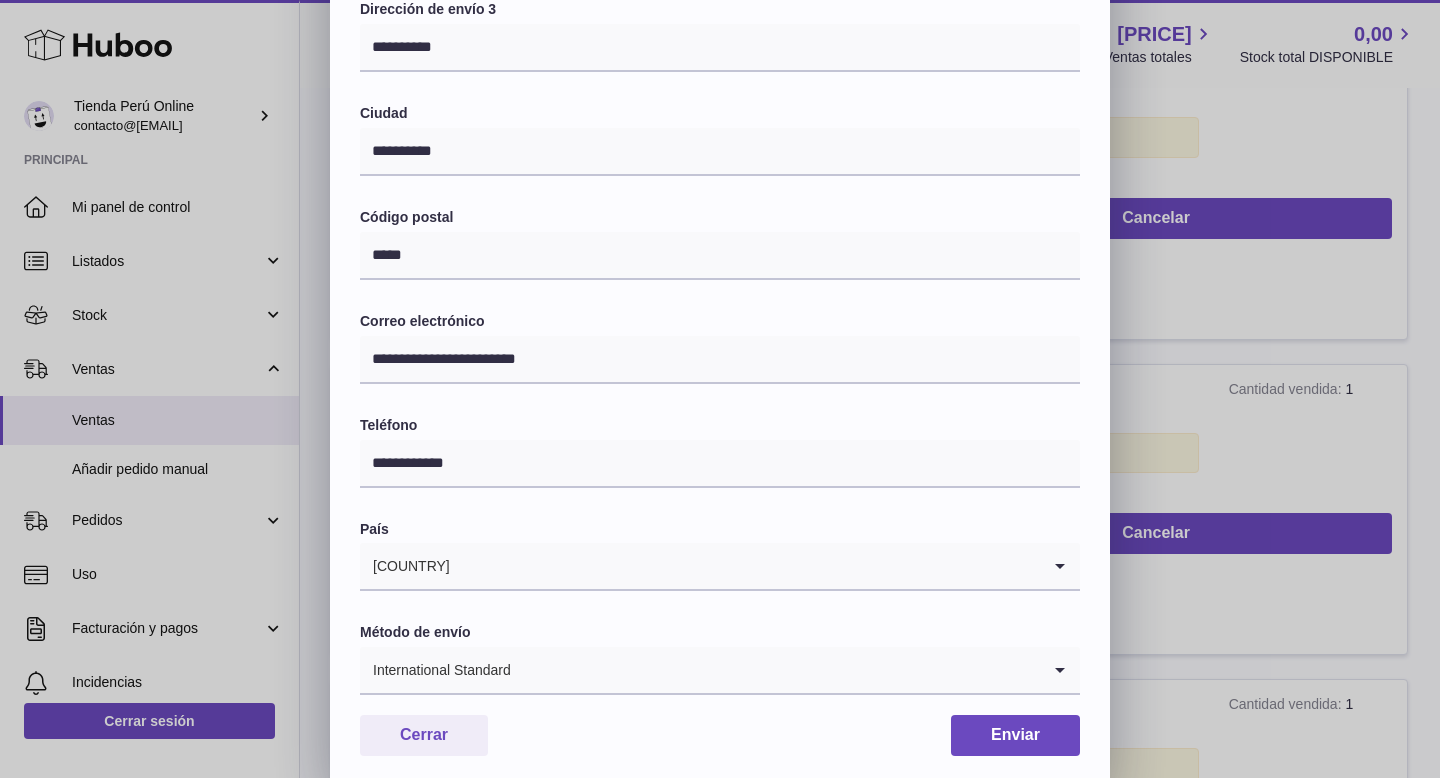 click on "**********" at bounding box center (720, 186) 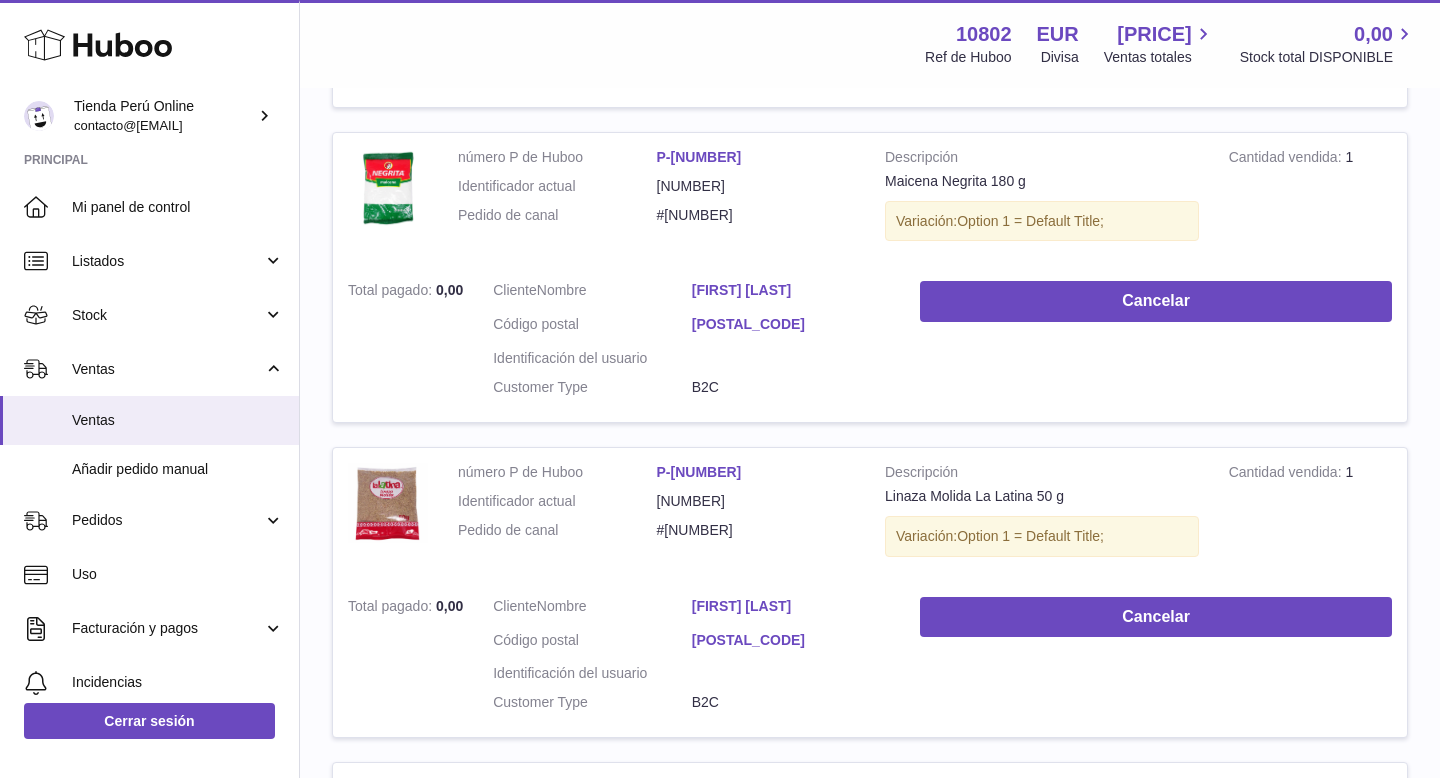 scroll, scrollTop: 1601, scrollLeft: 0, axis: vertical 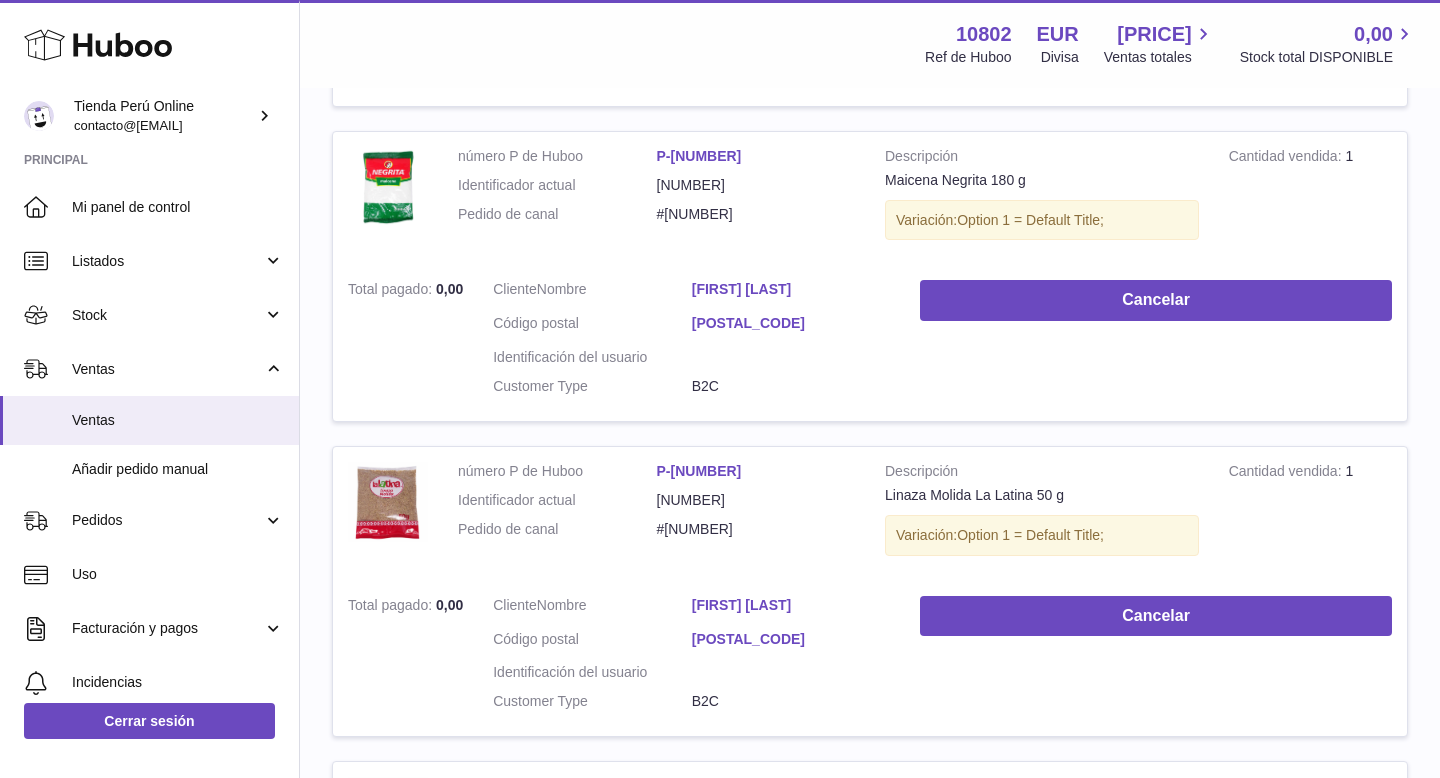 click on "[FIRST] [LAST]" at bounding box center [791, 289] 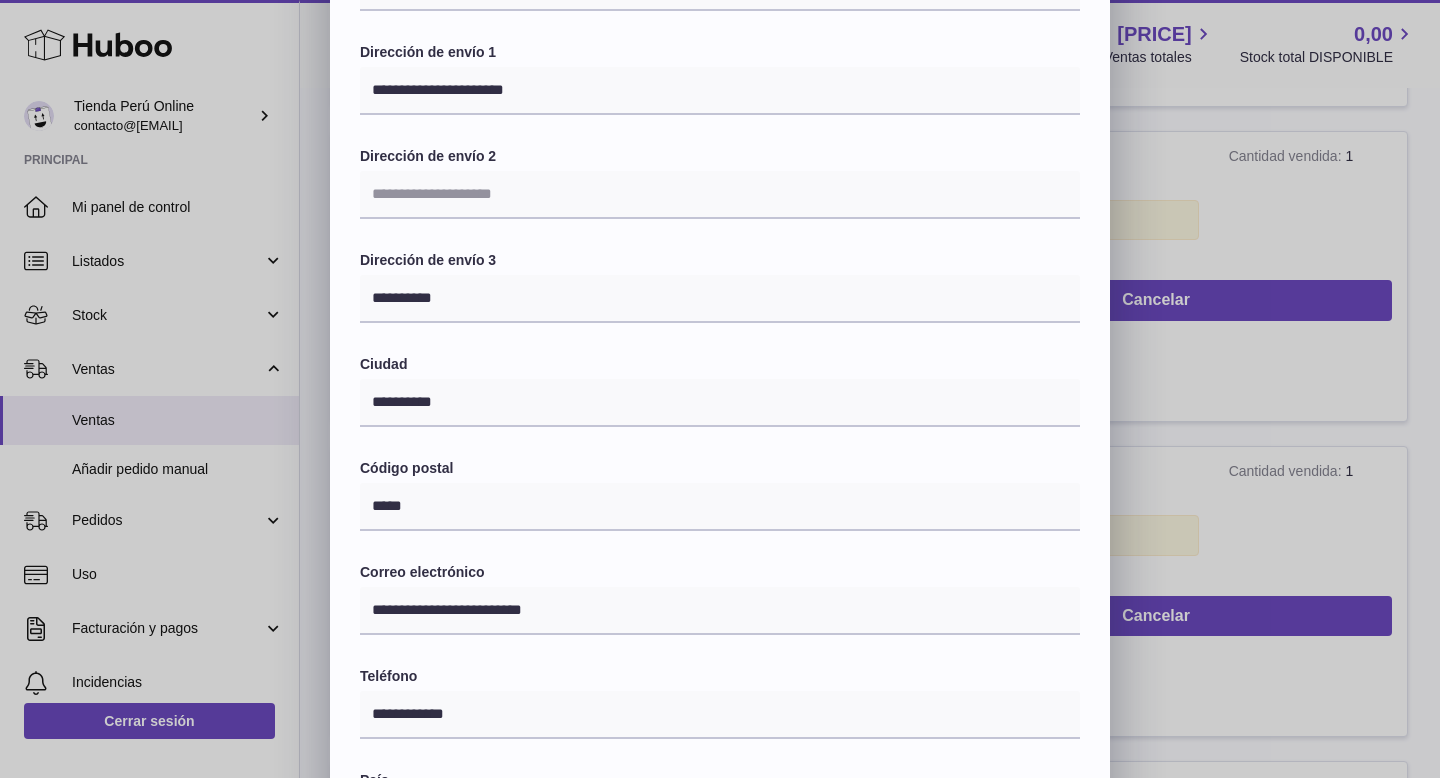 scroll, scrollTop: 203, scrollLeft: 0, axis: vertical 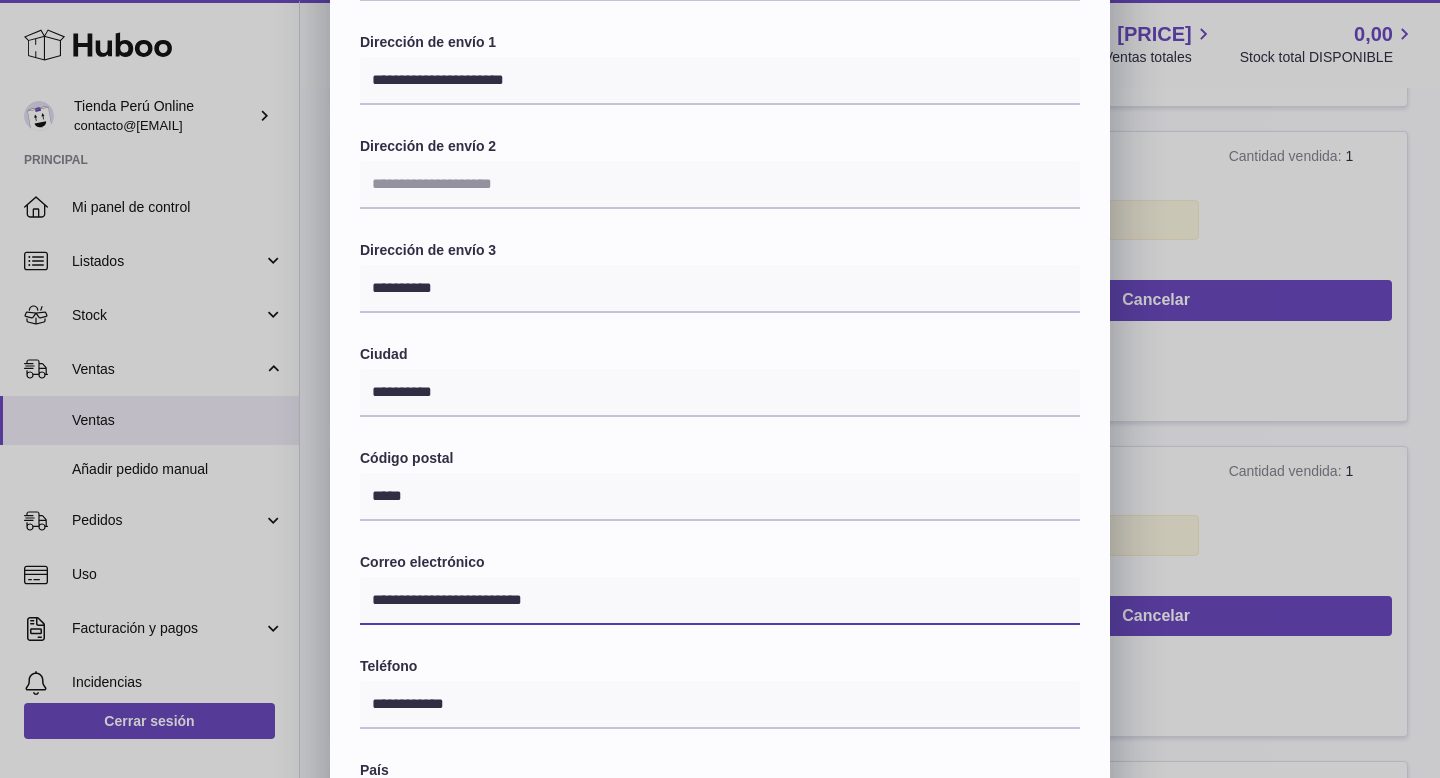 click on "**********" at bounding box center (720, 601) 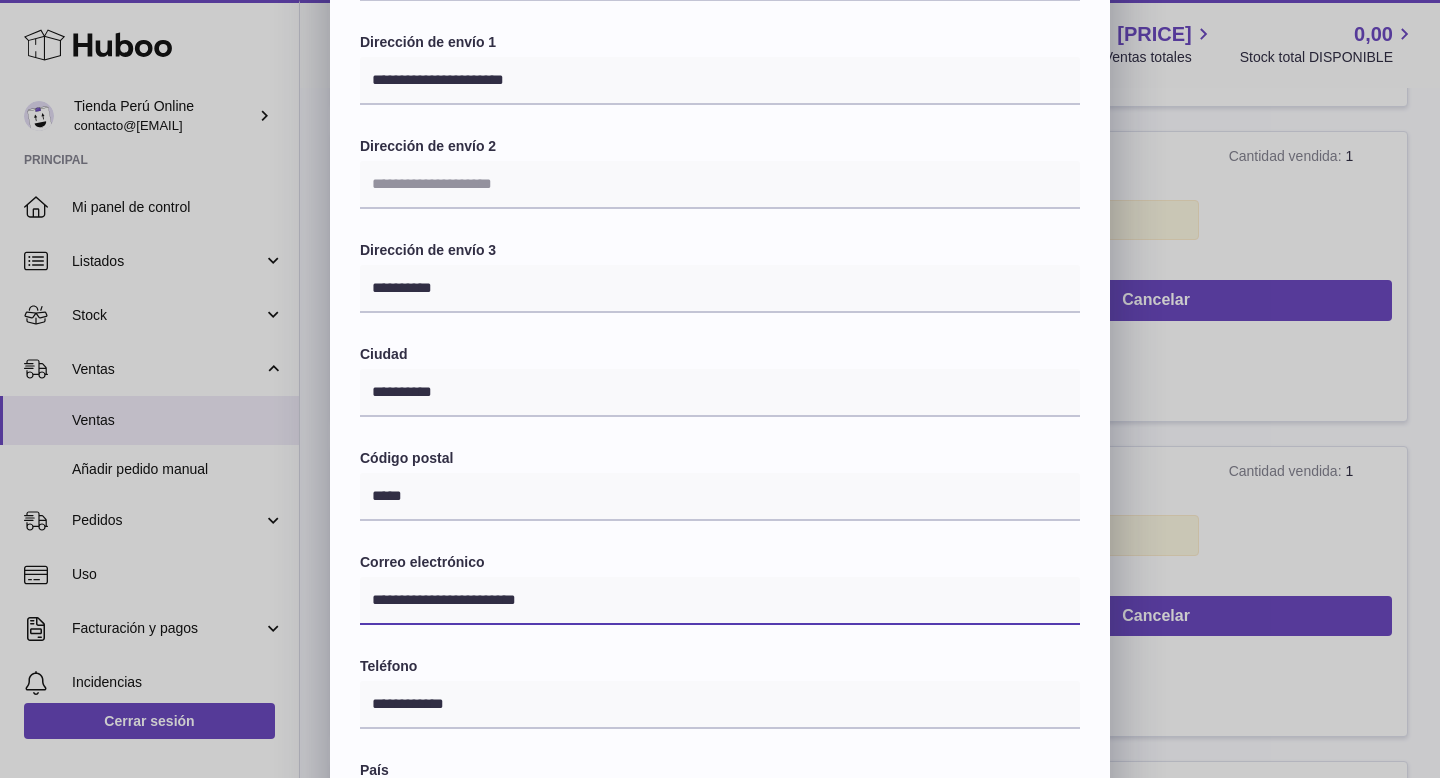 type on "**********" 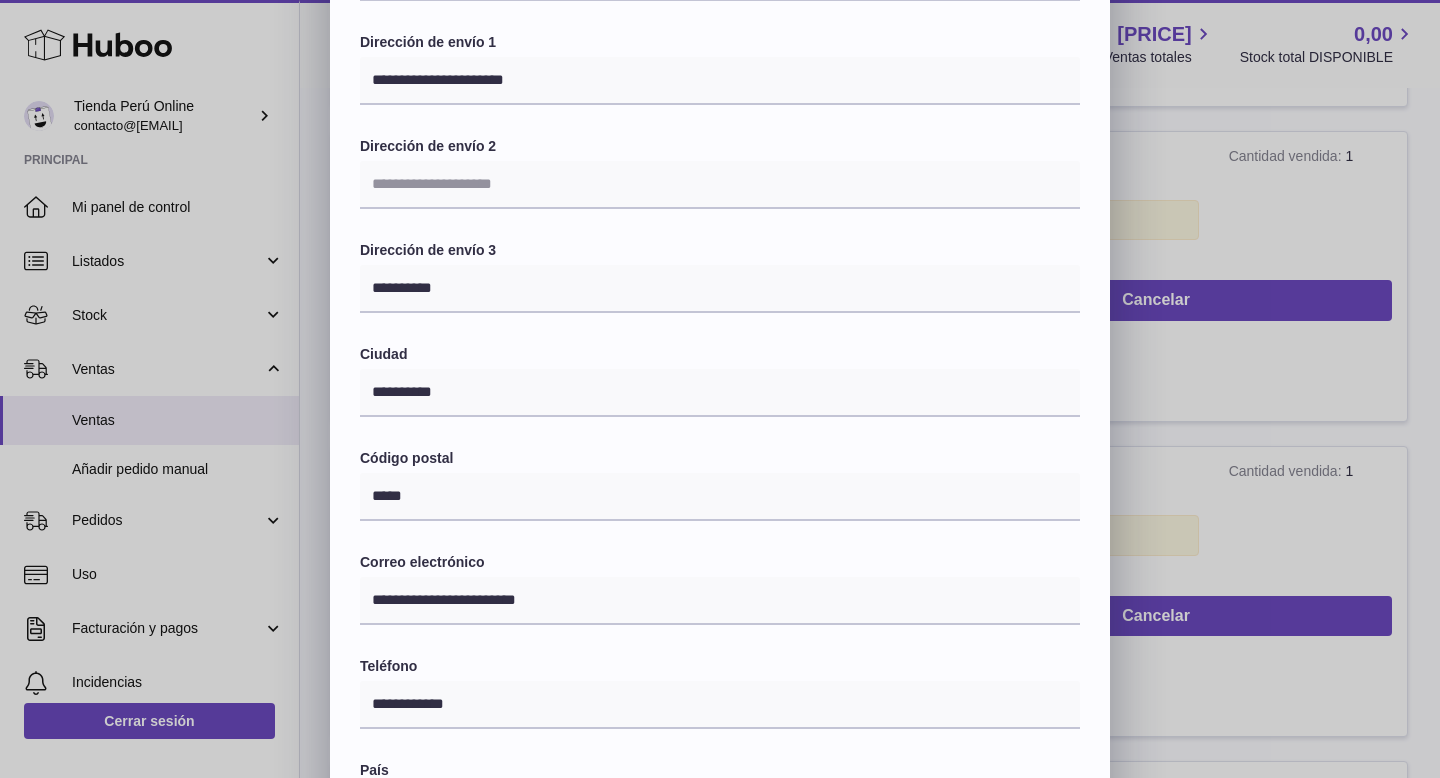 click on "**********" at bounding box center [720, 432] 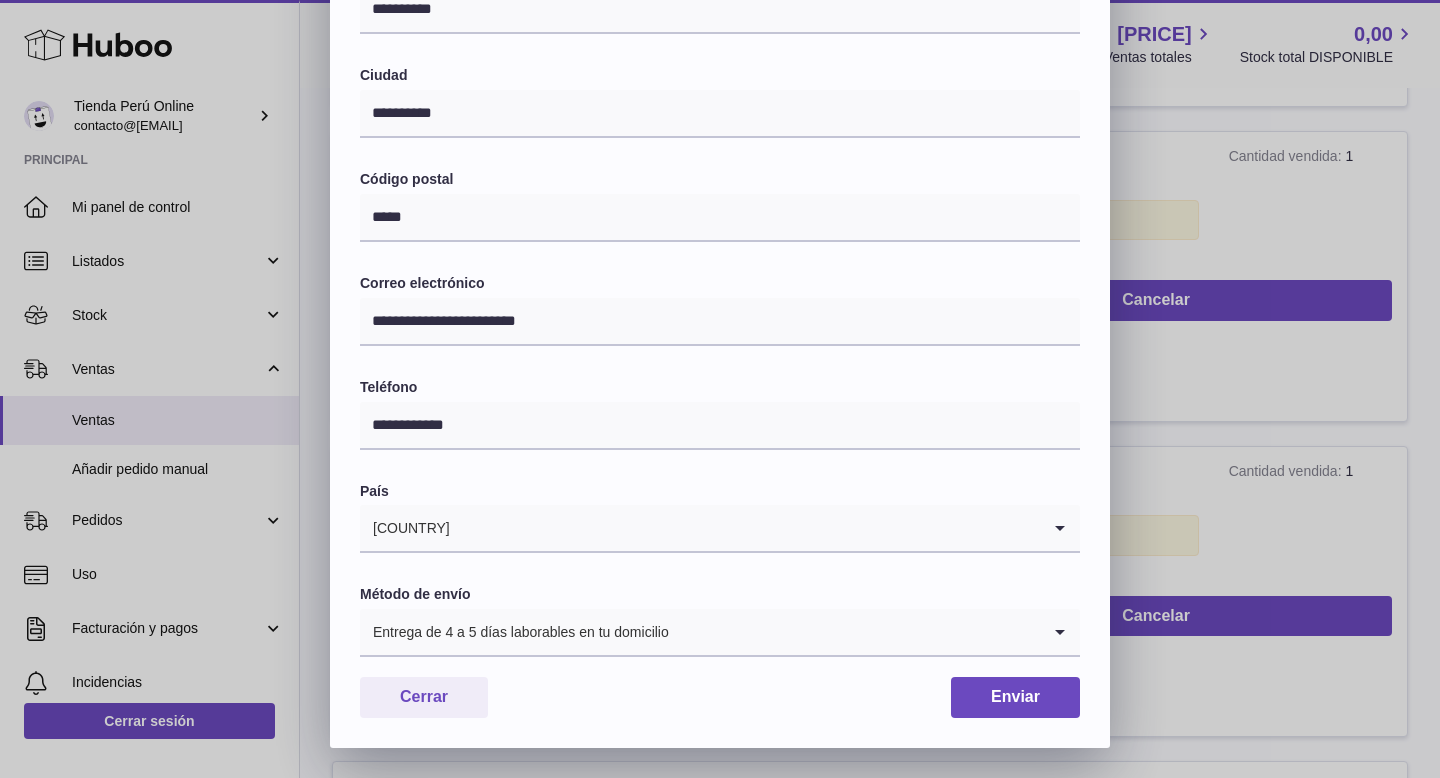 click at bounding box center (855, 632) 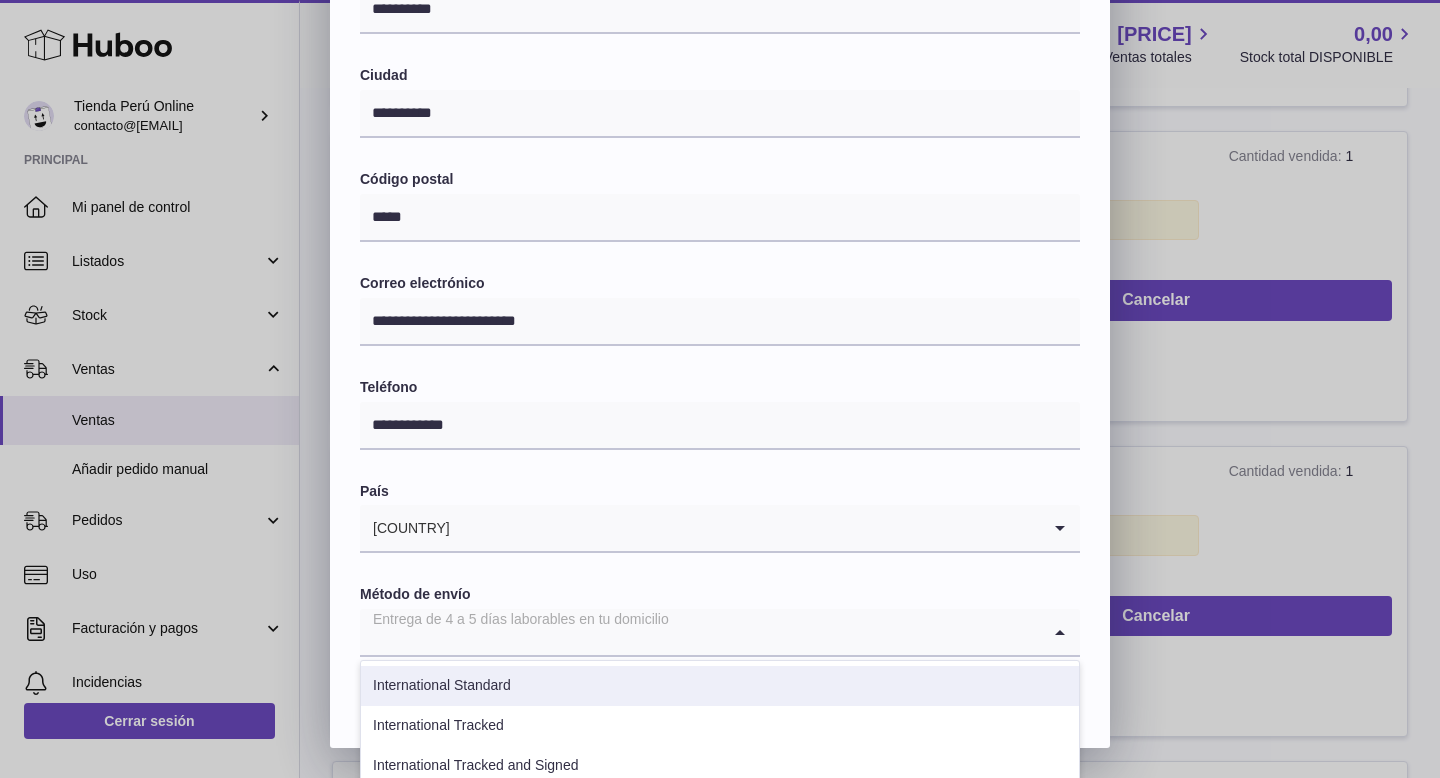 click on "International Standard" at bounding box center (720, 686) 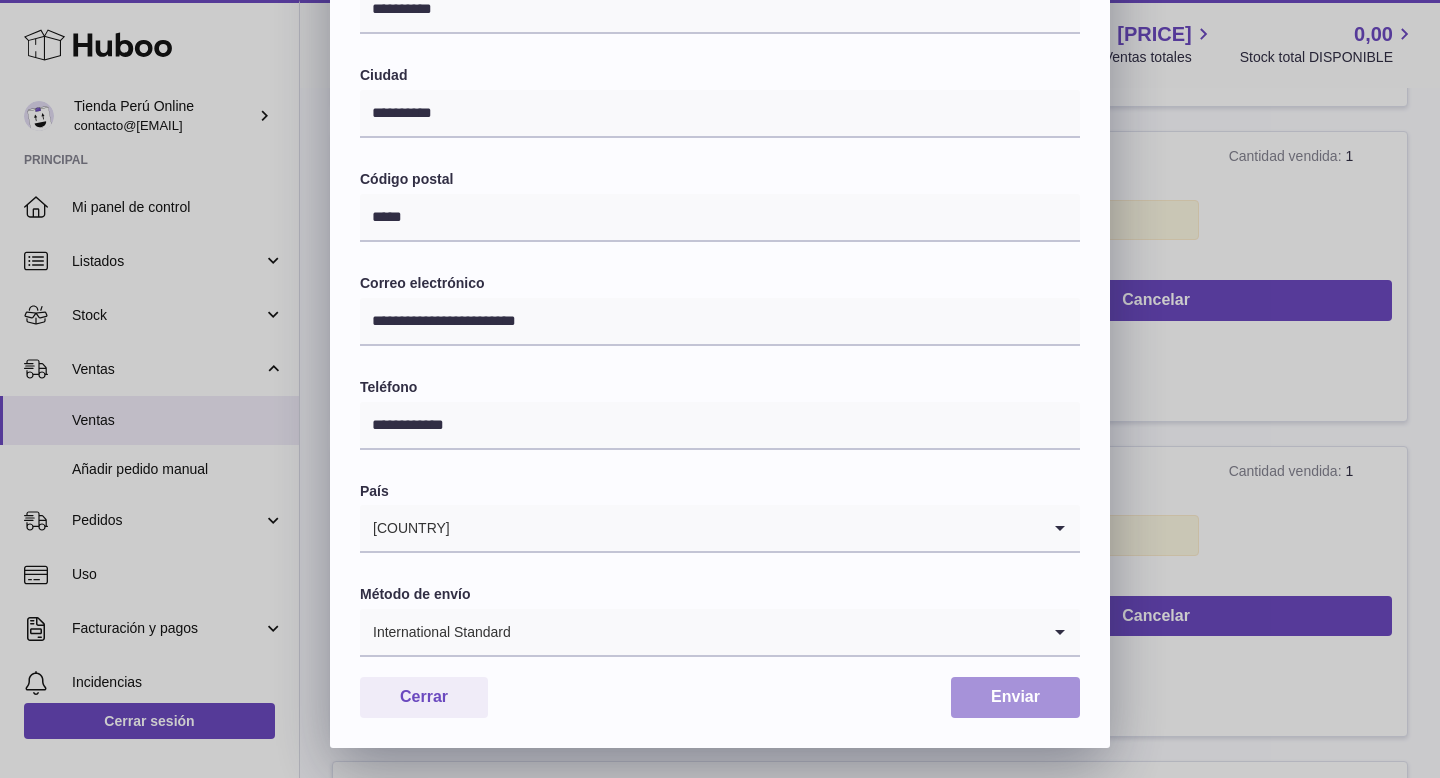 click on "Enviar" at bounding box center (1015, 697) 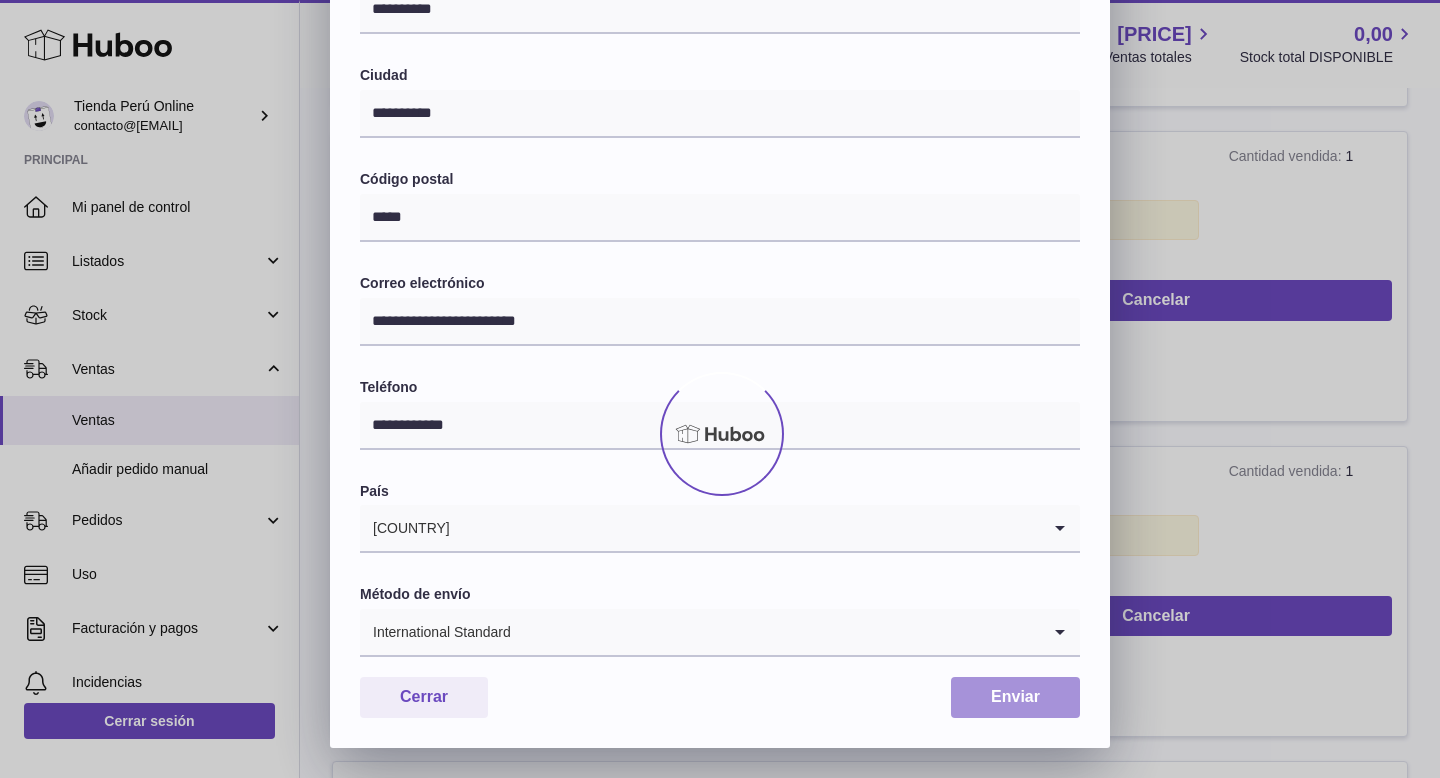 scroll, scrollTop: 0, scrollLeft: 0, axis: both 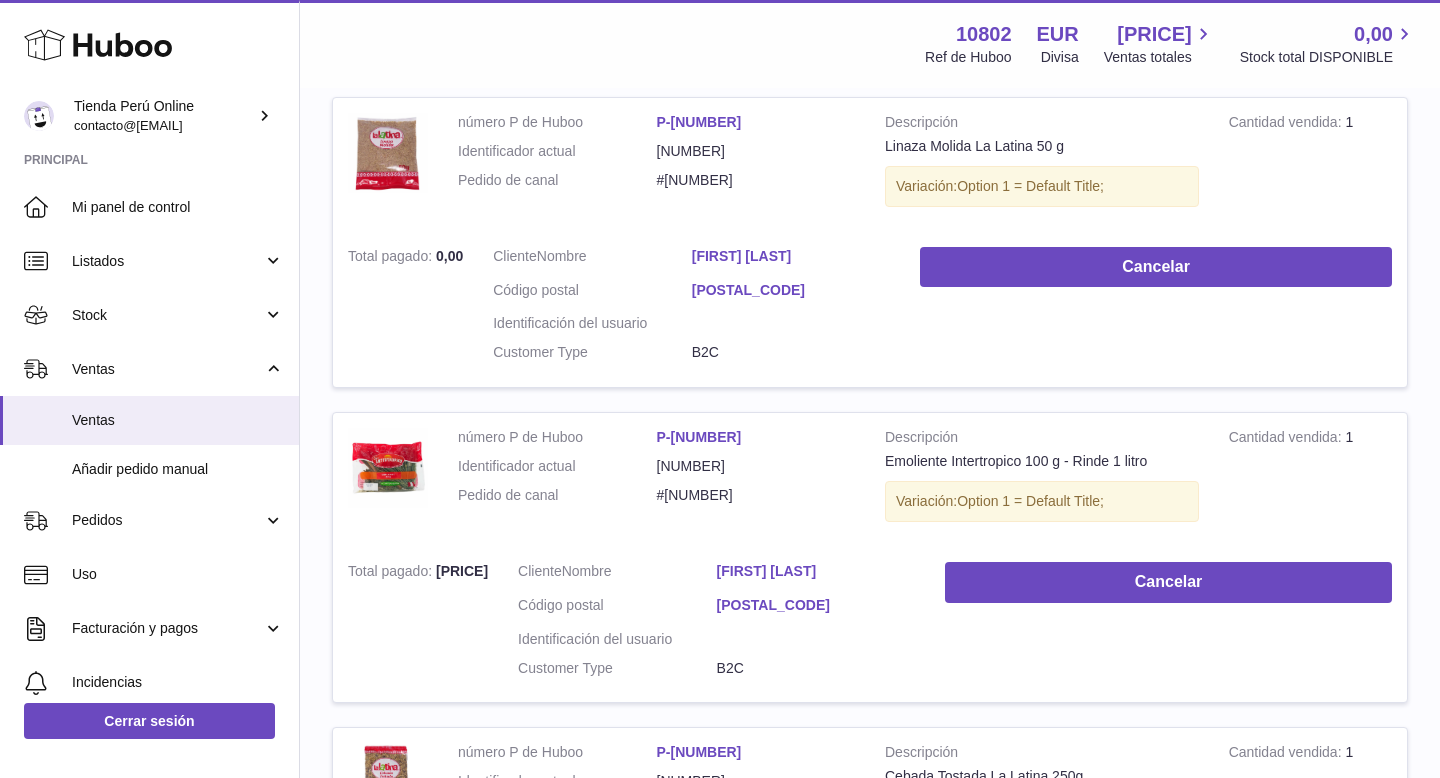 click on "[FIRST] [LAST]" at bounding box center [791, 256] 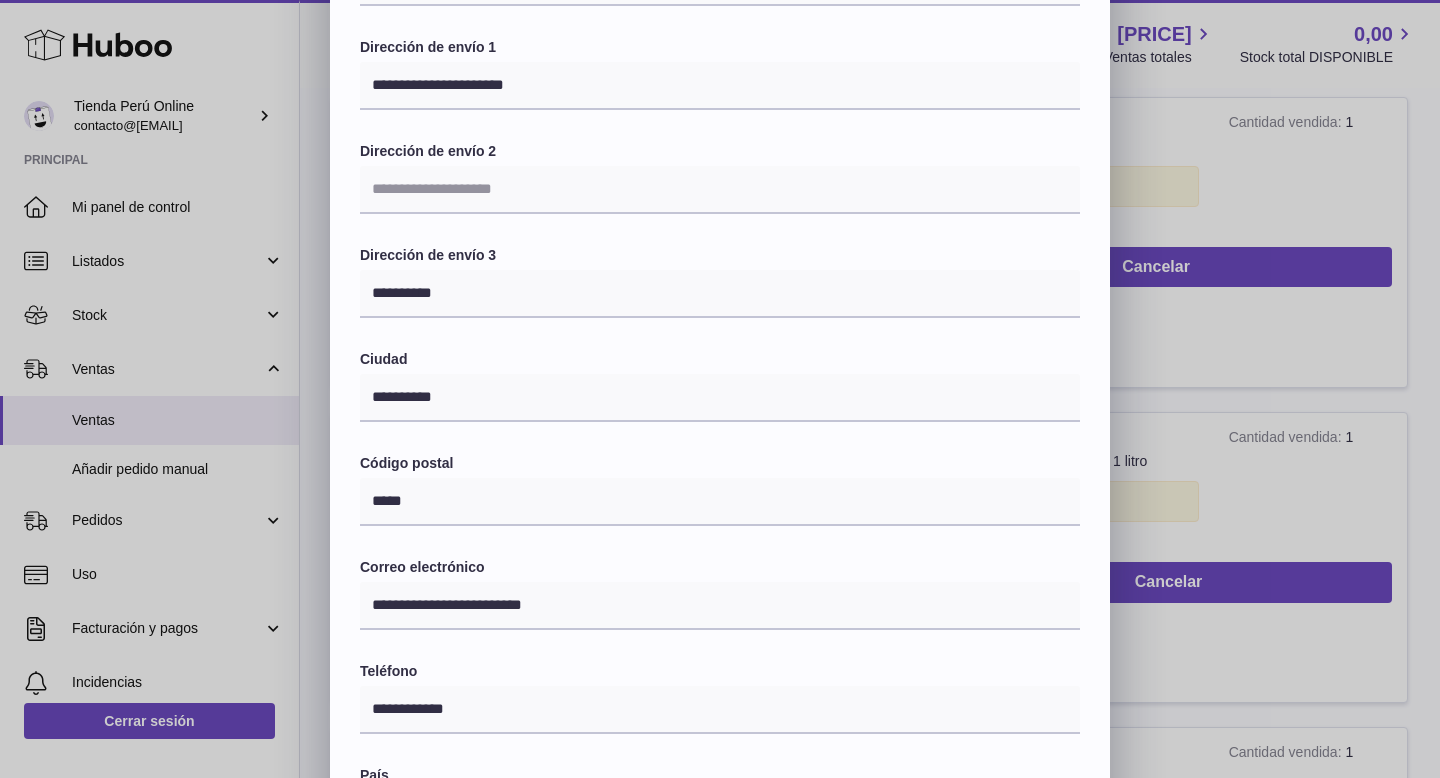 scroll, scrollTop: 272, scrollLeft: 0, axis: vertical 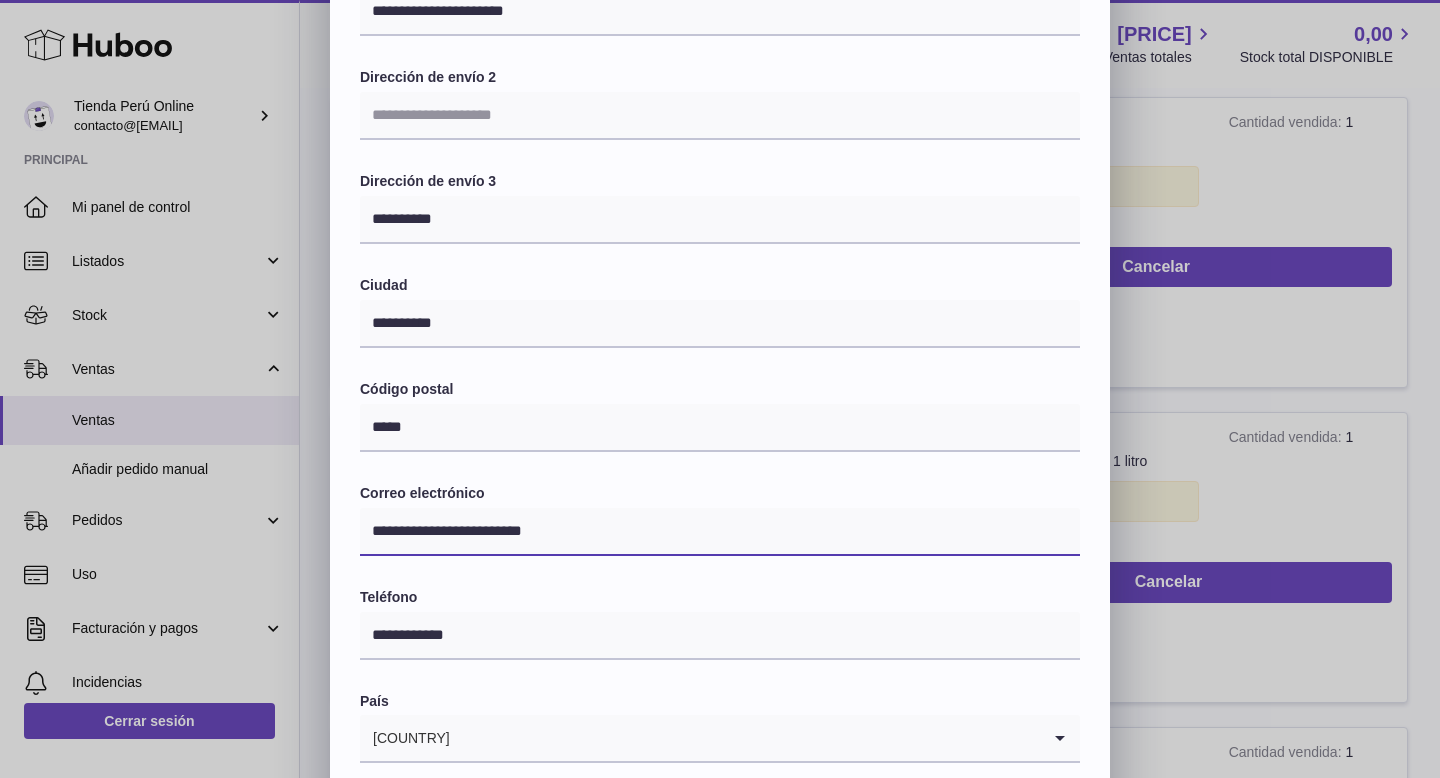 click on "**********" at bounding box center (720, 532) 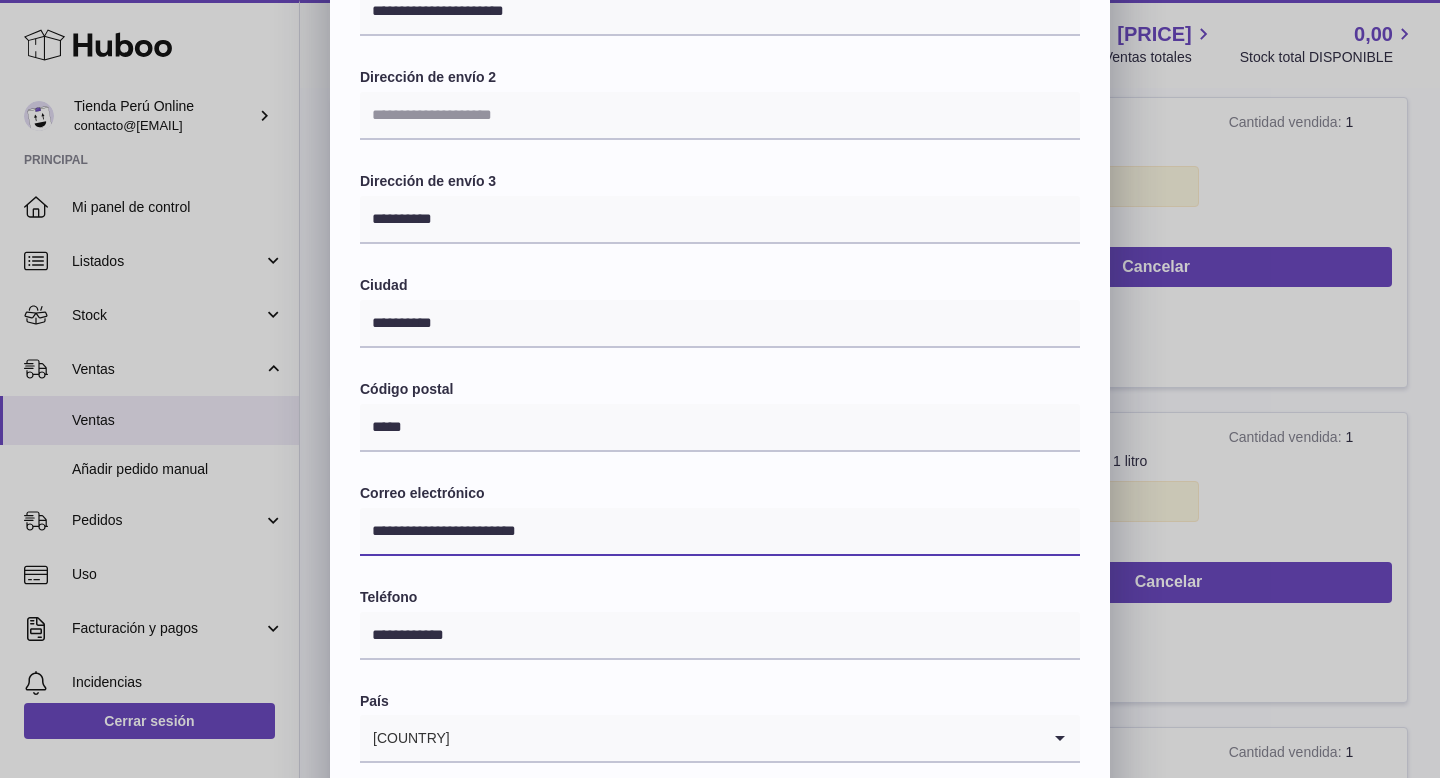 type on "**********" 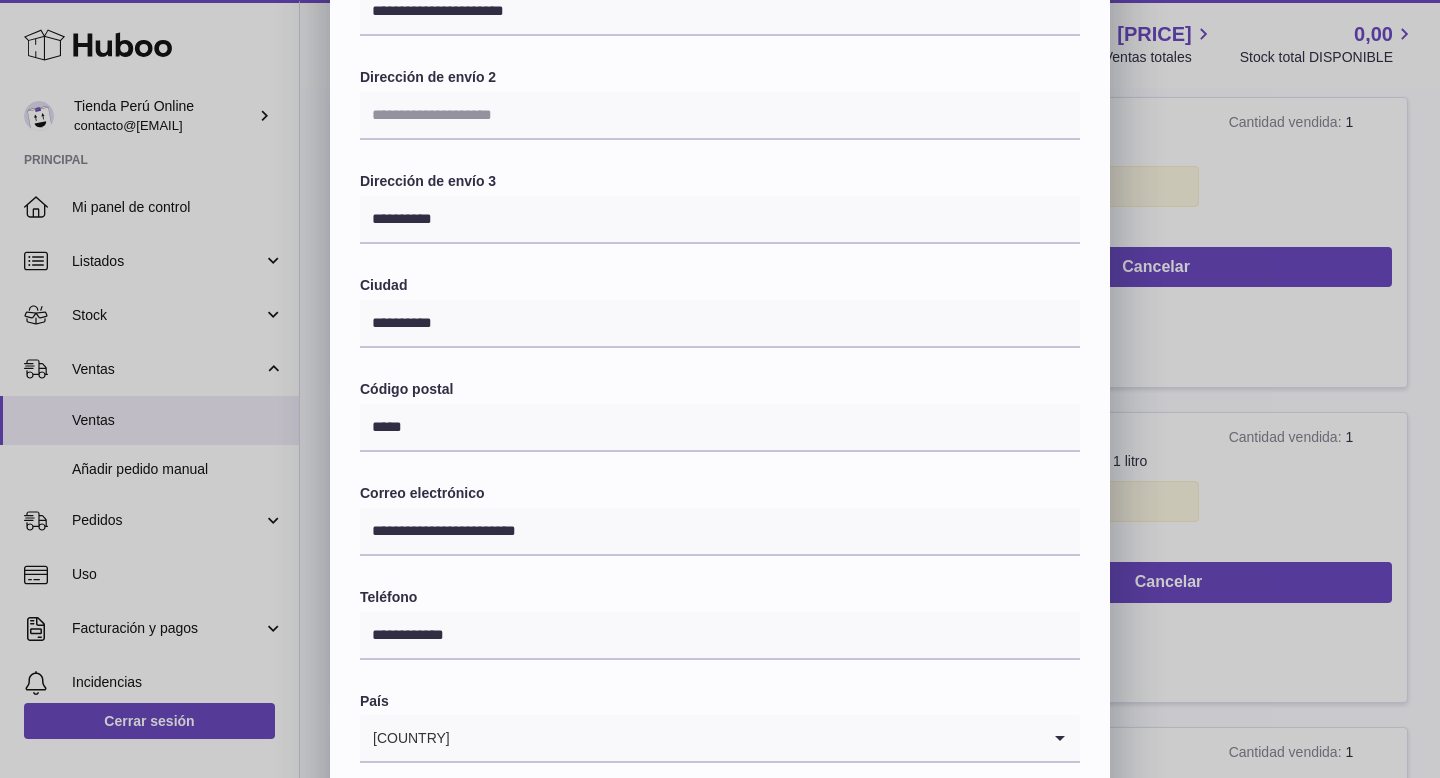 click on "**********" at bounding box center [720, 363] 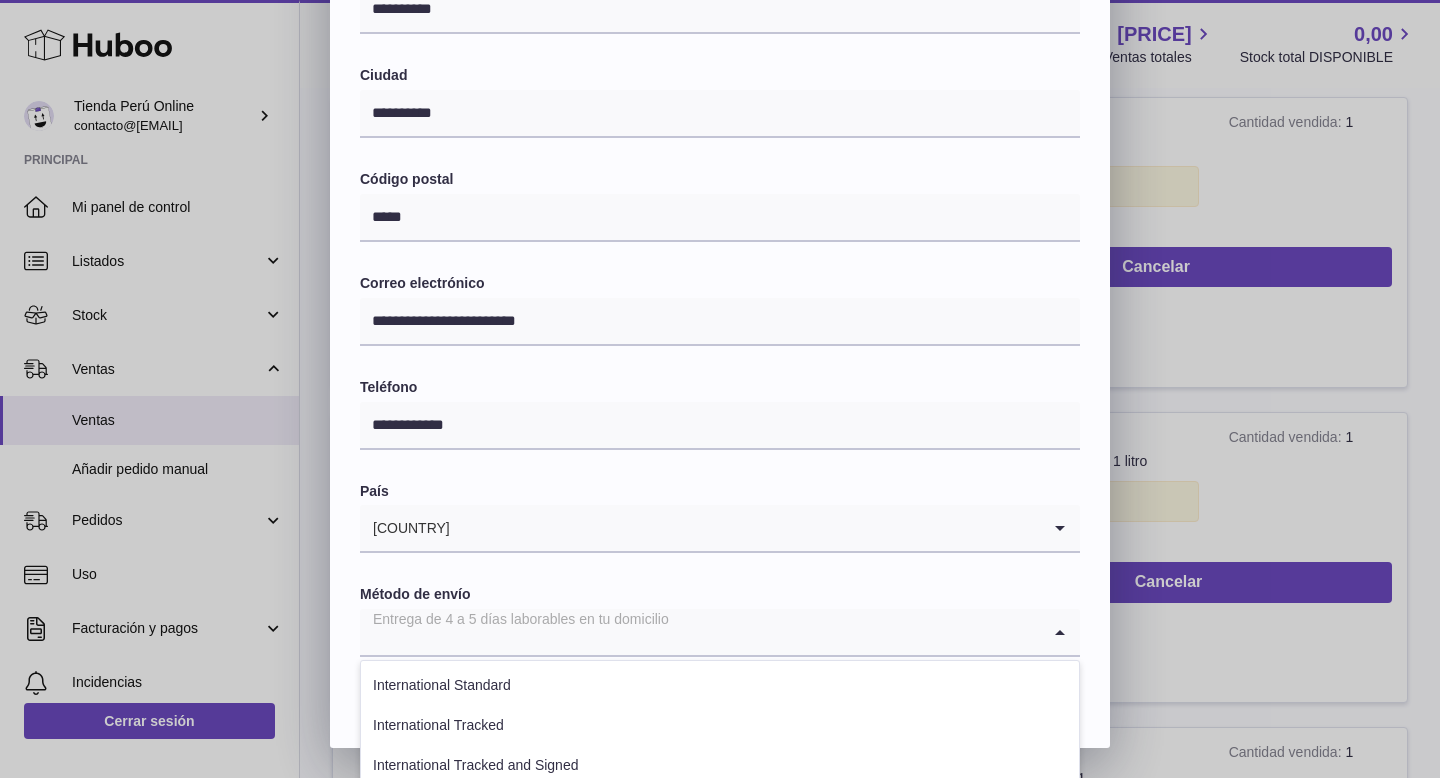 click 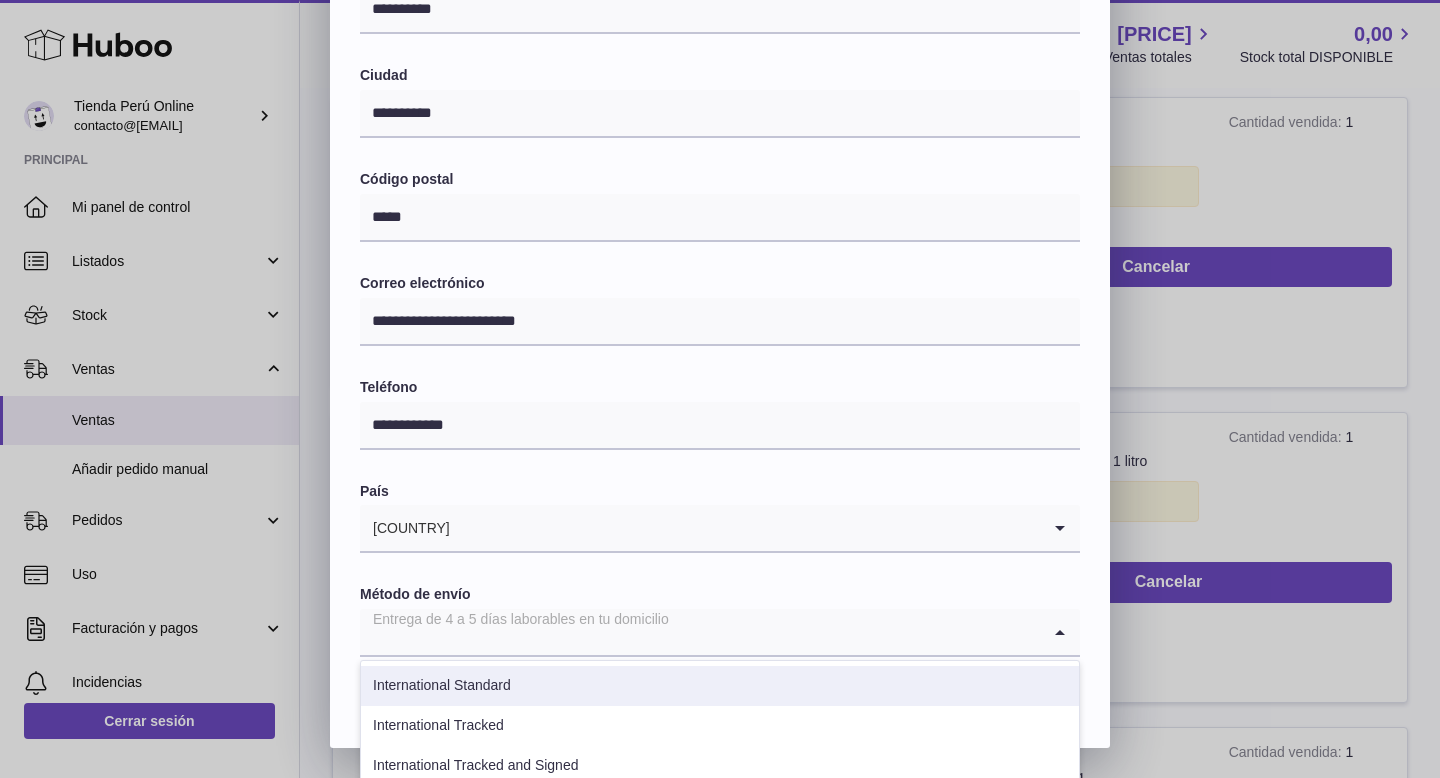 click on "International Standard" at bounding box center [720, 686] 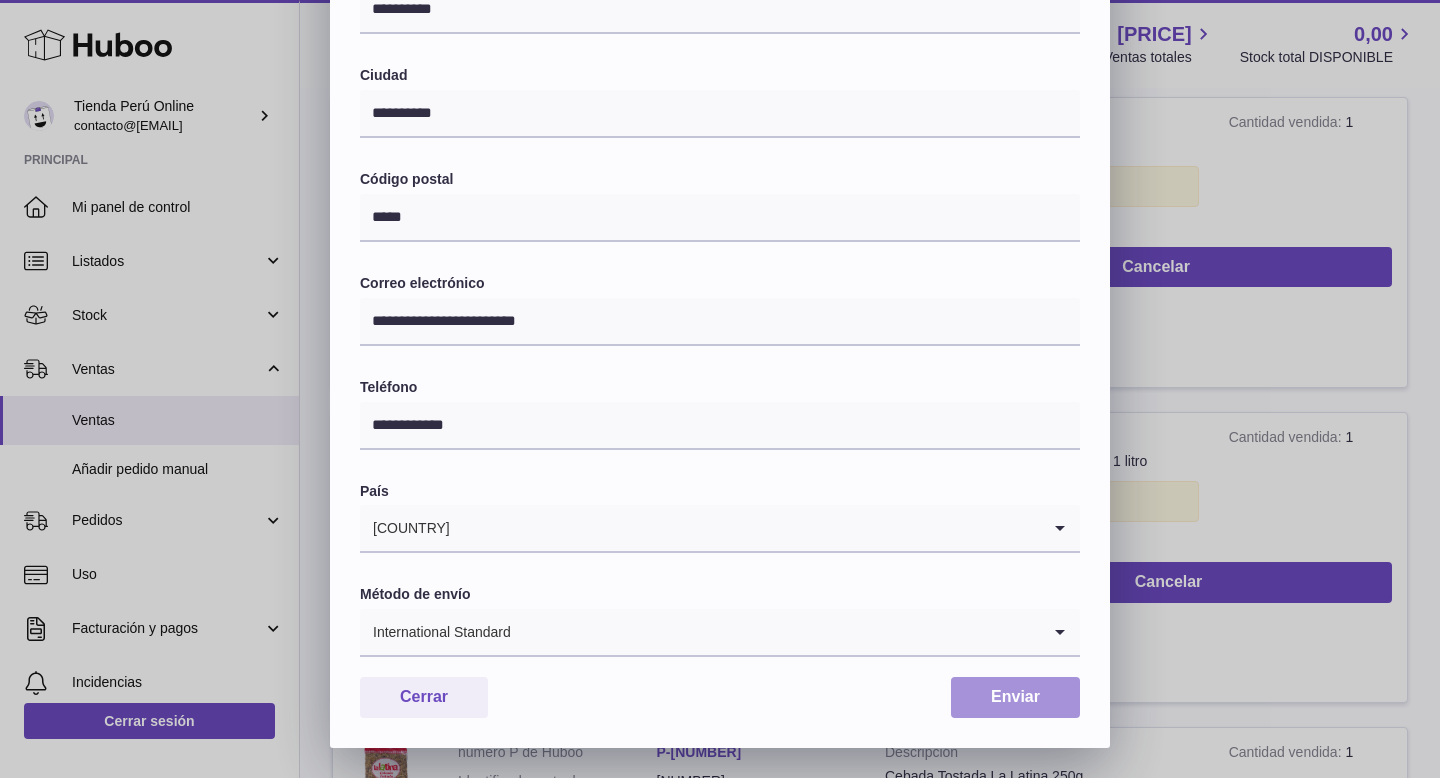 click on "Enviar" at bounding box center (1015, 697) 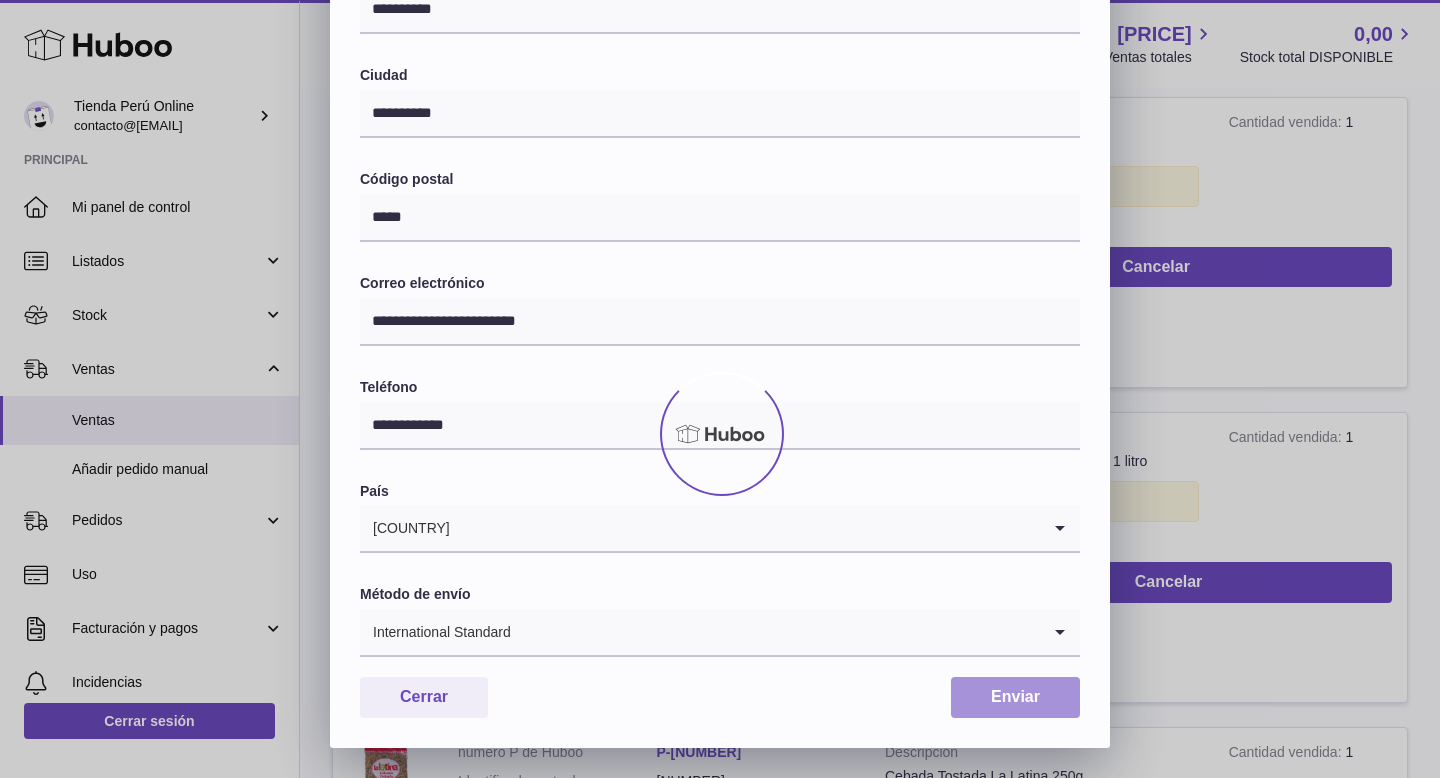 scroll, scrollTop: 0, scrollLeft: 0, axis: both 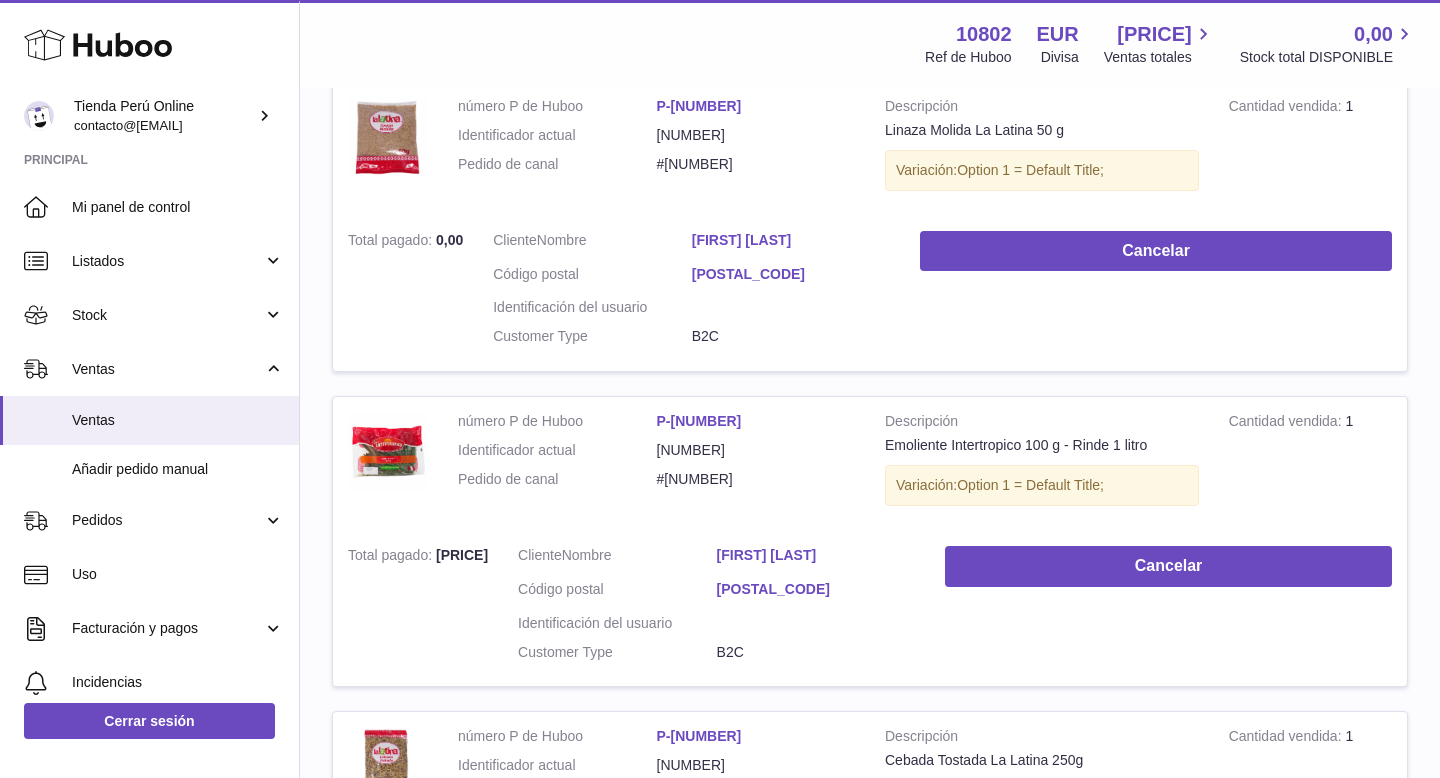 click on "[FIRST] [LAST]" at bounding box center [791, 240] 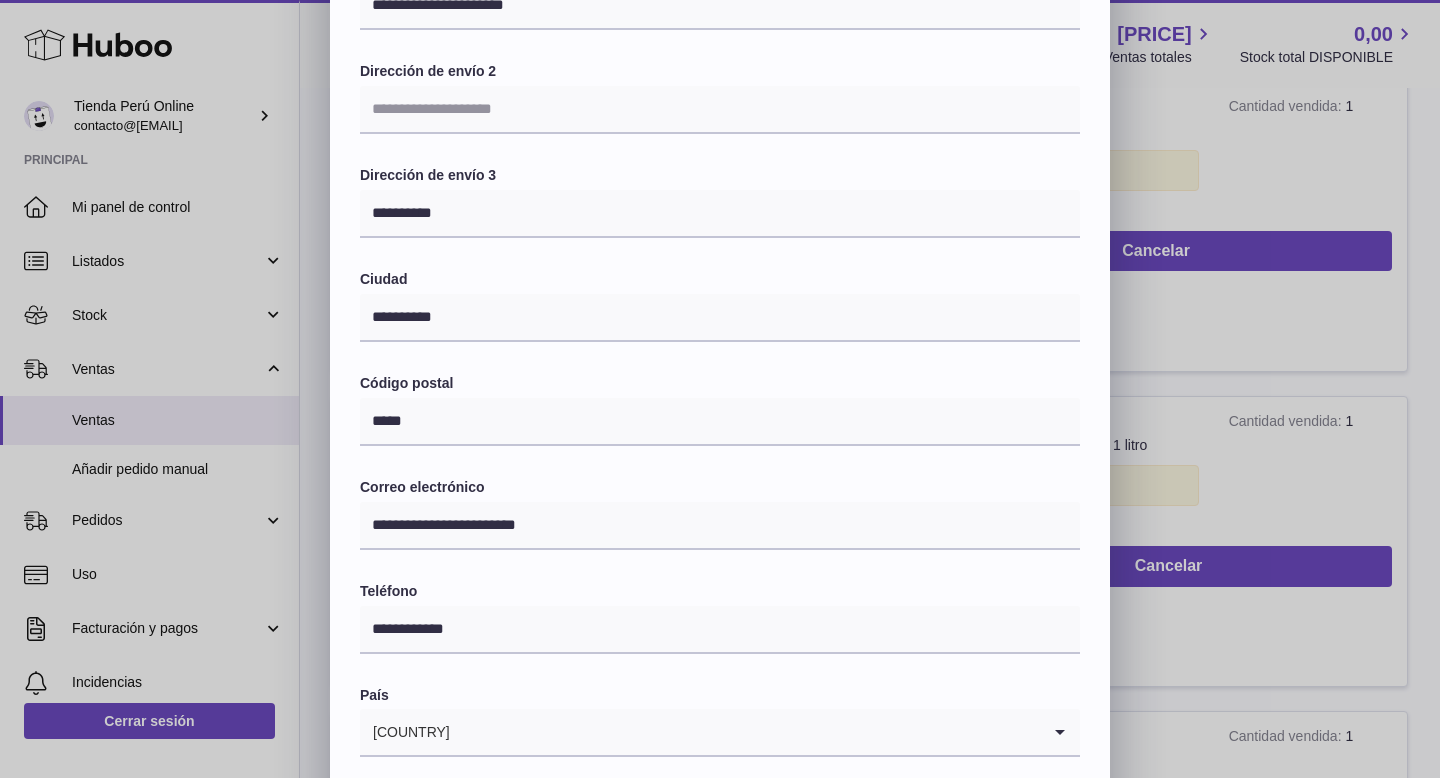 scroll, scrollTop: 309, scrollLeft: 0, axis: vertical 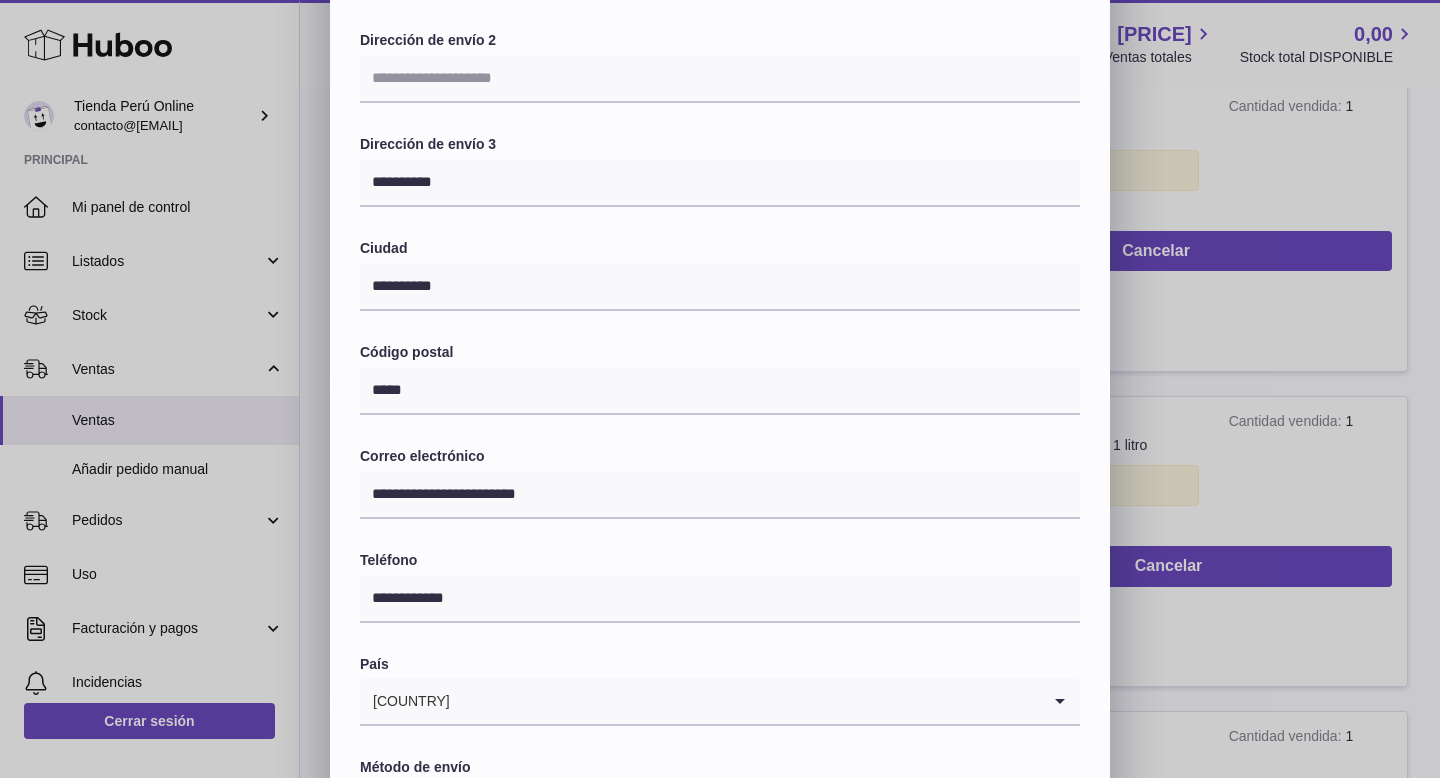 click on "**********" at bounding box center (720, 321) 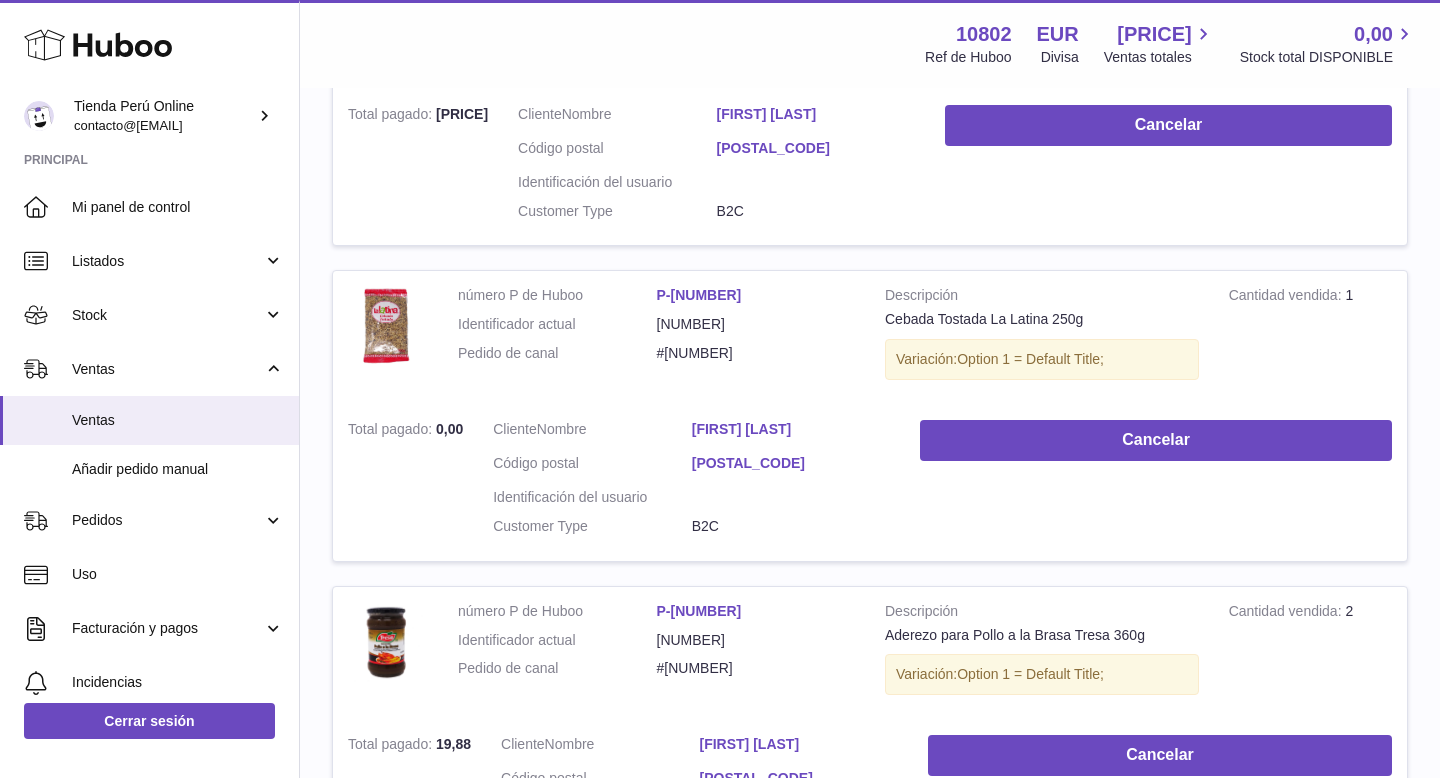scroll, scrollTop: 2357, scrollLeft: 0, axis: vertical 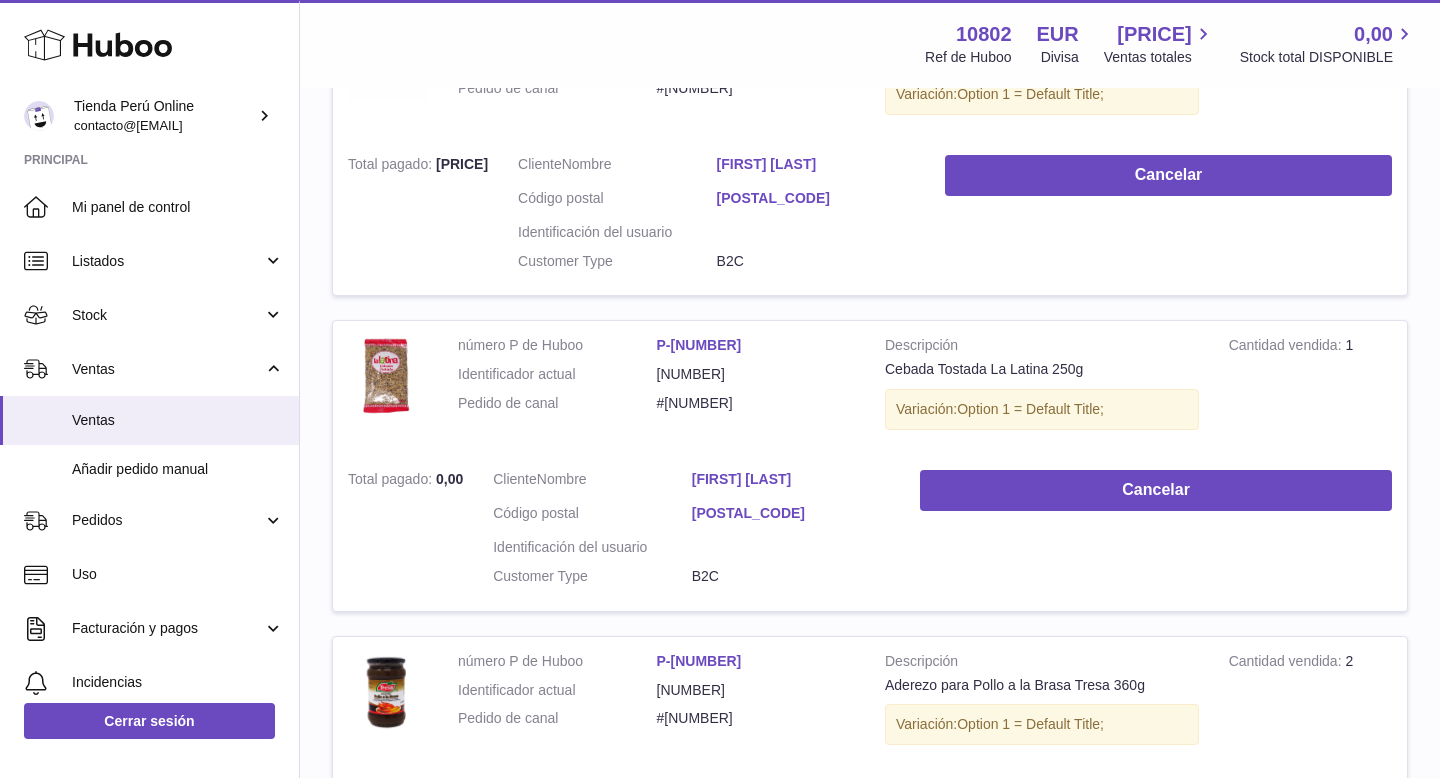 click on "[FIRST] [LAST]" at bounding box center (816, 164) 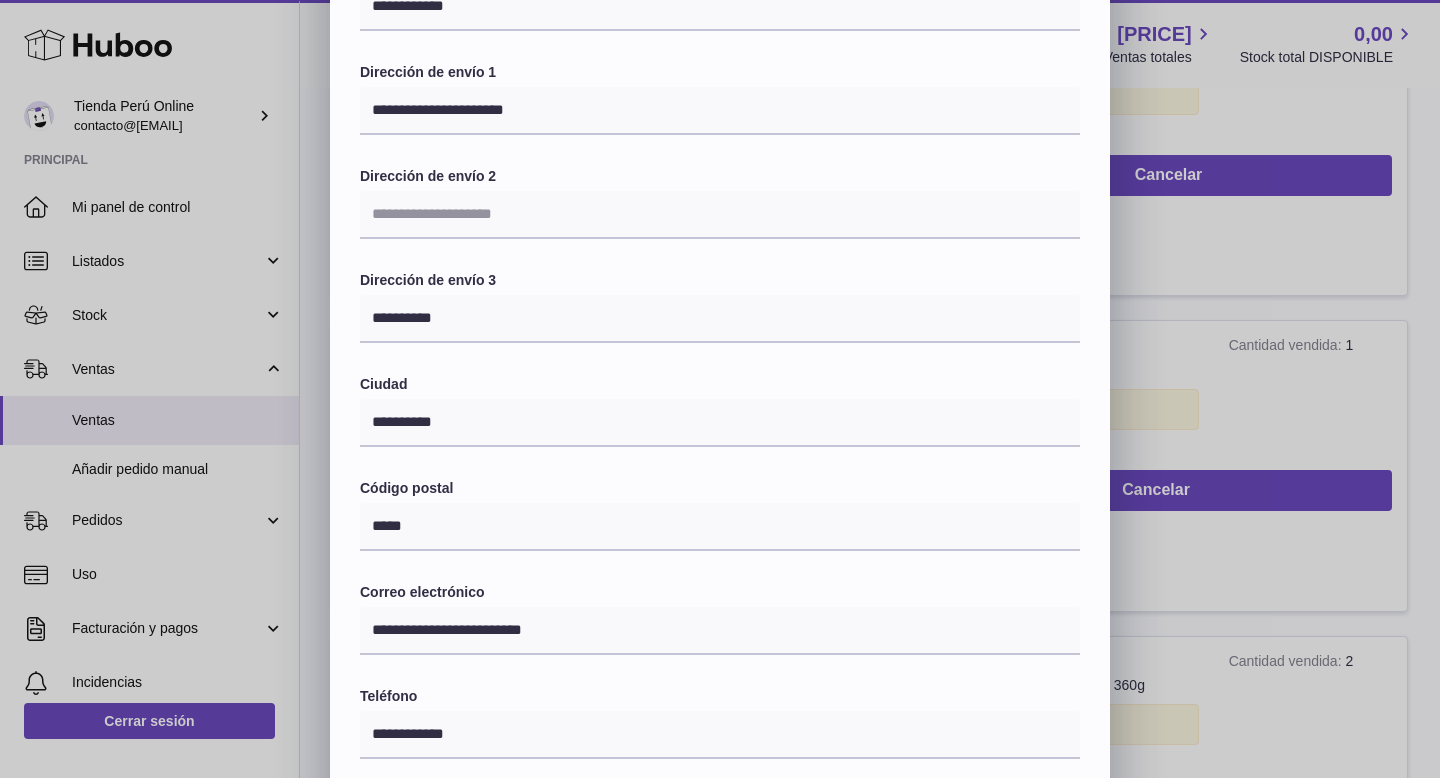 scroll, scrollTop: 277, scrollLeft: 0, axis: vertical 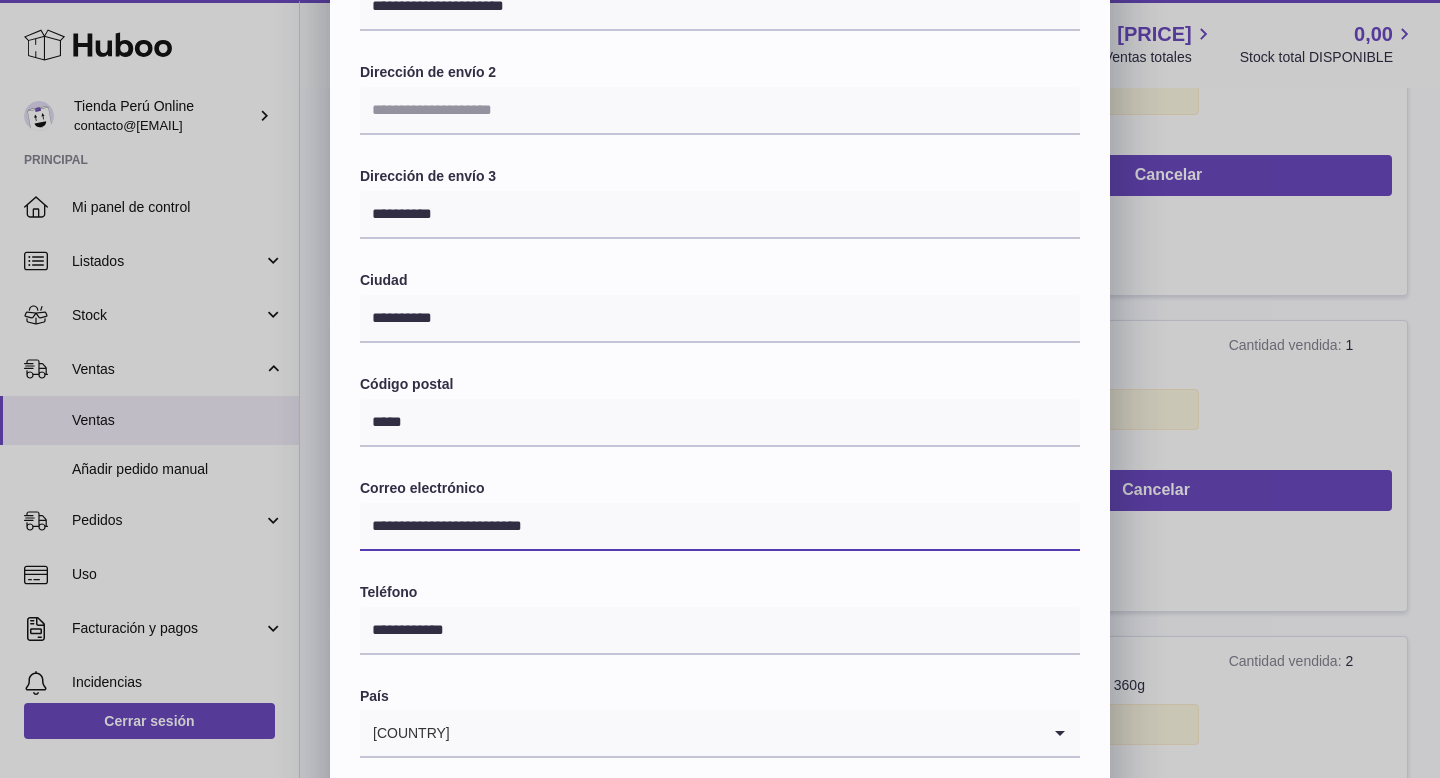 click on "**********" at bounding box center (720, 527) 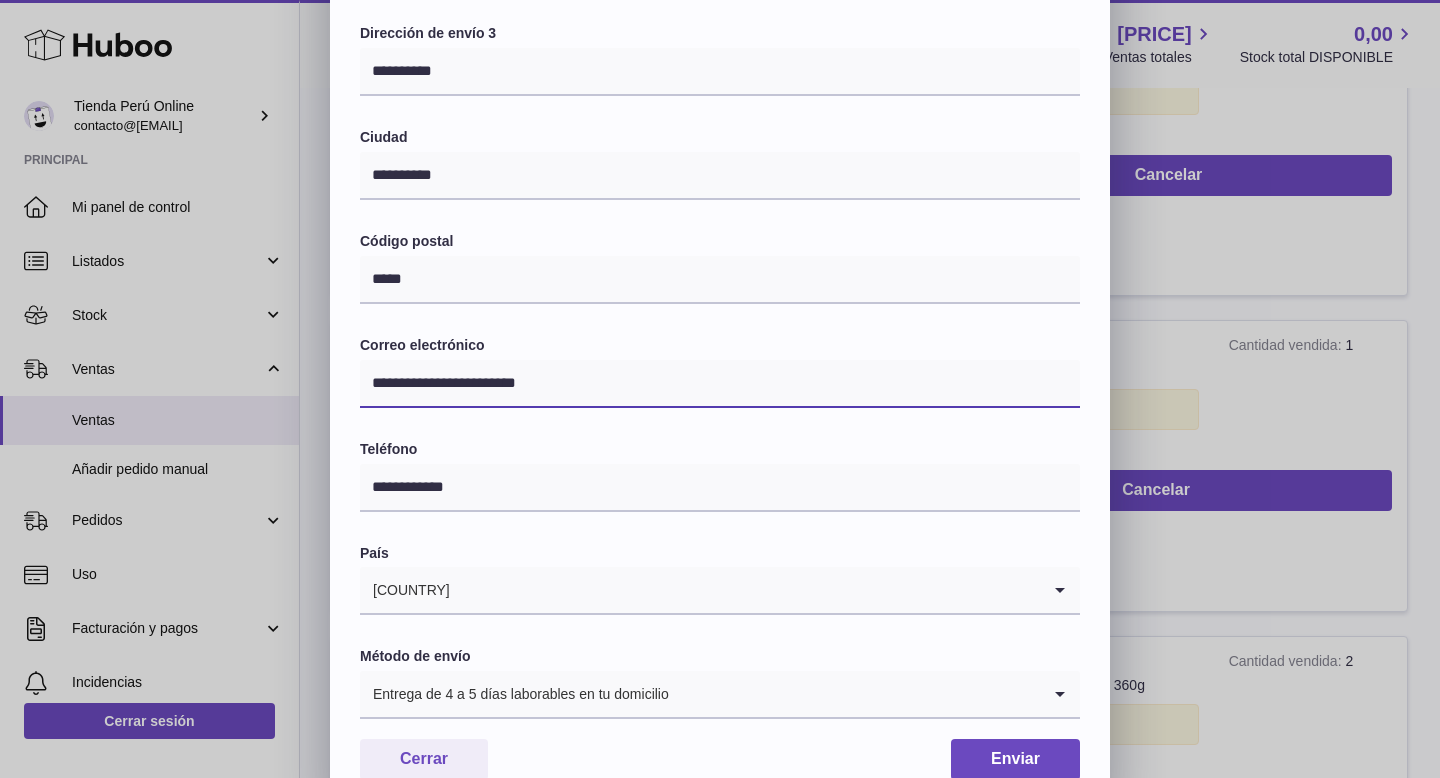 scroll, scrollTop: 482, scrollLeft: 0, axis: vertical 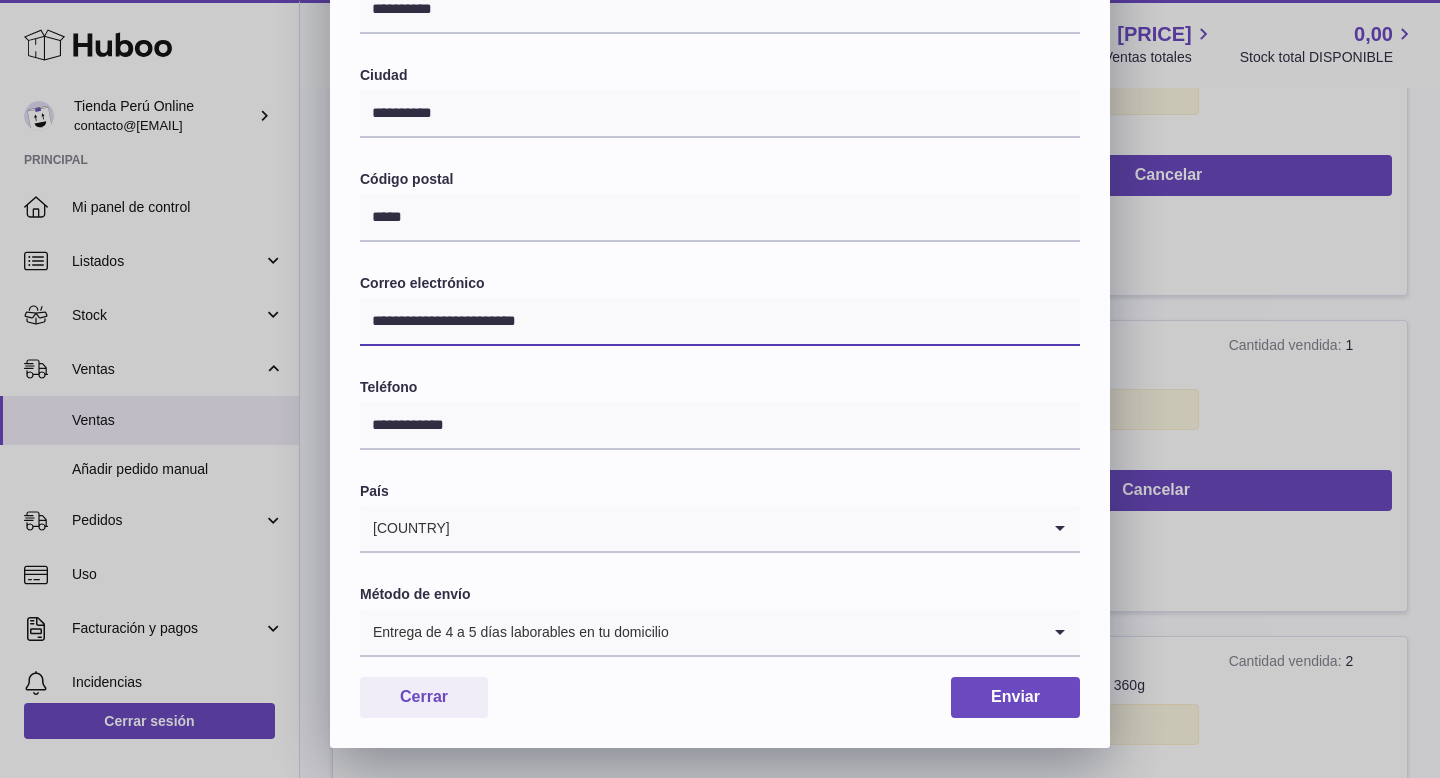 type on "**********" 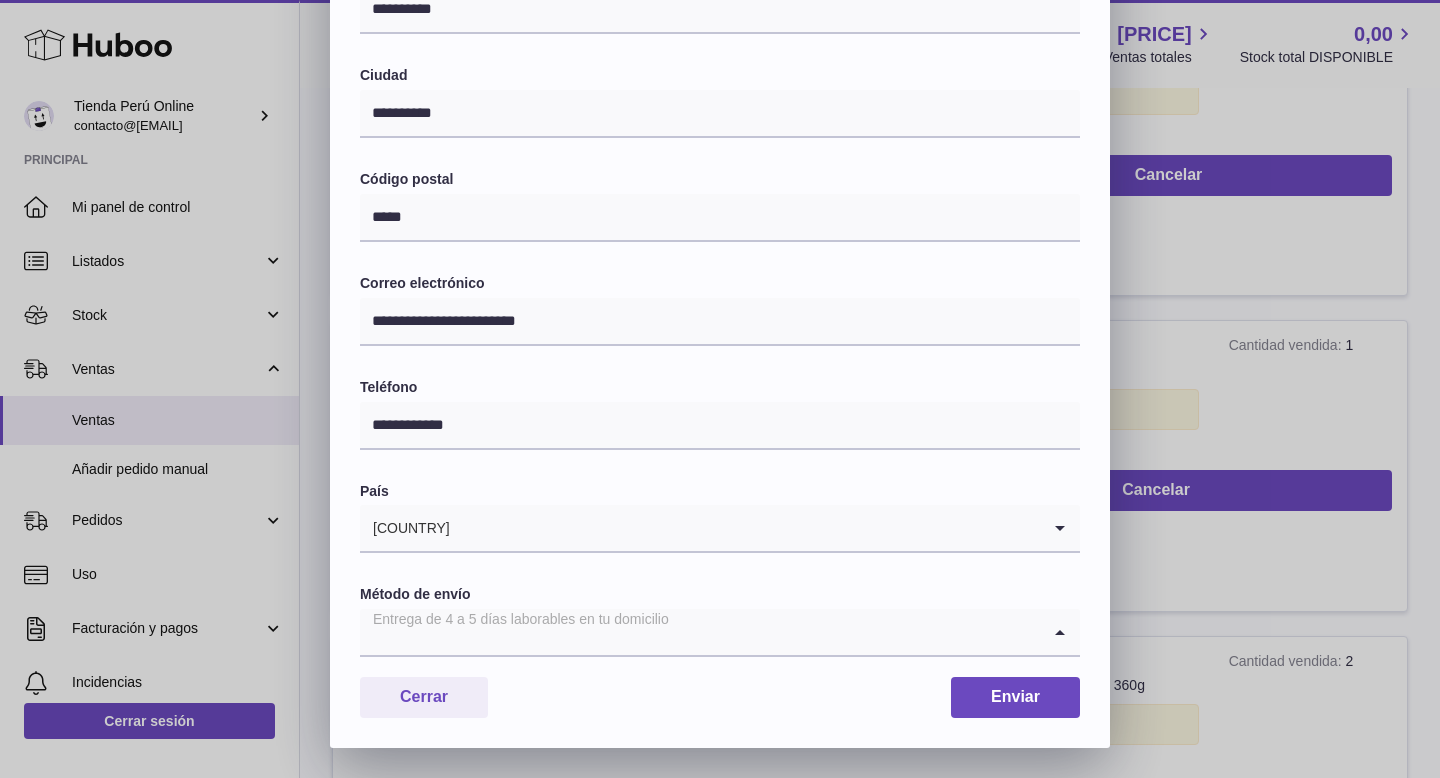 click 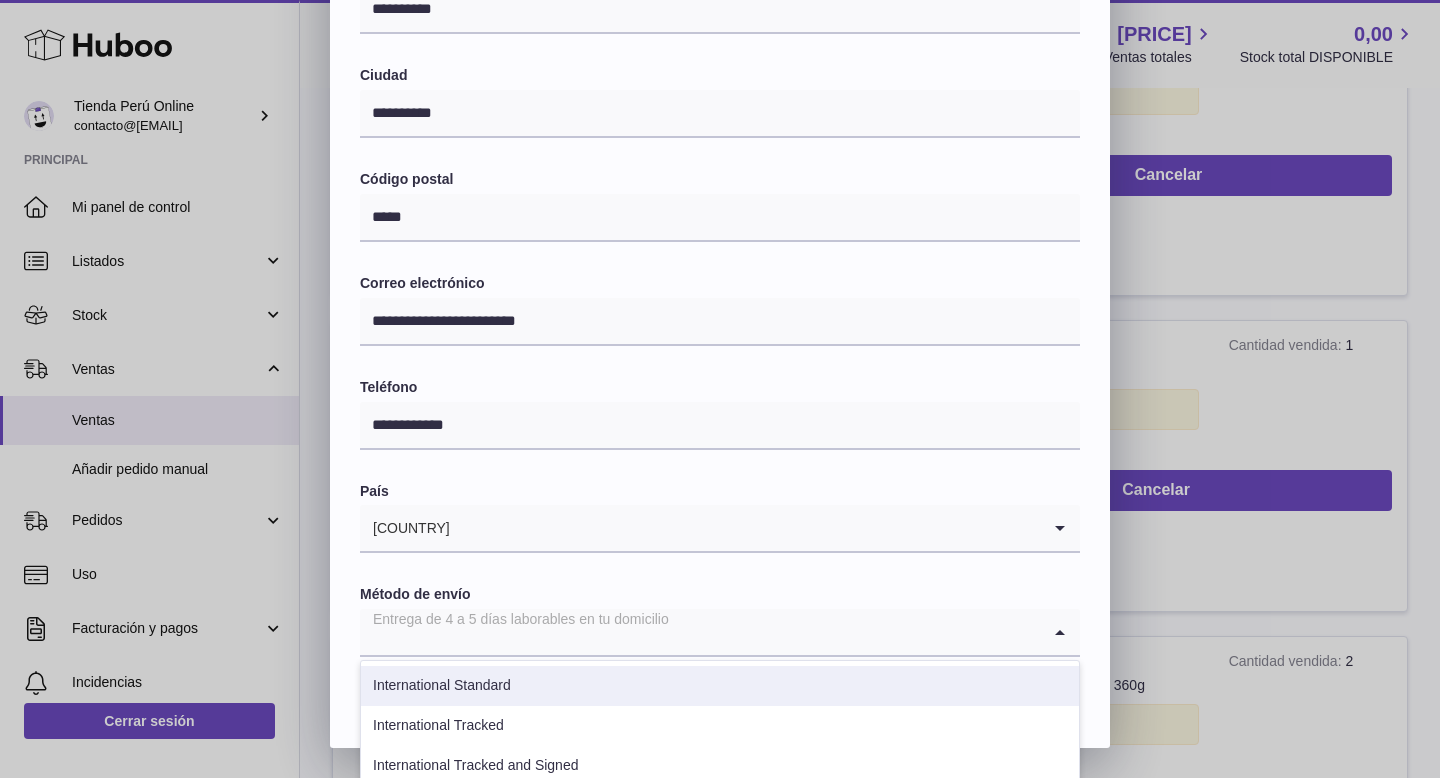 click on "International Standard" at bounding box center (720, 686) 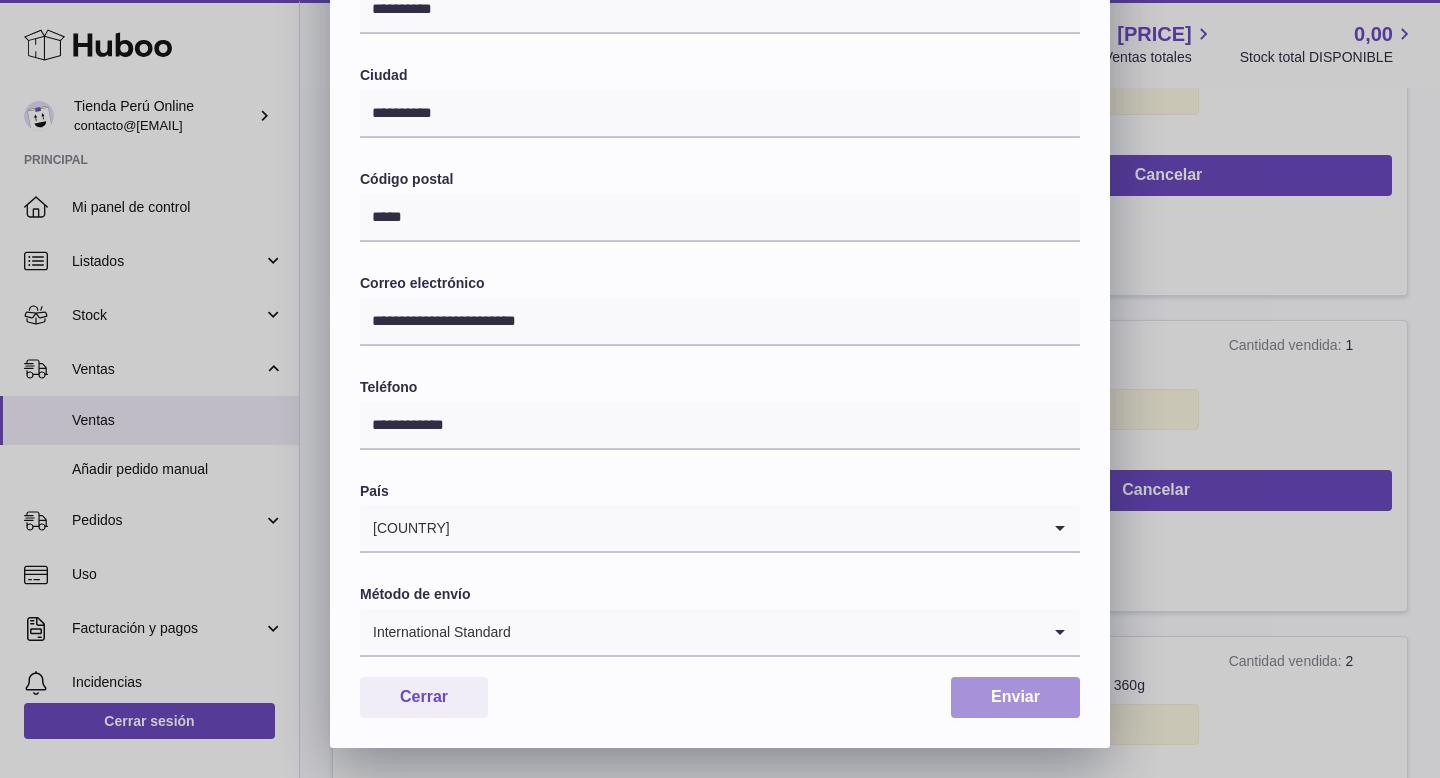 click on "Enviar" at bounding box center (1015, 697) 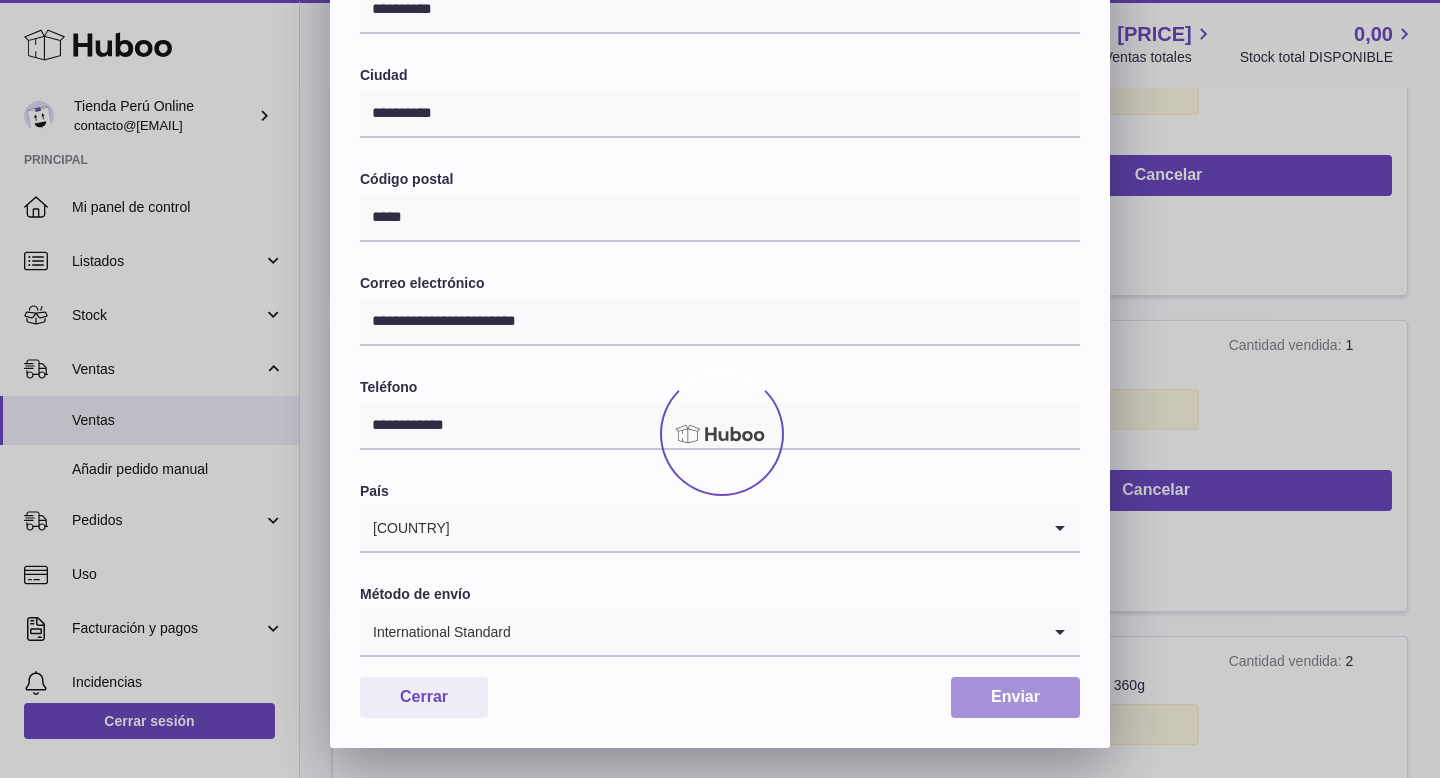 scroll, scrollTop: 0, scrollLeft: 0, axis: both 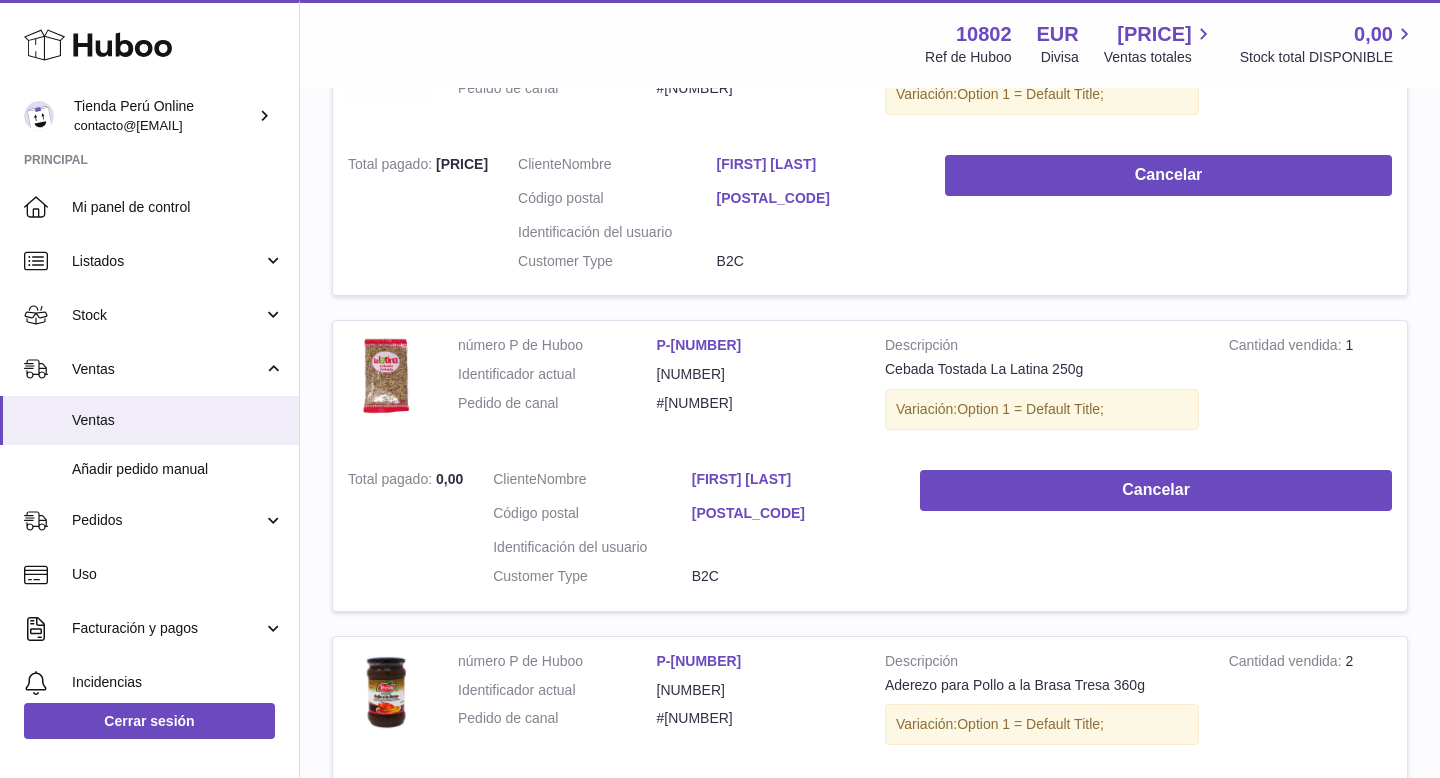 click on "[FIRST] [LAST]" at bounding box center [816, 164] 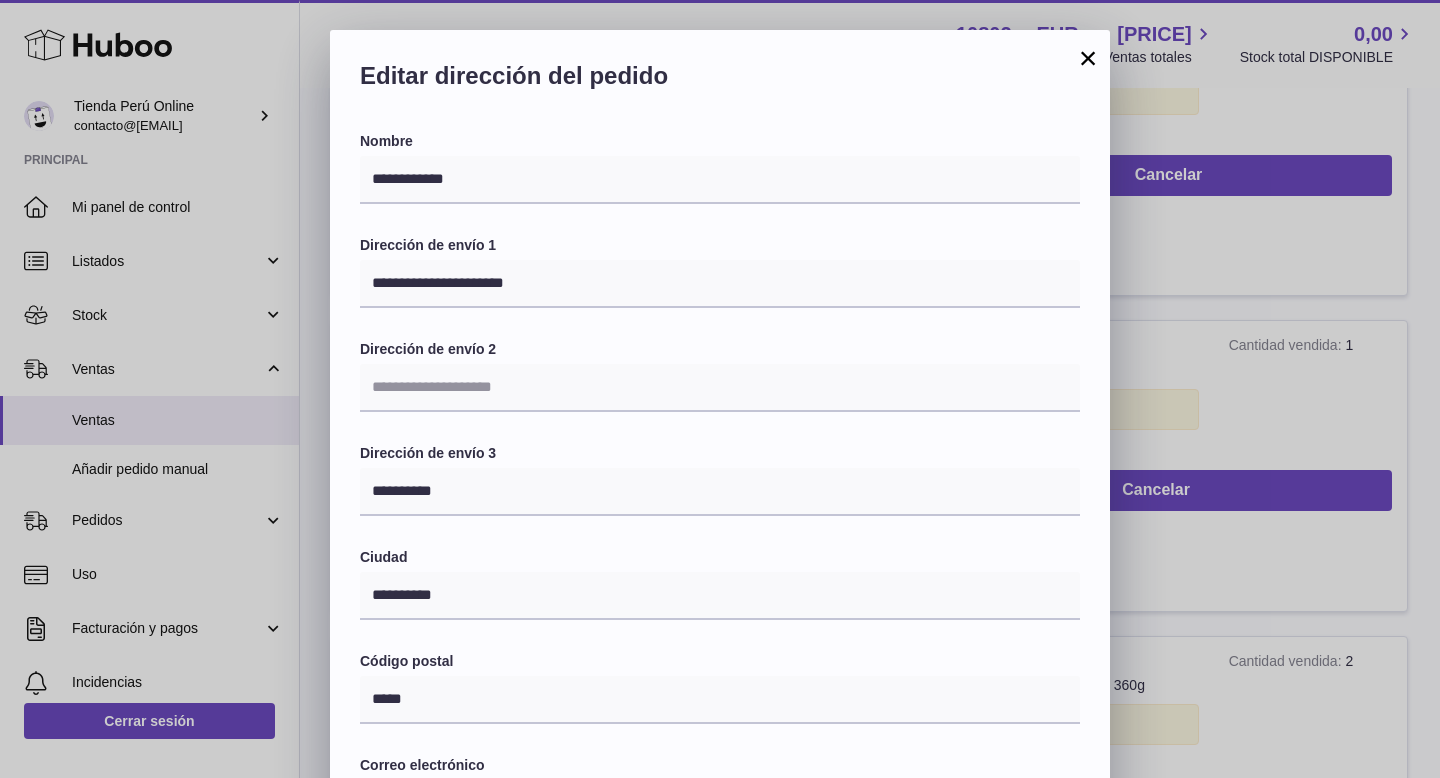 scroll, scrollTop: 482, scrollLeft: 0, axis: vertical 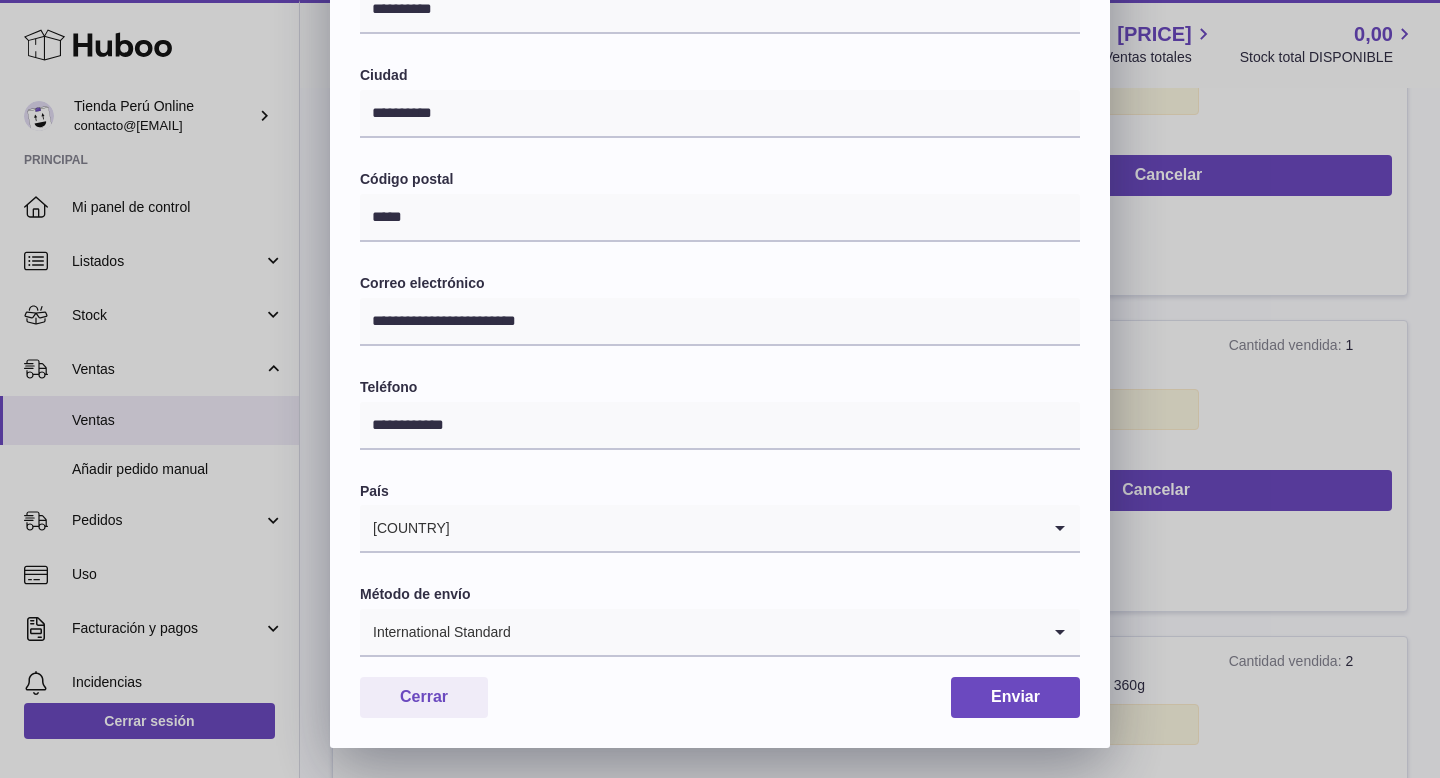 click on "**********" at bounding box center [720, 148] 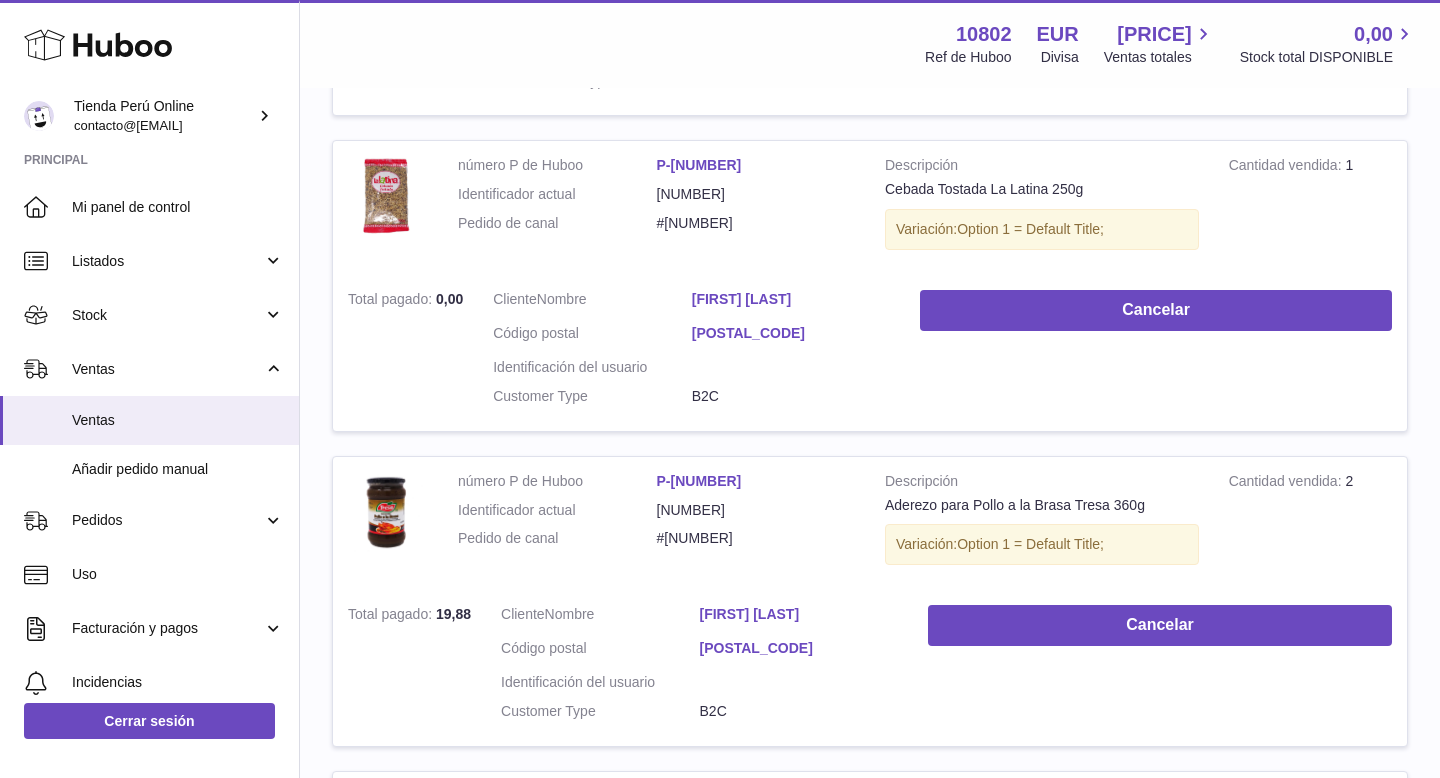 scroll, scrollTop: 2539, scrollLeft: 0, axis: vertical 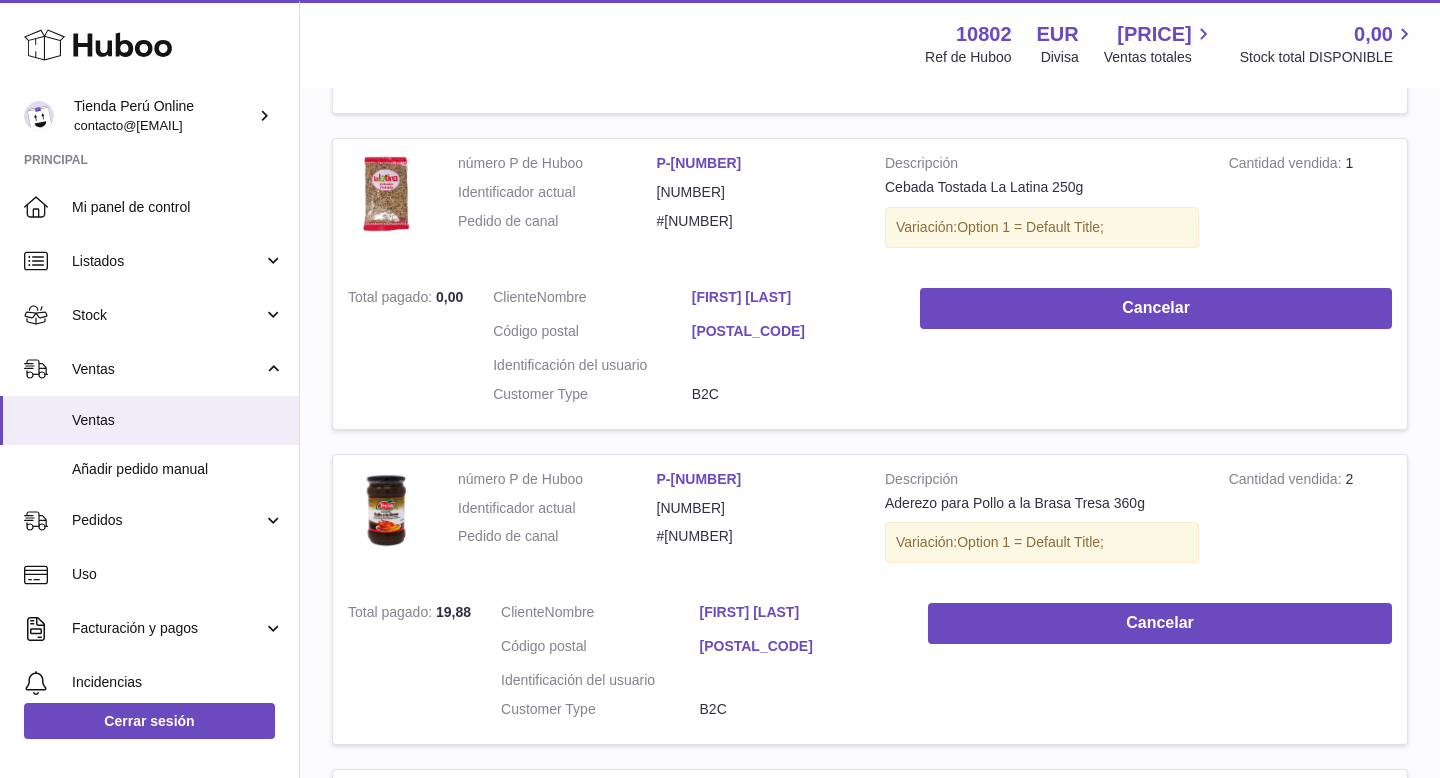 click on "[FIRST] [LAST]" at bounding box center (791, 297) 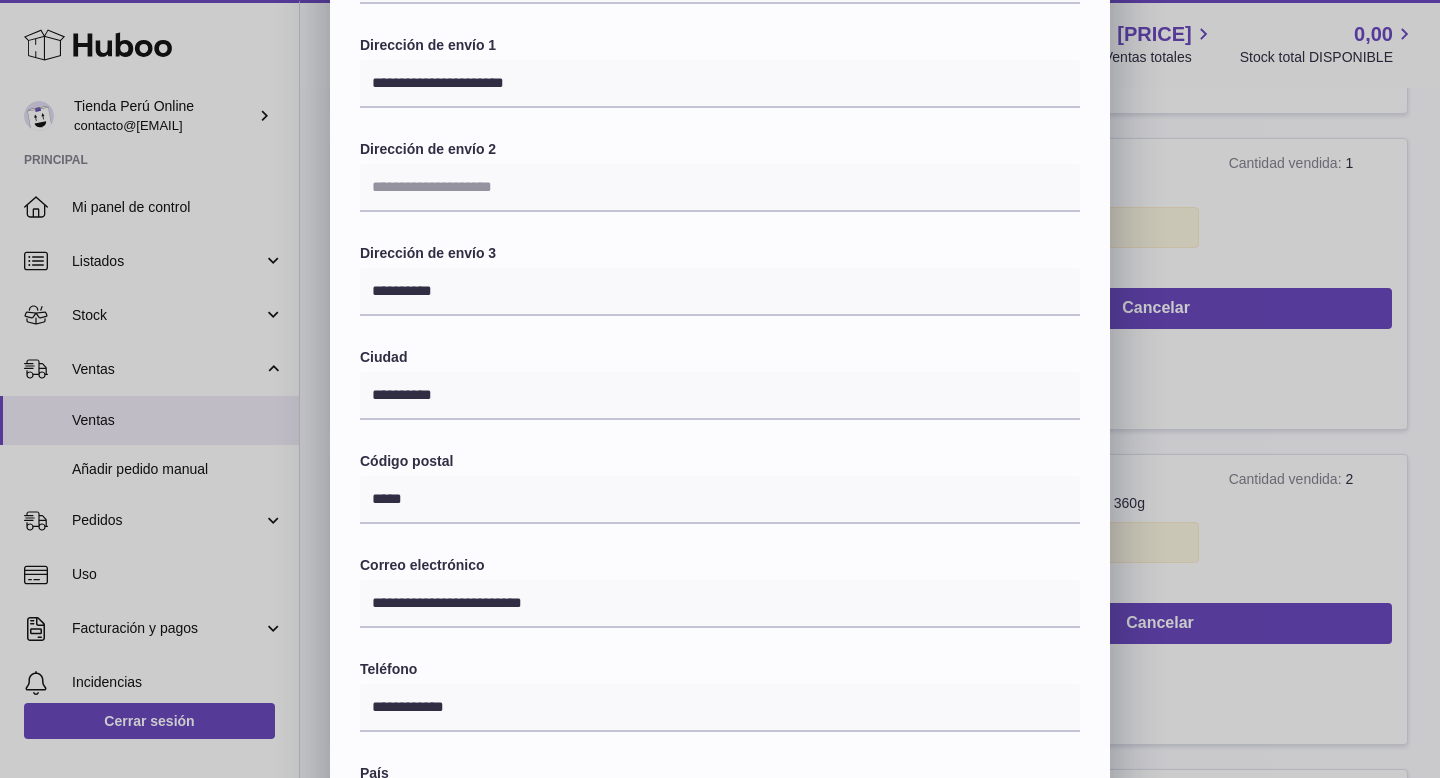 scroll, scrollTop: 201, scrollLeft: 0, axis: vertical 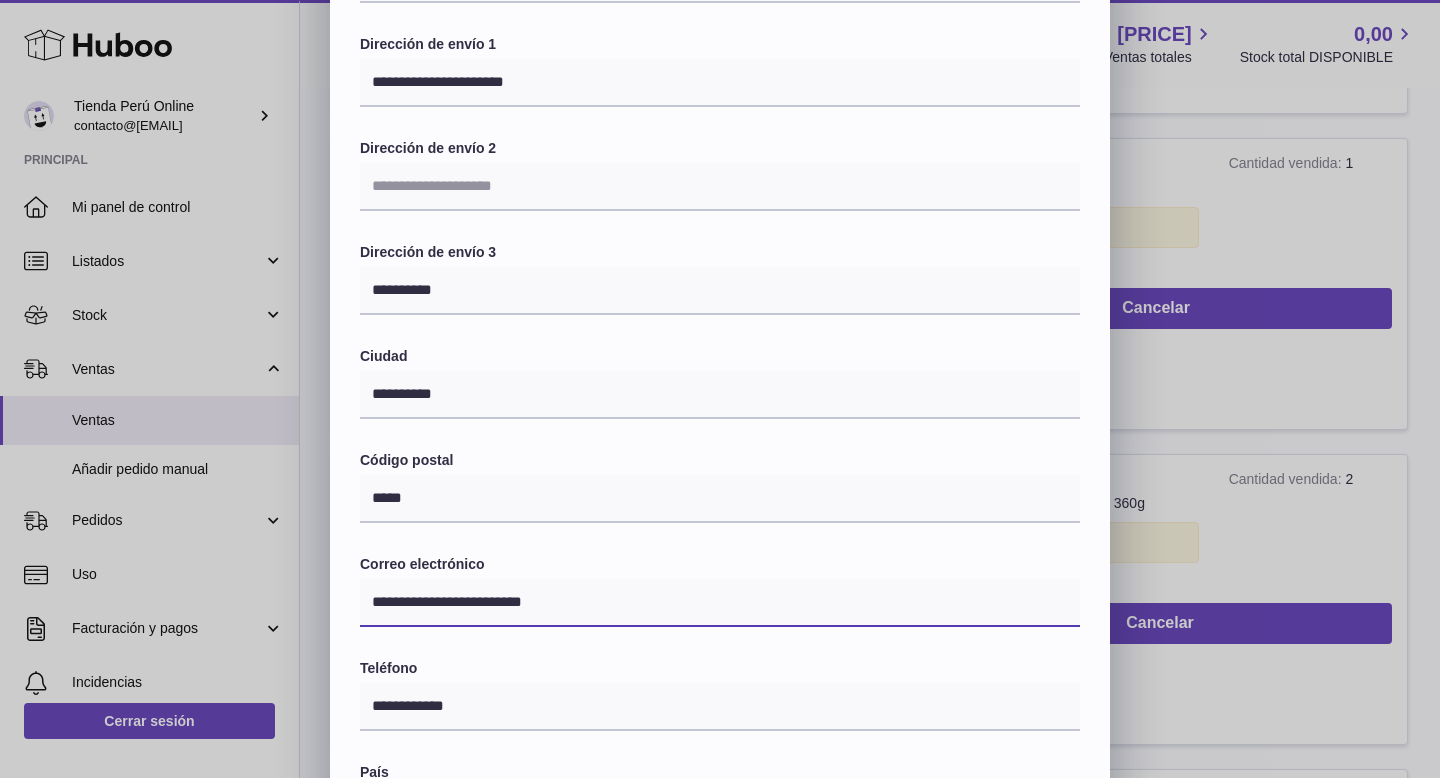 click on "**********" at bounding box center (720, 603) 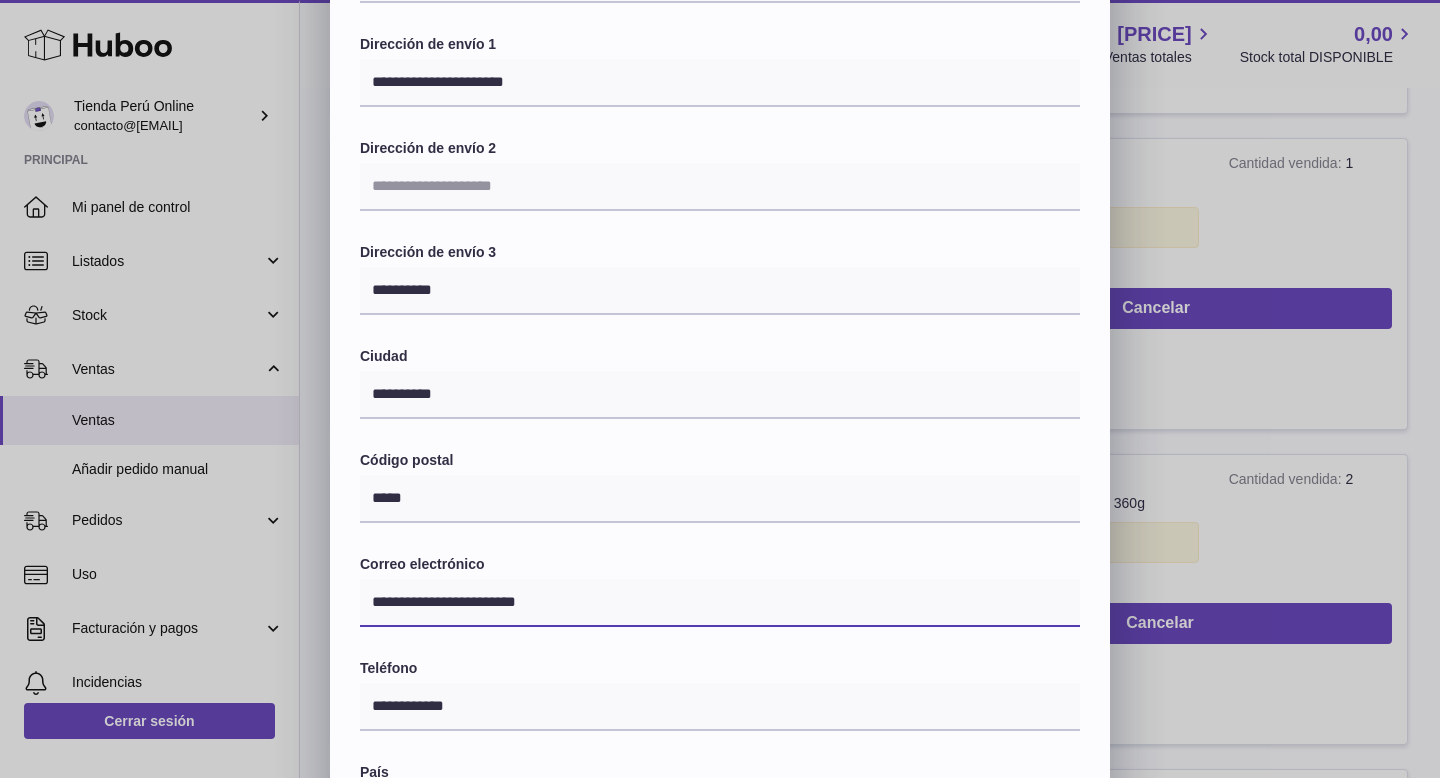 type on "**********" 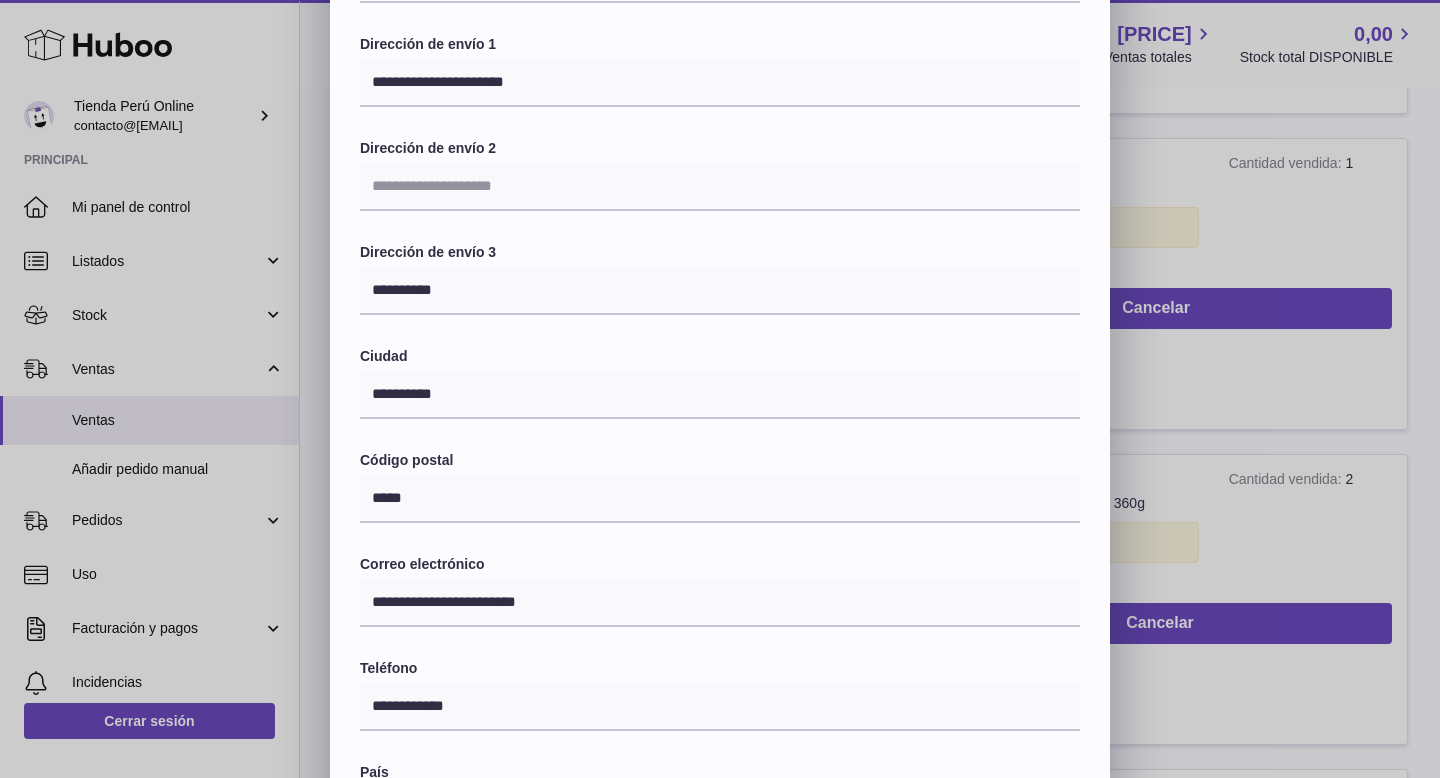 click on "Correo electrónico" at bounding box center [720, 564] 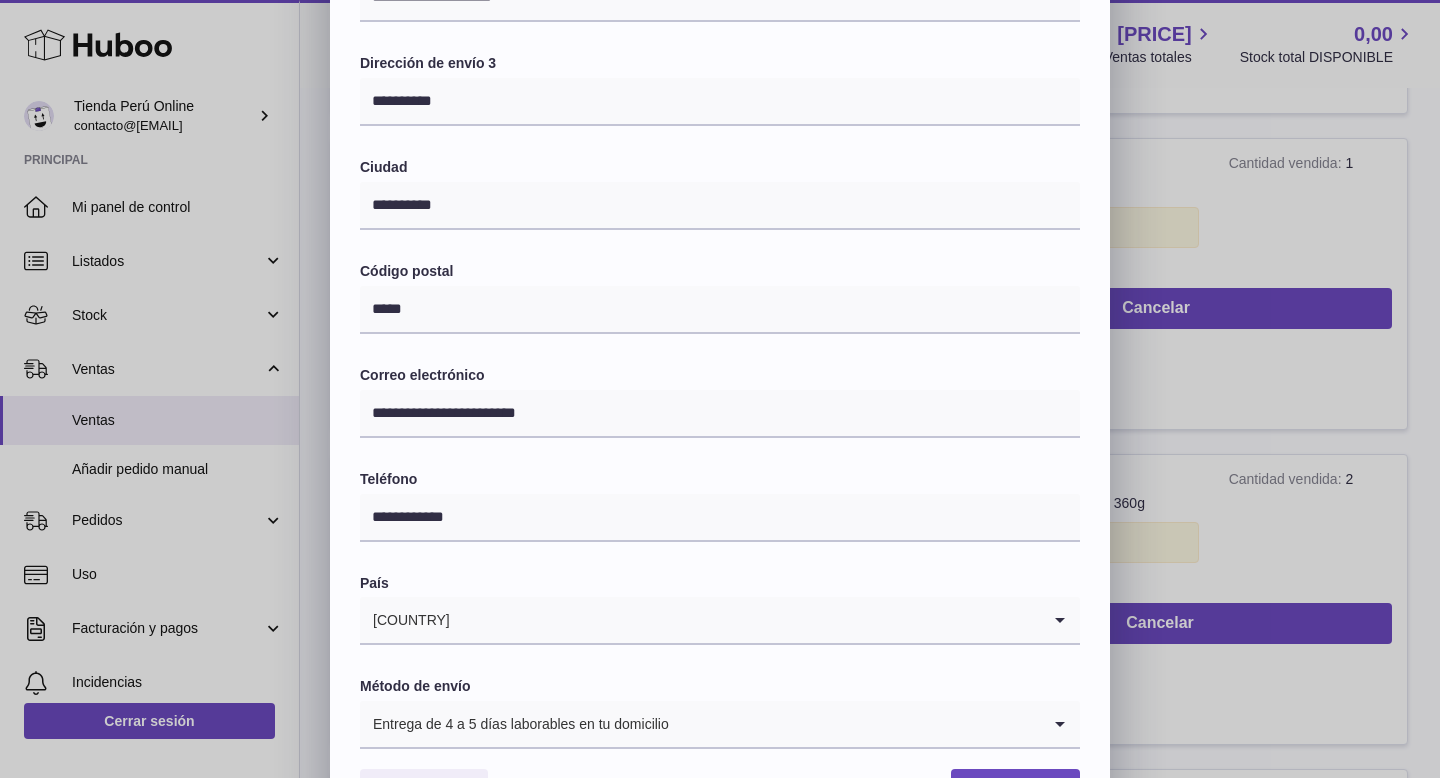 scroll, scrollTop: 482, scrollLeft: 0, axis: vertical 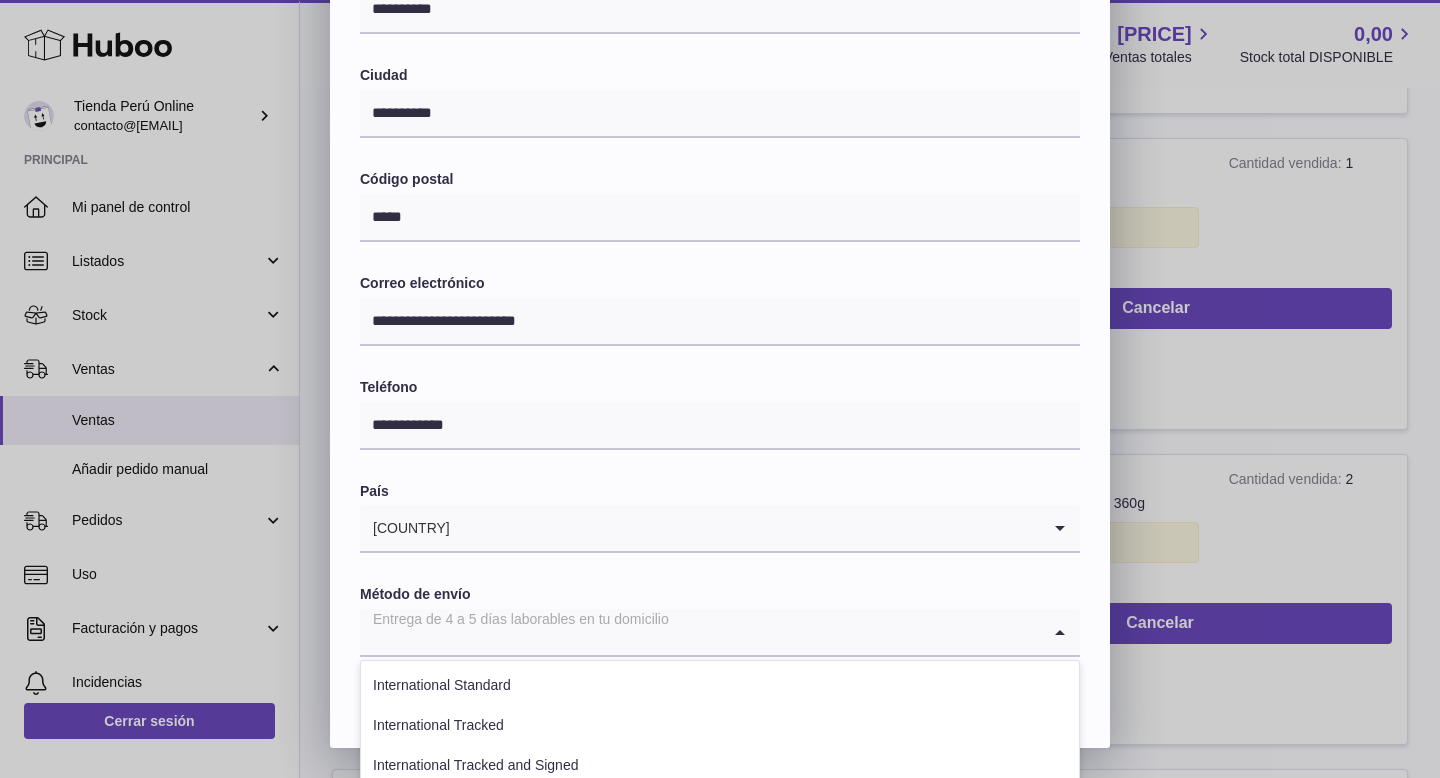 click on "Entrega de 4 a 5 días laborables en tu domicilio
Loading..." at bounding box center (720, 633) 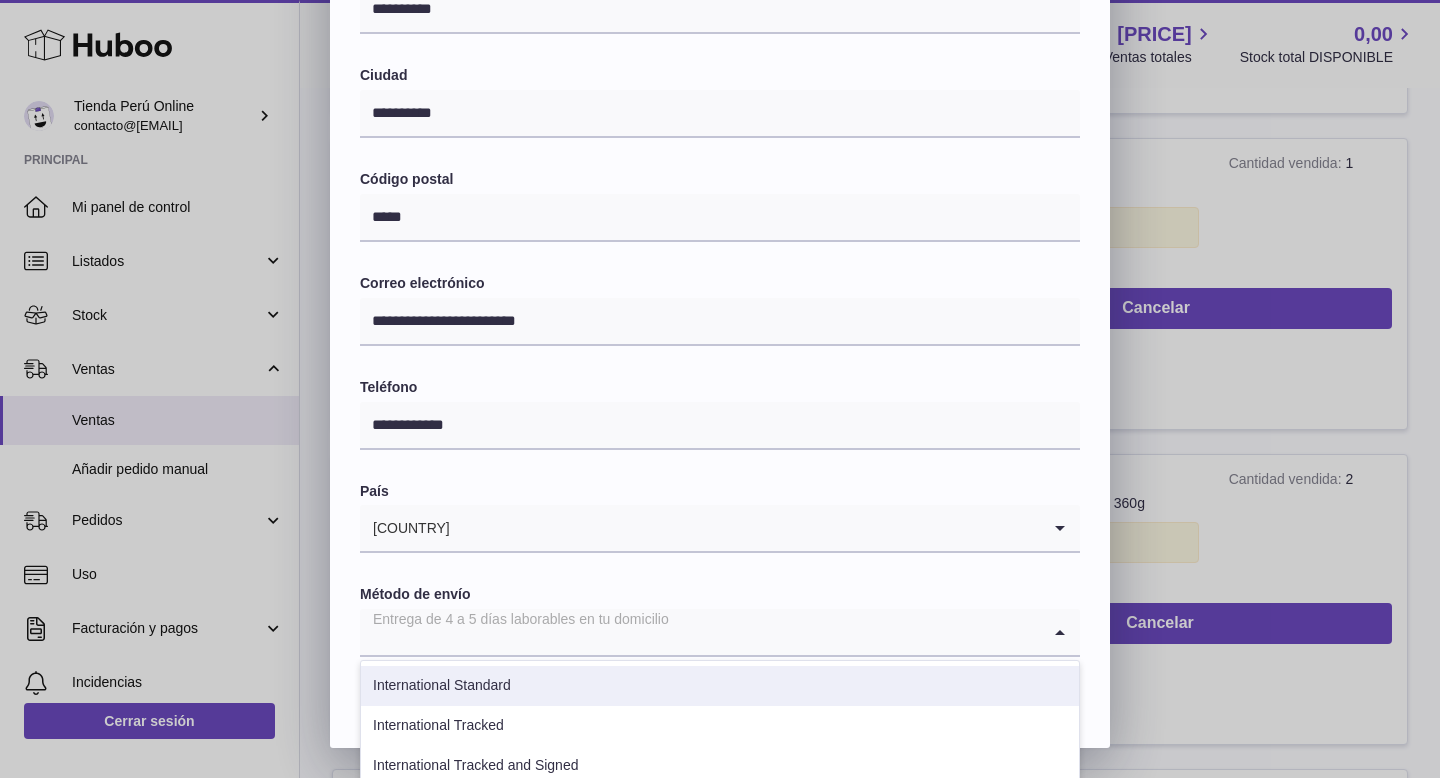 click on "International Standard" at bounding box center (720, 686) 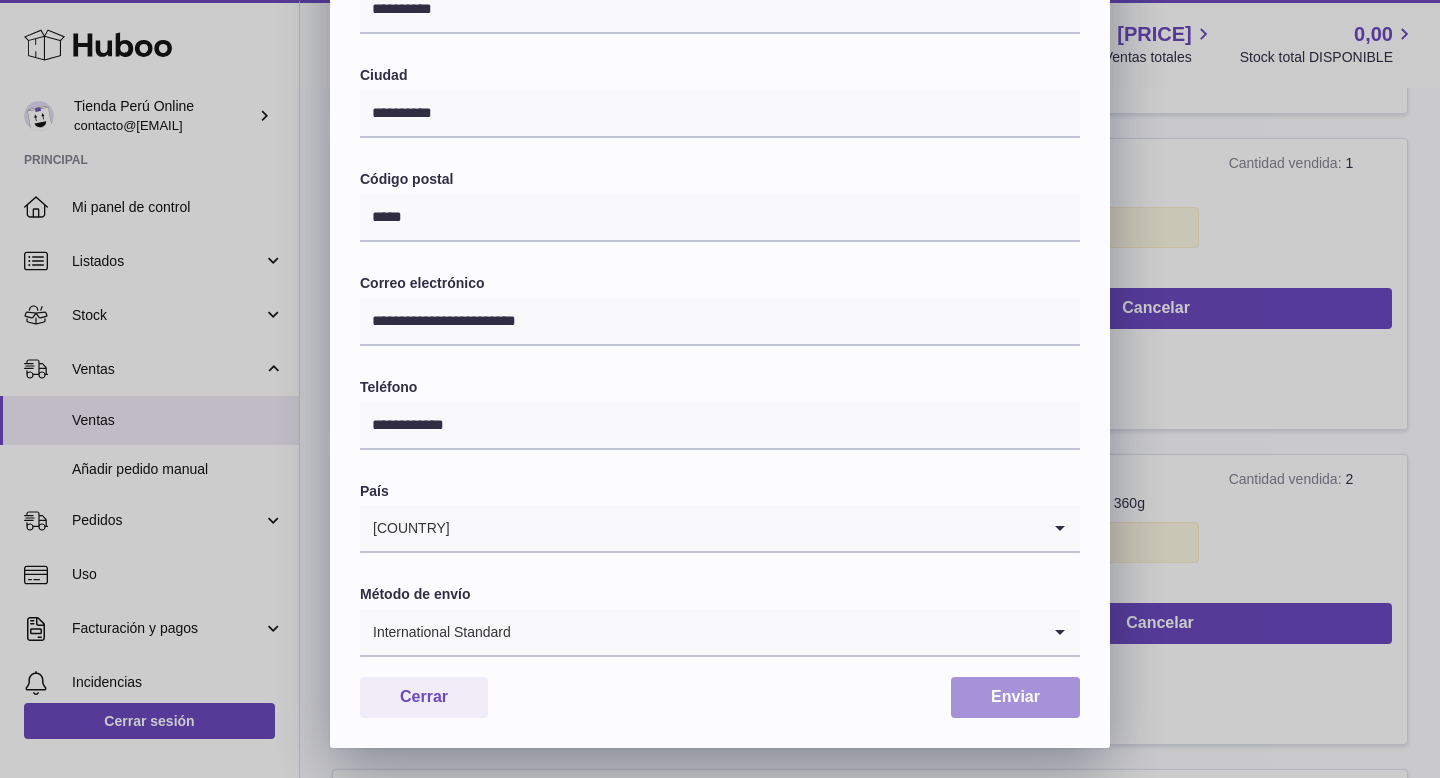 click on "Enviar" at bounding box center [1015, 697] 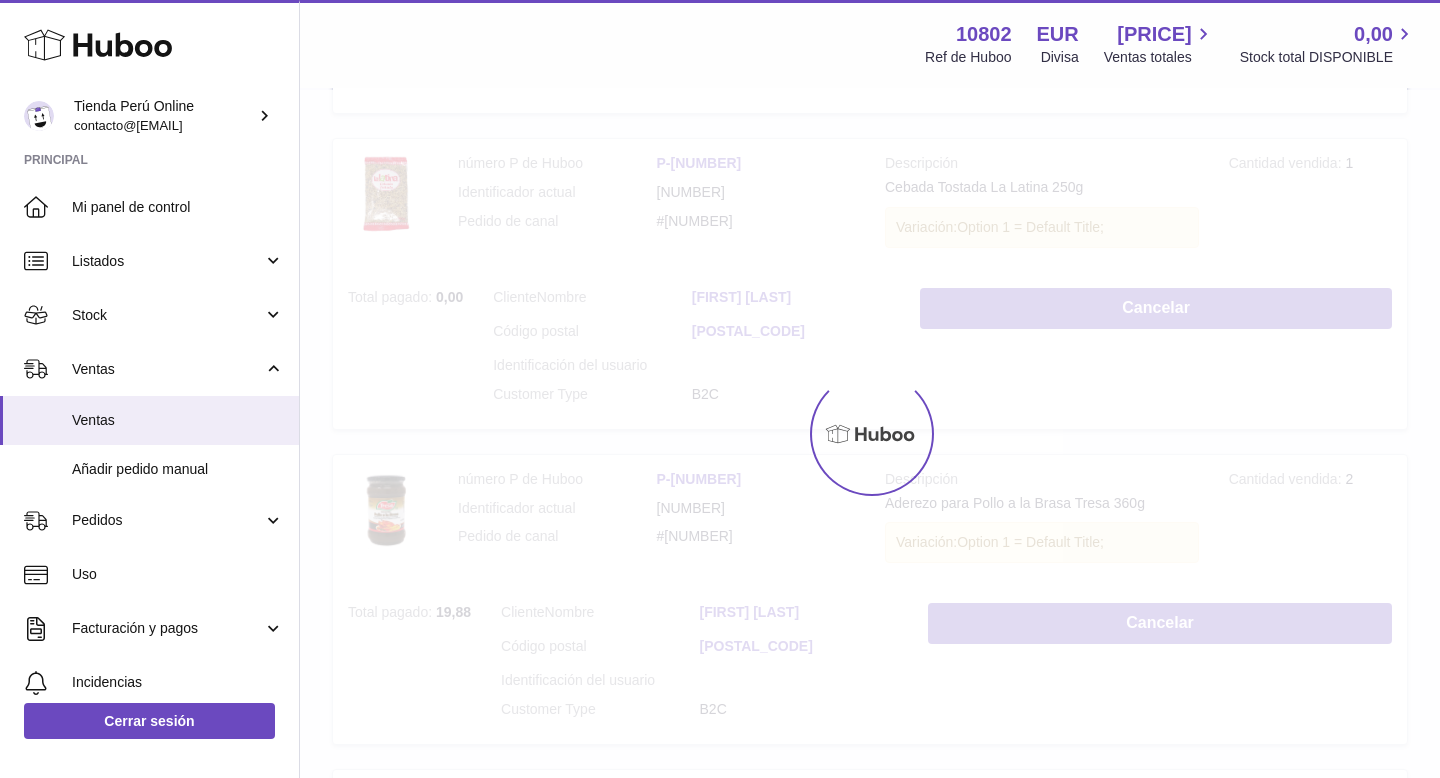 scroll, scrollTop: 0, scrollLeft: 0, axis: both 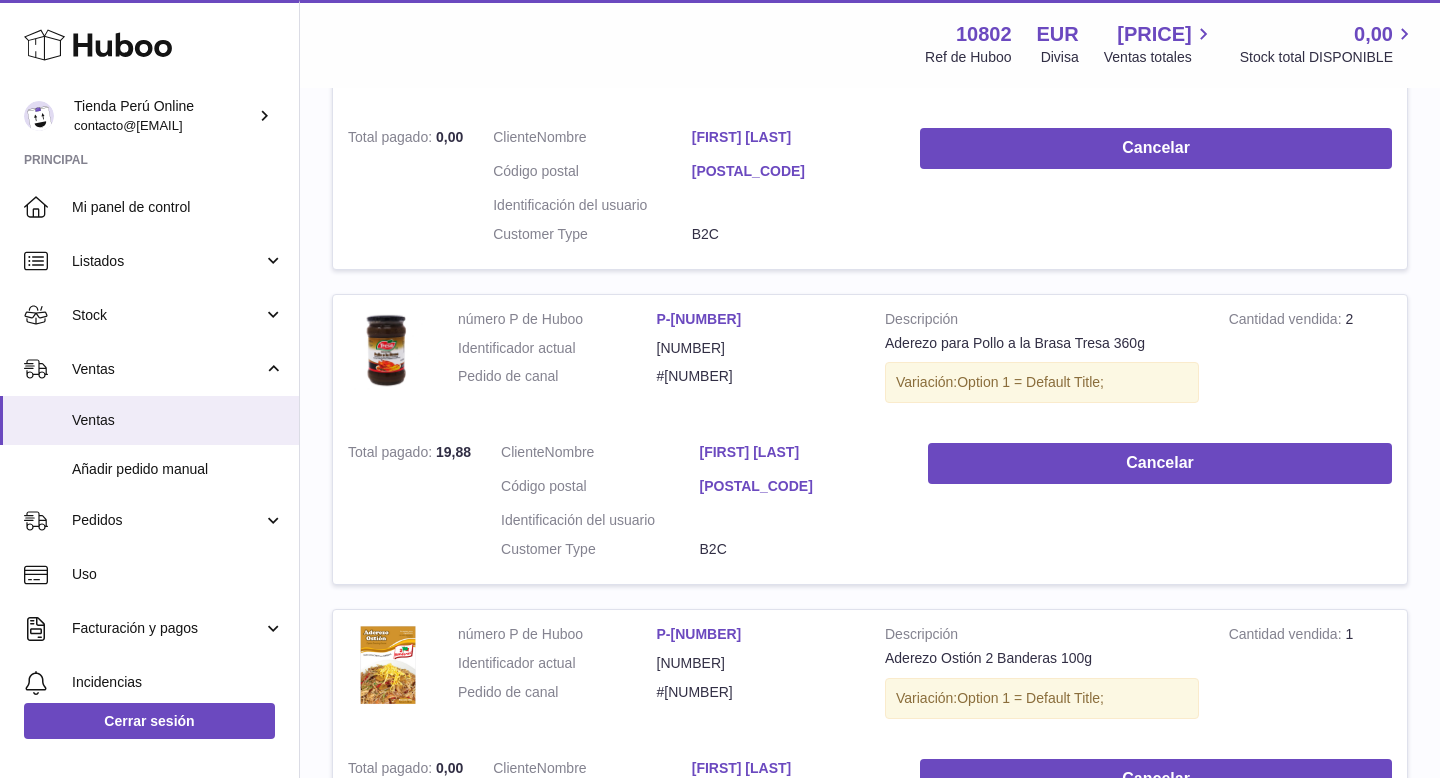 click on "[FIRST] [LAST]" at bounding box center [799, 452] 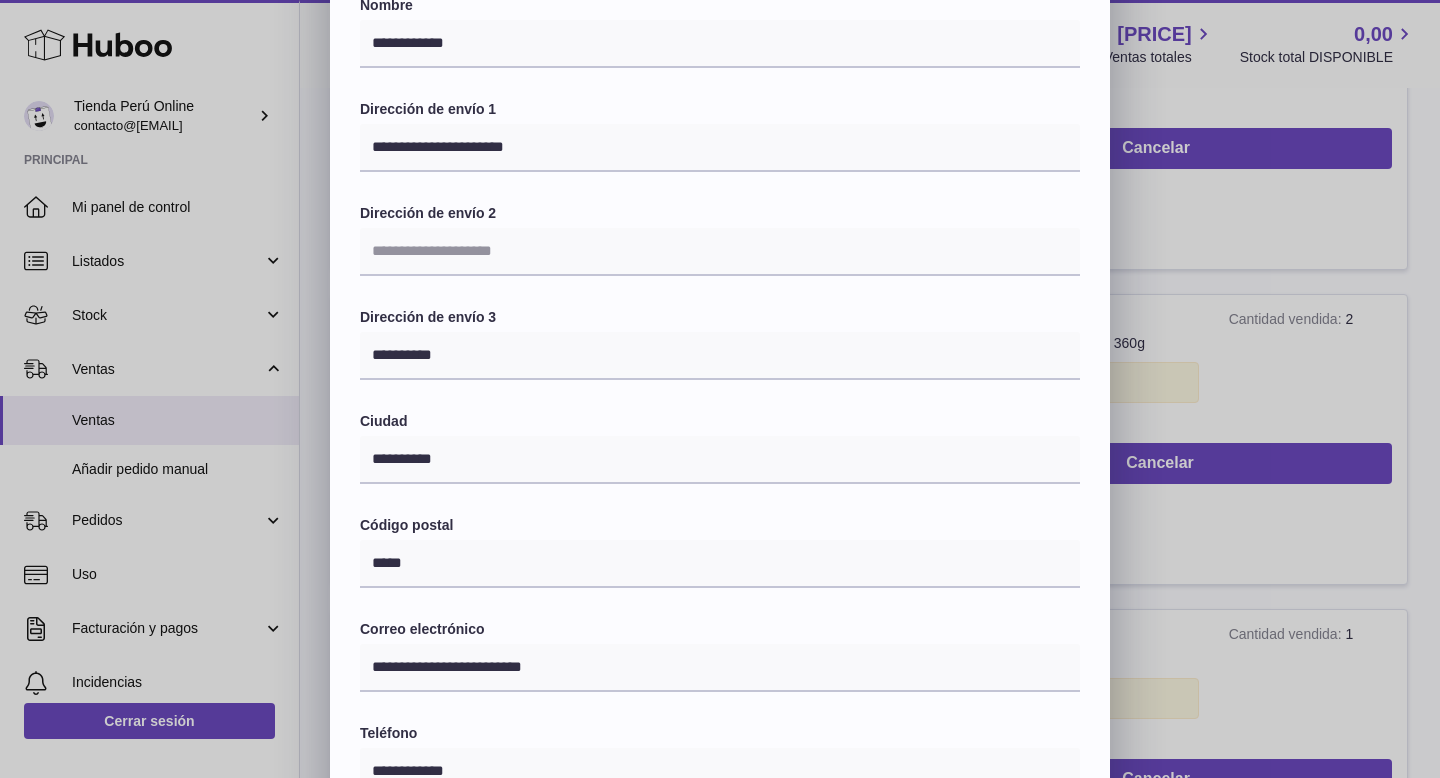 scroll, scrollTop: 267, scrollLeft: 0, axis: vertical 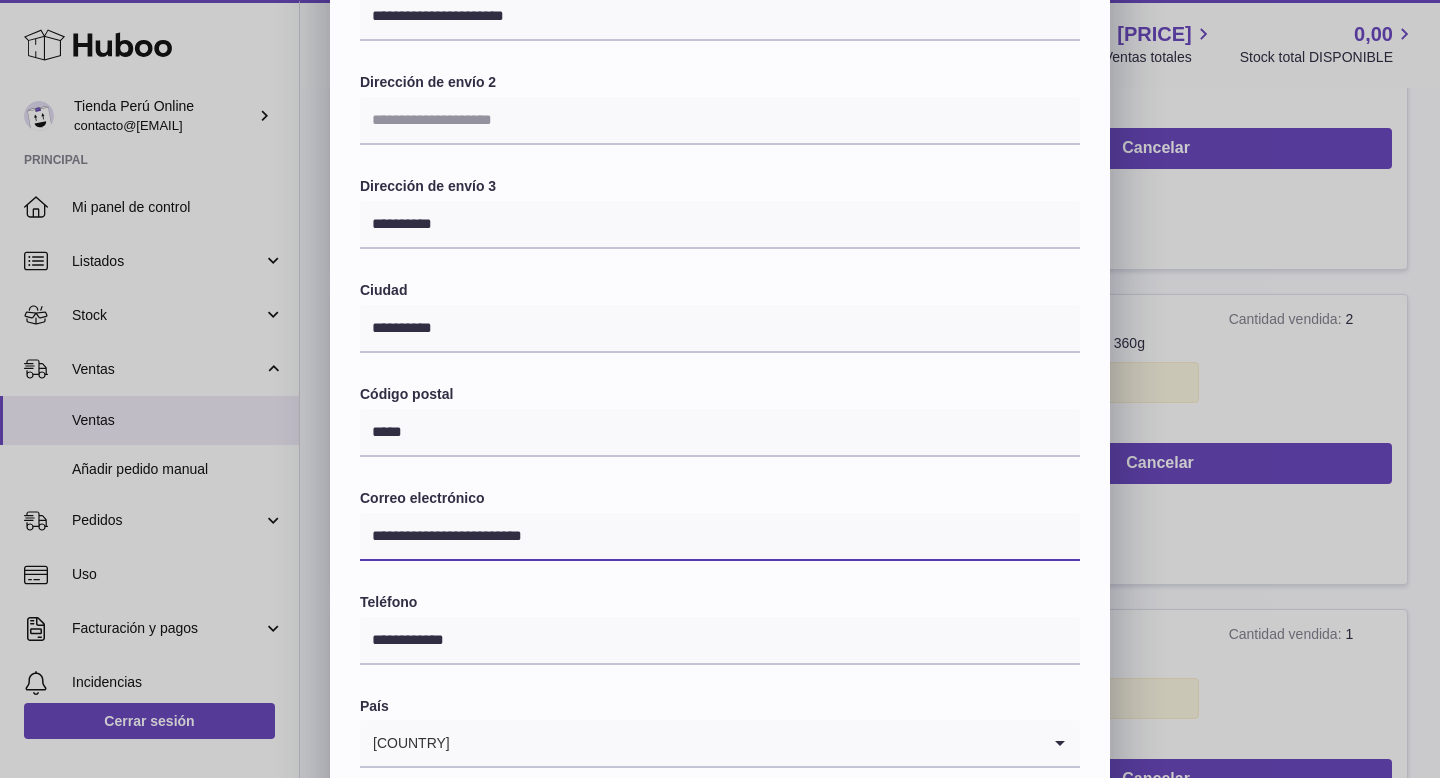 click on "**********" at bounding box center (720, 537) 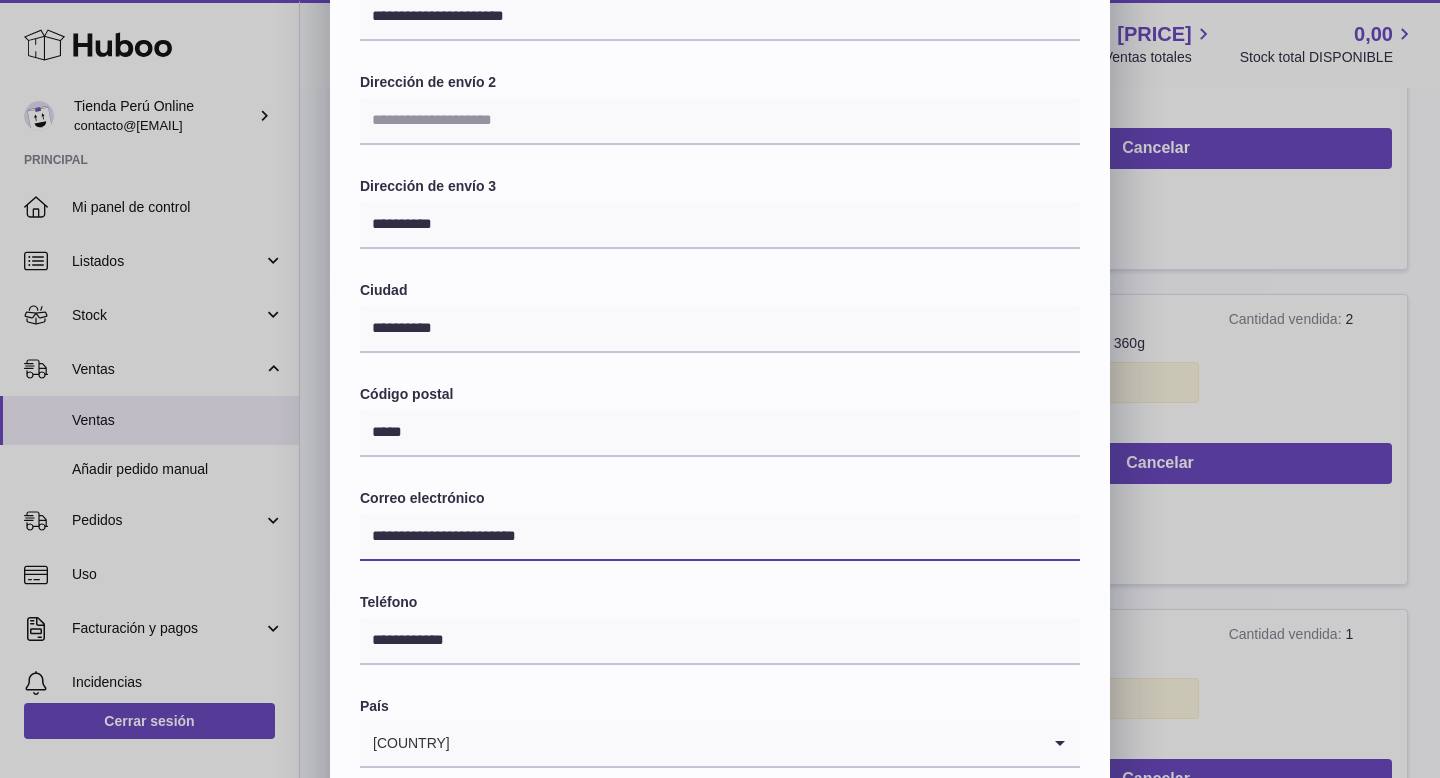 type on "**********" 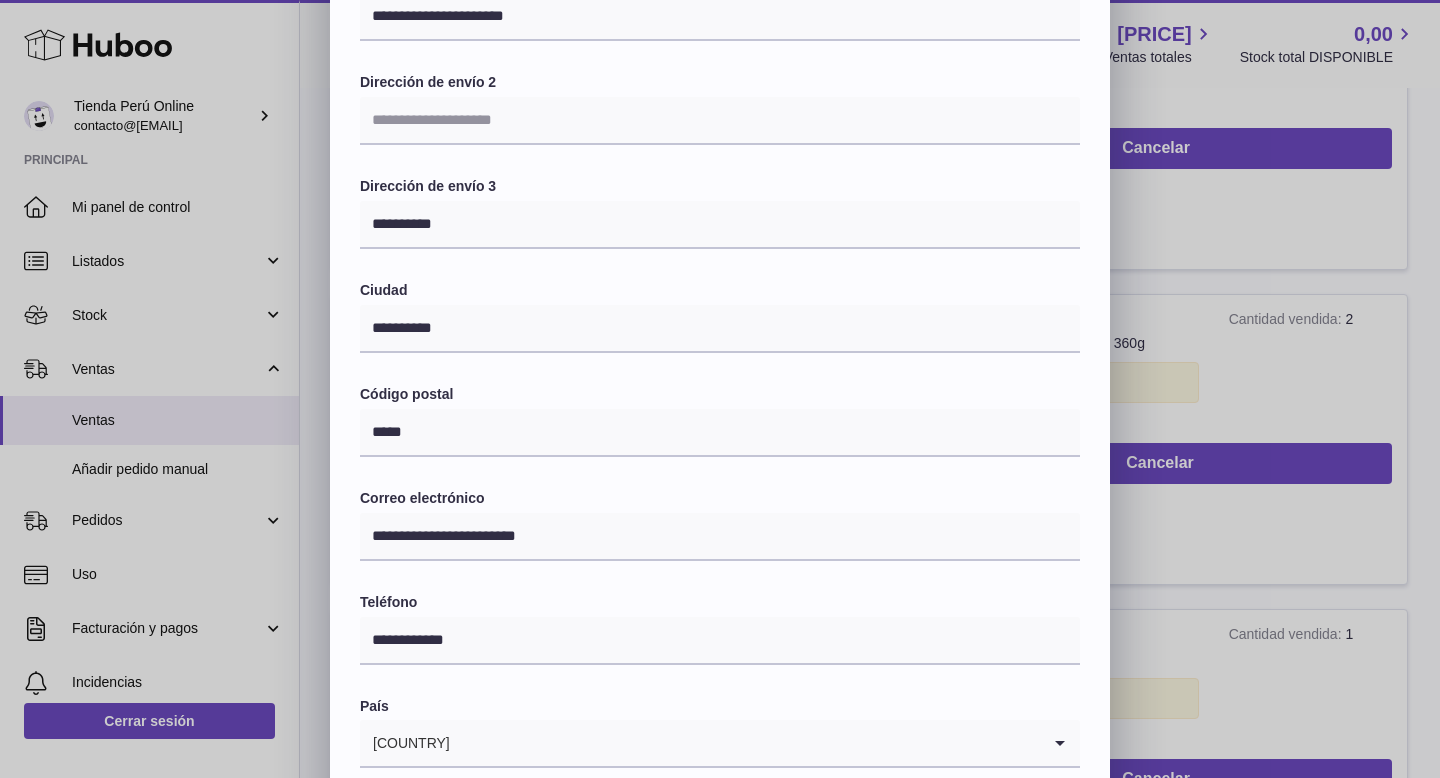 click on "**********" at bounding box center [720, 368] 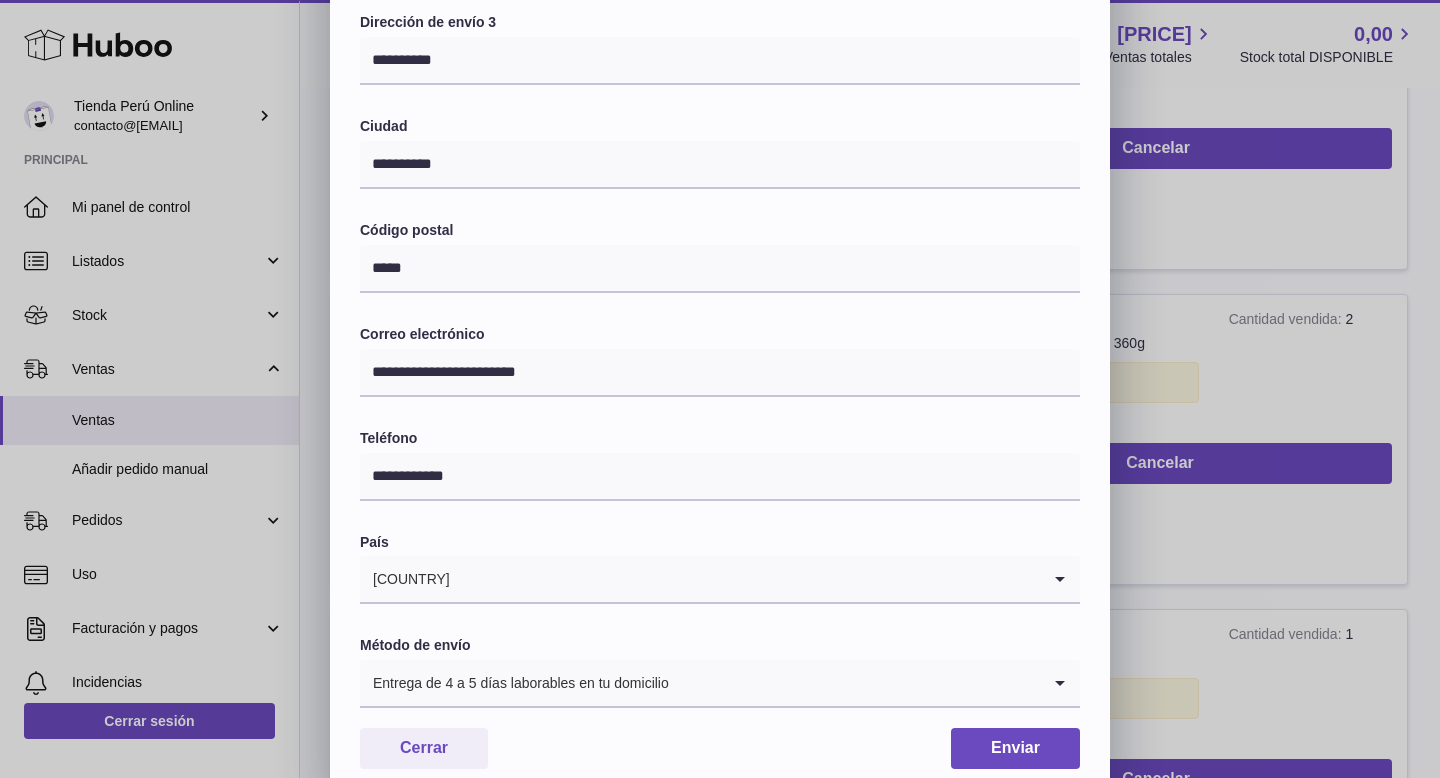 scroll, scrollTop: 482, scrollLeft: 0, axis: vertical 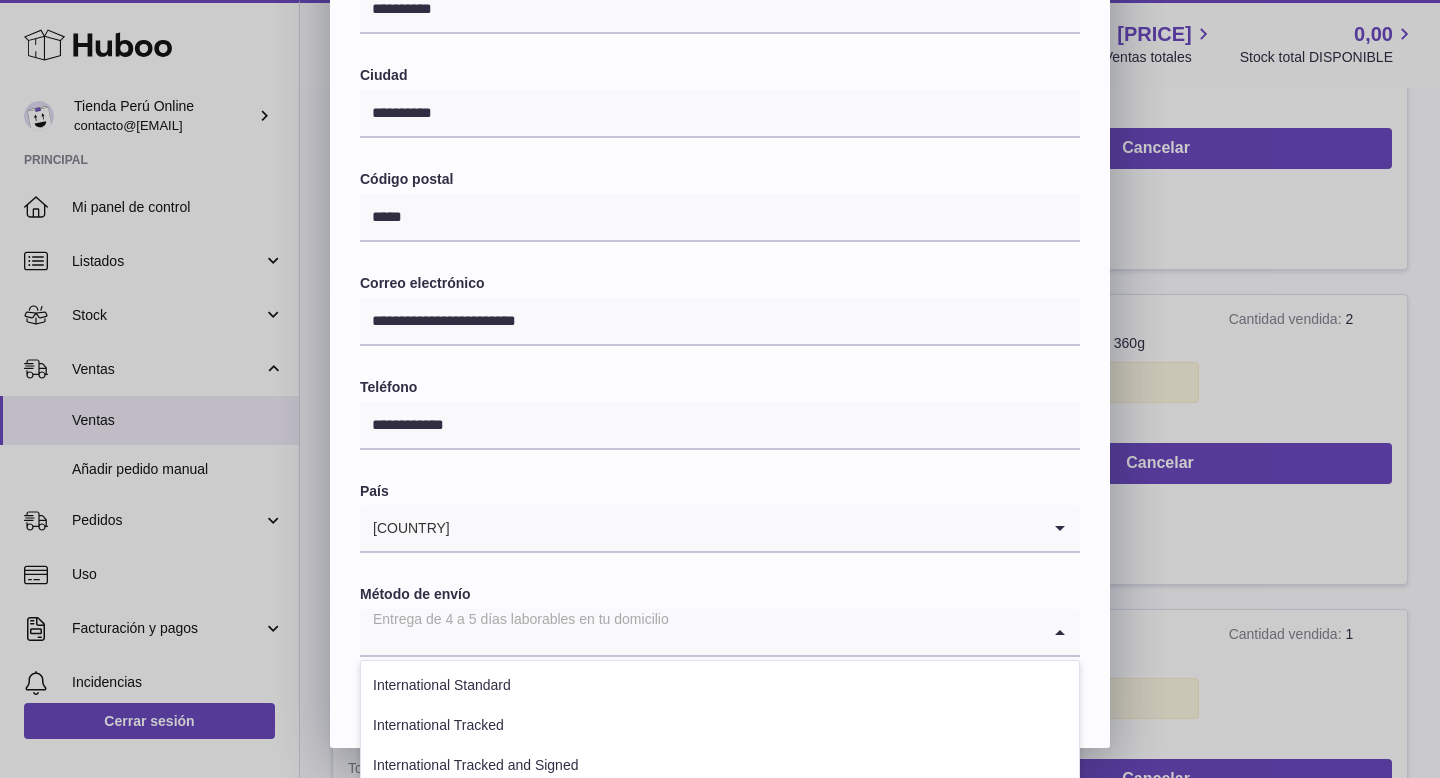 click 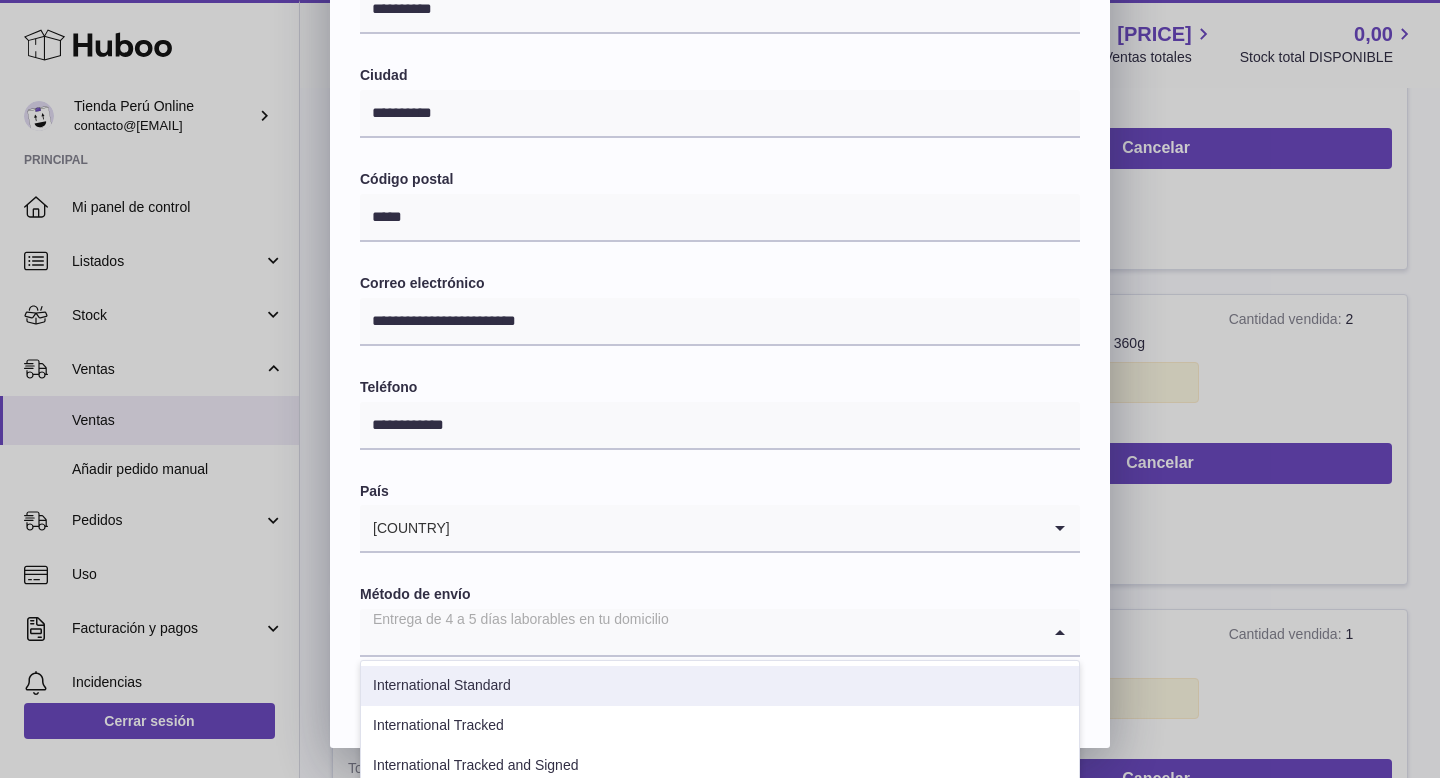 click on "International Standard" at bounding box center [720, 686] 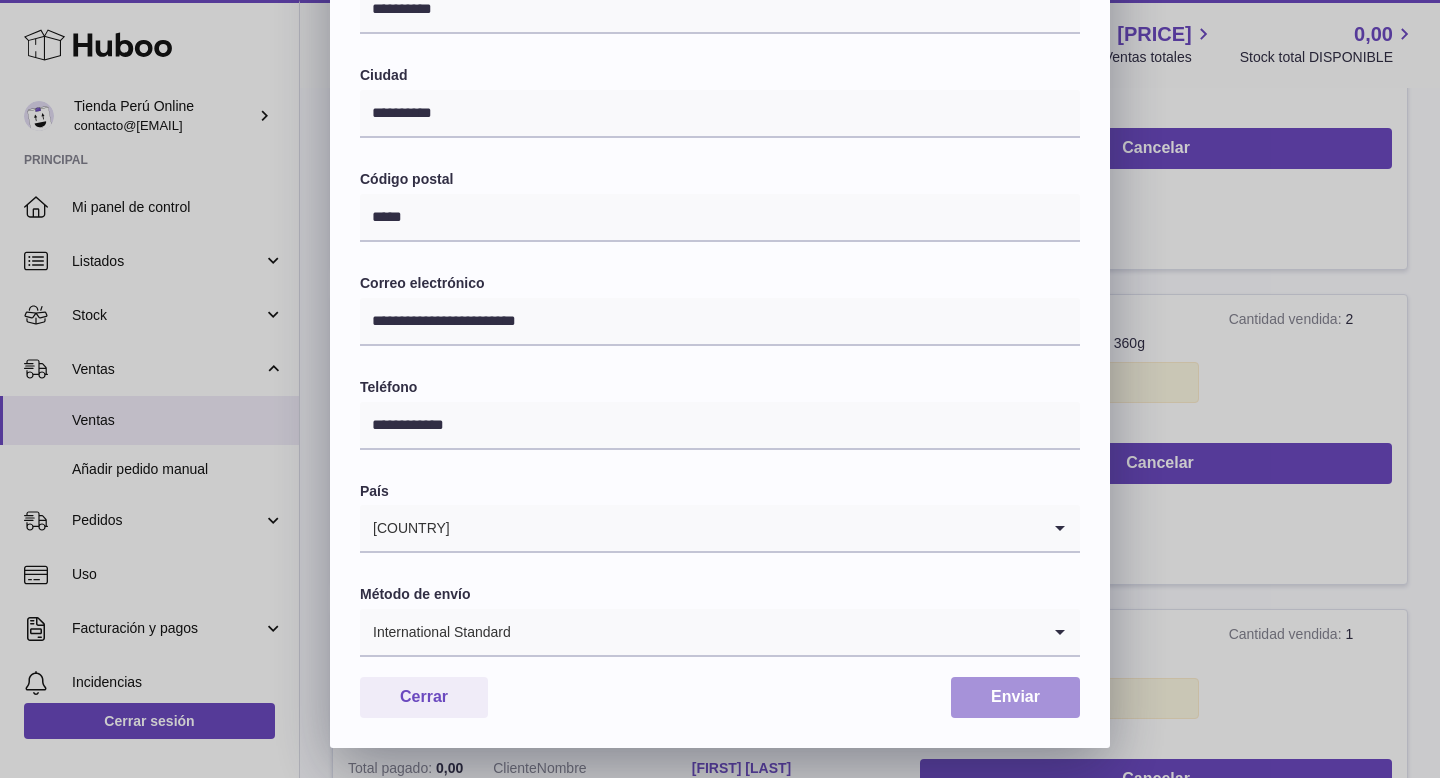 click on "Enviar" at bounding box center [1015, 697] 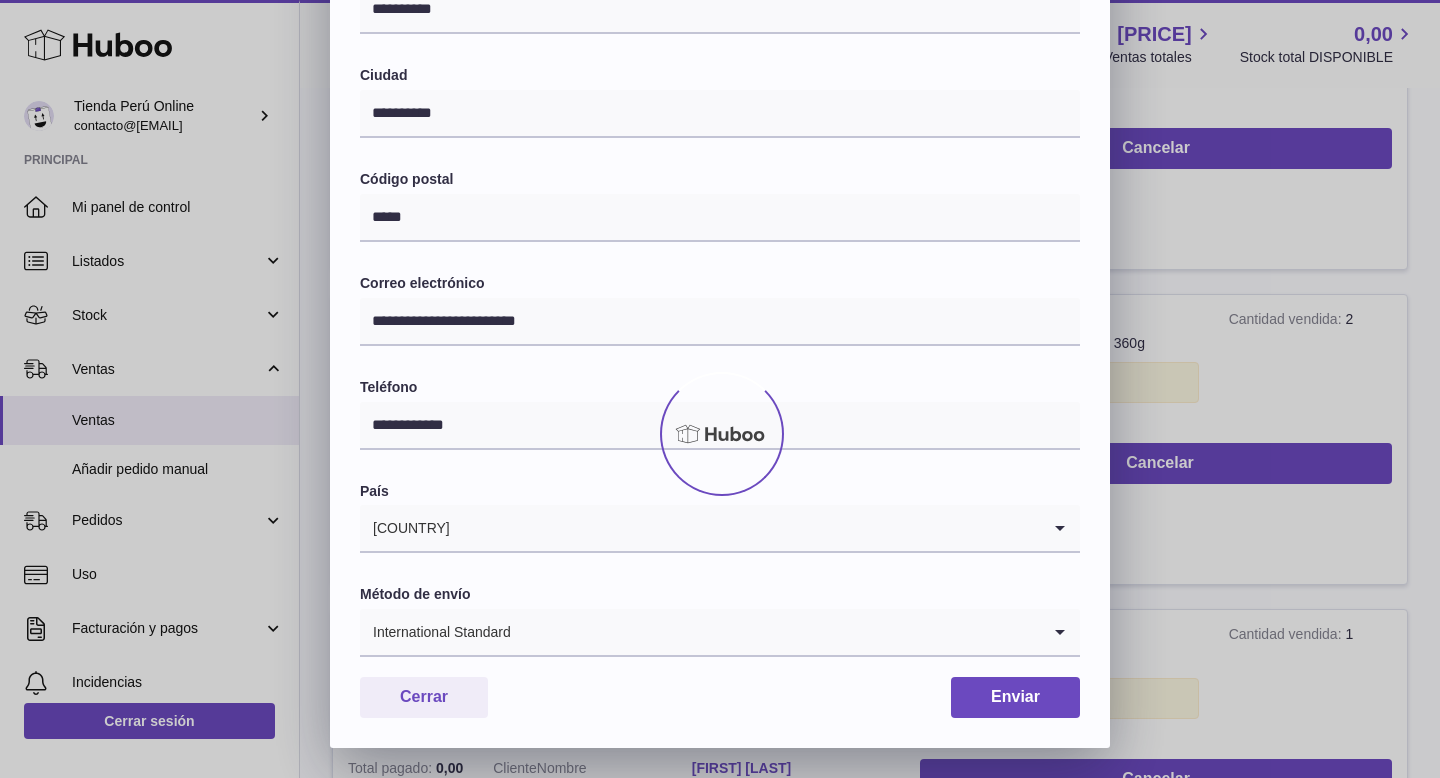 scroll, scrollTop: 0, scrollLeft: 0, axis: both 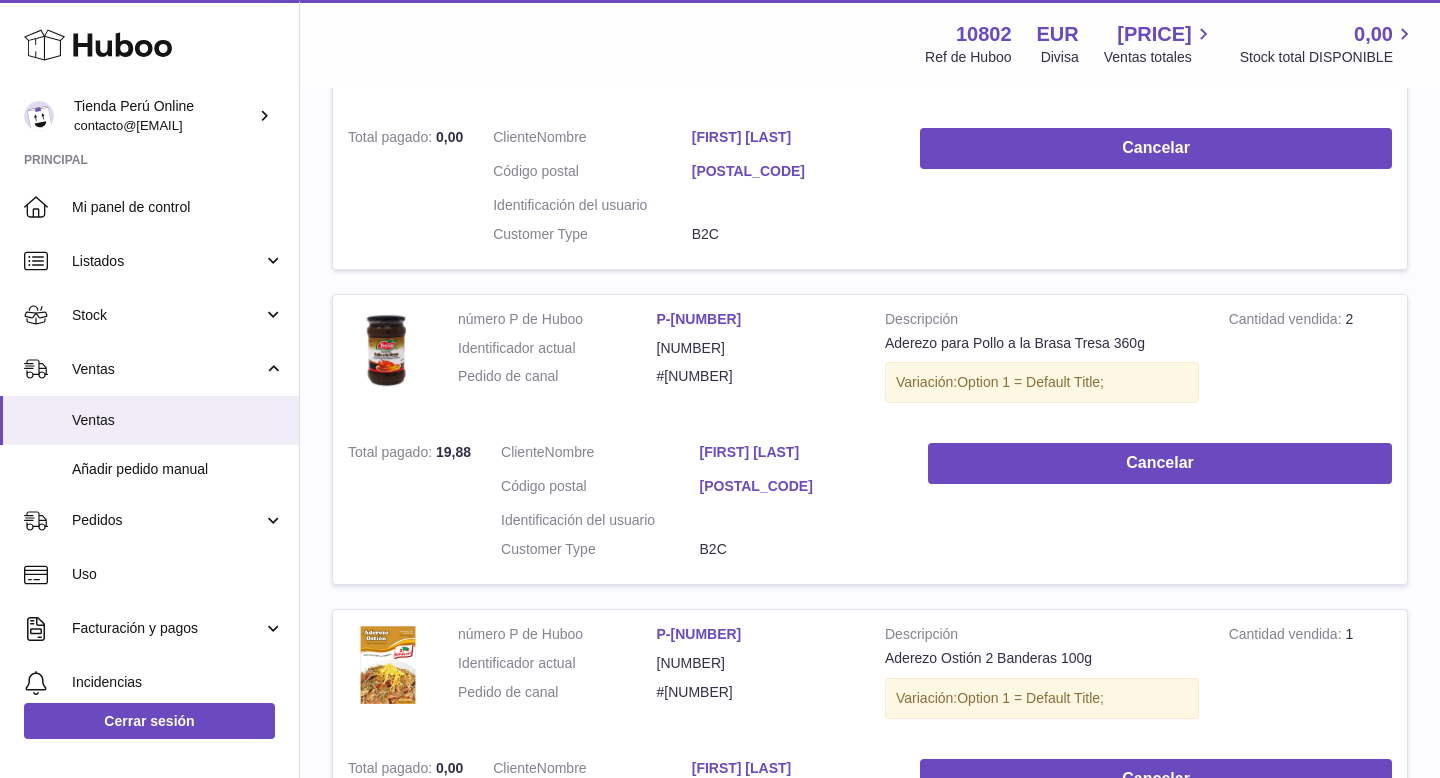 click on "[FIRST] [LAST]" at bounding box center (791, 137) 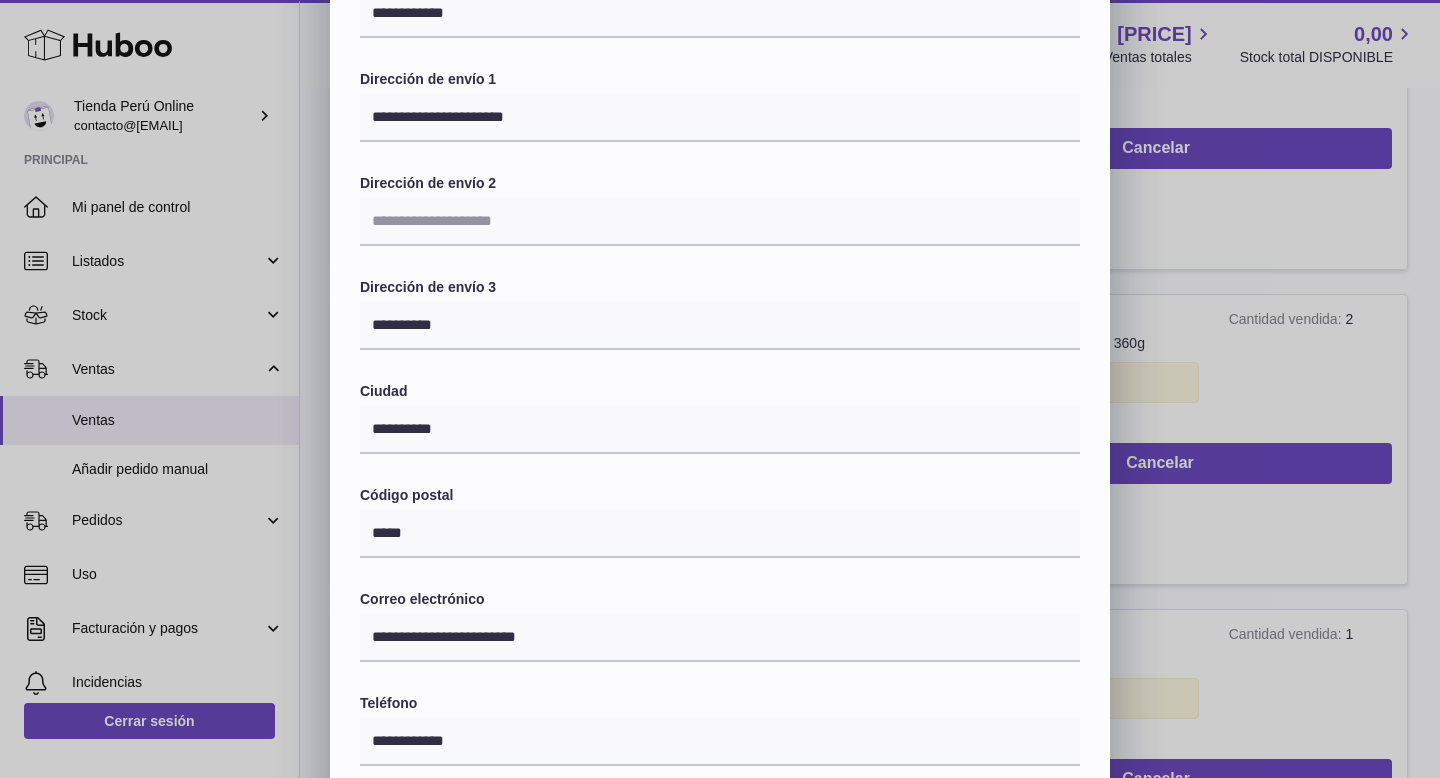 scroll, scrollTop: 306, scrollLeft: 0, axis: vertical 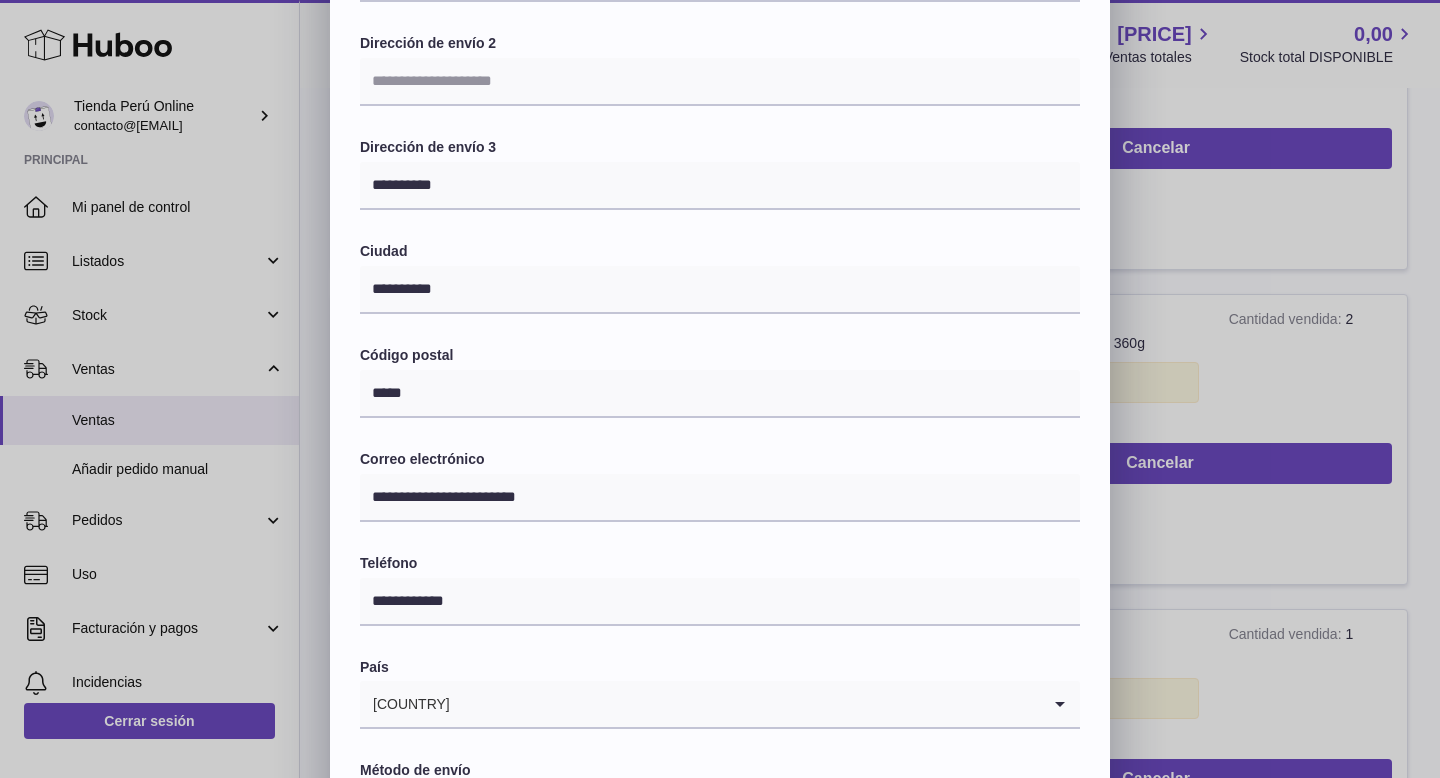 click on "**********" at bounding box center [720, 324] 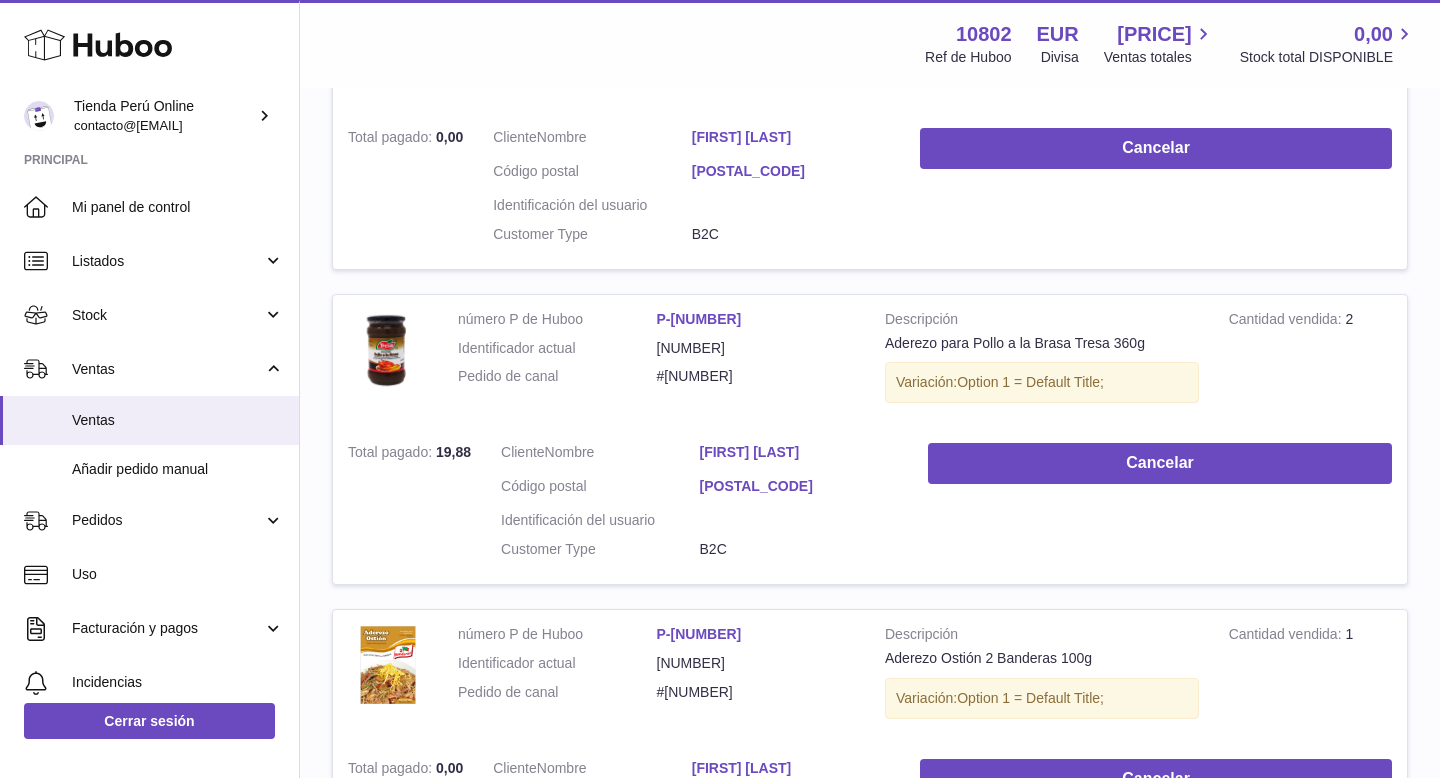 scroll, scrollTop: 0, scrollLeft: 0, axis: both 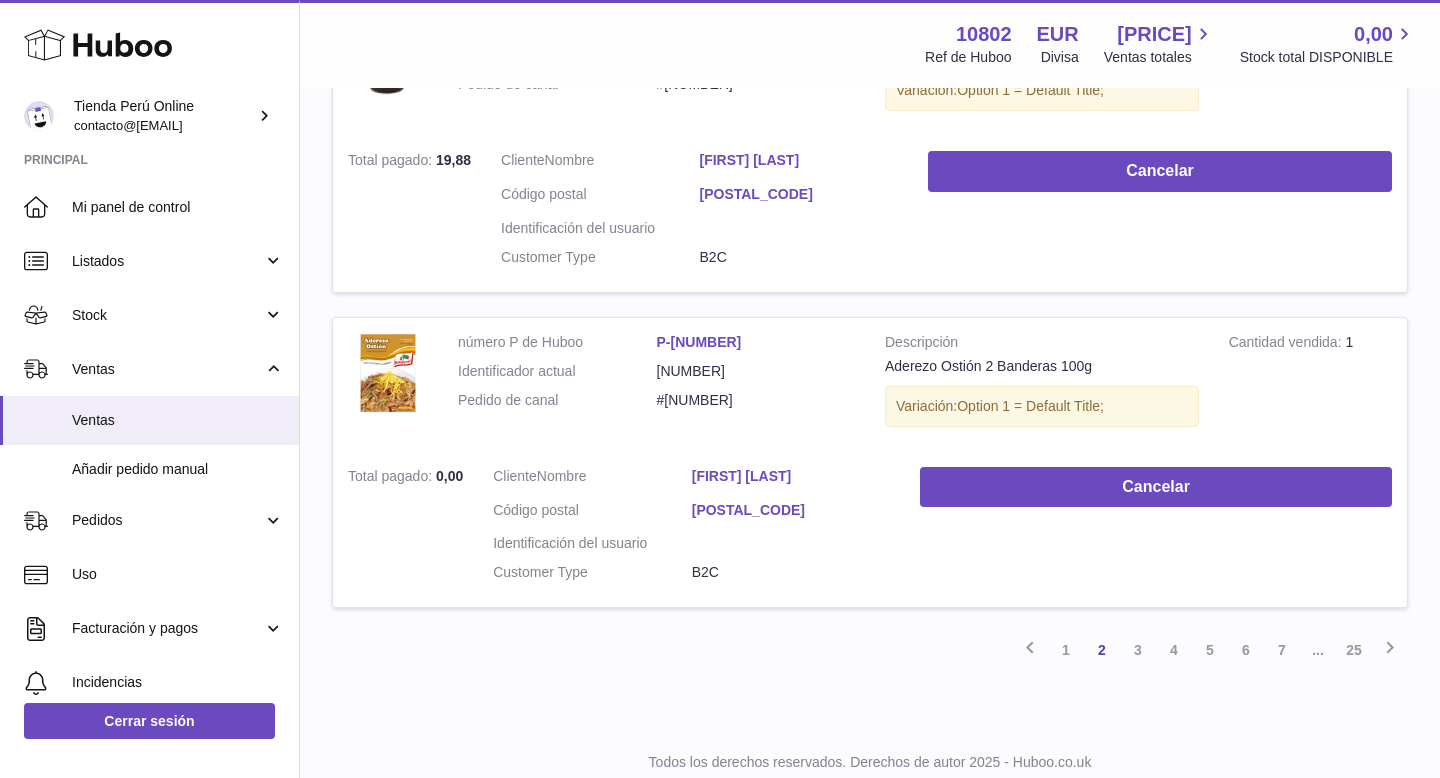 click on "[FIRST] [LAST]" at bounding box center [799, 160] 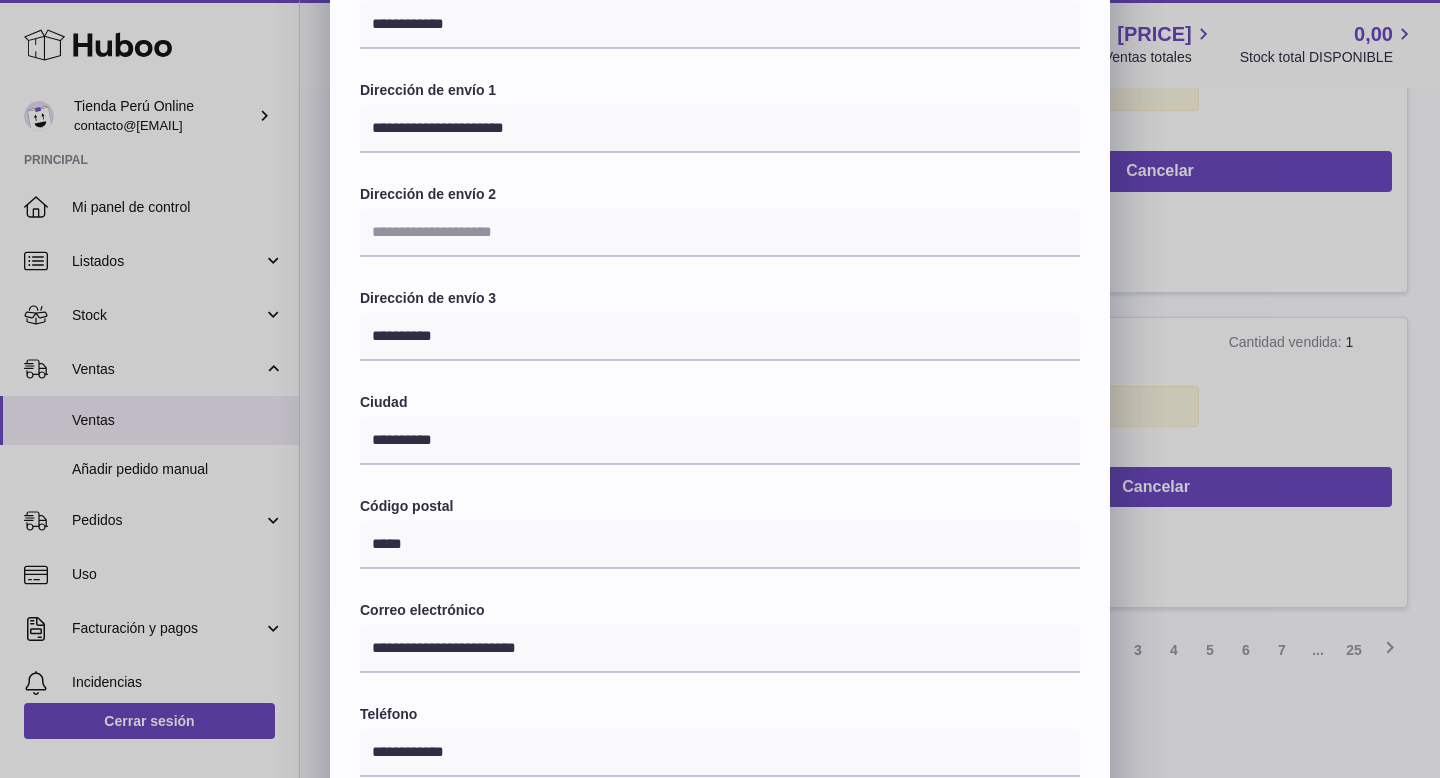 scroll, scrollTop: 154, scrollLeft: 0, axis: vertical 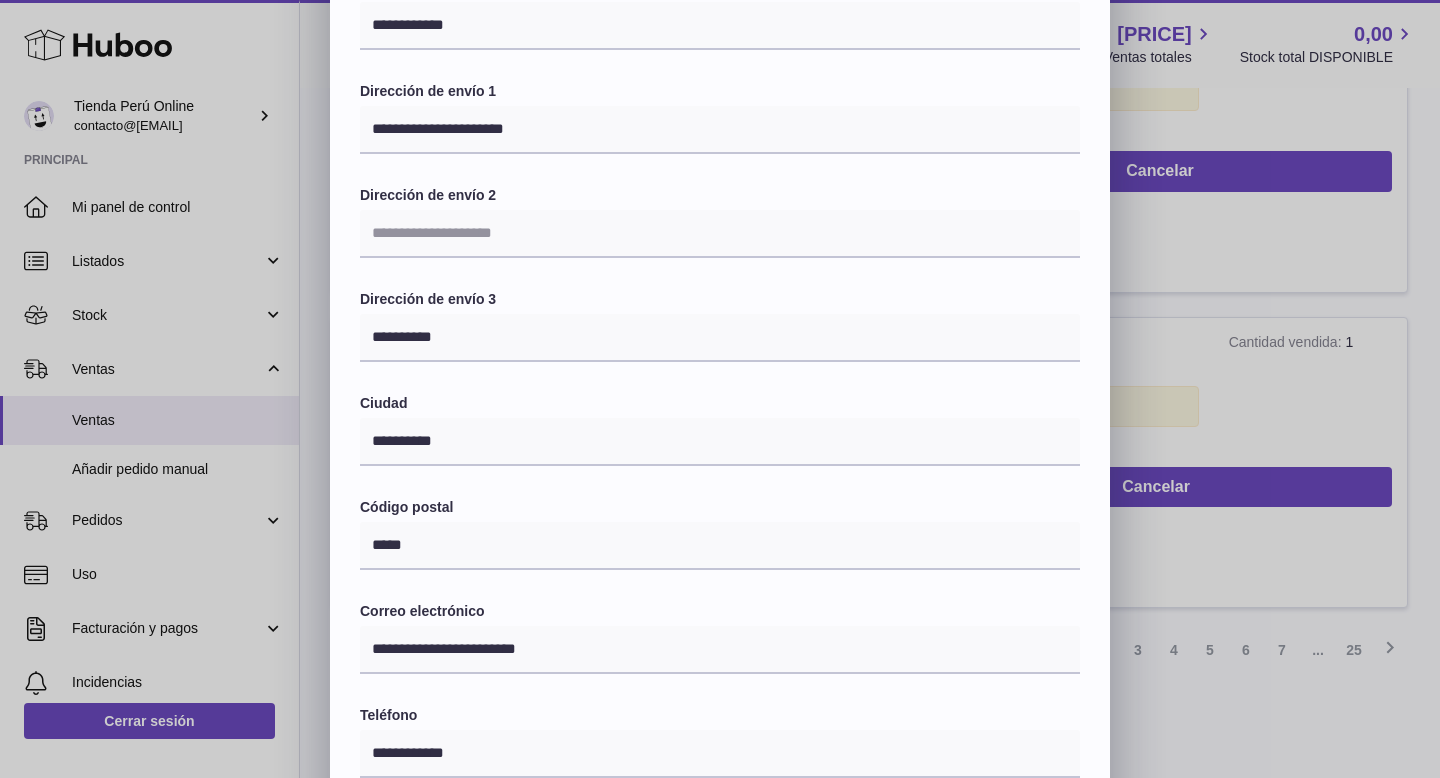 click on "**********" at bounding box center [720, 476] 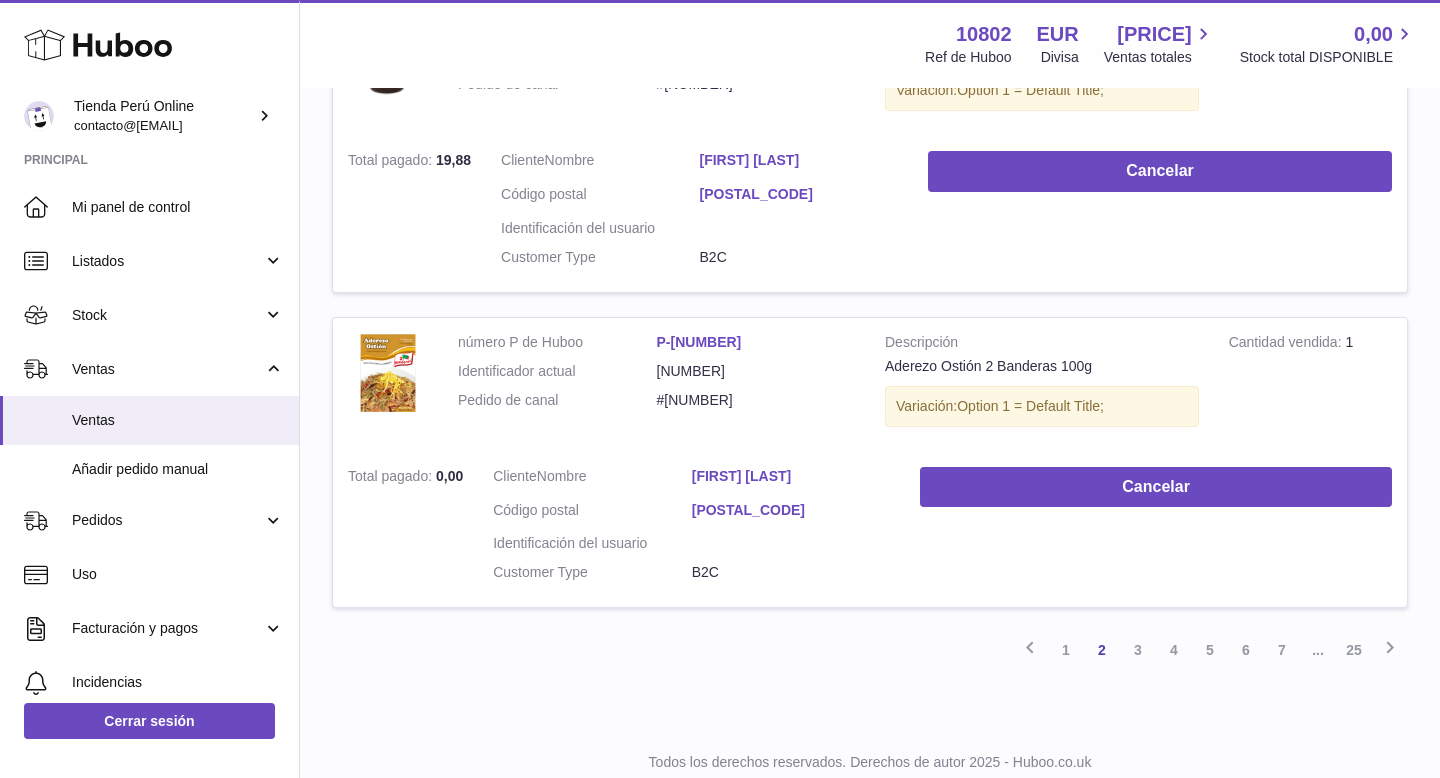 scroll, scrollTop: 3054, scrollLeft: 0, axis: vertical 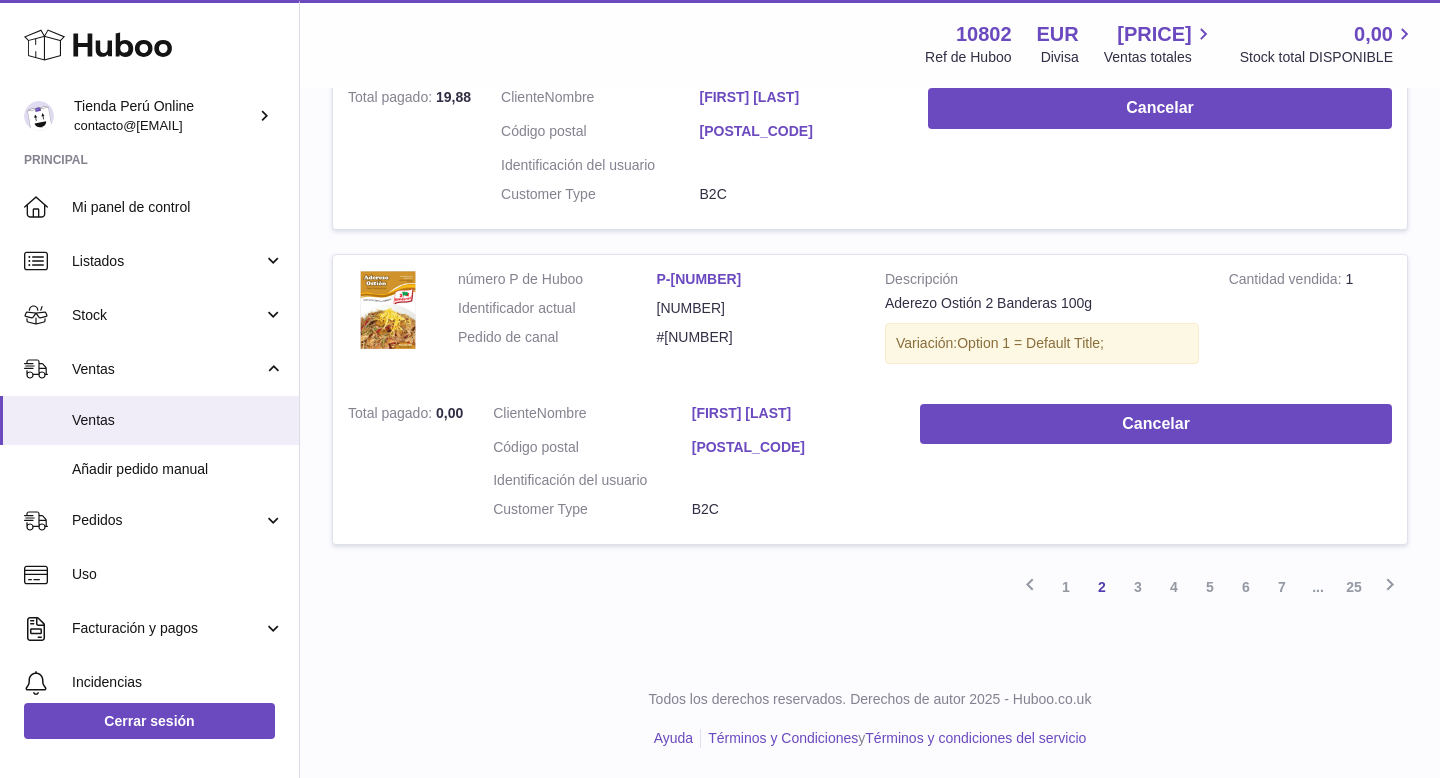 click on "[FIRST] [LAST]" at bounding box center [791, 413] 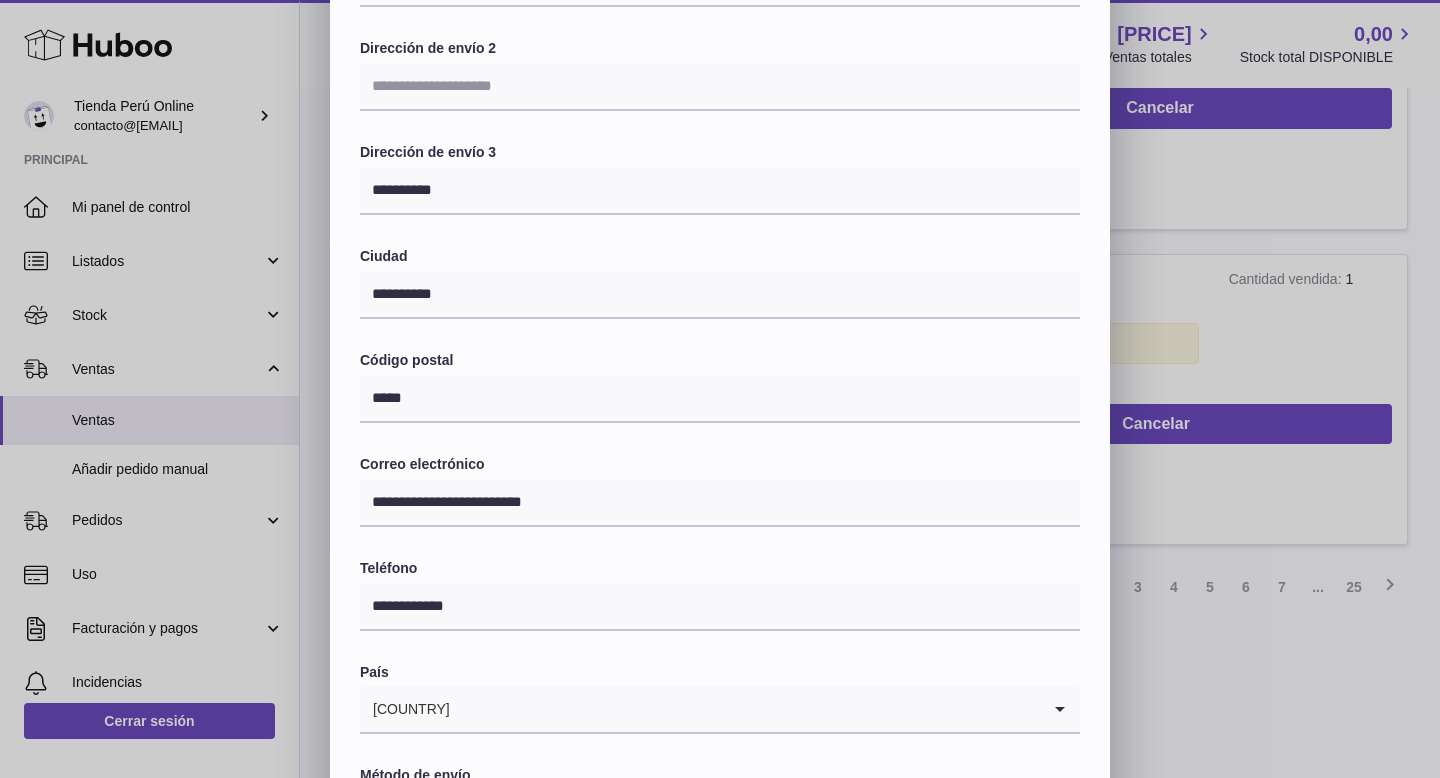 scroll, scrollTop: 385, scrollLeft: 0, axis: vertical 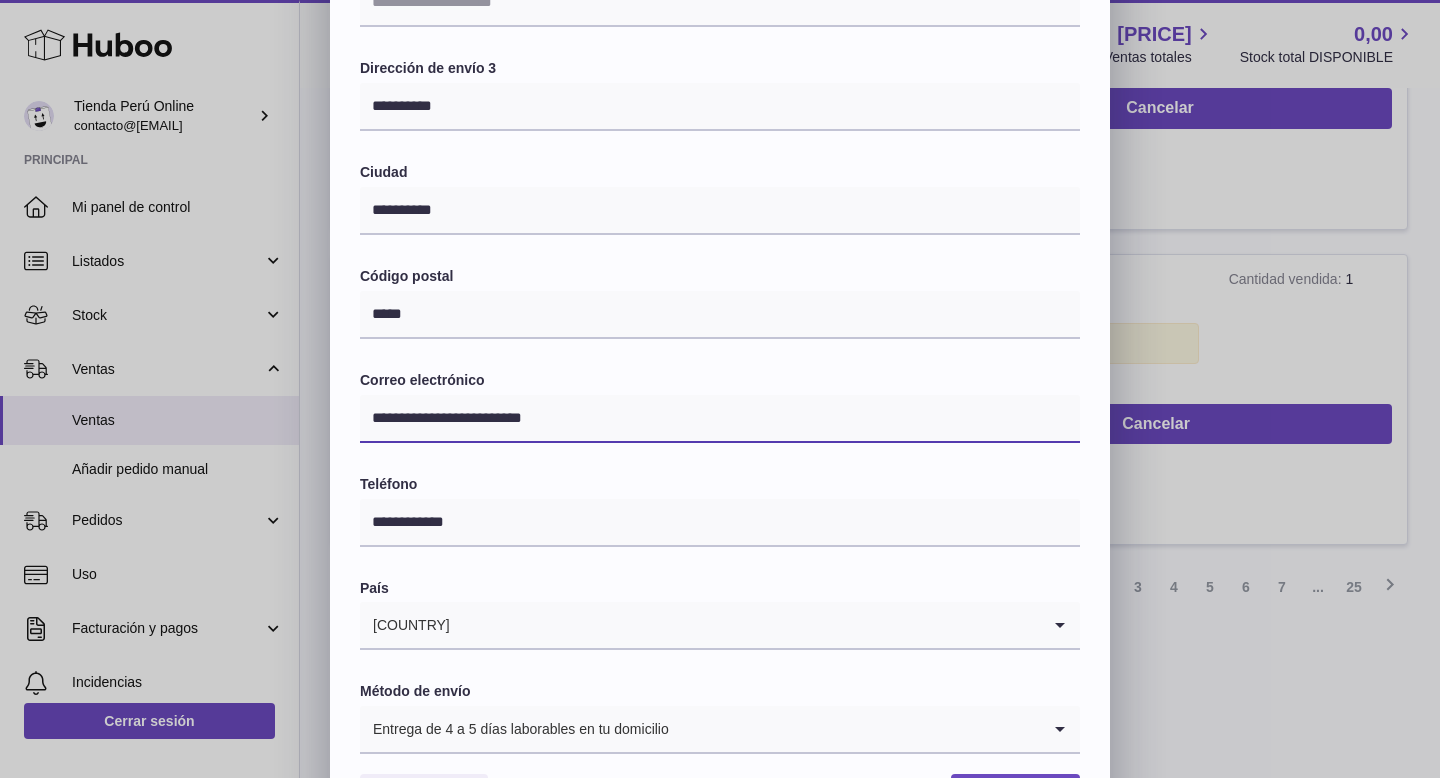 click on "**********" at bounding box center [720, 419] 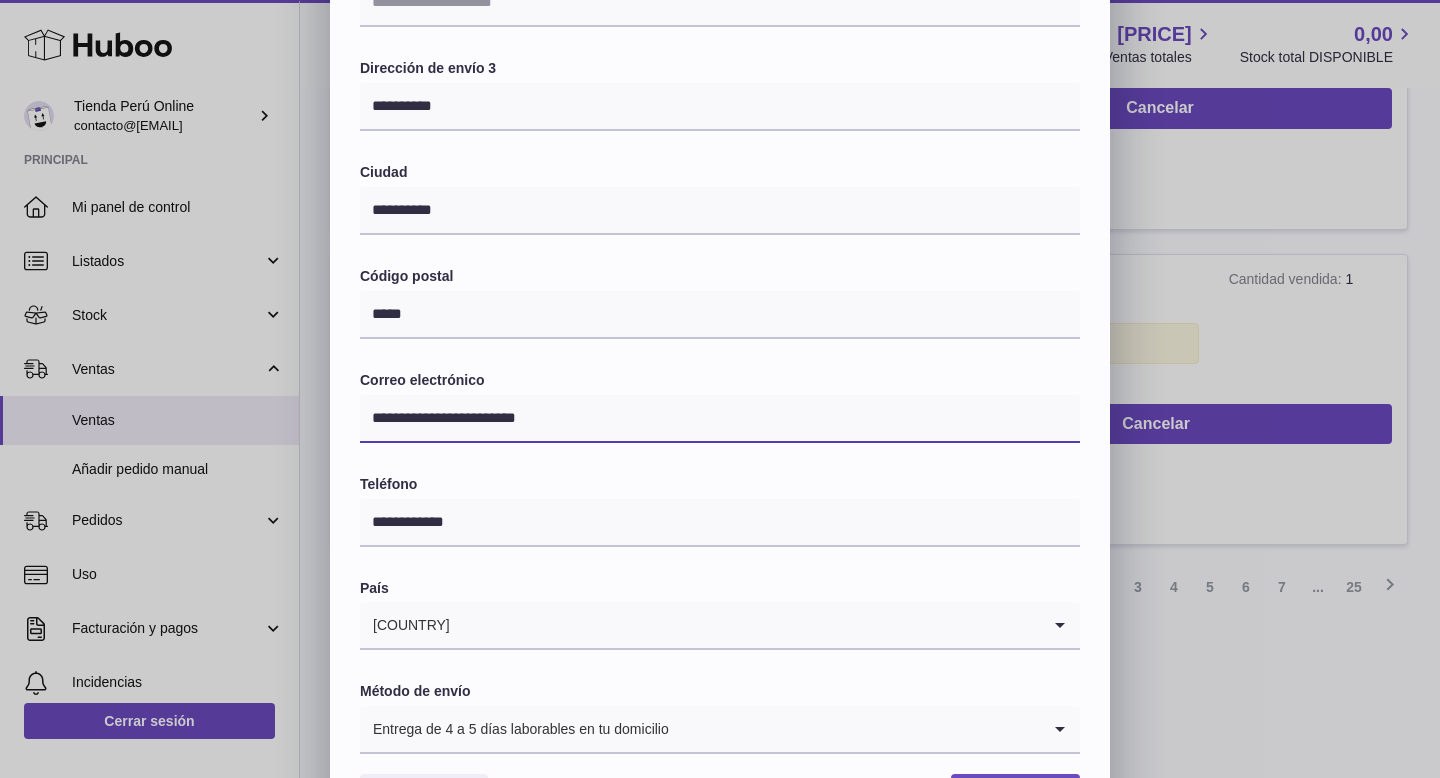 click on "**********" at bounding box center (720, 419) 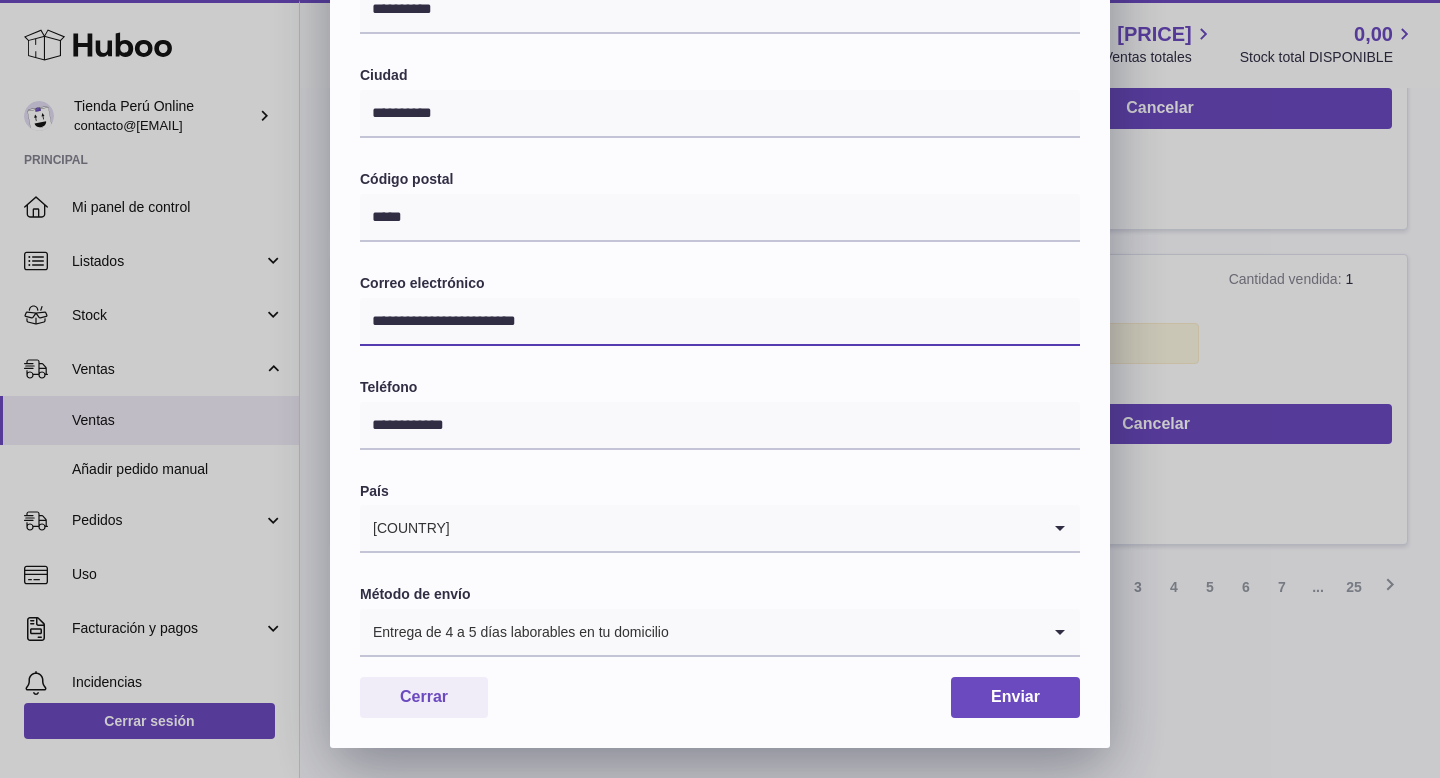 type on "**********" 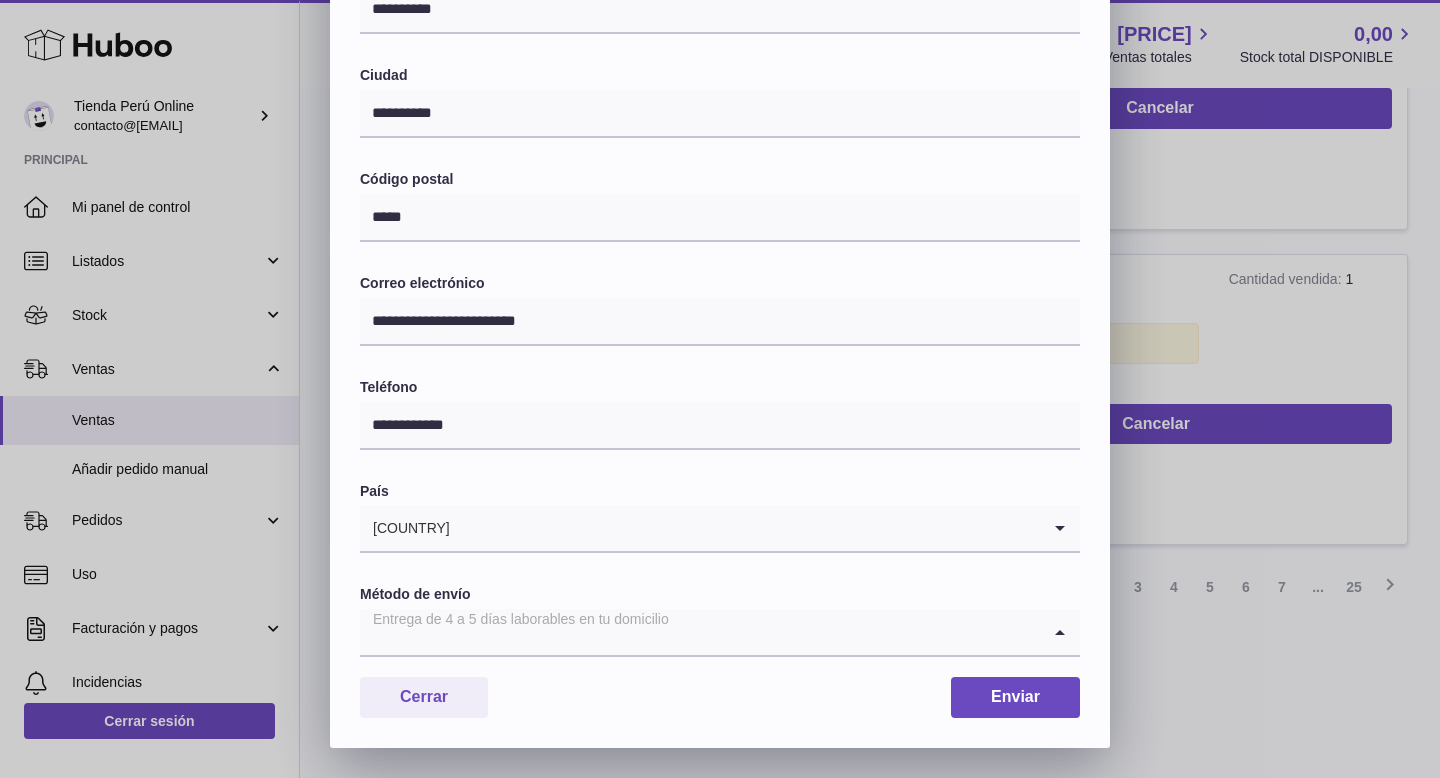 click 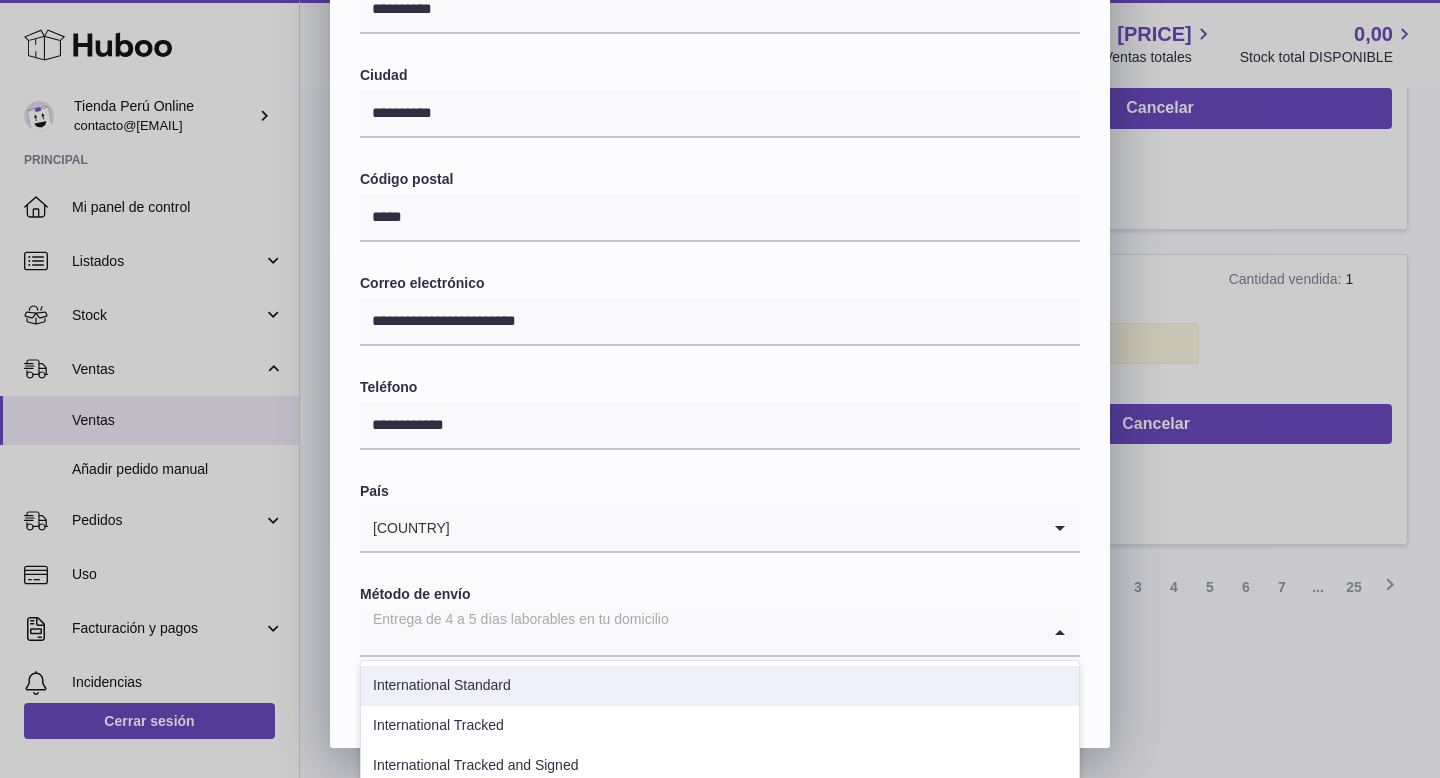 click on "International Standard" at bounding box center (720, 686) 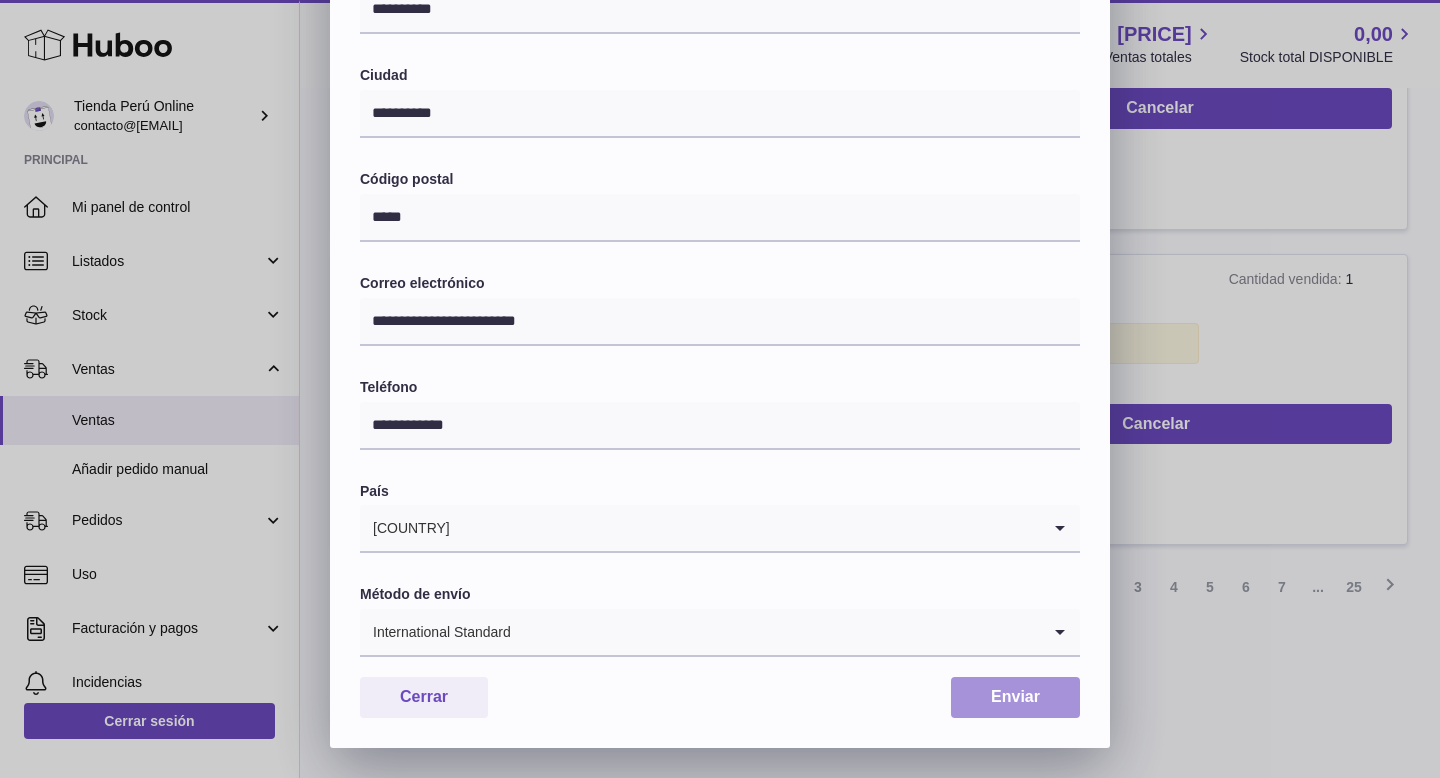 click on "Enviar" at bounding box center [1015, 697] 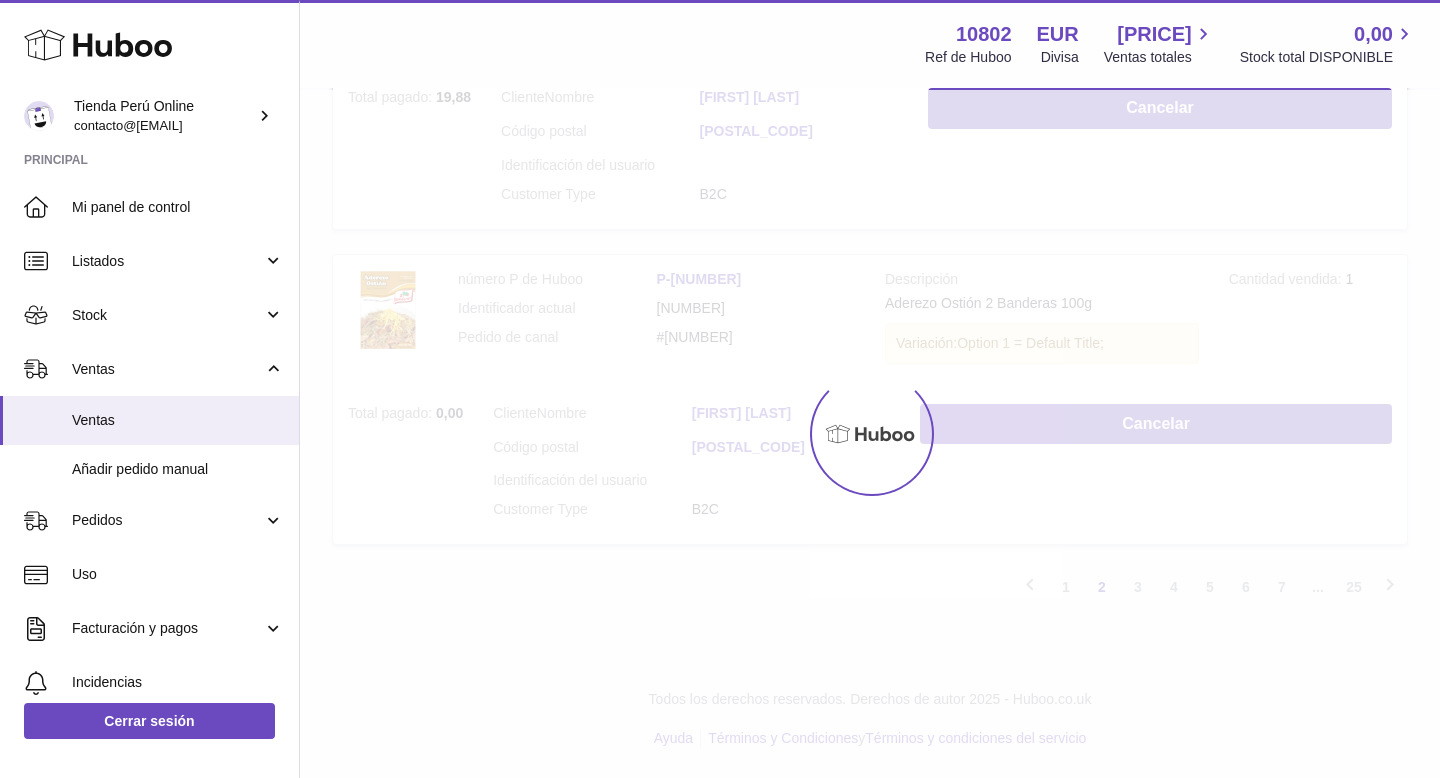 scroll, scrollTop: 0, scrollLeft: 0, axis: both 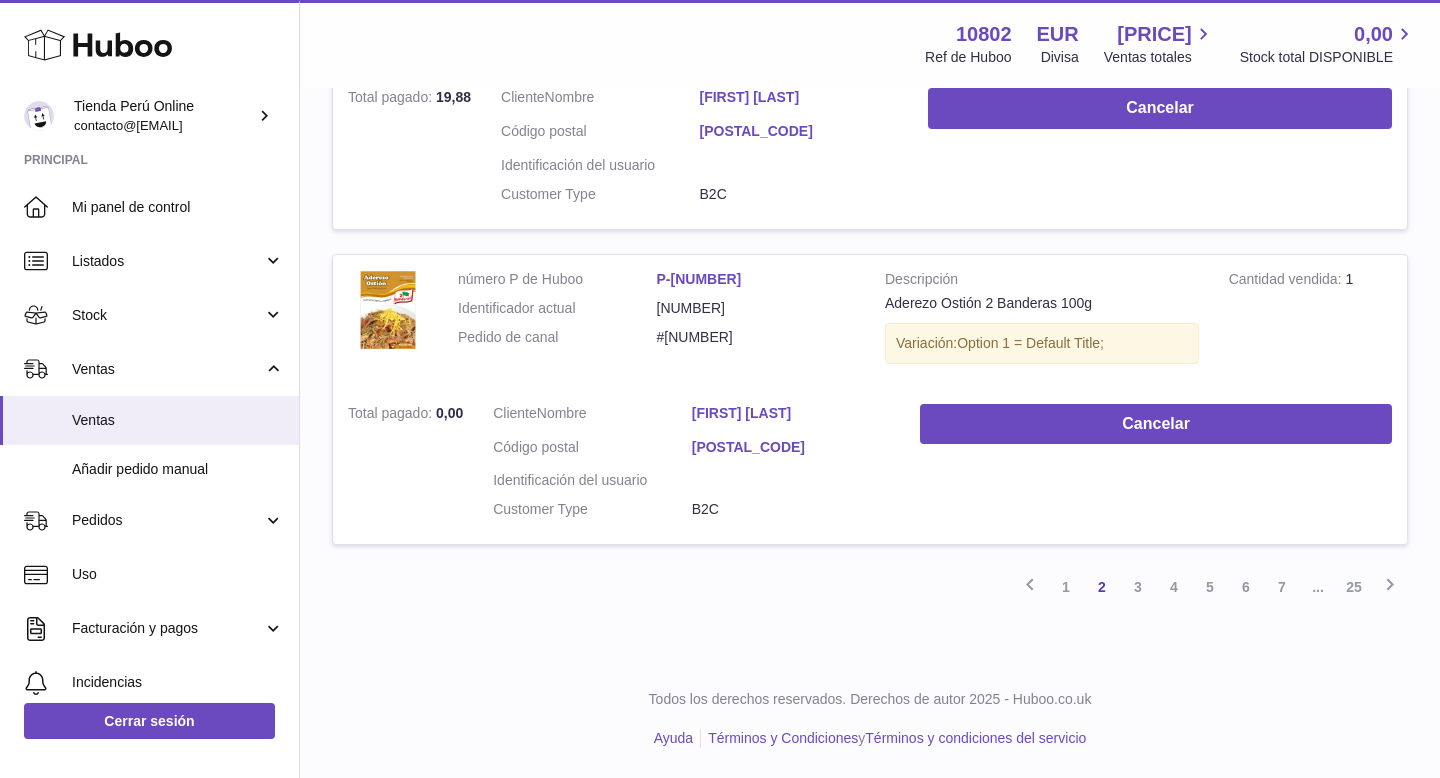 click on "3" at bounding box center (1138, 587) 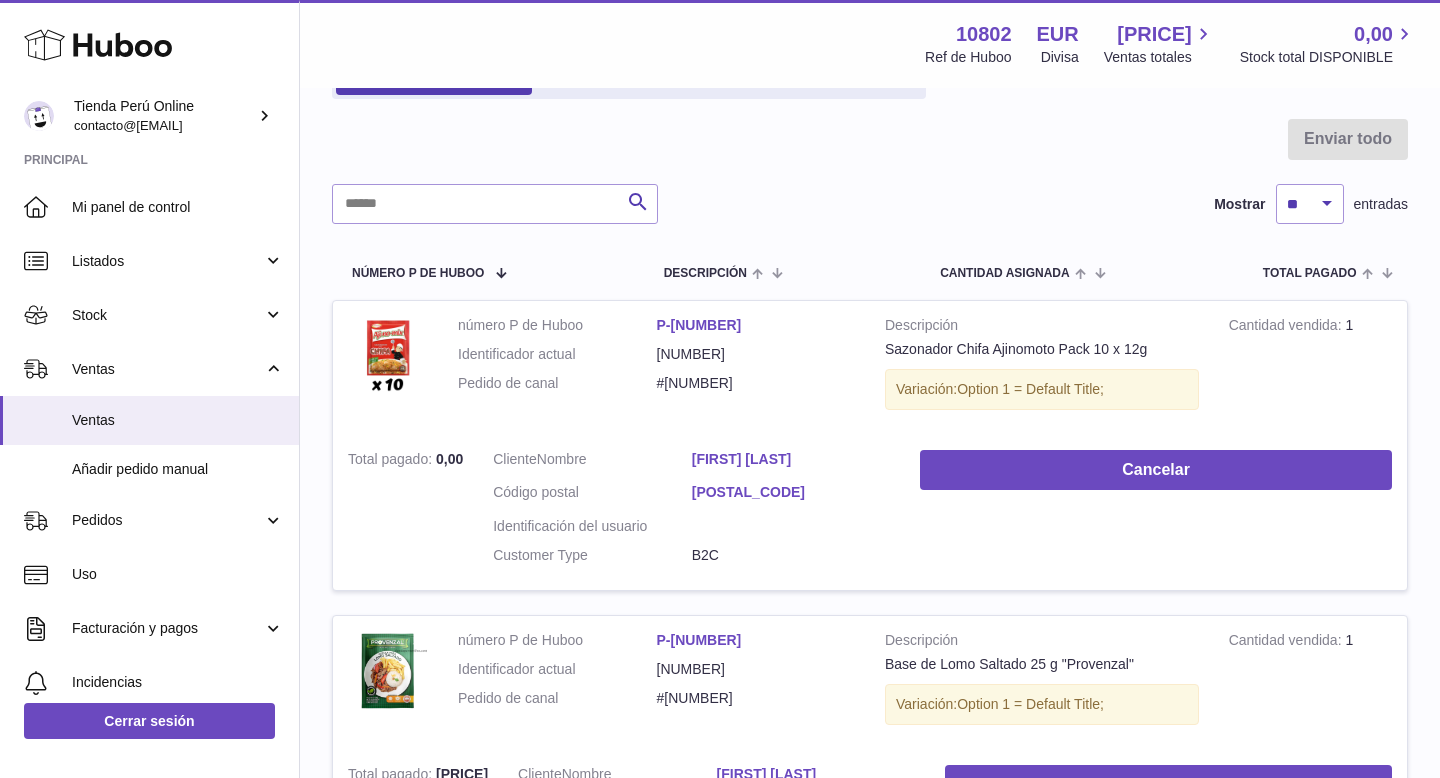 scroll, scrollTop: 218, scrollLeft: 0, axis: vertical 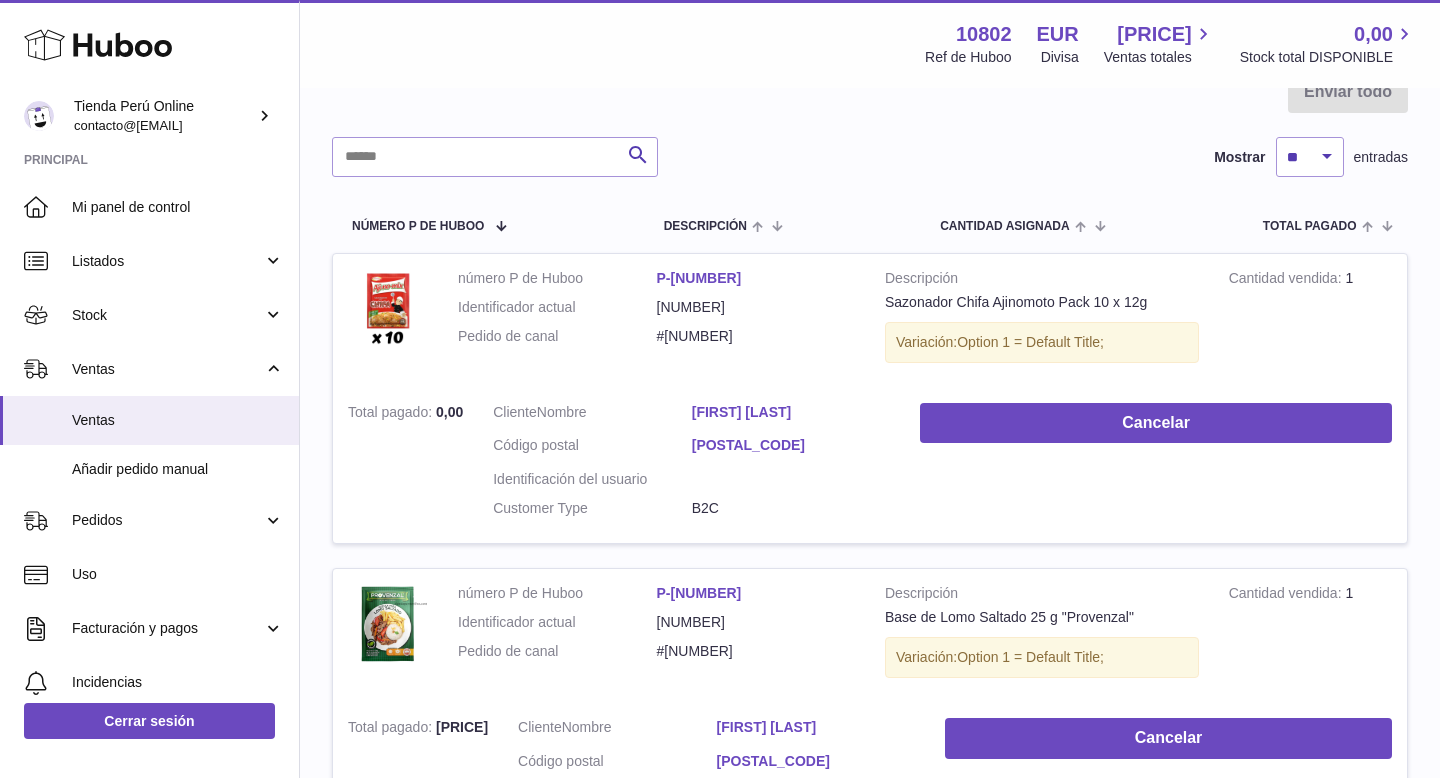 click on "[FIRST] [LAST]" at bounding box center [791, 412] 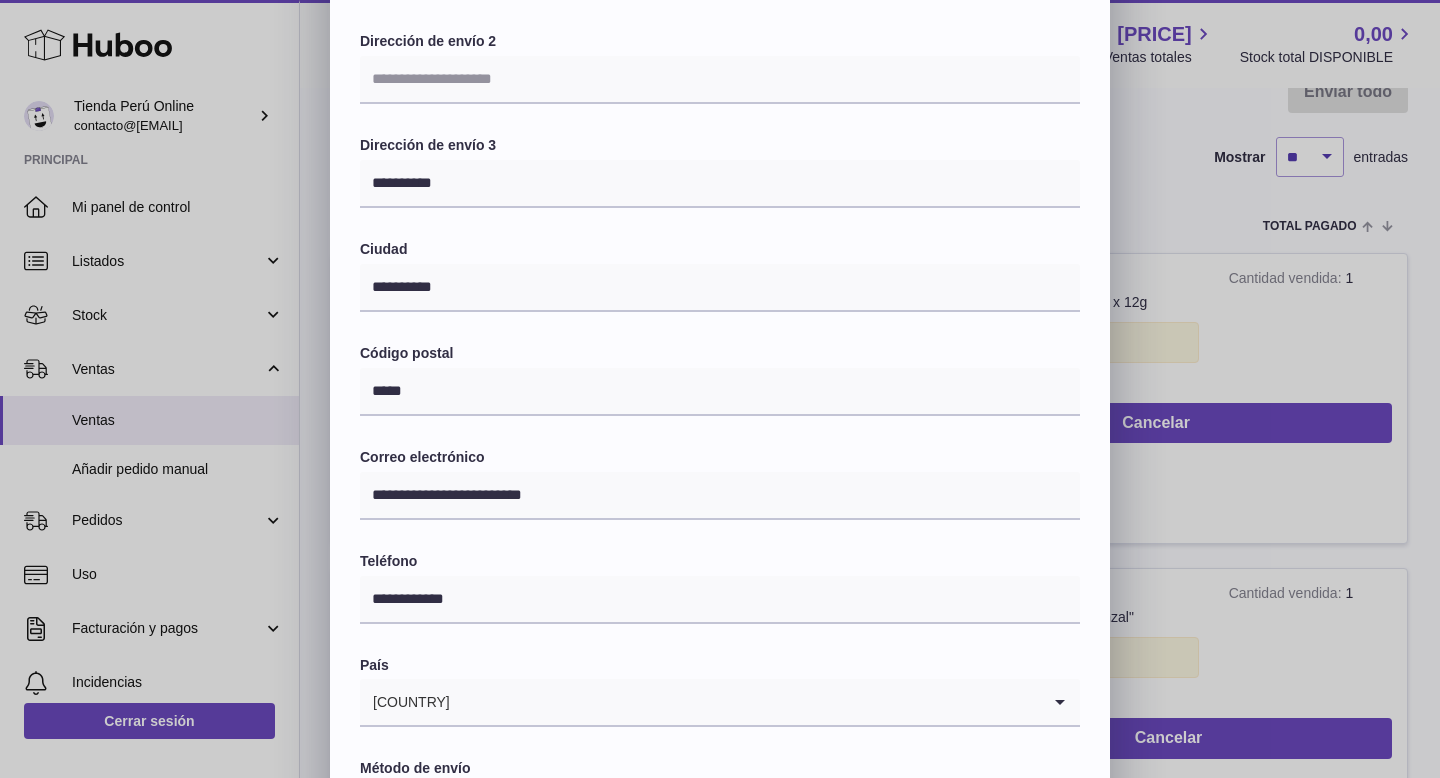 scroll, scrollTop: 304, scrollLeft: 0, axis: vertical 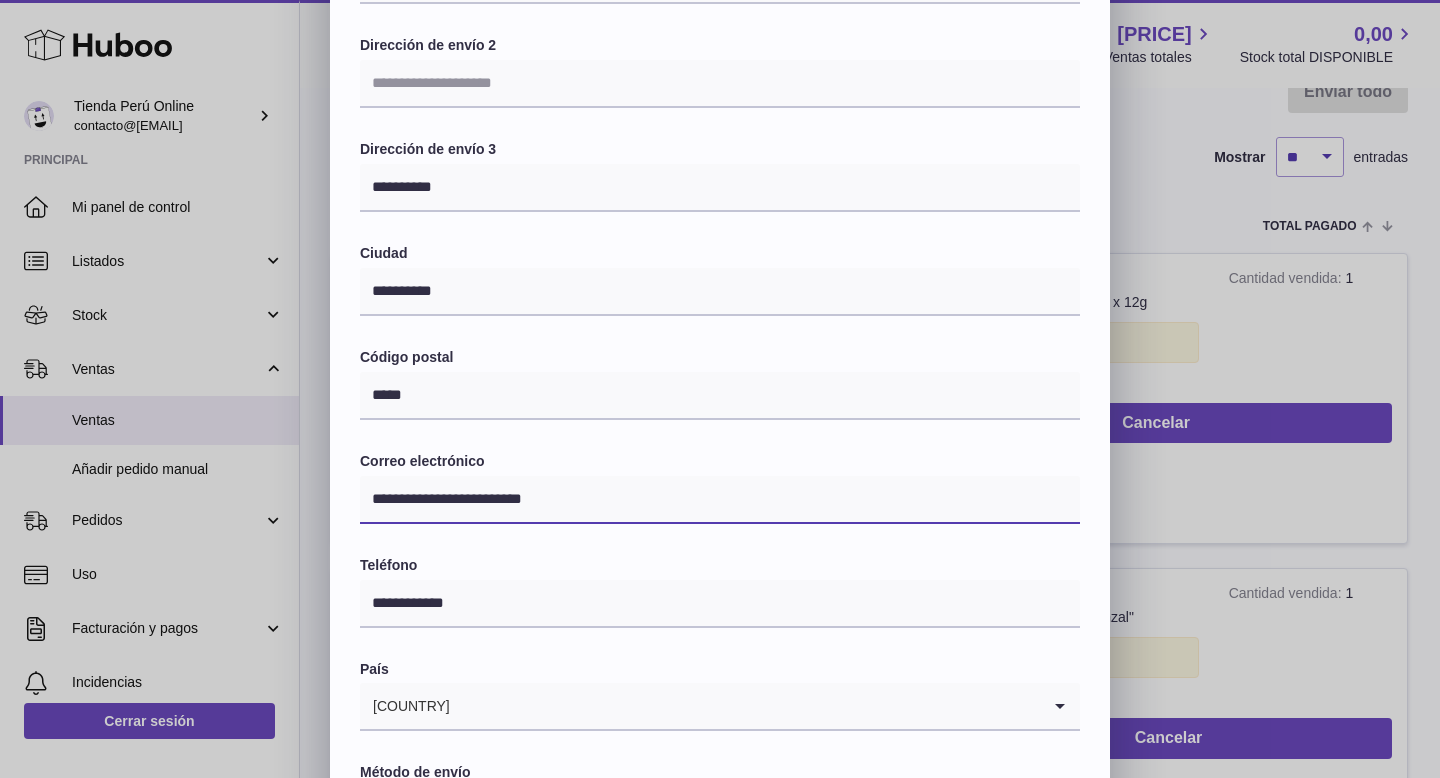 click on "**********" at bounding box center (720, 500) 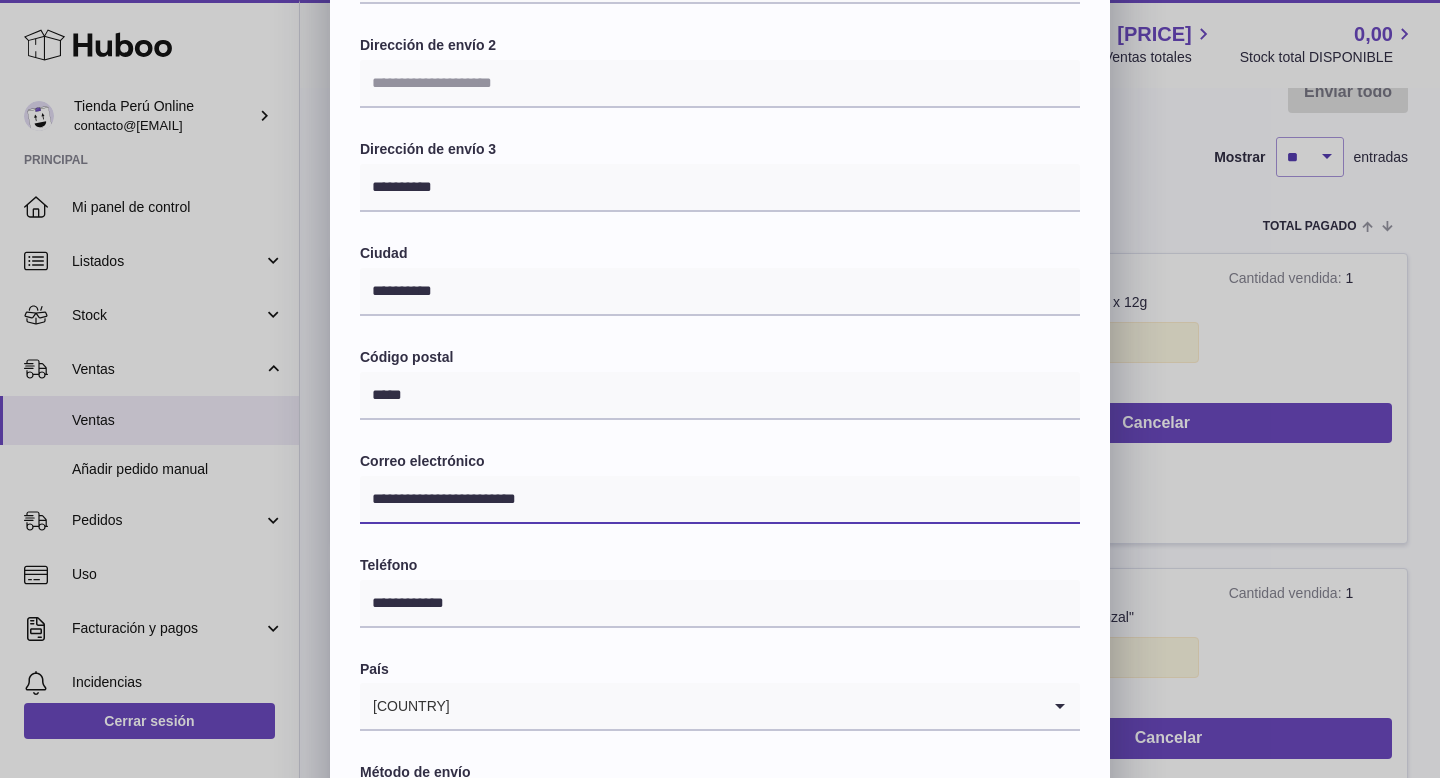 type on "**********" 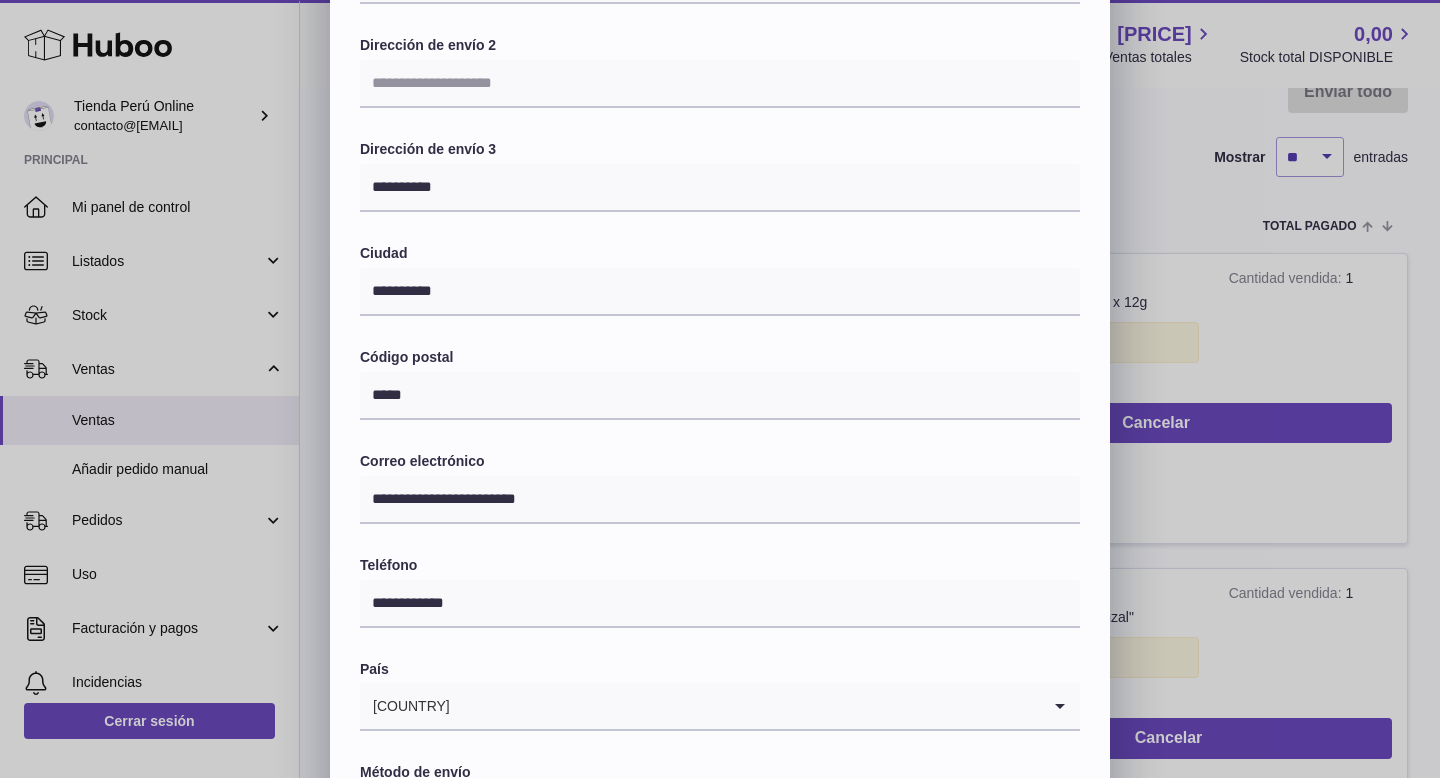 click on "**********" at bounding box center [720, 331] 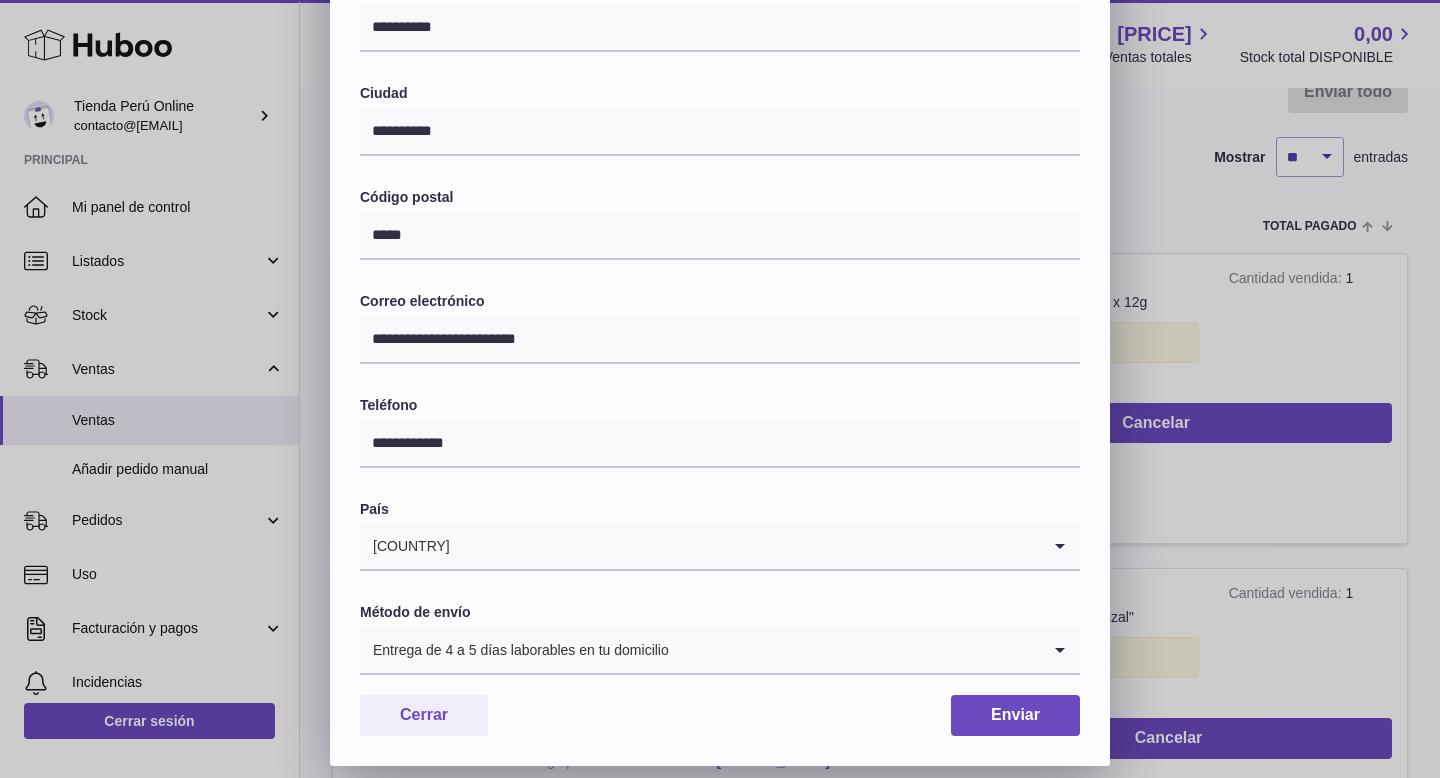 scroll, scrollTop: 482, scrollLeft: 0, axis: vertical 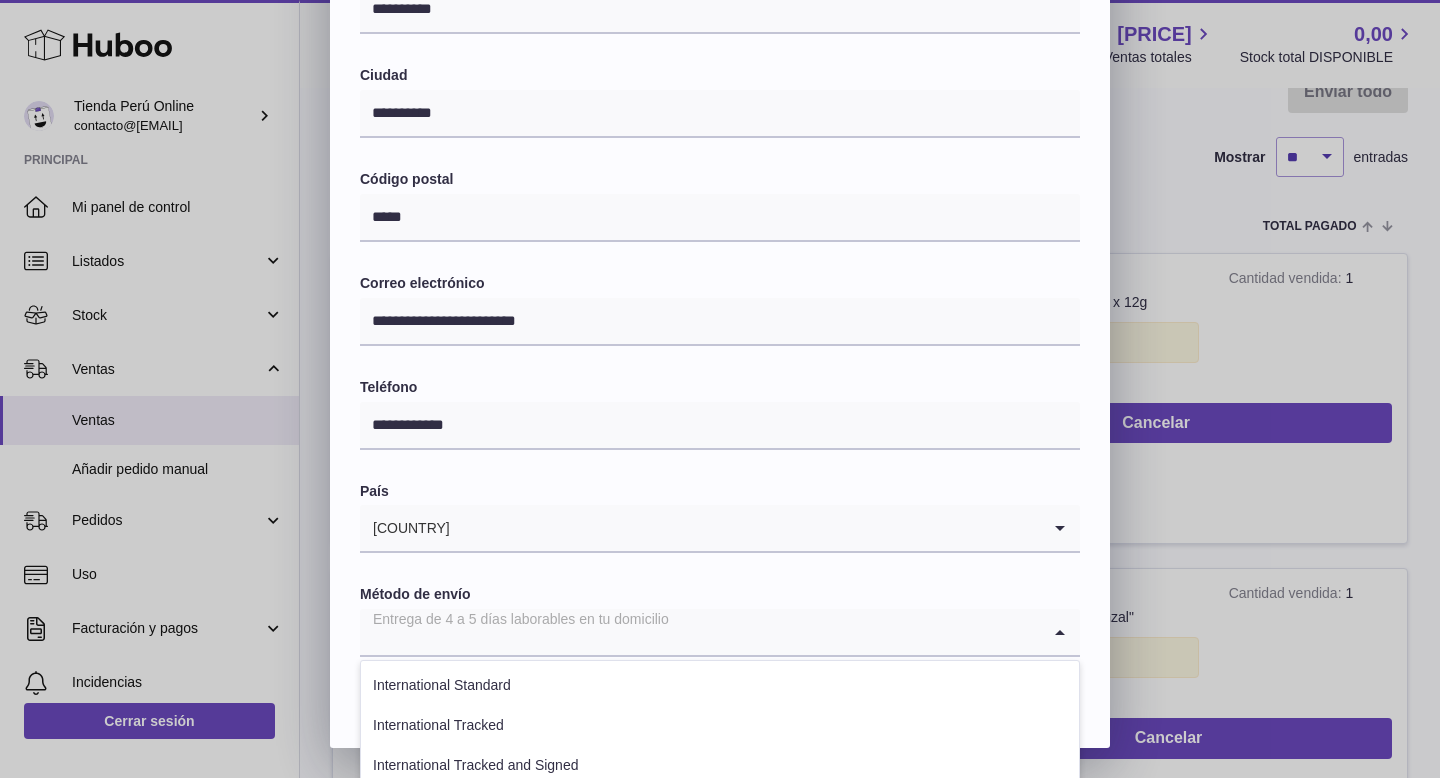 click 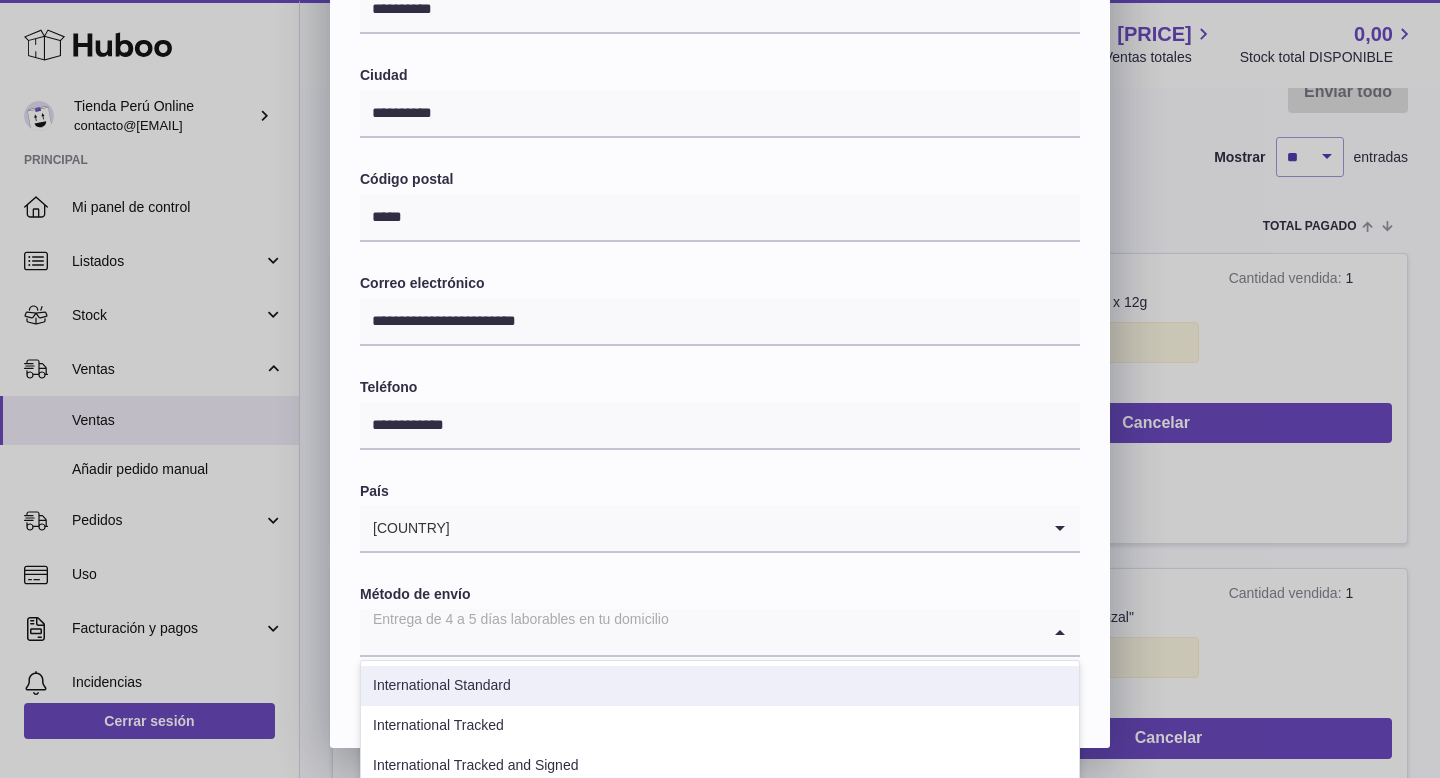 click on "International Standard" at bounding box center (720, 686) 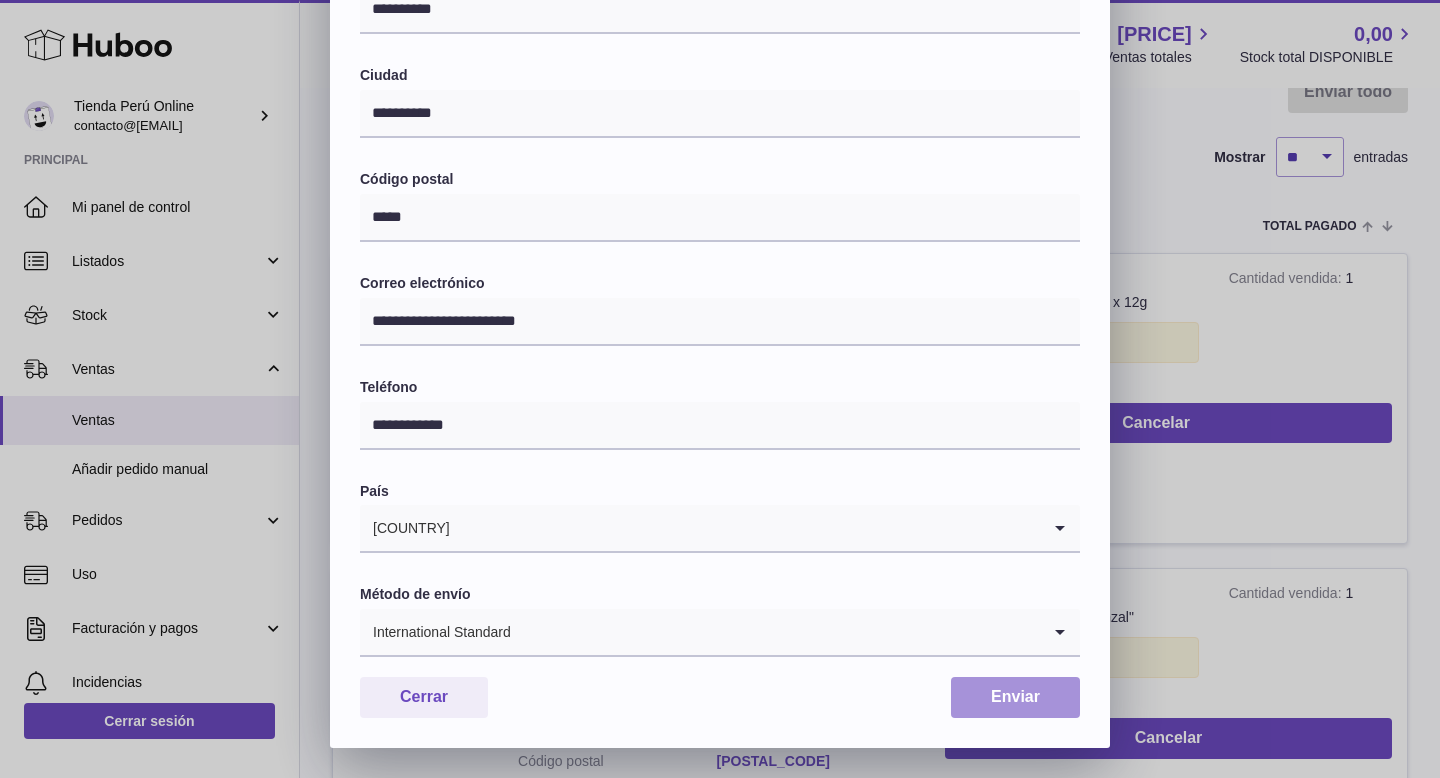 click on "Enviar" at bounding box center [1015, 697] 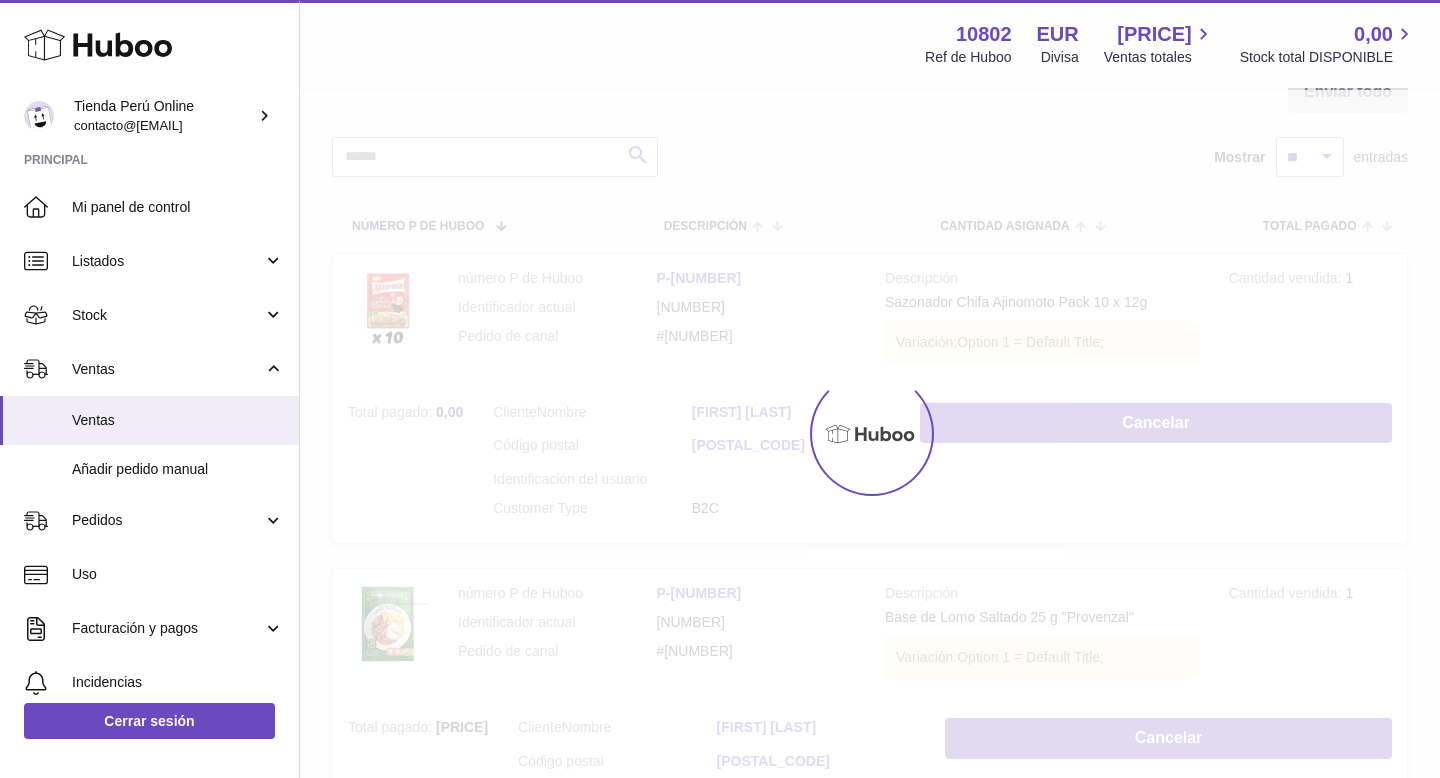 scroll, scrollTop: 0, scrollLeft: 0, axis: both 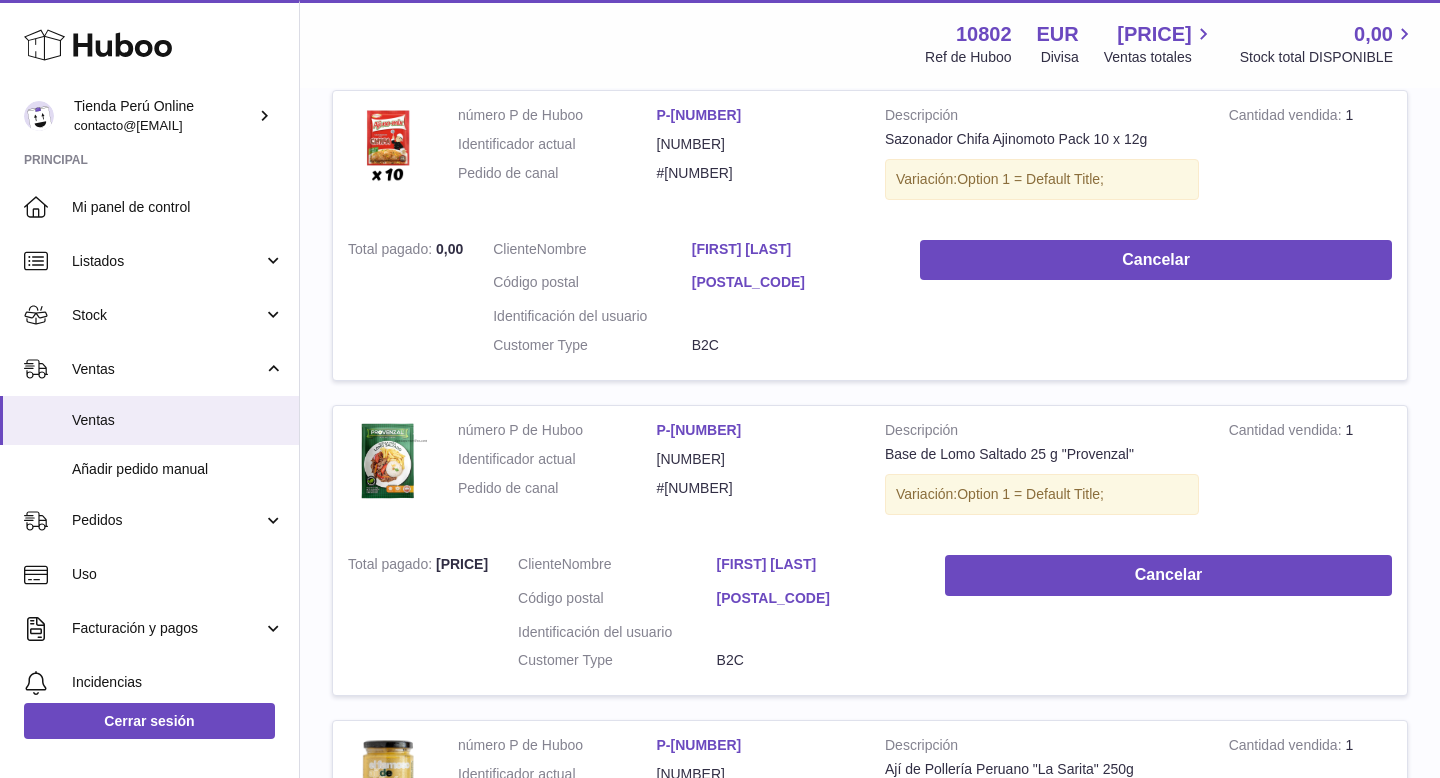 click on "[FIRST] [LAST]" at bounding box center (816, 564) 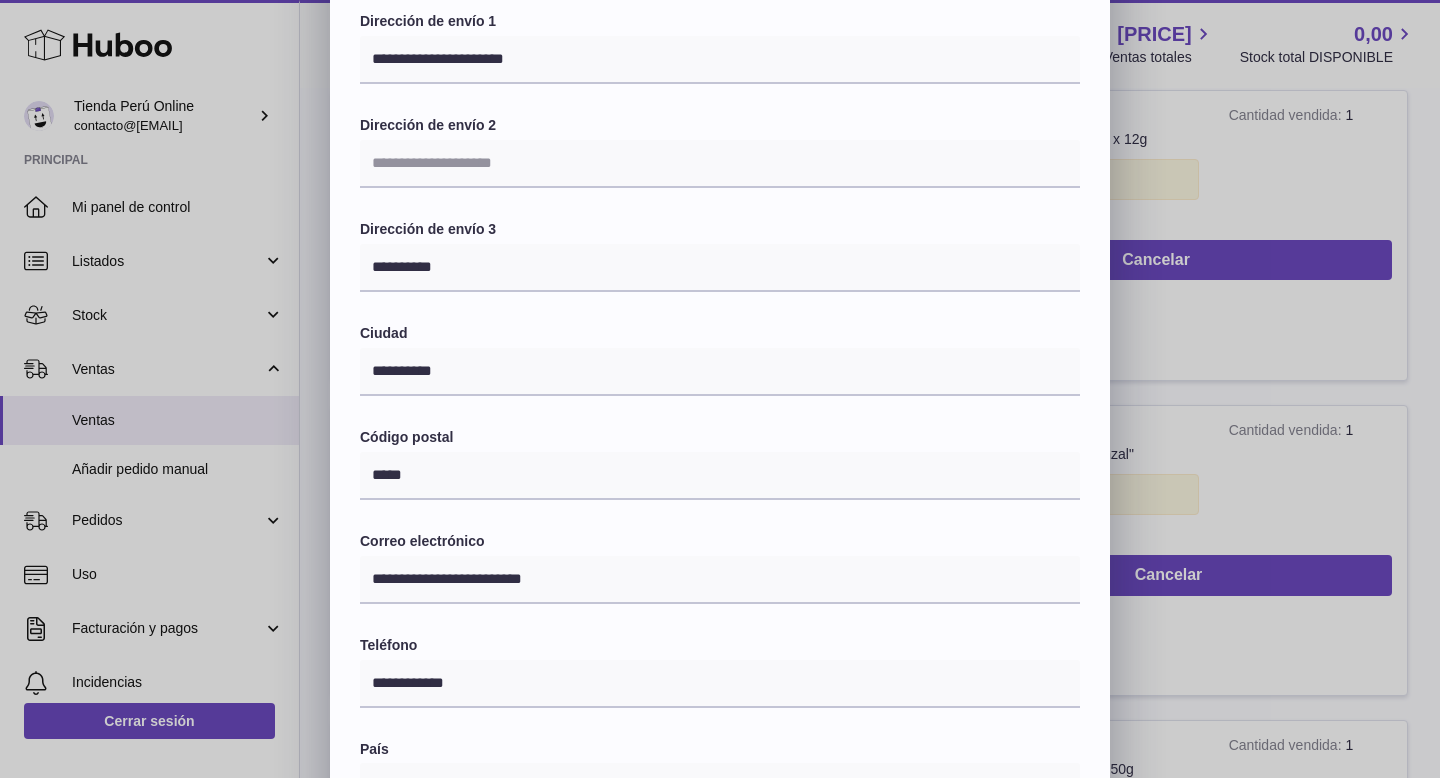 scroll, scrollTop: 234, scrollLeft: 0, axis: vertical 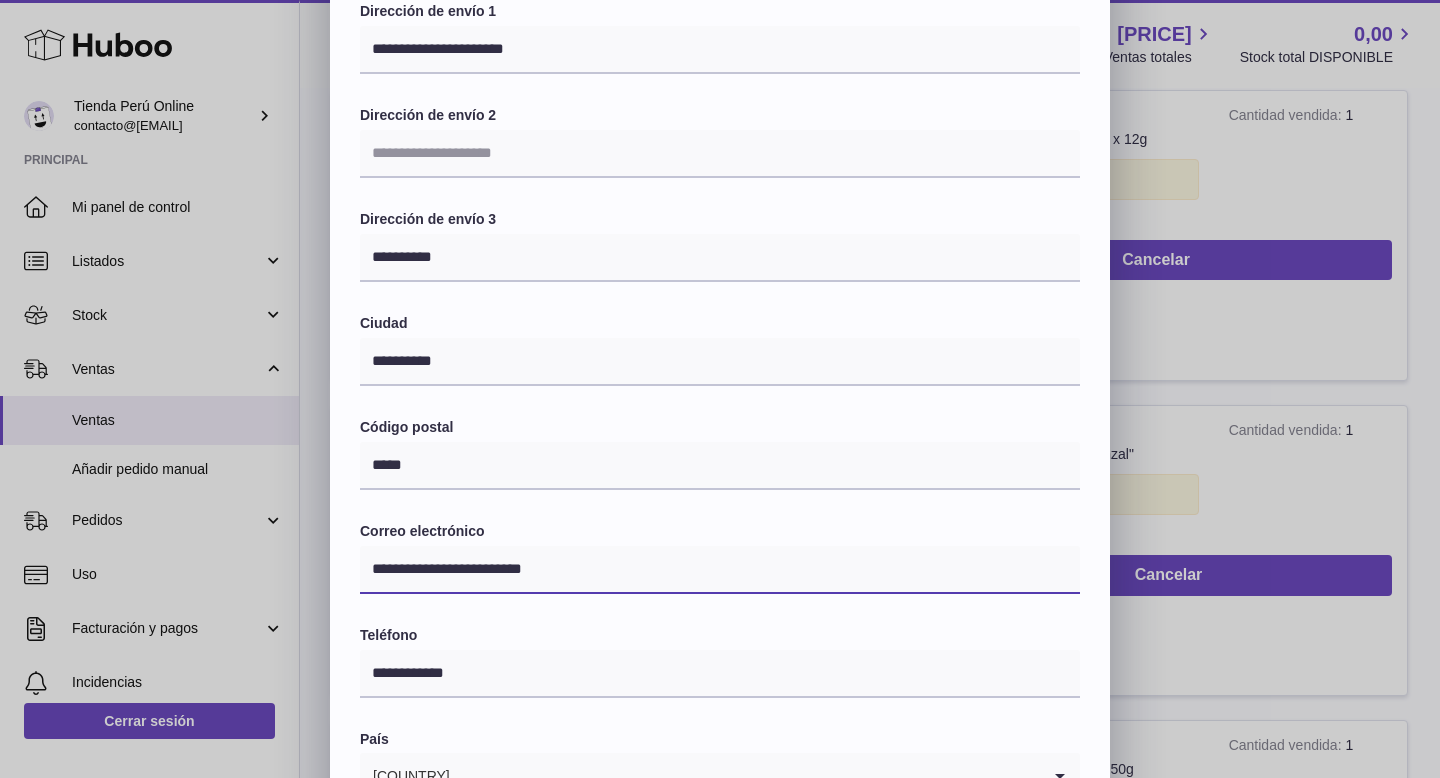 click on "**********" at bounding box center (720, 570) 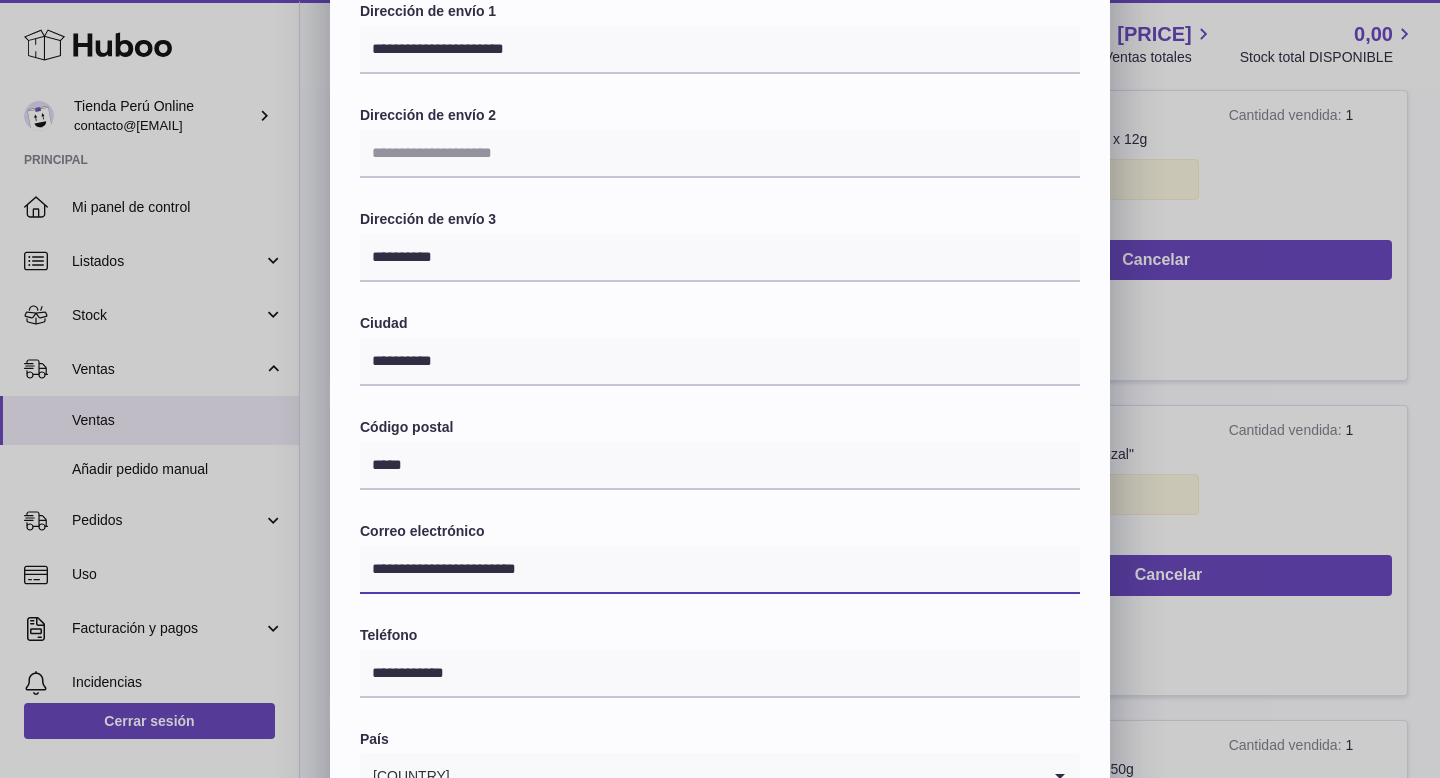 type on "**********" 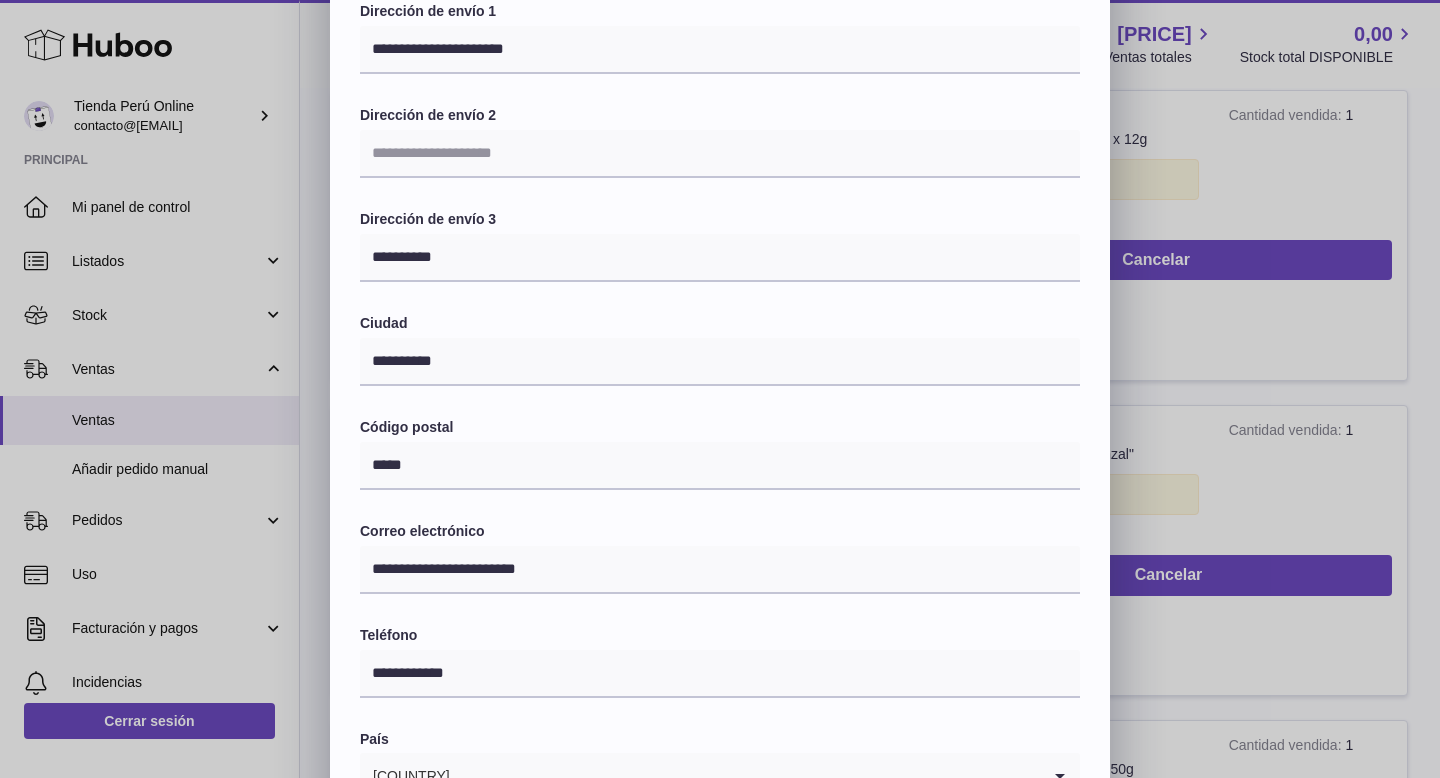 click on "**********" at bounding box center [720, 401] 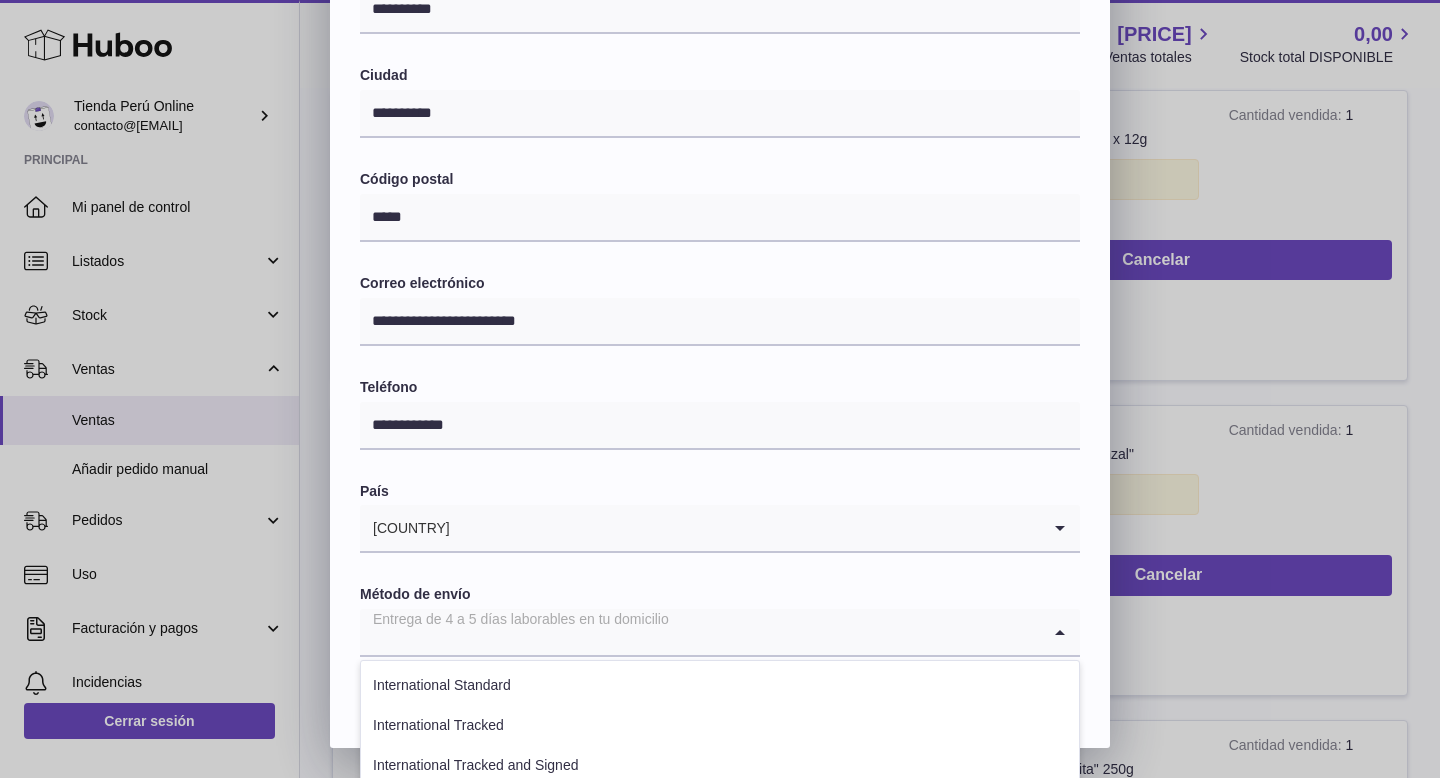 click 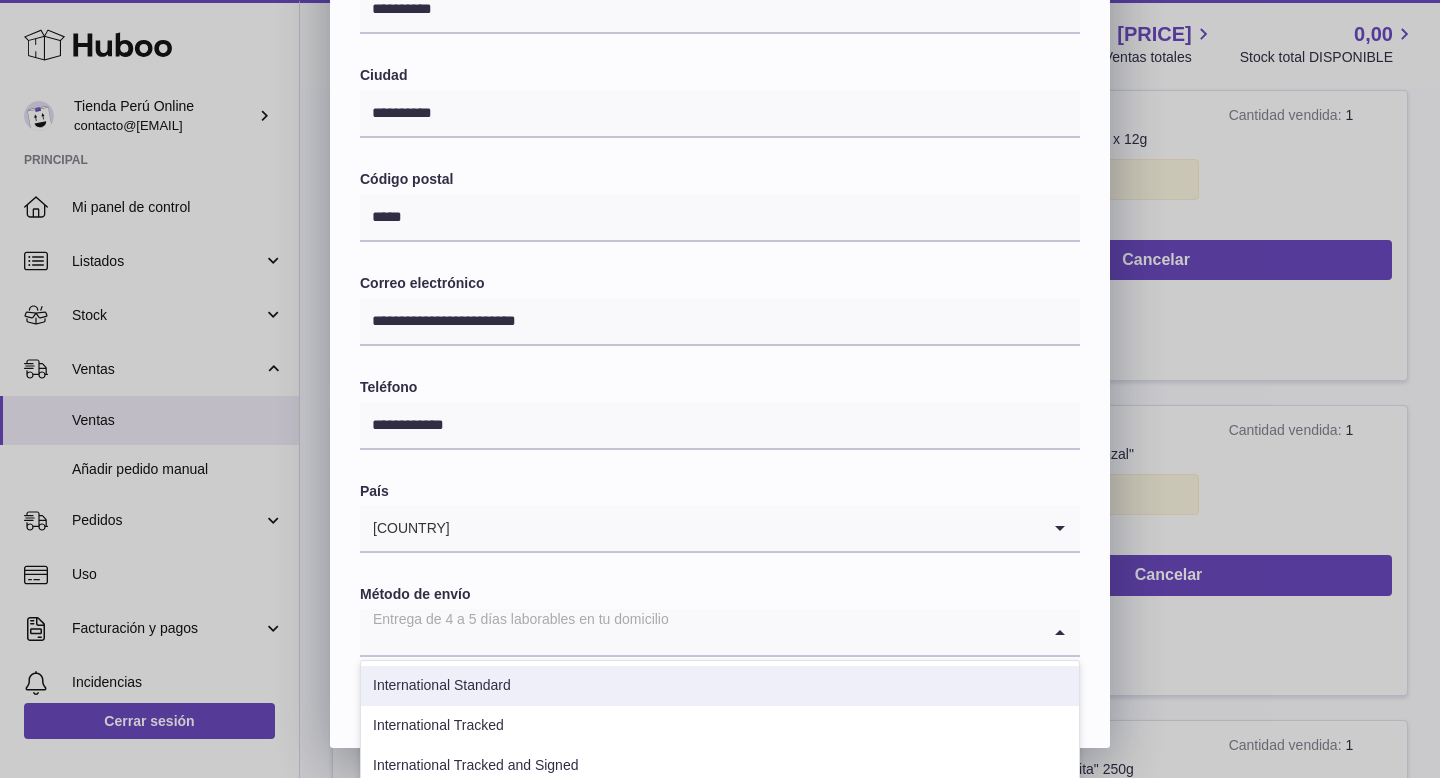 click on "International Standard" at bounding box center (720, 686) 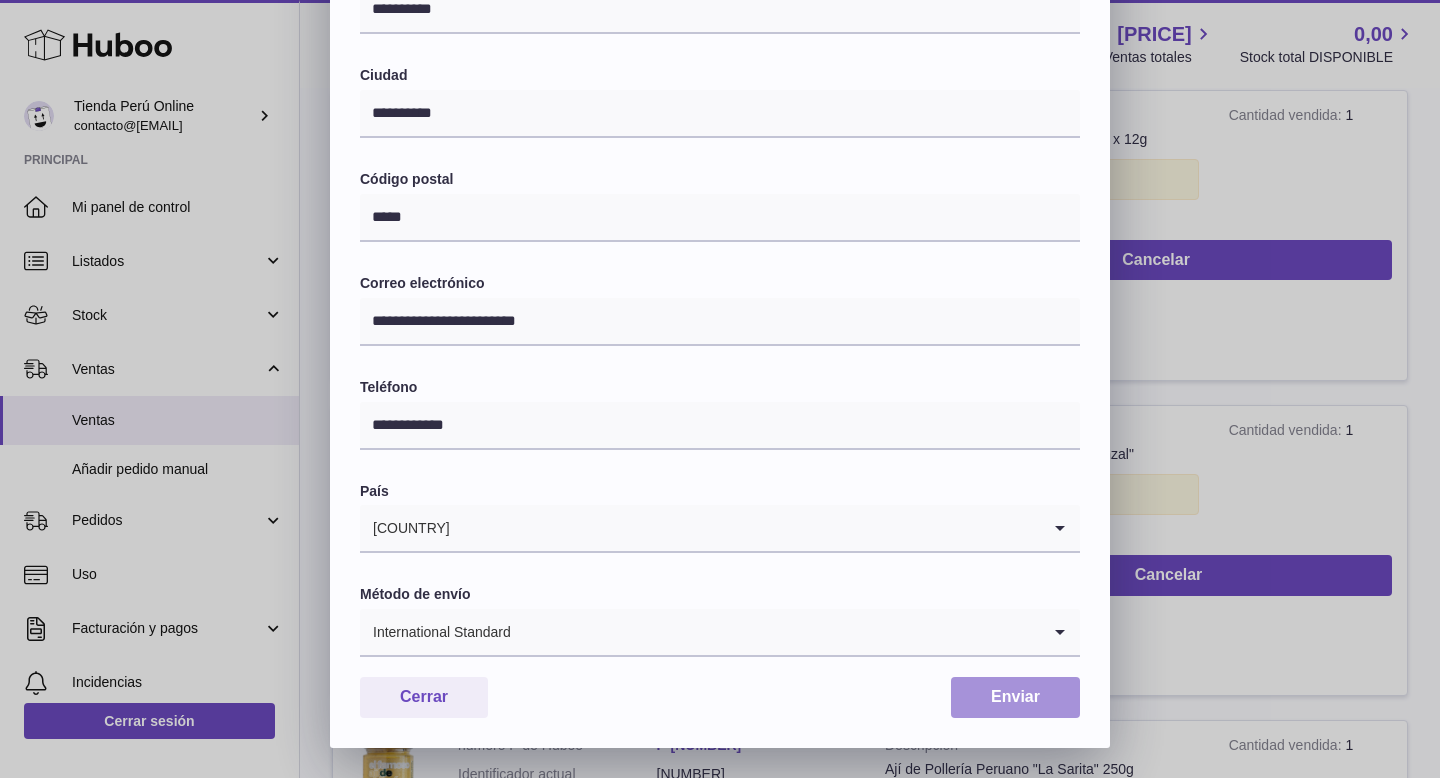 click on "Enviar" at bounding box center (1015, 697) 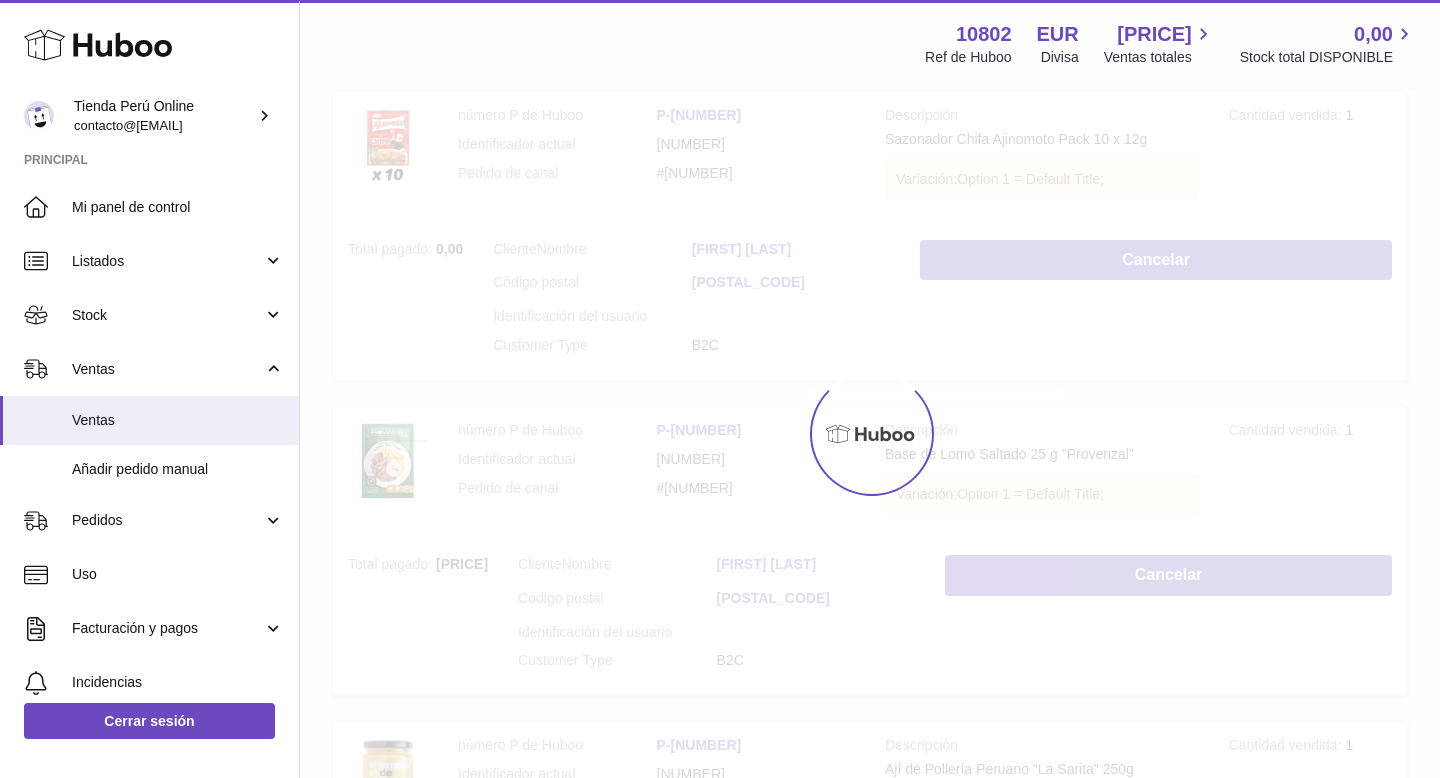 scroll, scrollTop: 0, scrollLeft: 0, axis: both 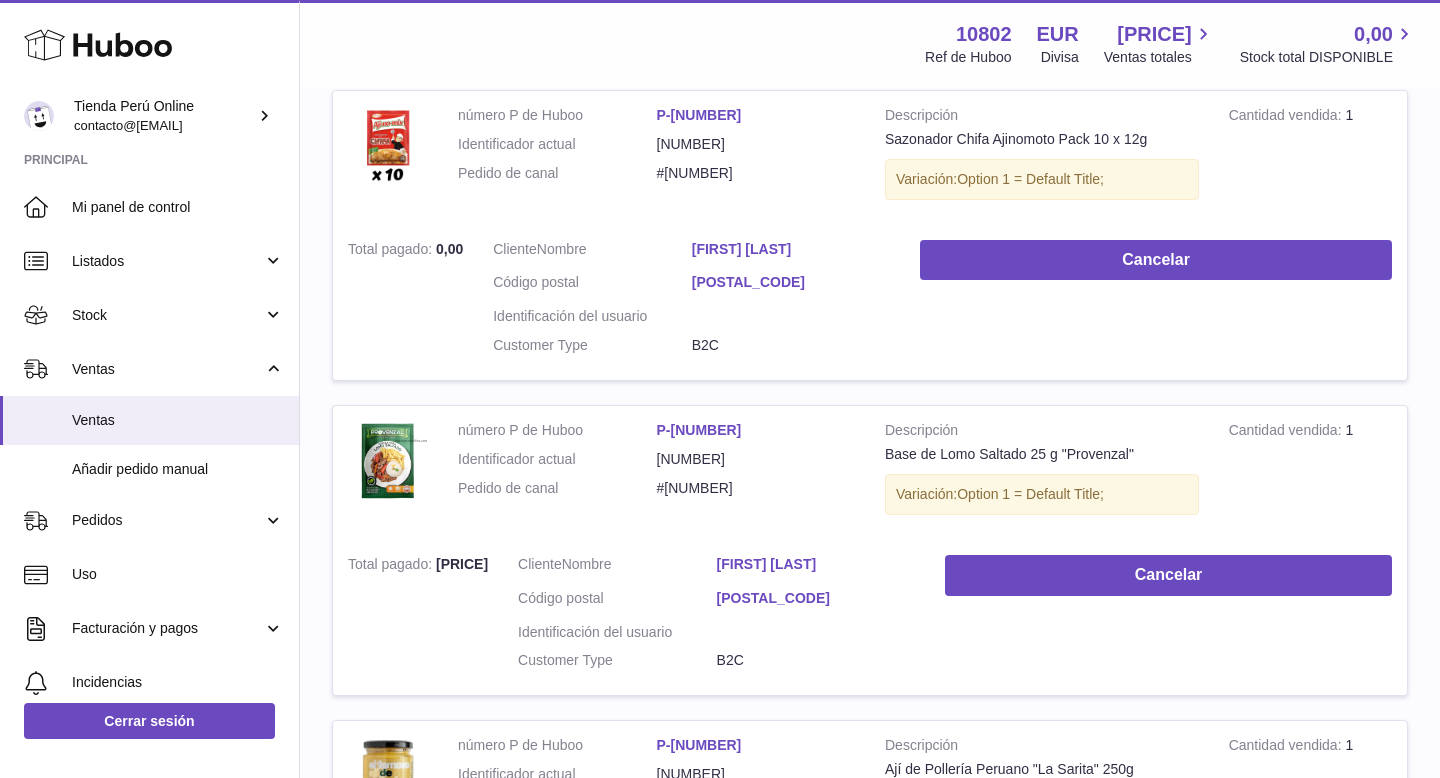 click on "[FIRST] [LAST]" at bounding box center [791, 249] 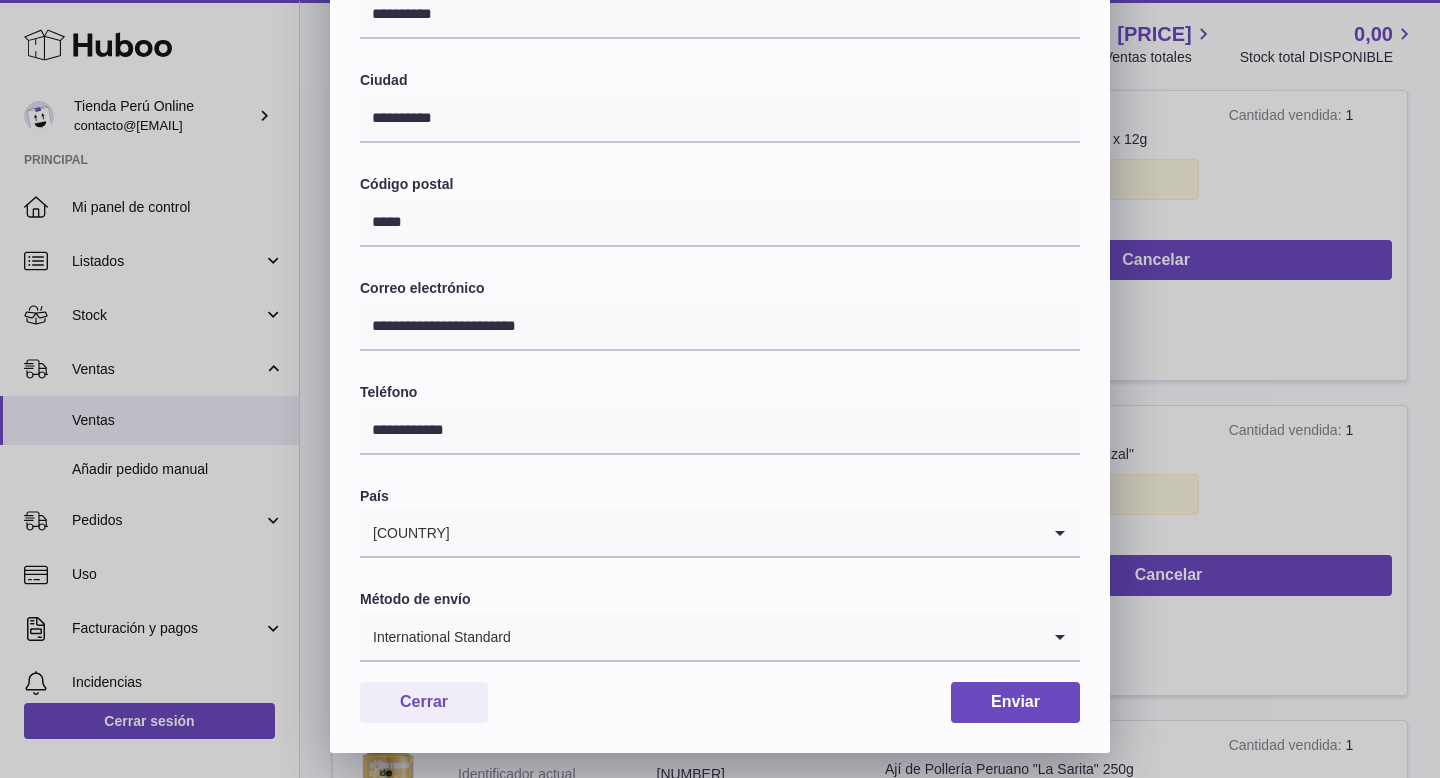 scroll, scrollTop: 482, scrollLeft: 0, axis: vertical 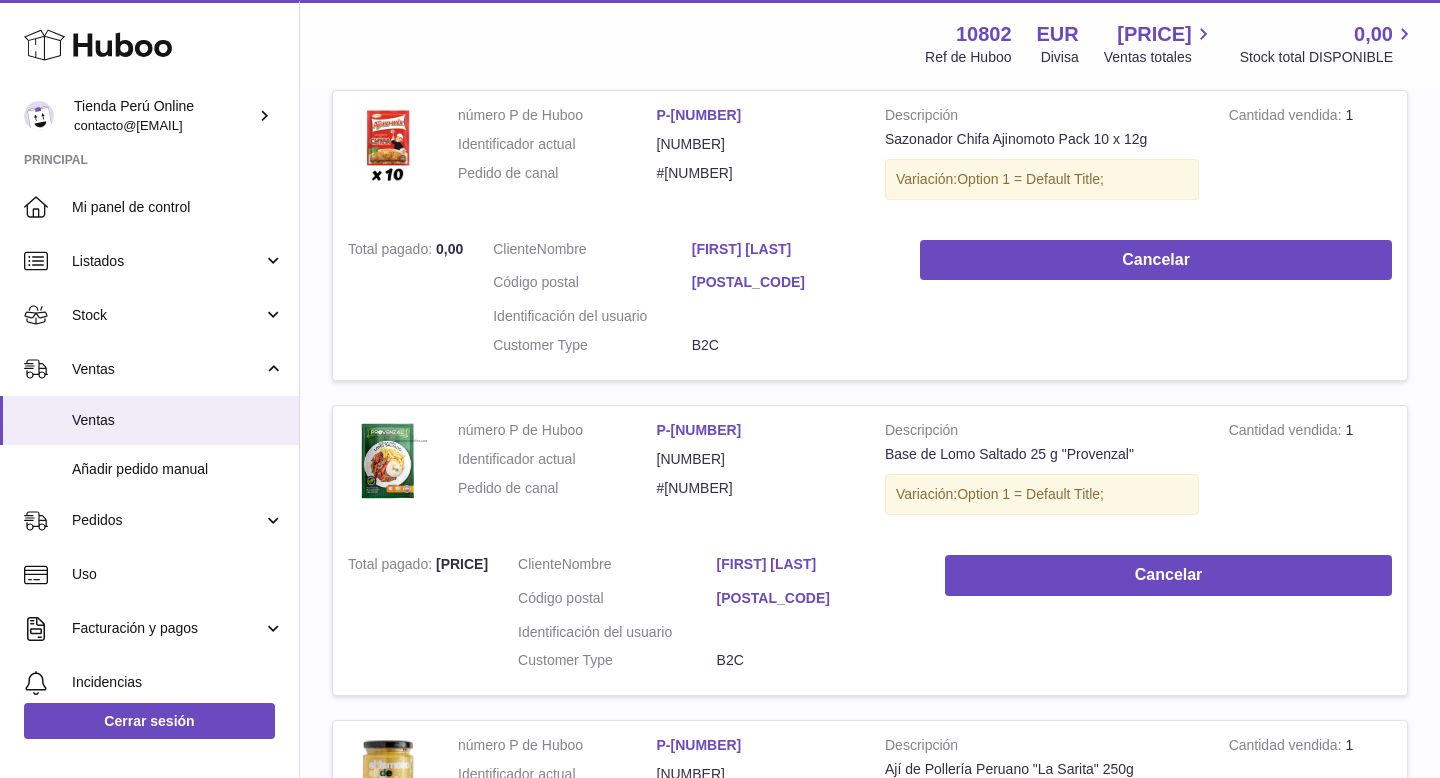 click at bounding box center [720, 389] 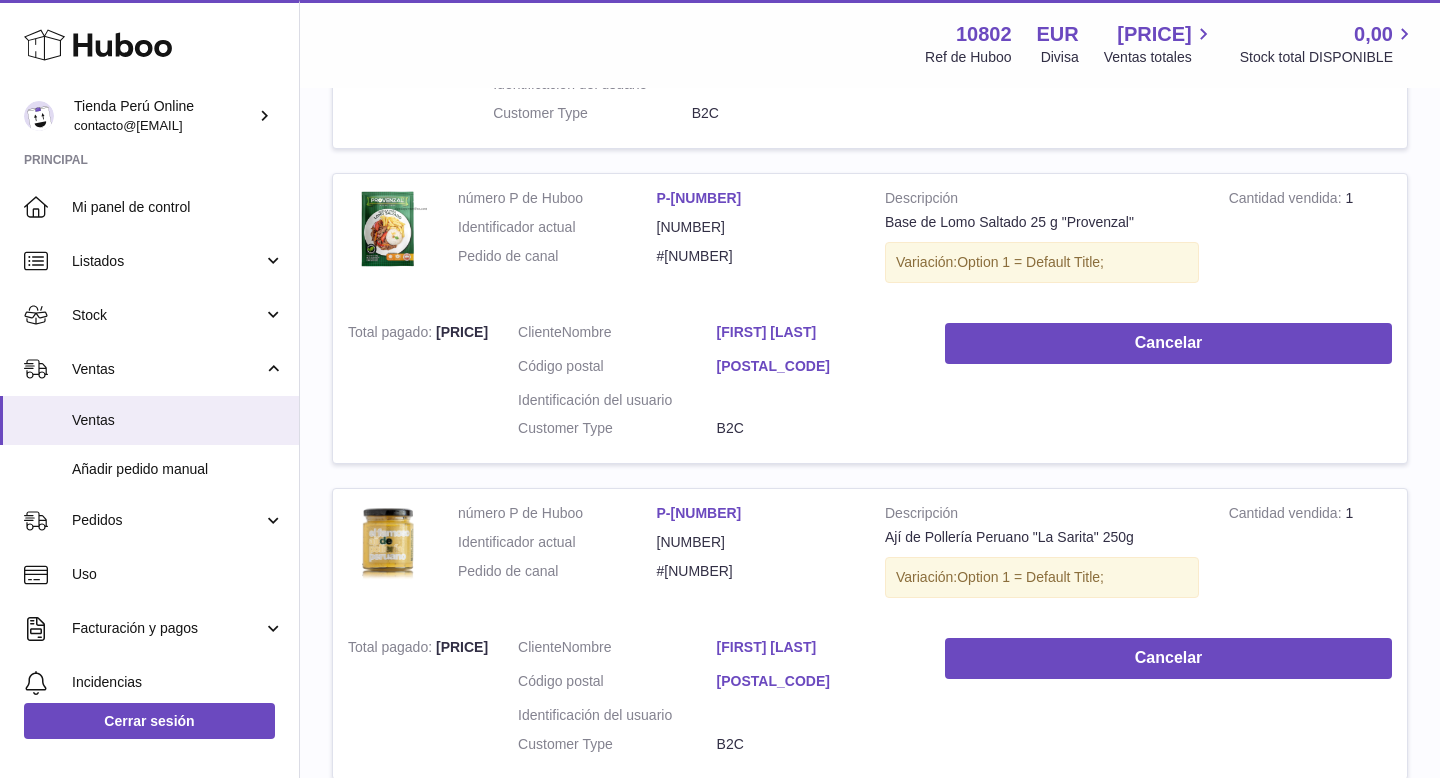 scroll, scrollTop: 612, scrollLeft: 0, axis: vertical 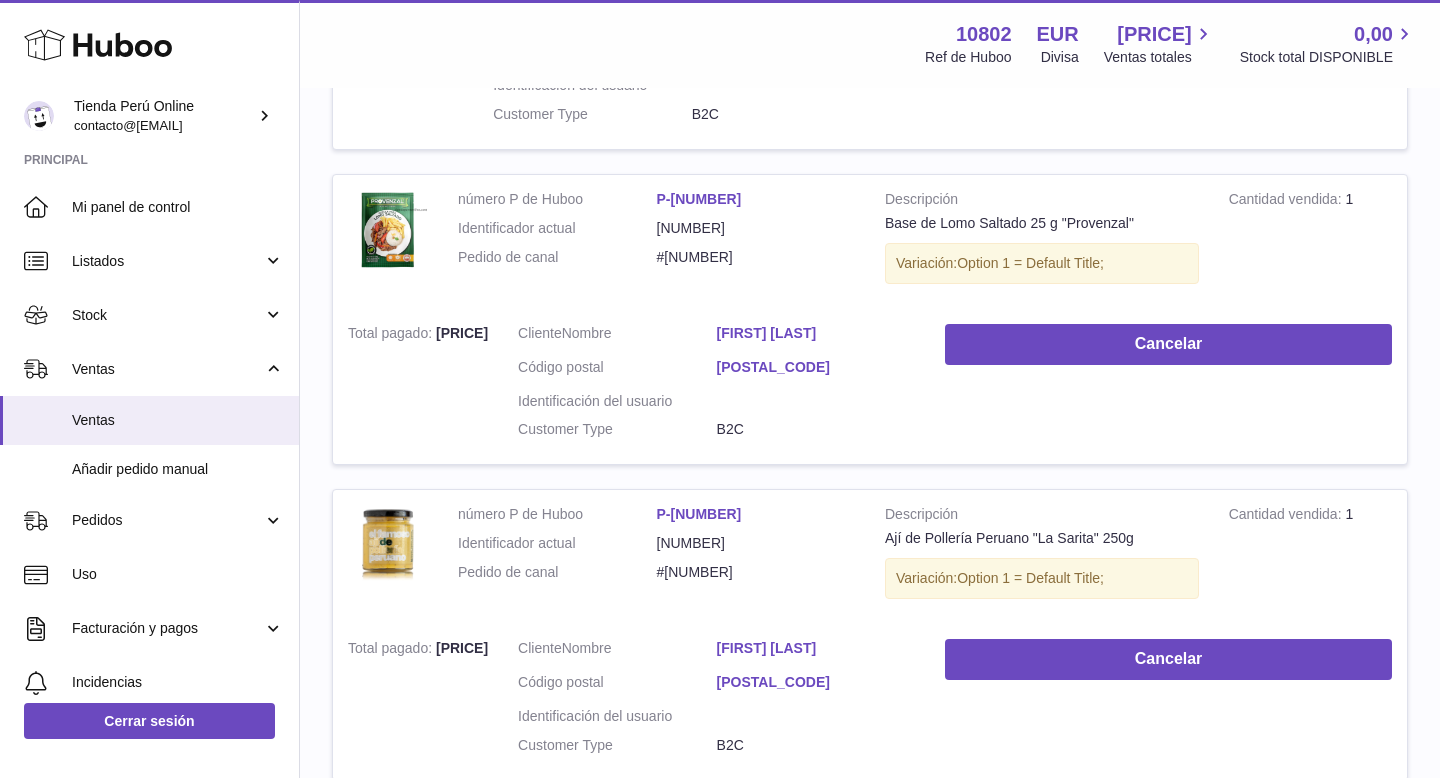 click on "[FIRST] [LAST]" at bounding box center (816, 333) 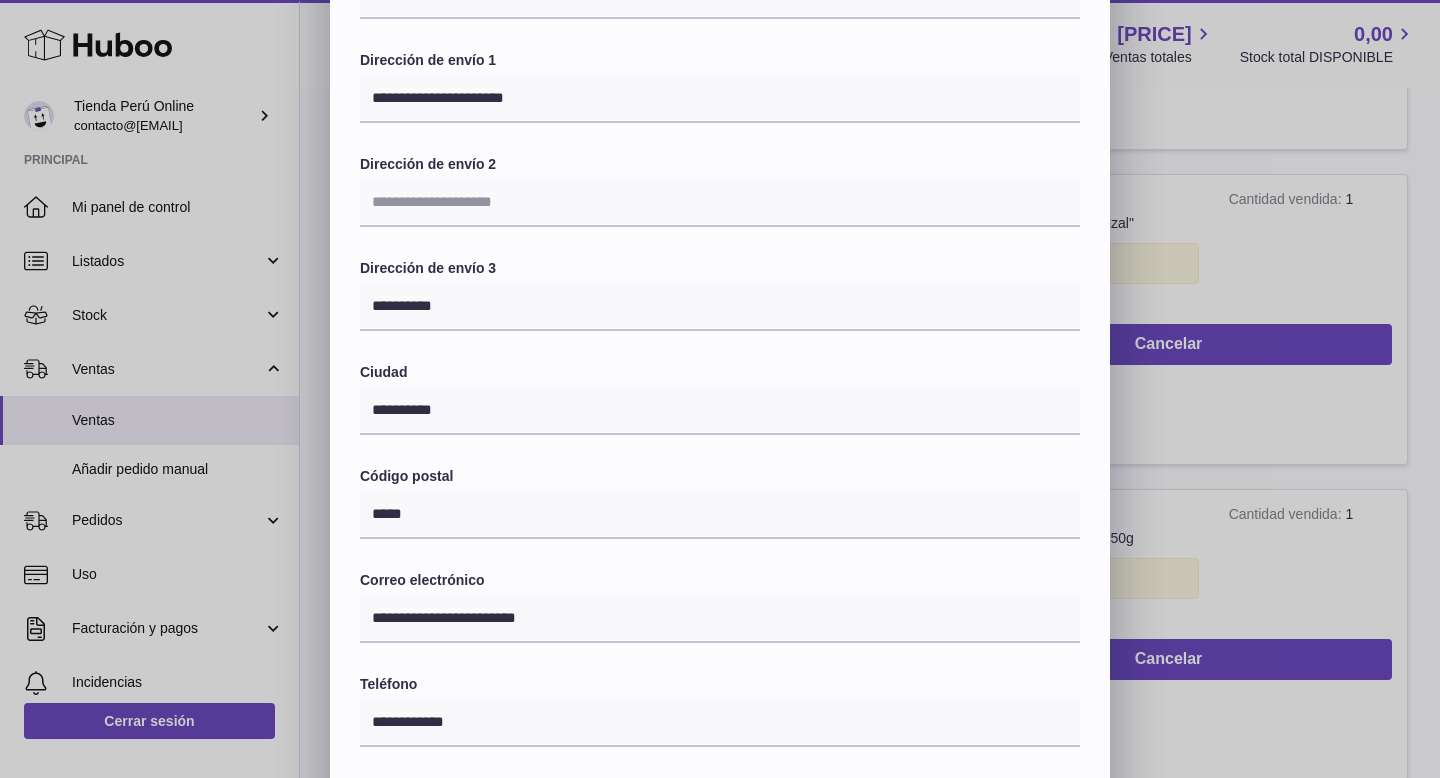 scroll, scrollTop: 187, scrollLeft: 0, axis: vertical 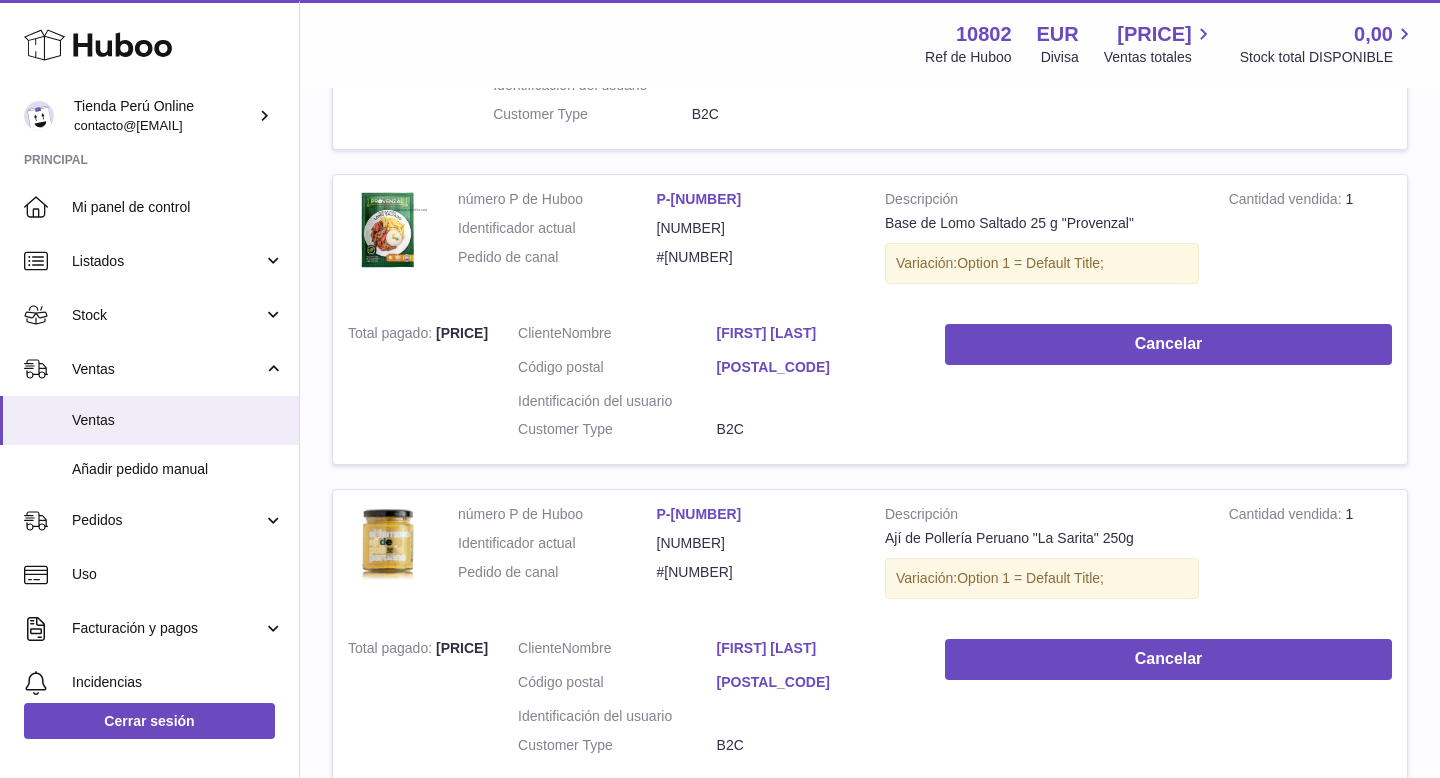 click at bounding box center [720, 389] 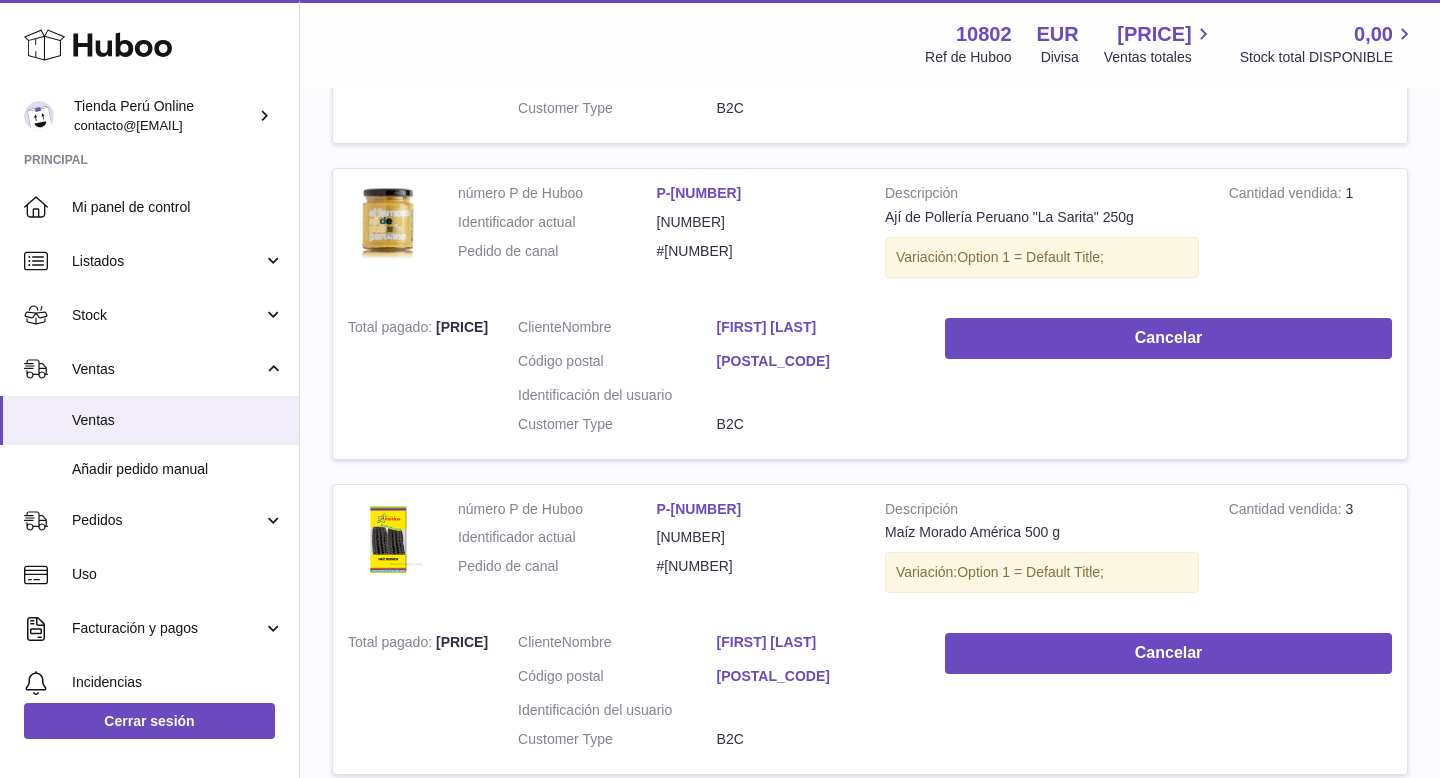 scroll, scrollTop: 934, scrollLeft: 0, axis: vertical 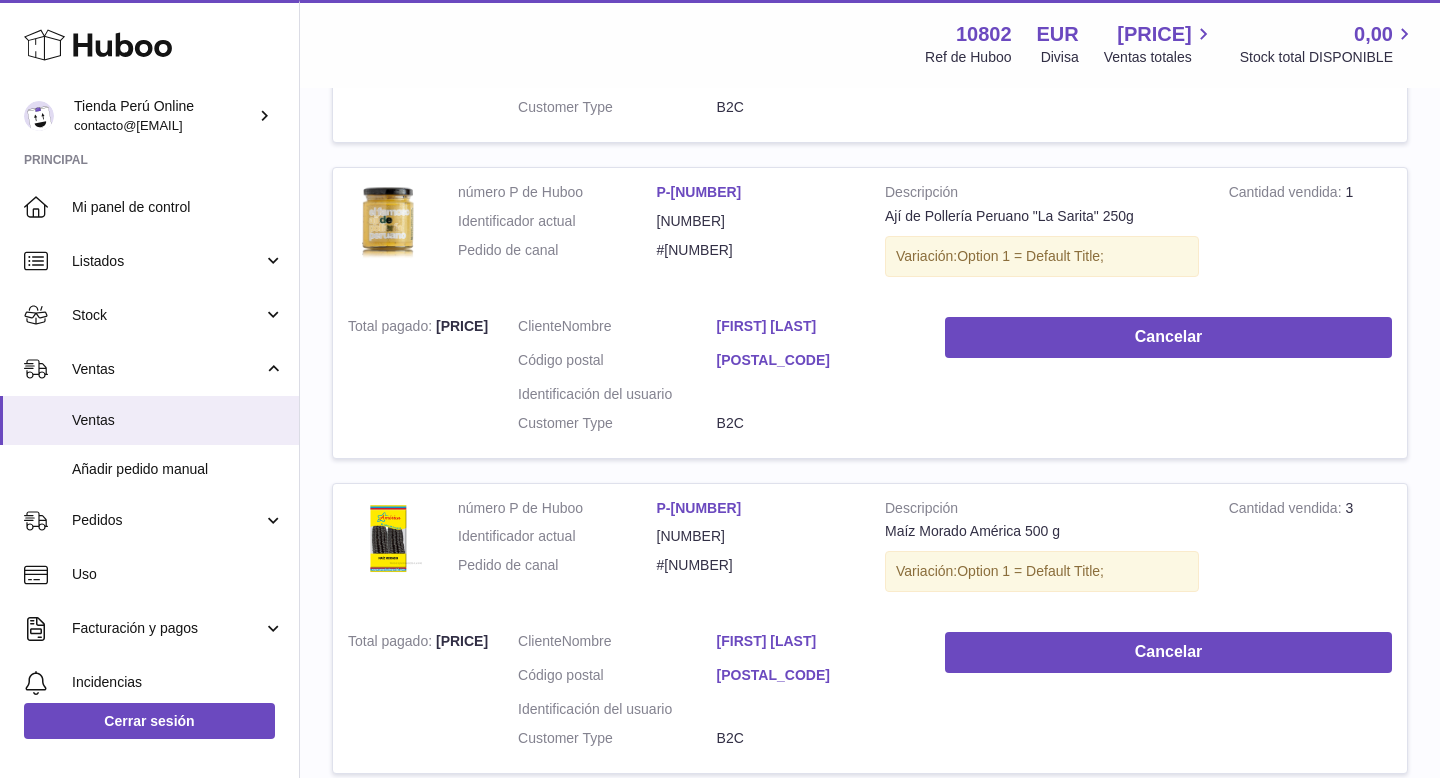 click on "[FIRST] [LAST]" at bounding box center (816, 329) 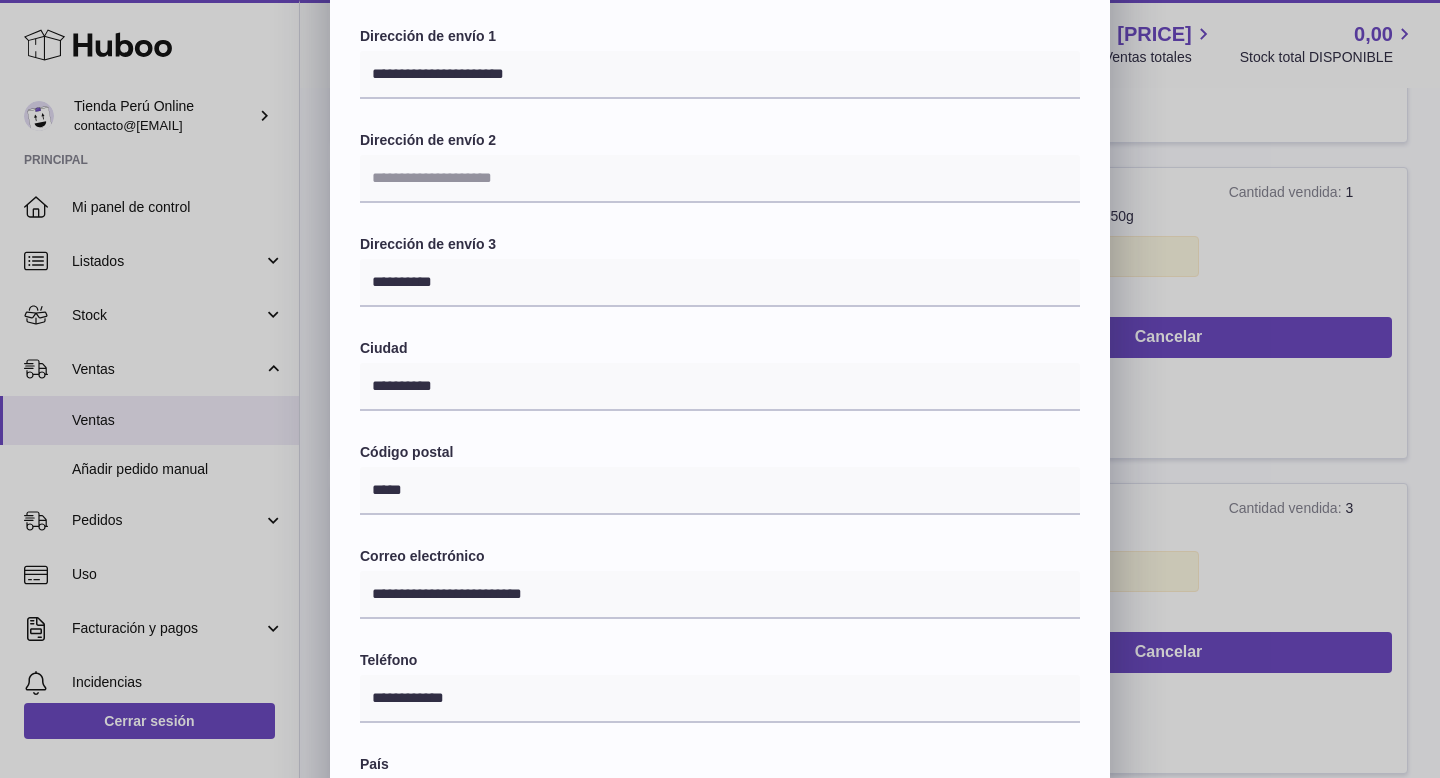 scroll, scrollTop: 219, scrollLeft: 0, axis: vertical 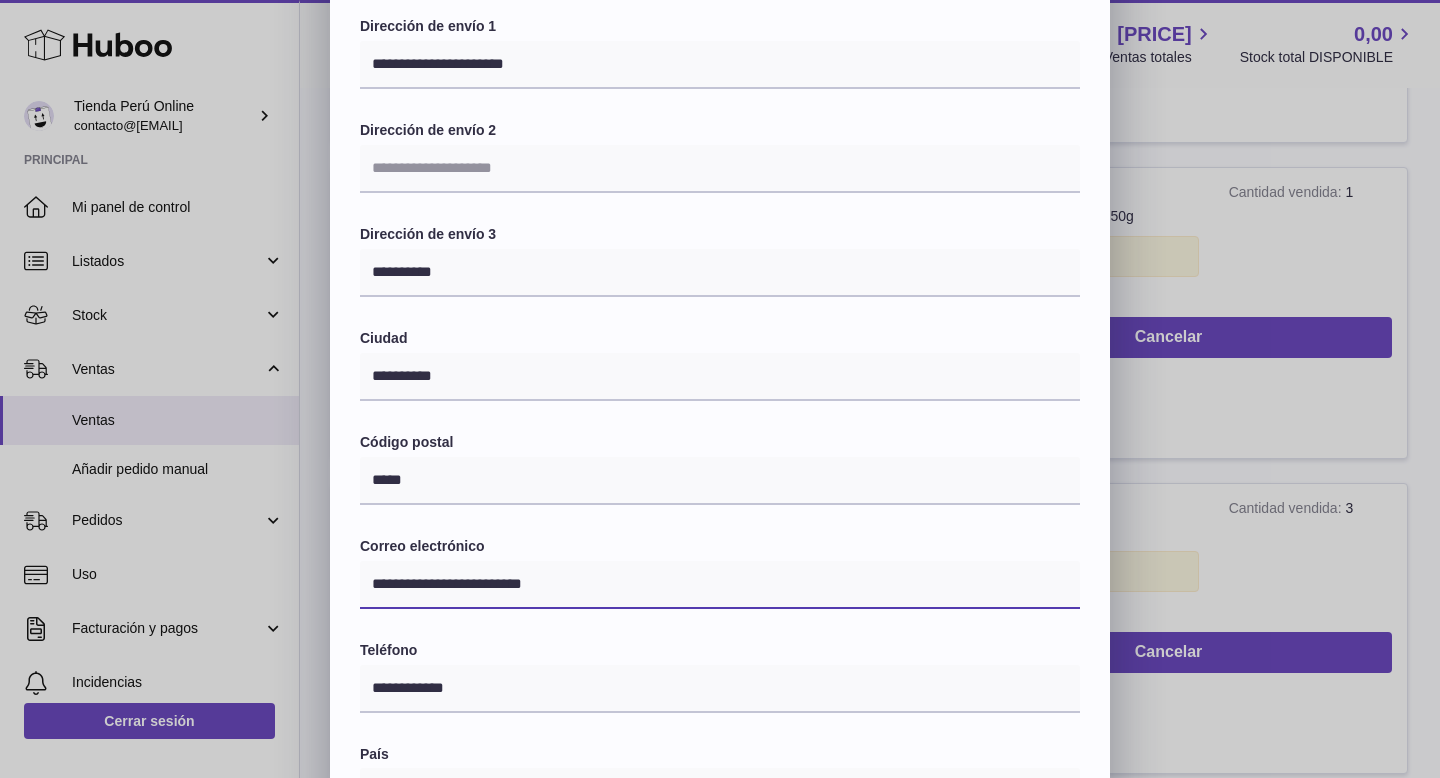 click on "**********" at bounding box center [720, 585] 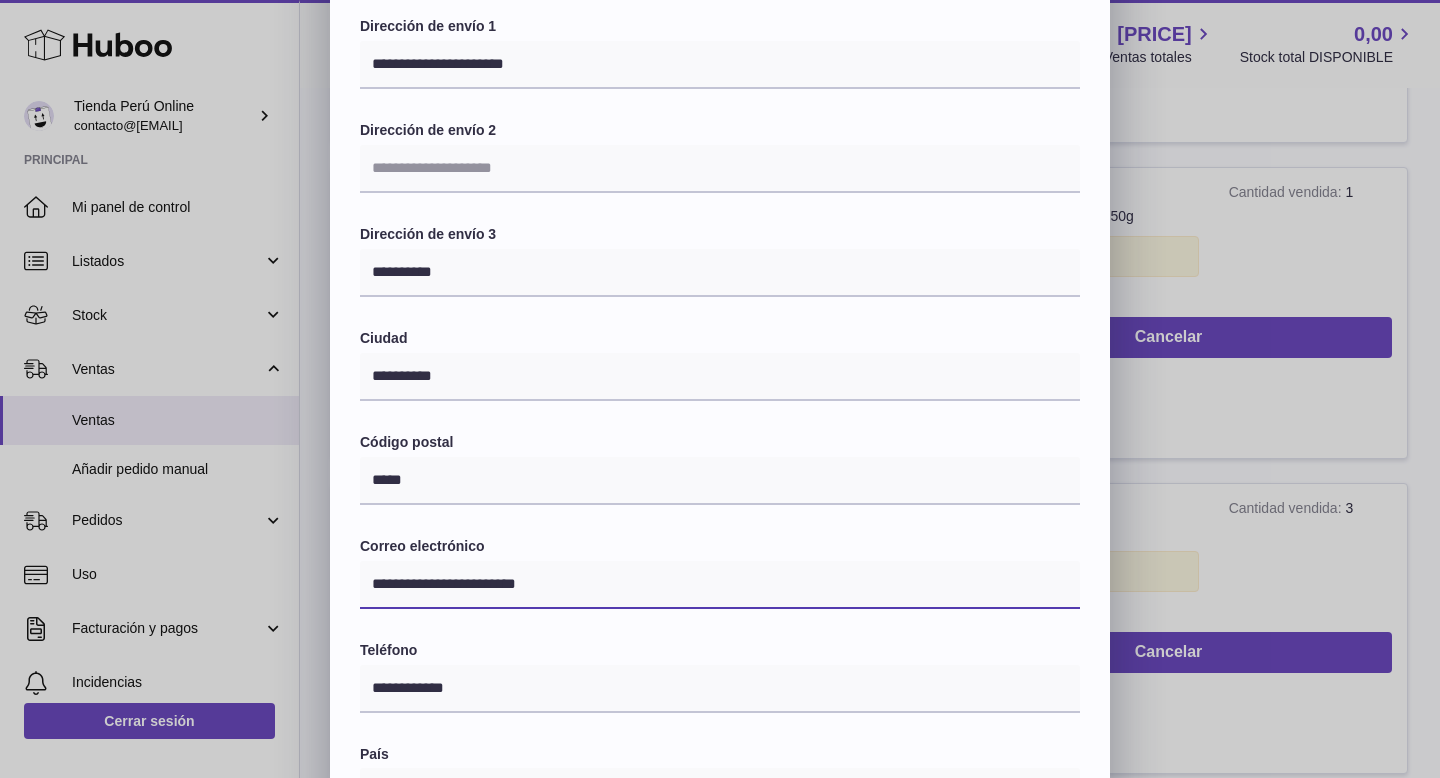 type on "**********" 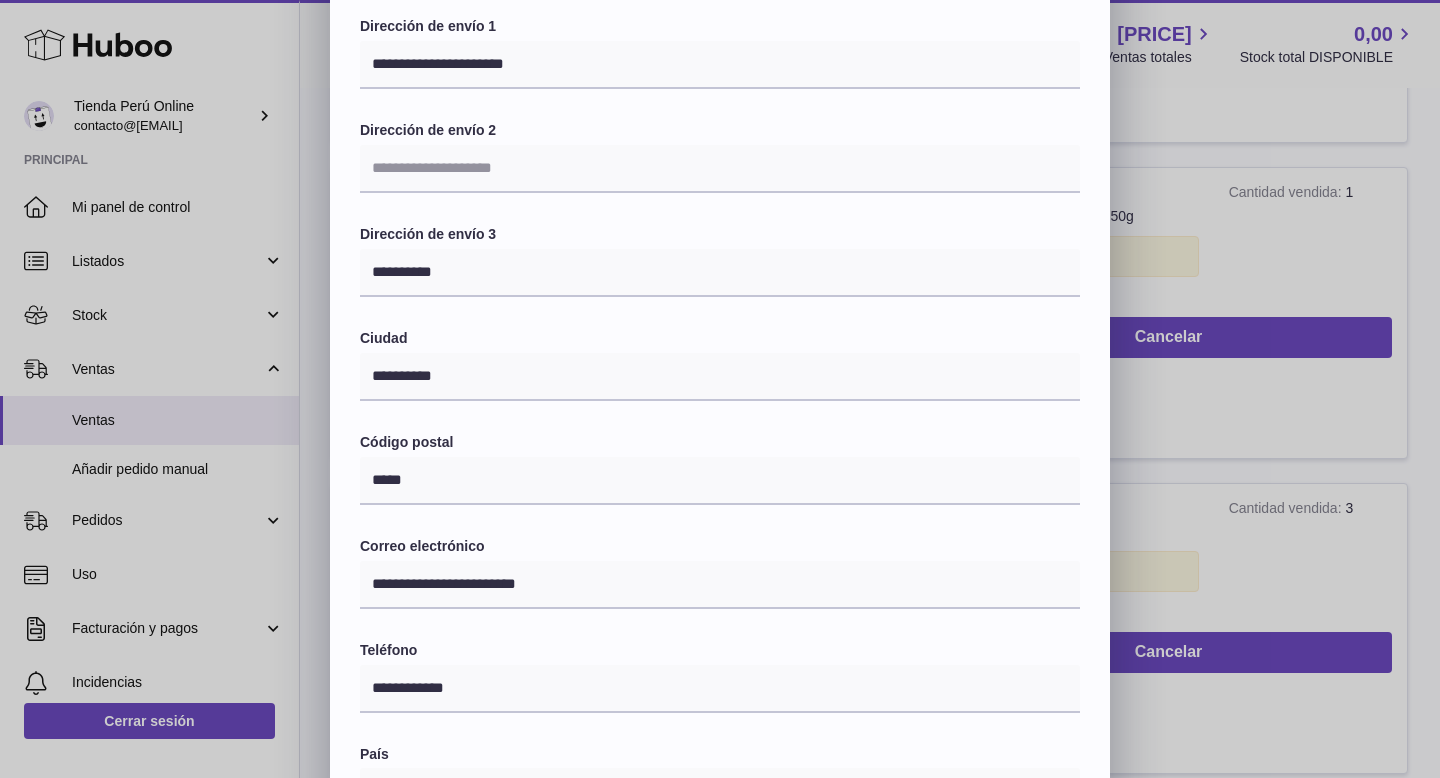 click on "**********" at bounding box center (720, 416) 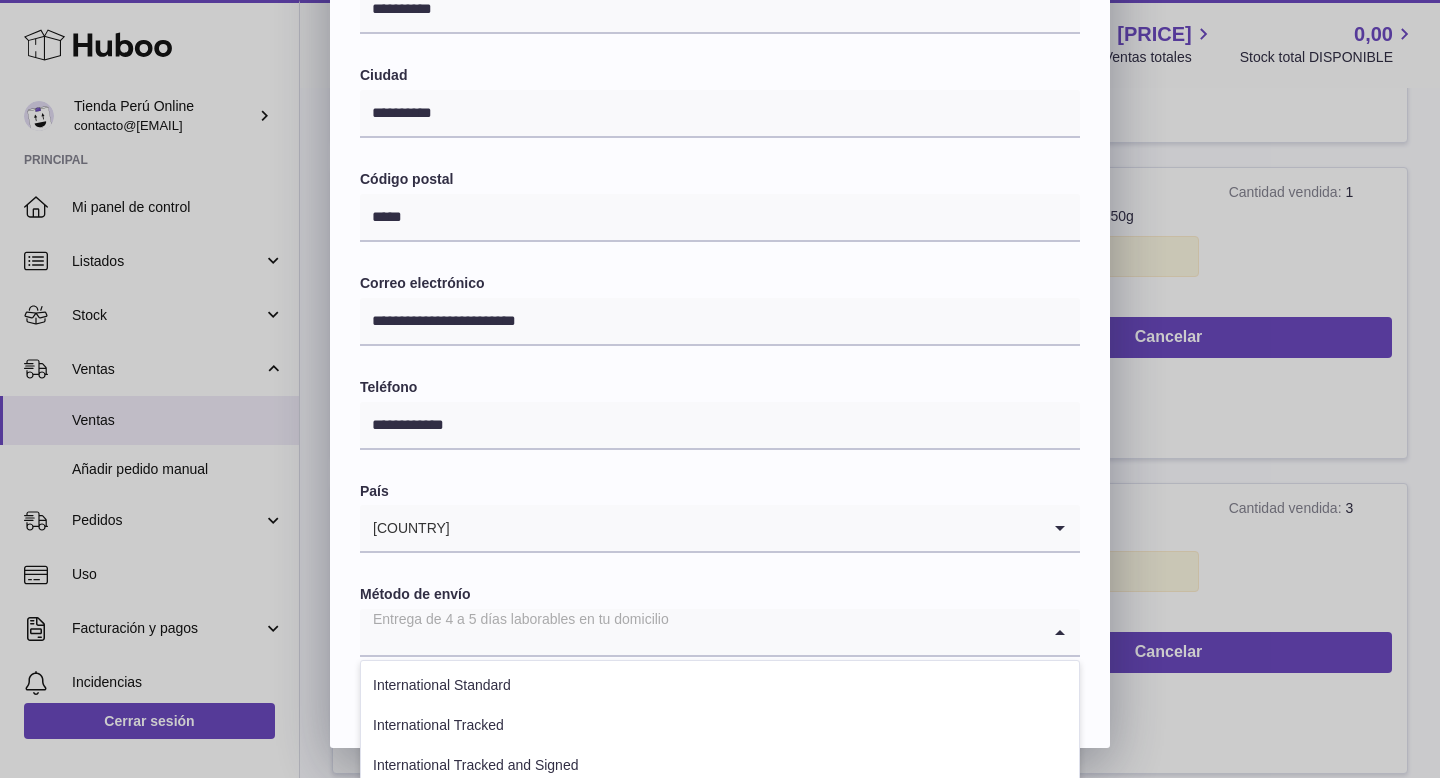 click 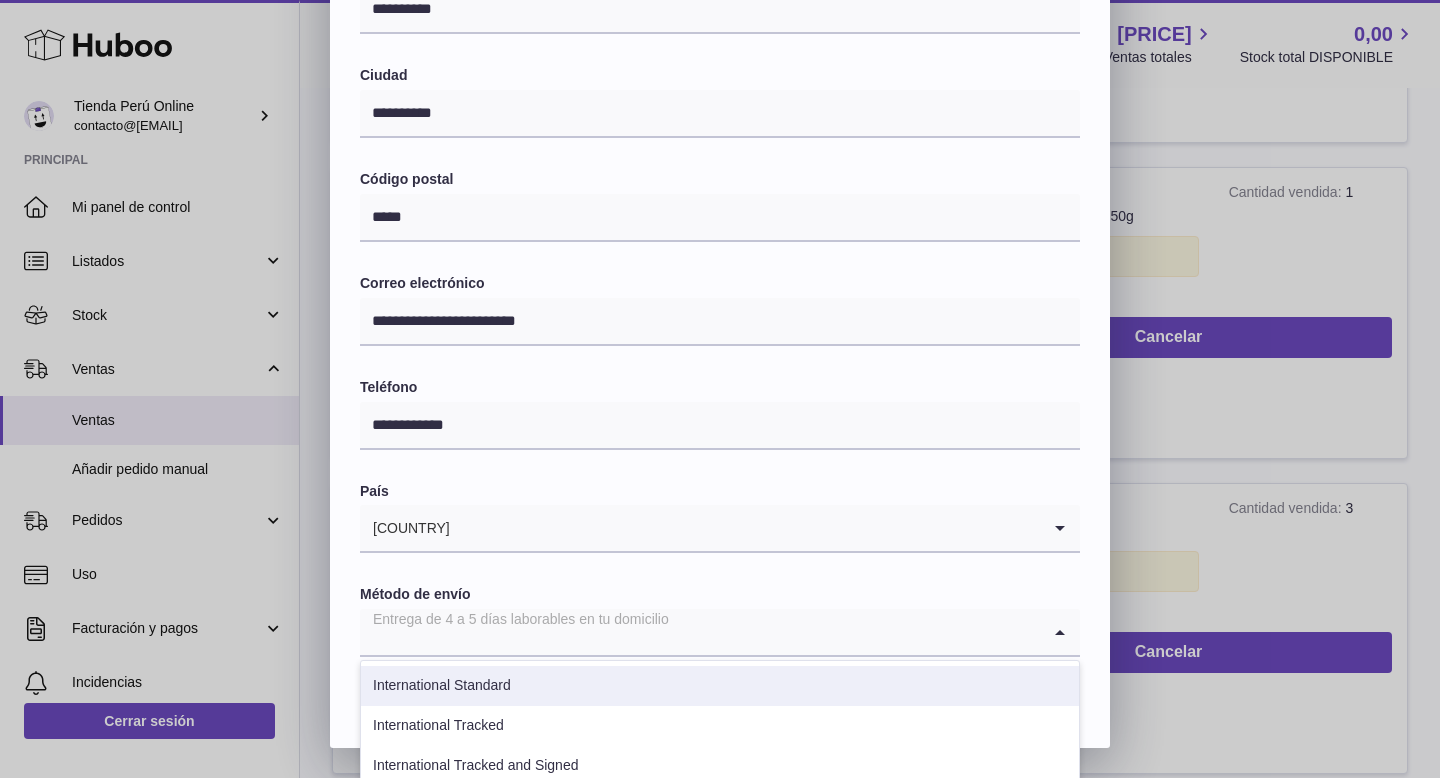 click on "International Standard" at bounding box center [720, 686] 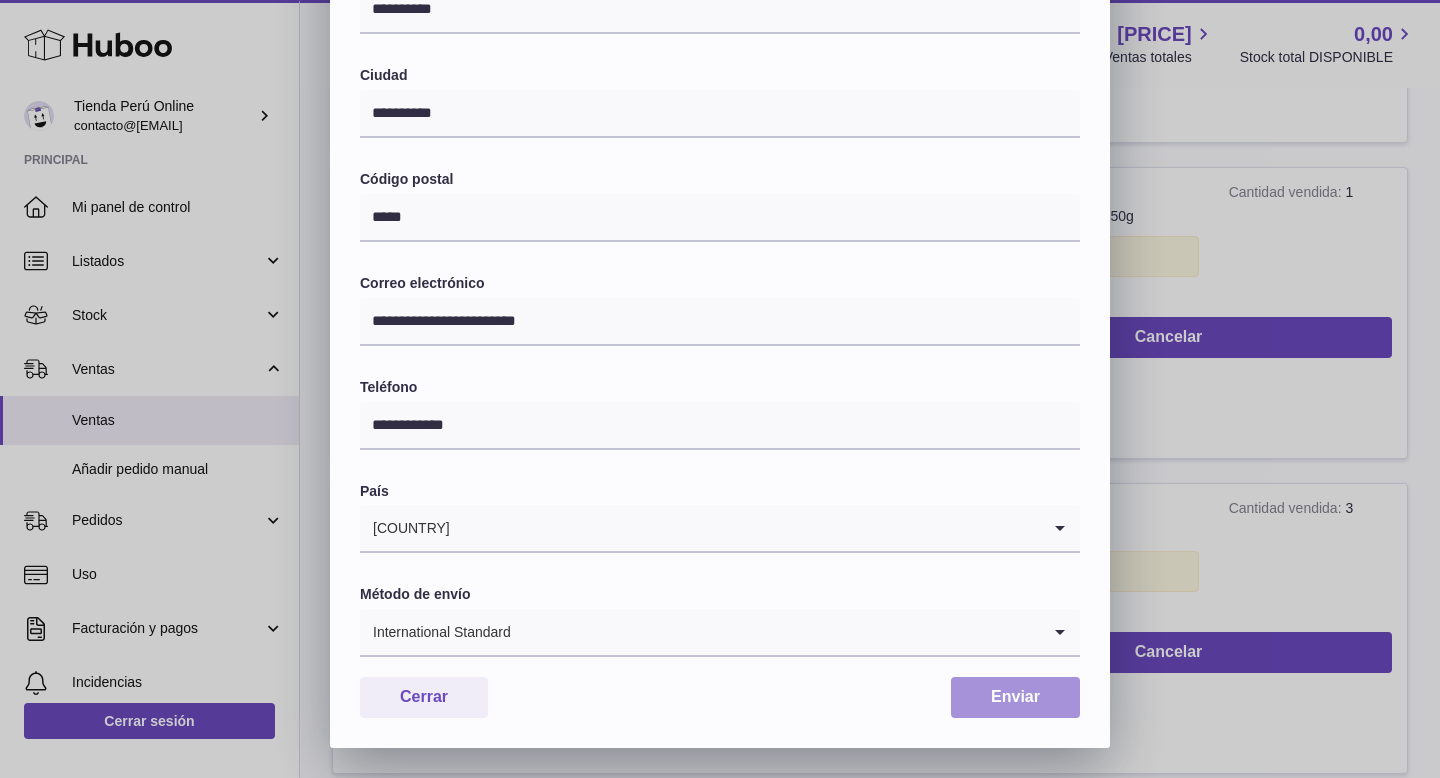 click on "Enviar" at bounding box center [1015, 697] 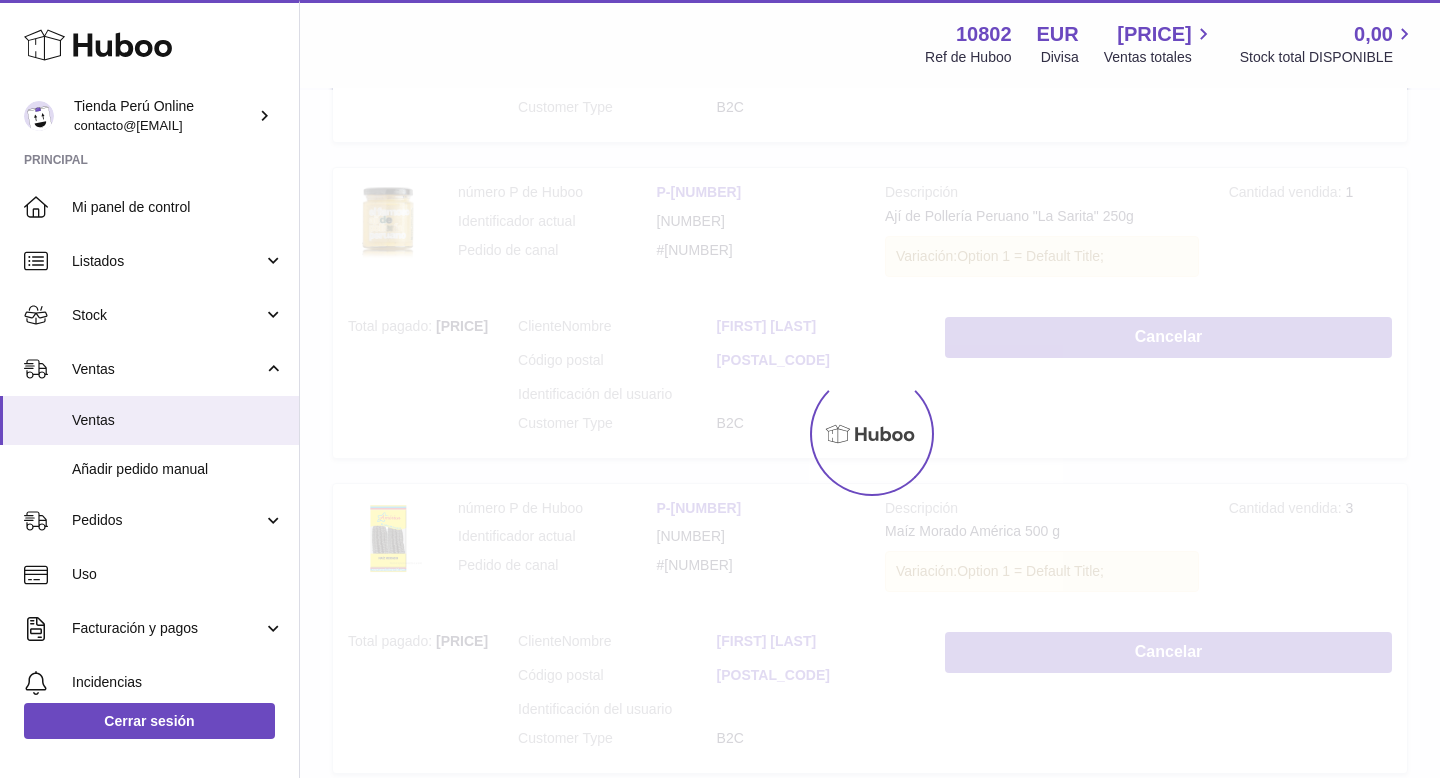 scroll, scrollTop: 0, scrollLeft: 0, axis: both 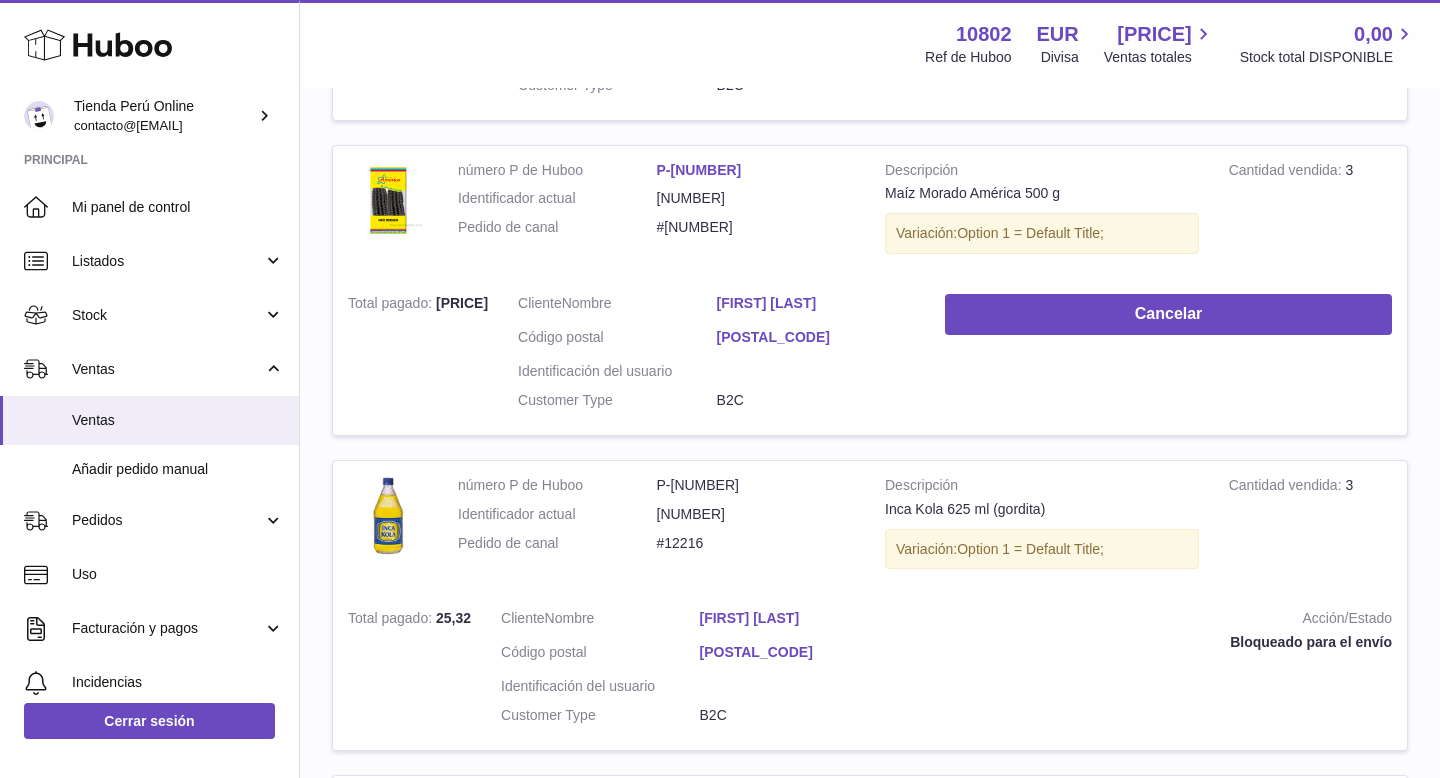 click on "[FIRST] [LAST]" at bounding box center (816, 303) 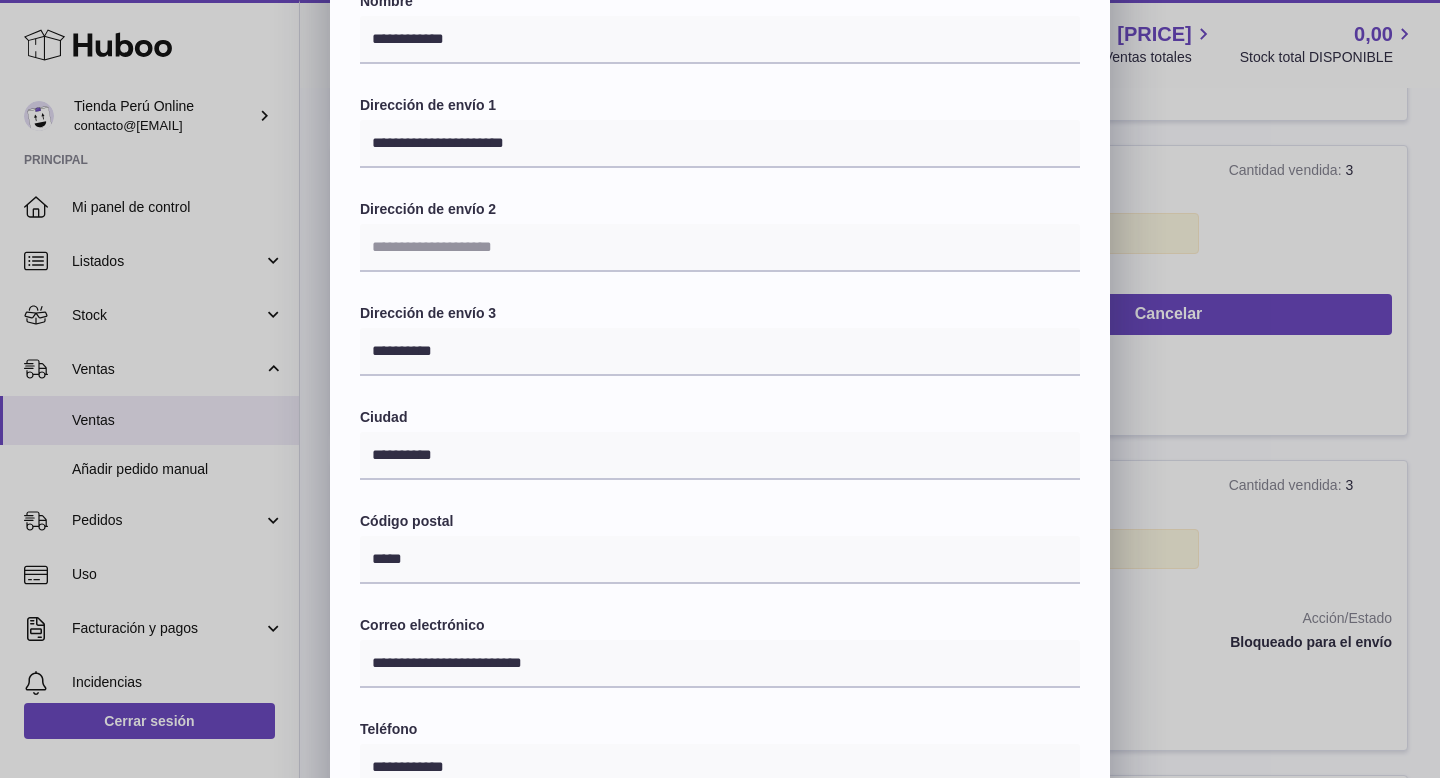 scroll, scrollTop: 192, scrollLeft: 0, axis: vertical 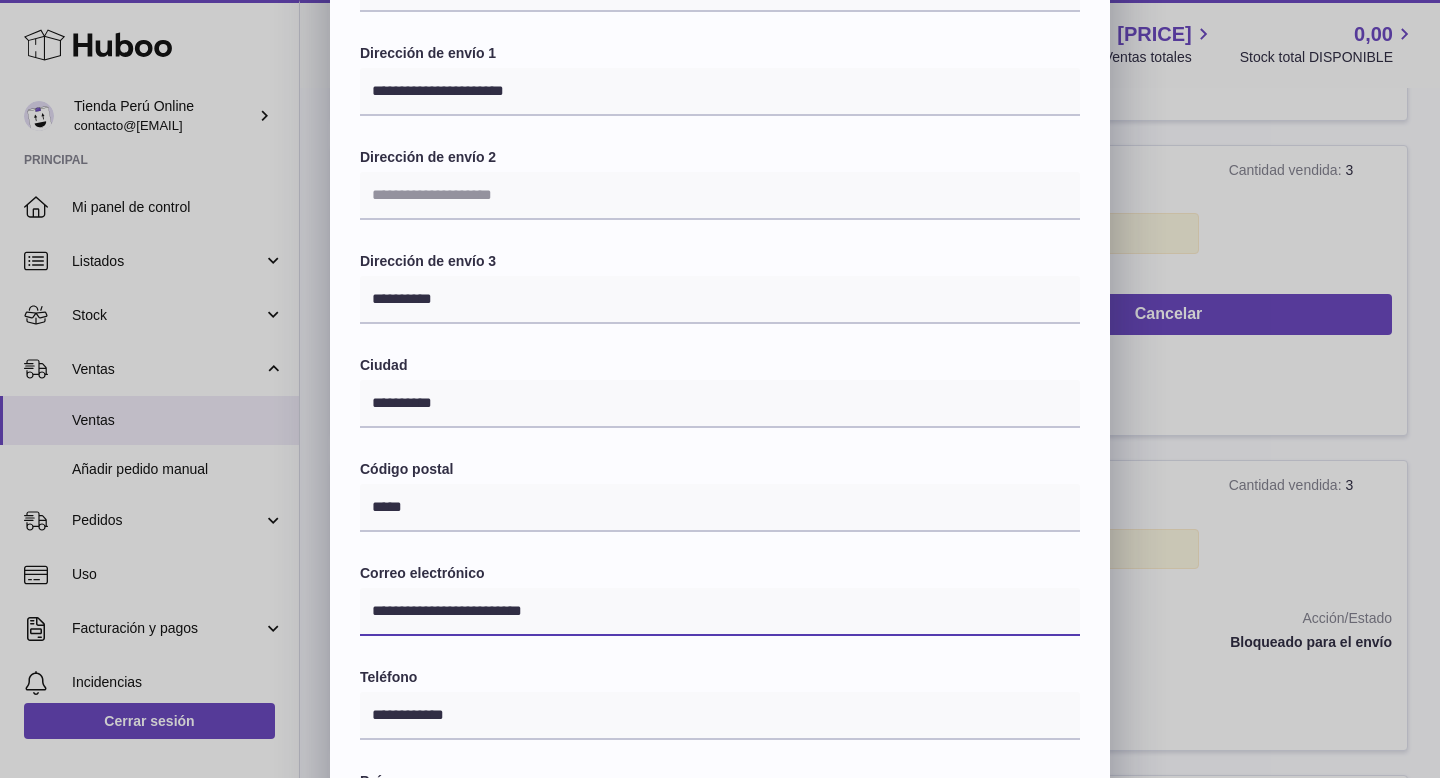 click on "**********" at bounding box center [720, 612] 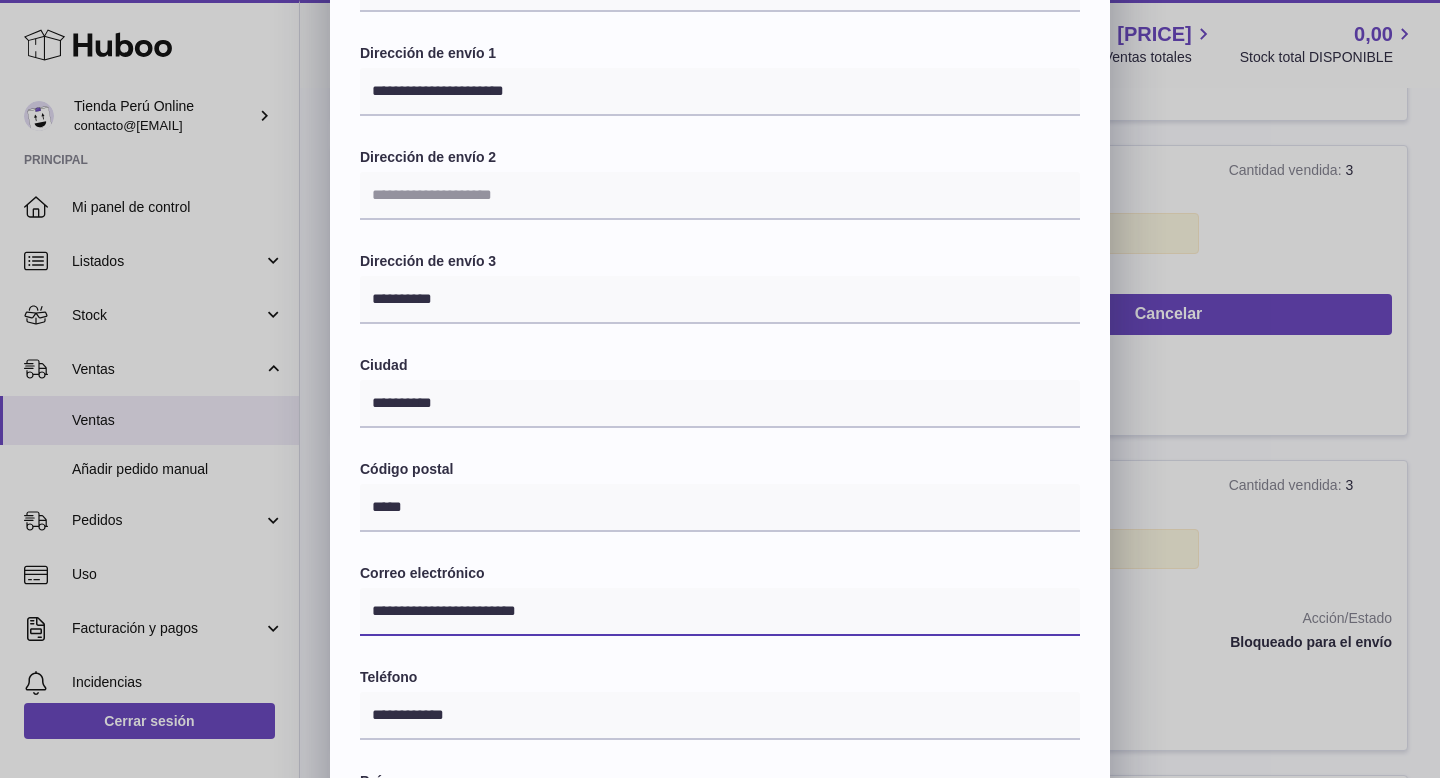 type on "**********" 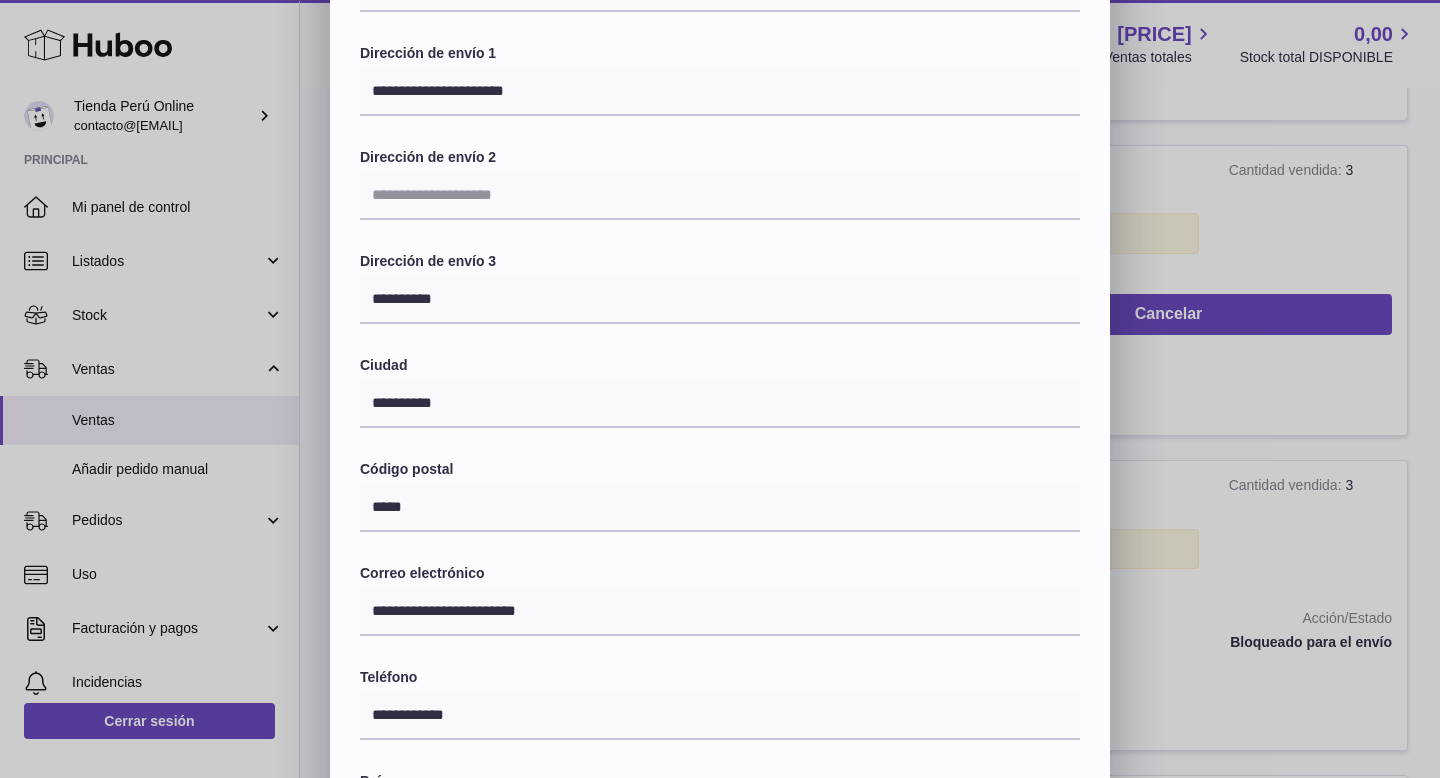 click on "**********" at bounding box center (720, 443) 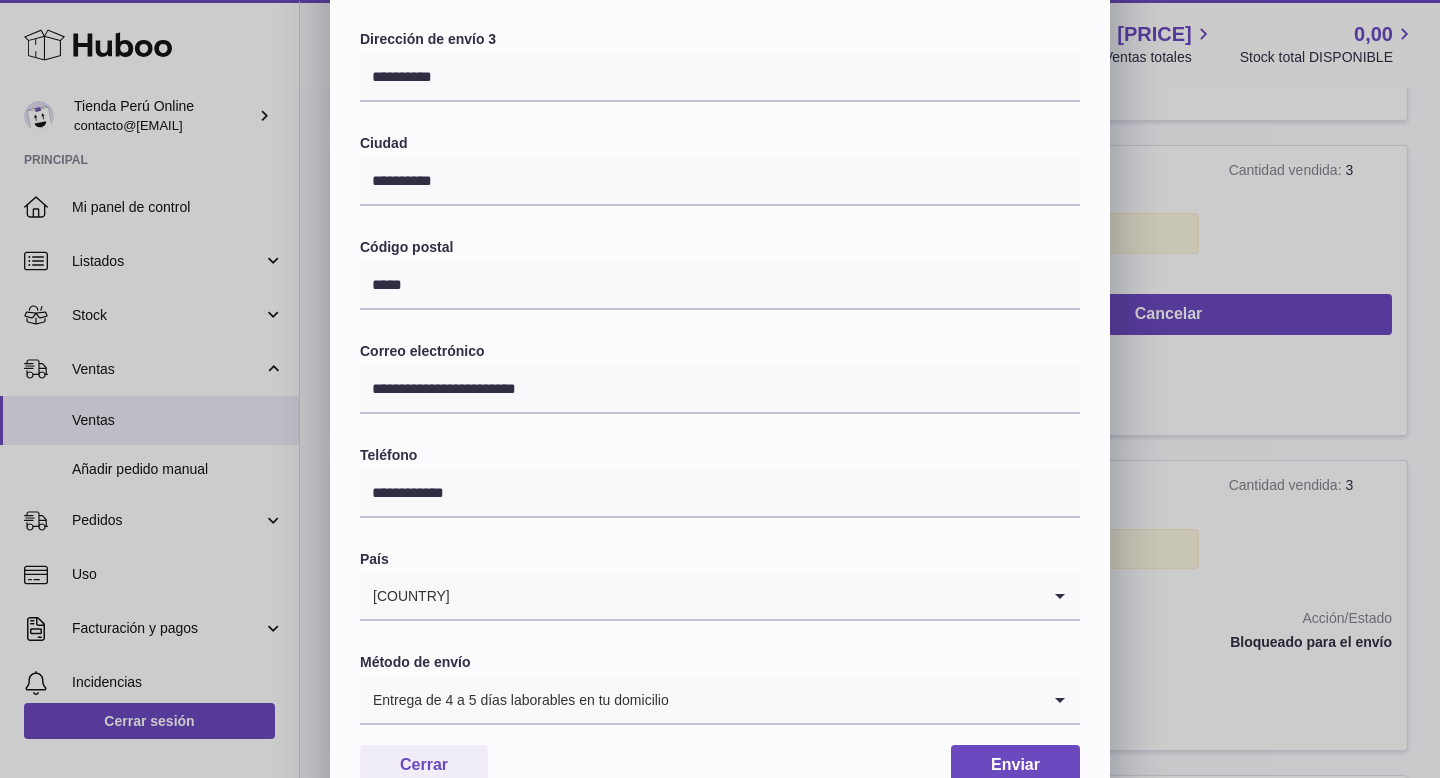 scroll, scrollTop: 482, scrollLeft: 0, axis: vertical 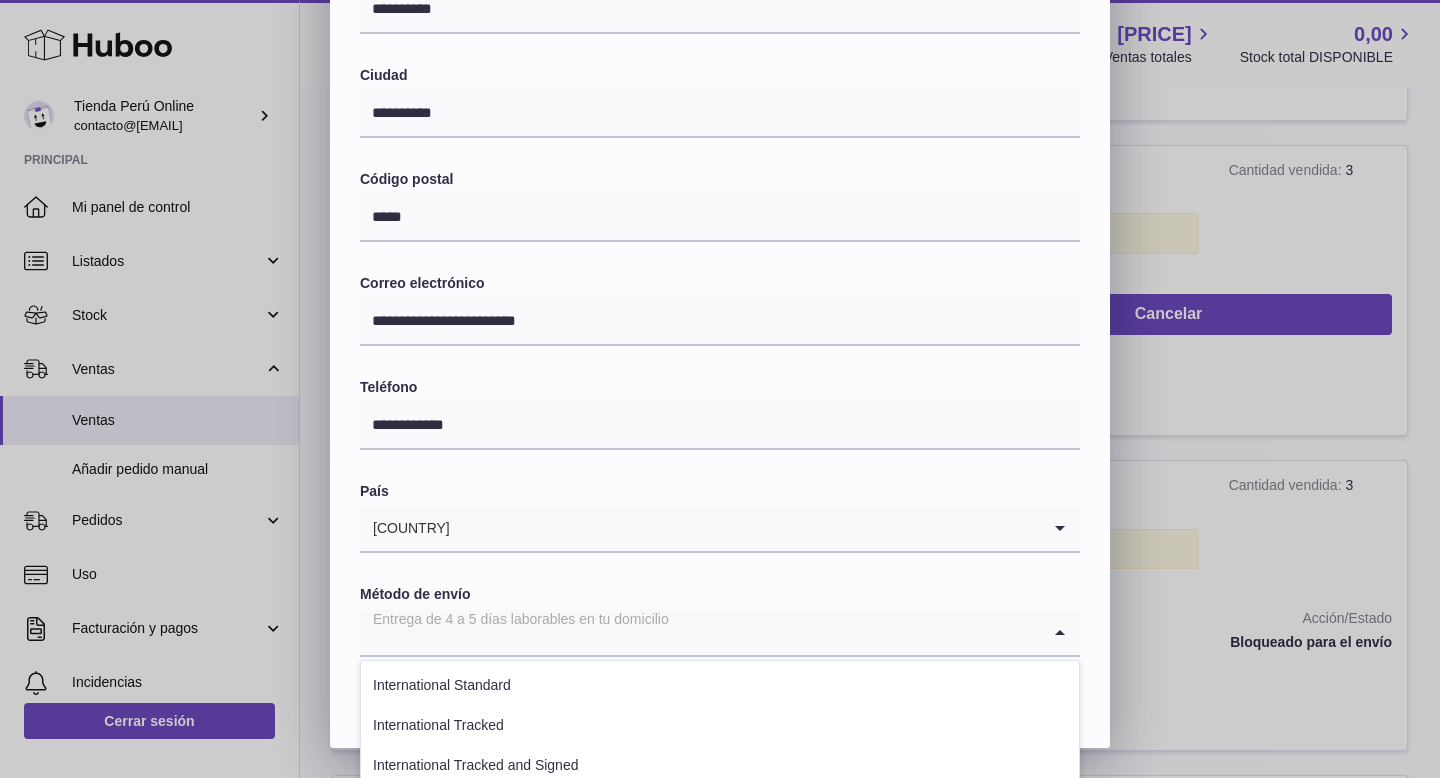 click 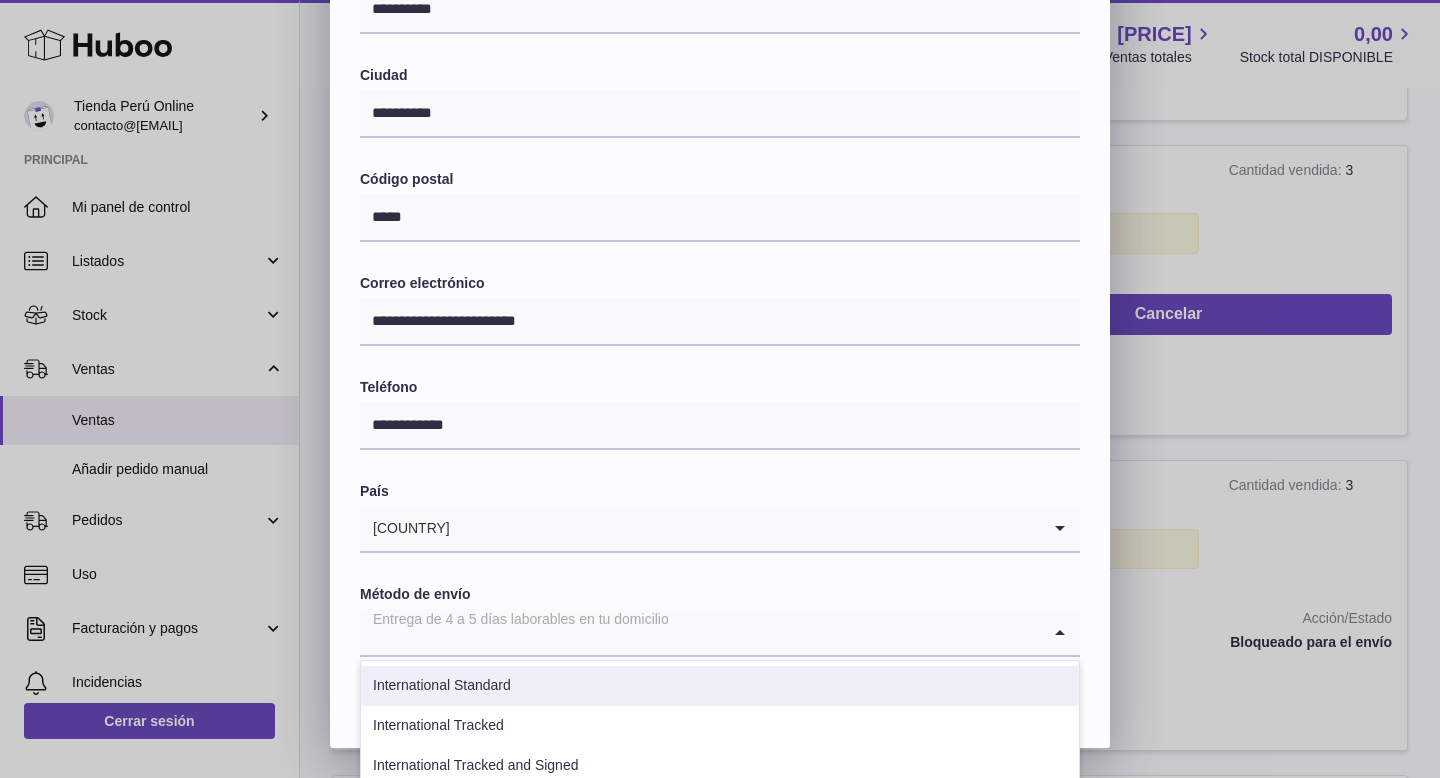 click on "International Standard" at bounding box center (720, 686) 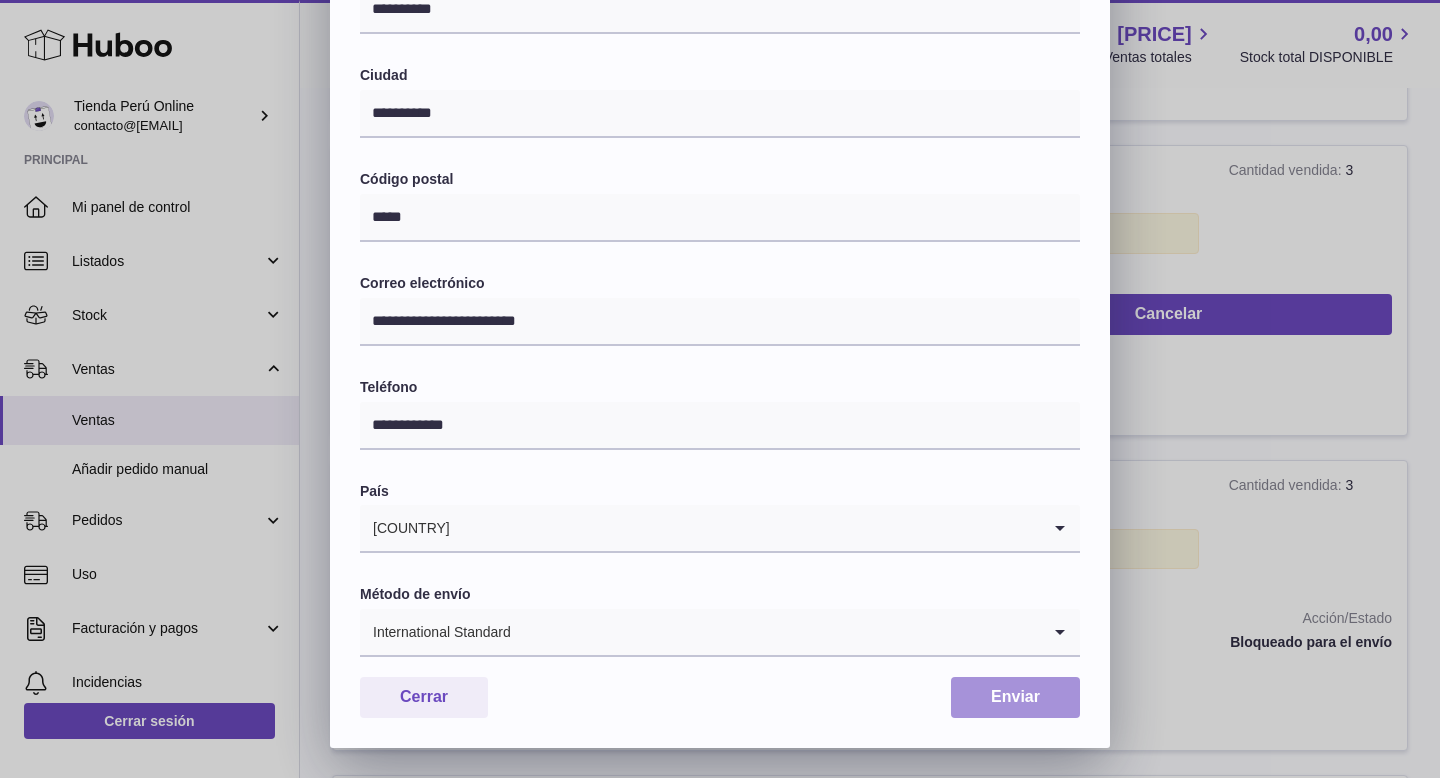 click on "Enviar" at bounding box center [1015, 697] 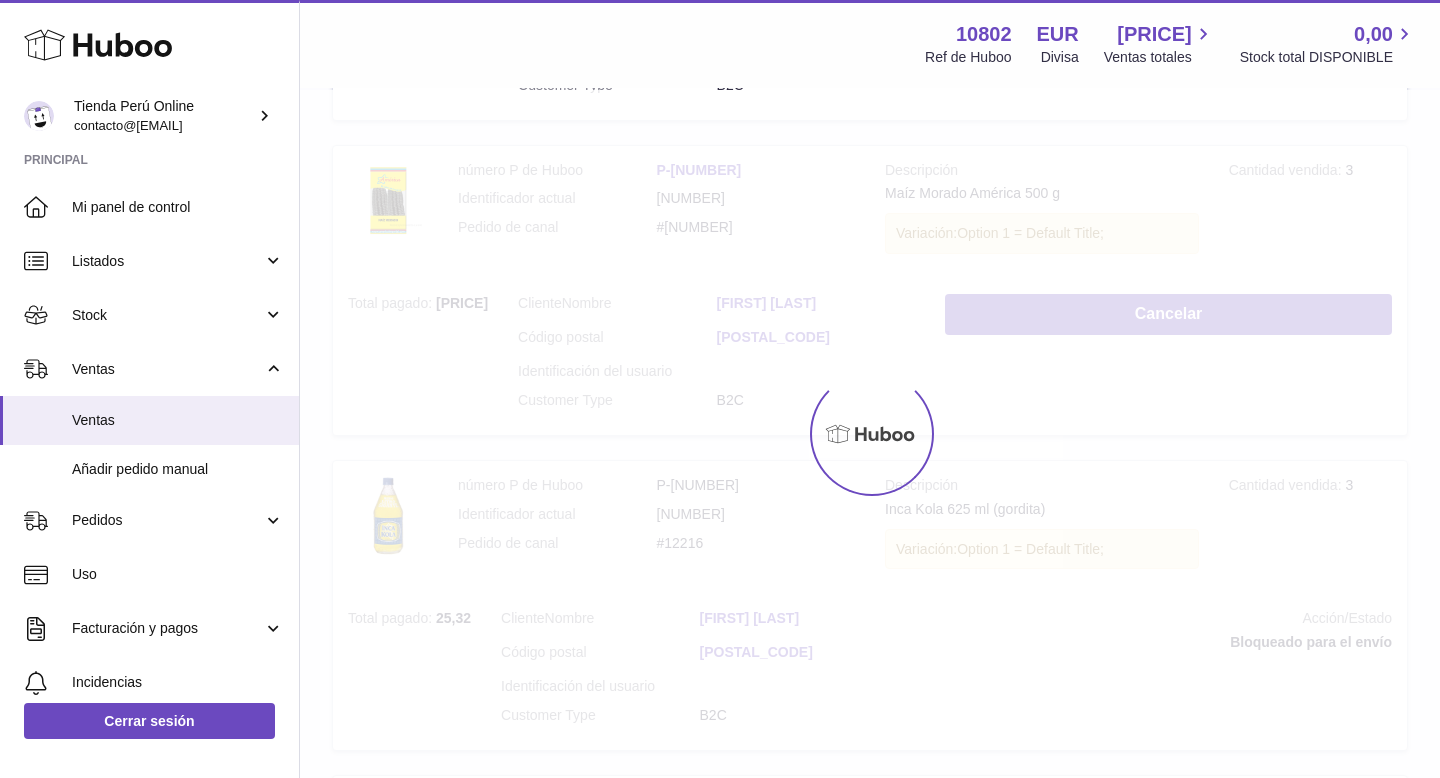 scroll, scrollTop: 0, scrollLeft: 0, axis: both 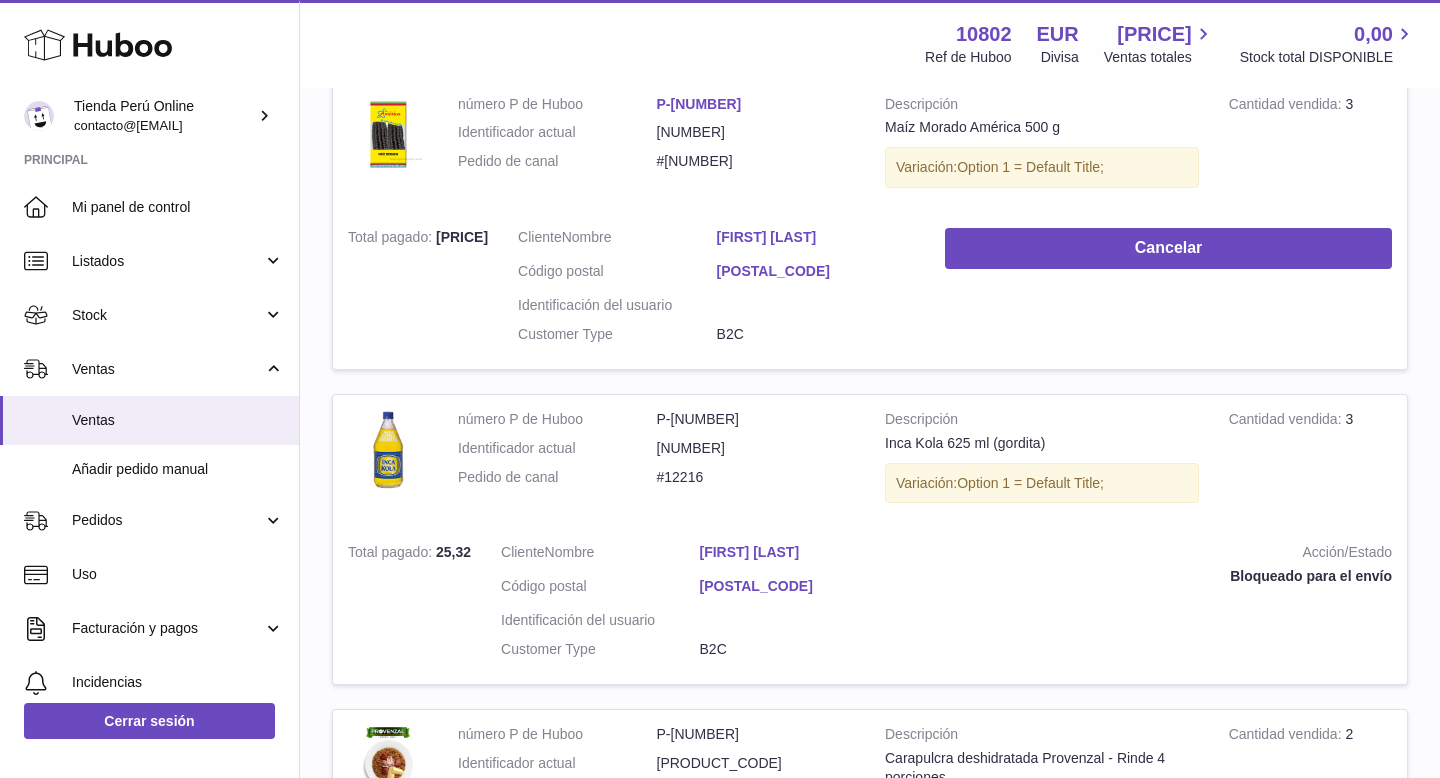 click on "[FIRST] [LAST]" at bounding box center (816, 237) 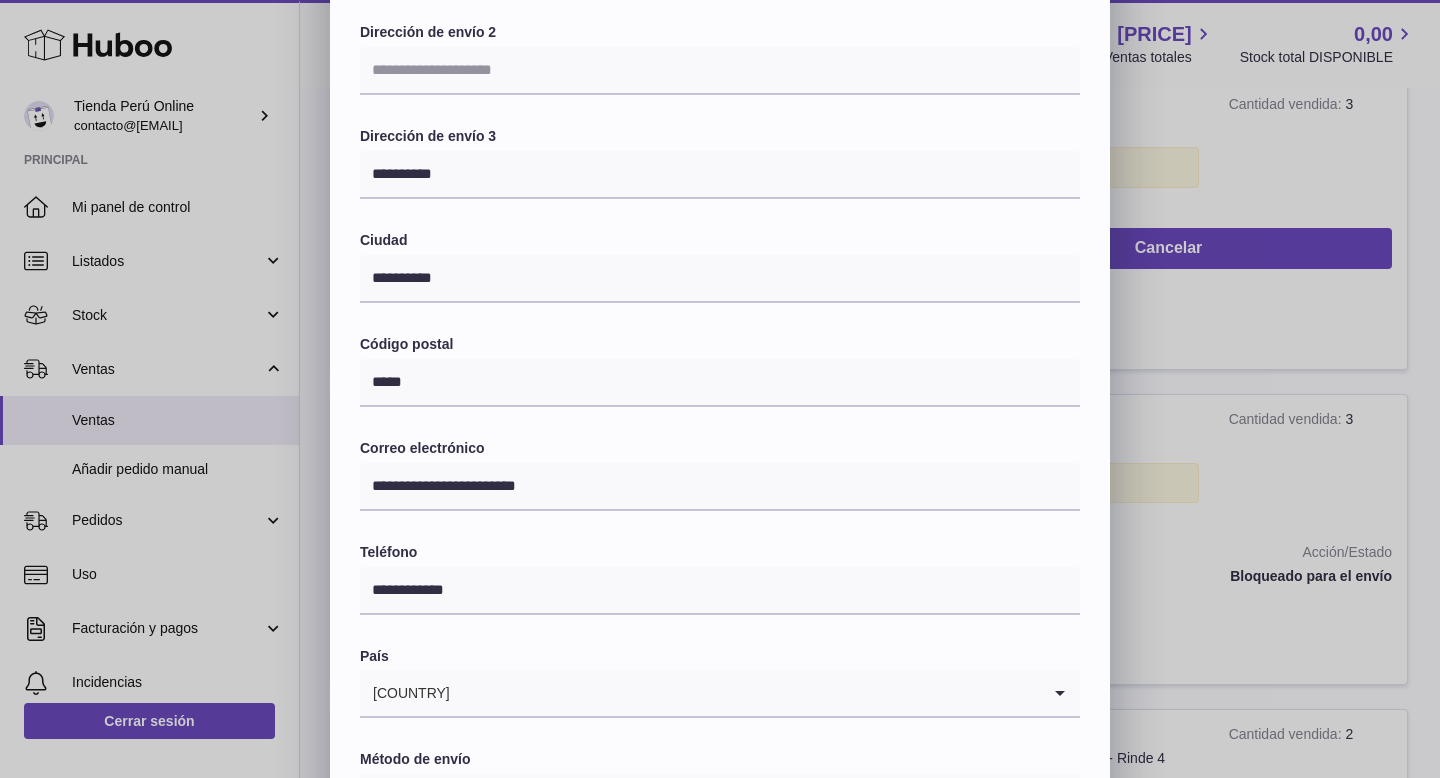 scroll, scrollTop: 332, scrollLeft: 0, axis: vertical 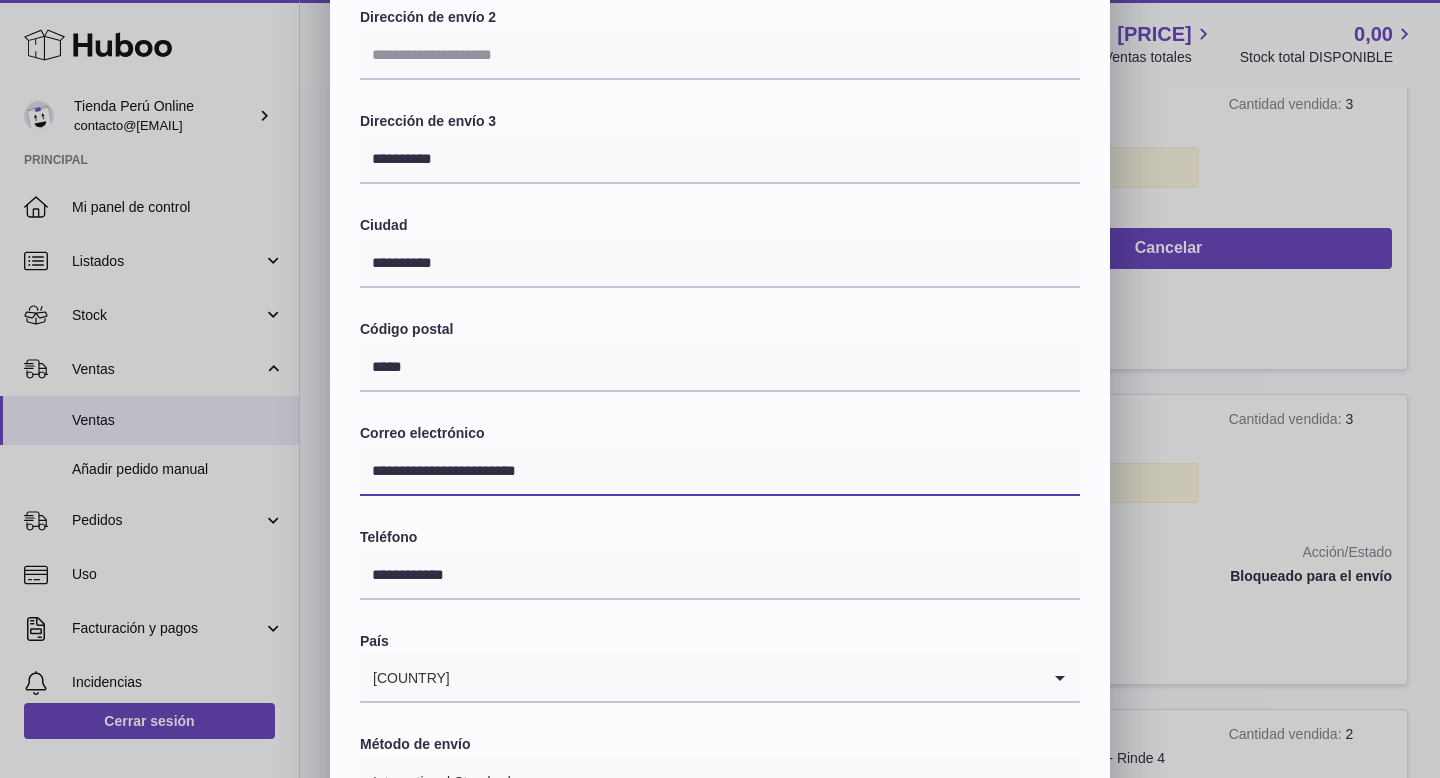 drag, startPoint x: 586, startPoint y: 474, endPoint x: 334, endPoint y: 470, distance: 252.03174 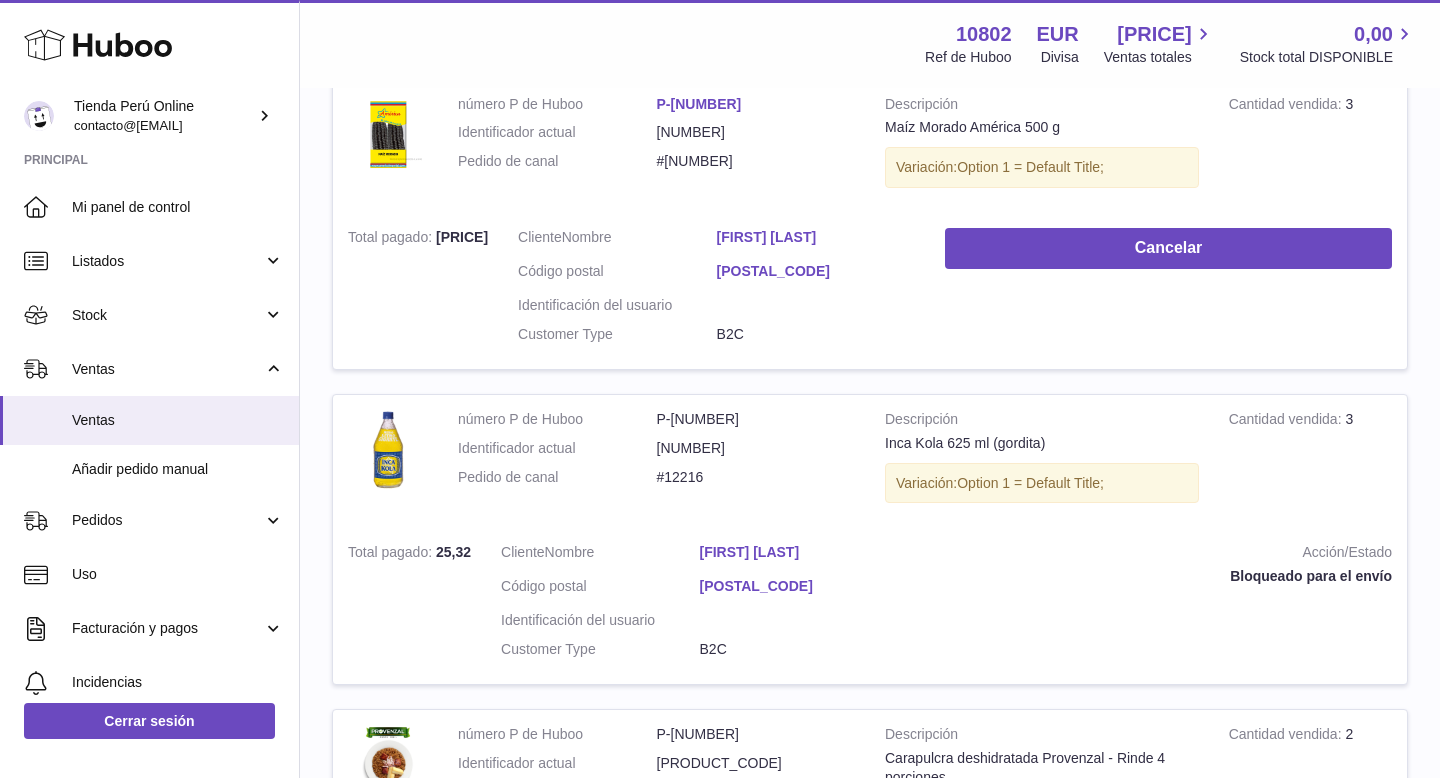 click at bounding box center (720, 389) 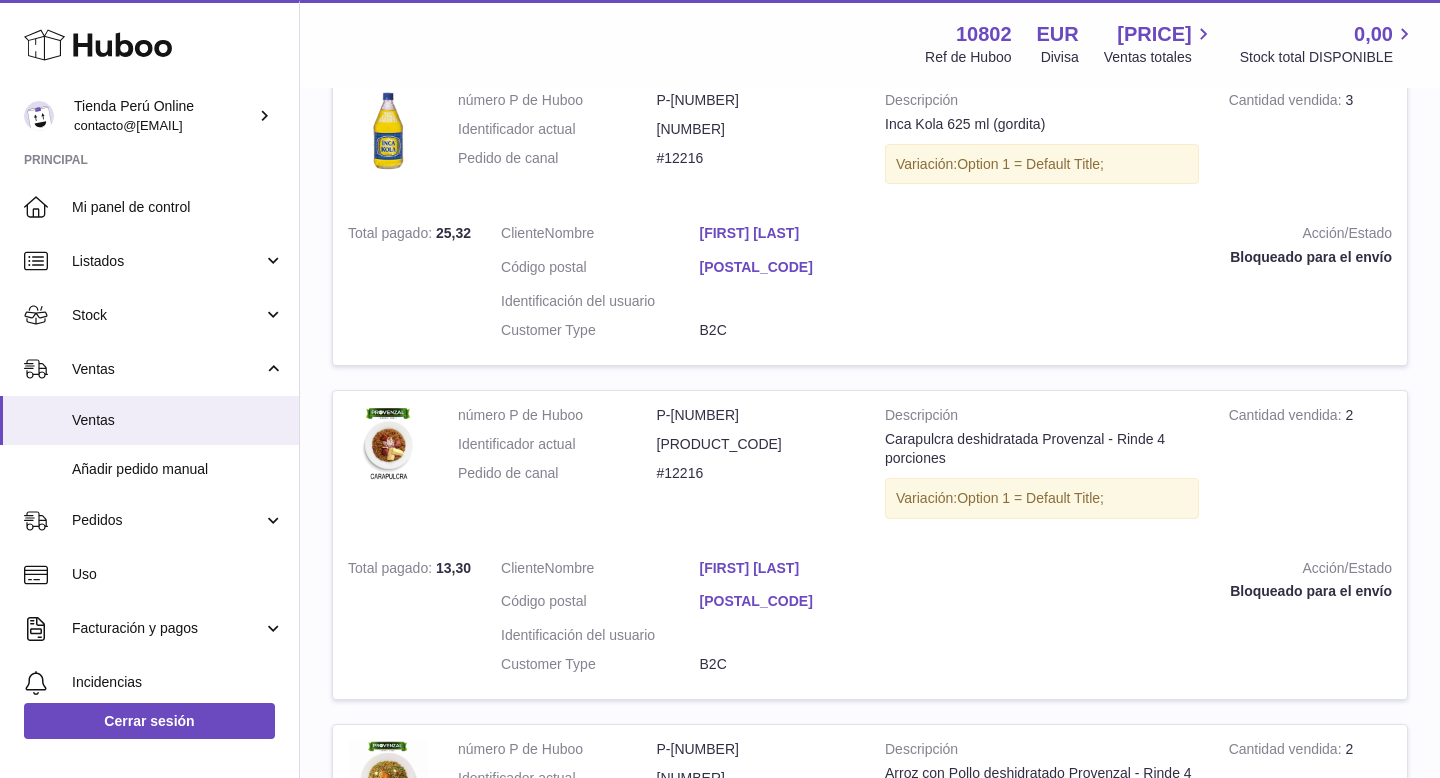 scroll, scrollTop: 1655, scrollLeft: 0, axis: vertical 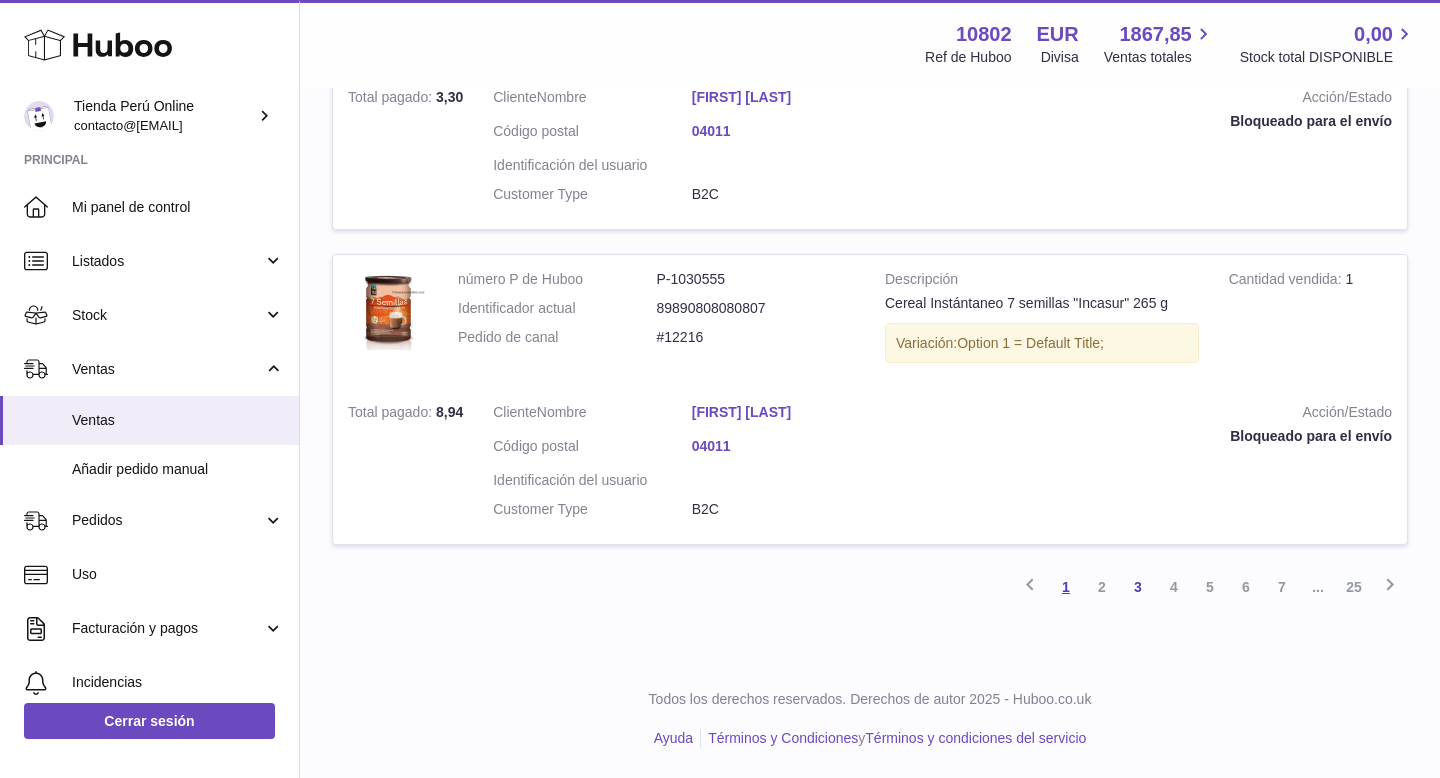 click on "1" at bounding box center (1066, 587) 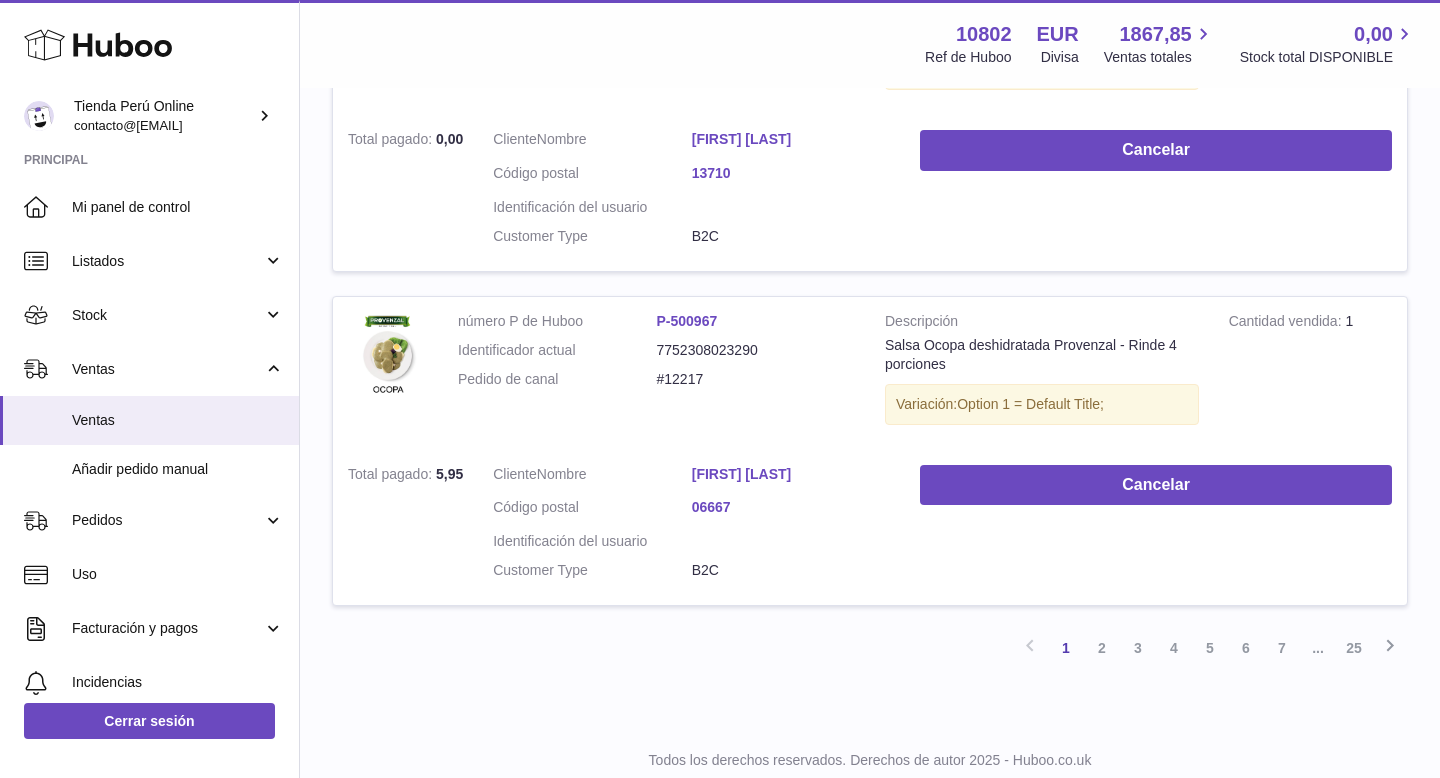 scroll, scrollTop: 3008, scrollLeft: 0, axis: vertical 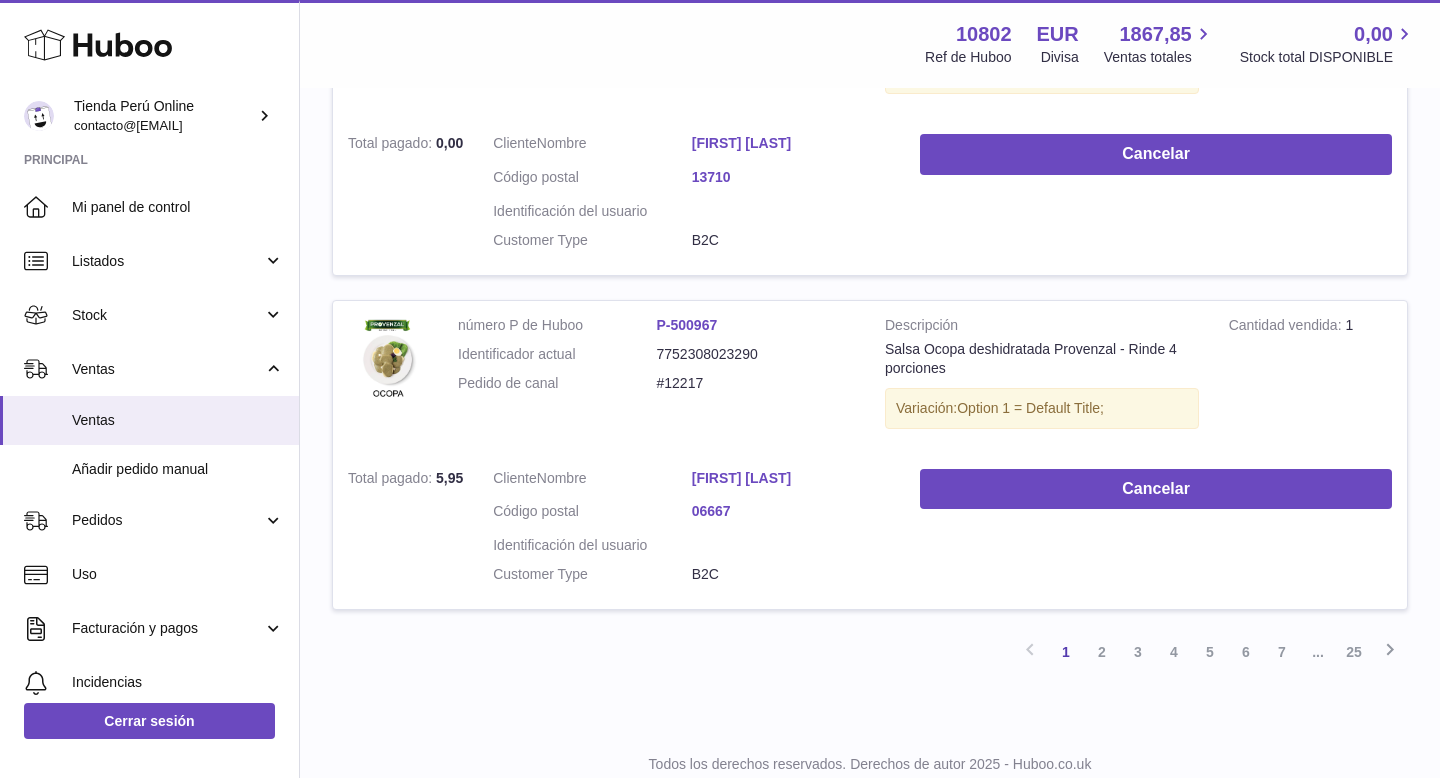 click on "[POSTAL_CODE]" at bounding box center (791, 511) 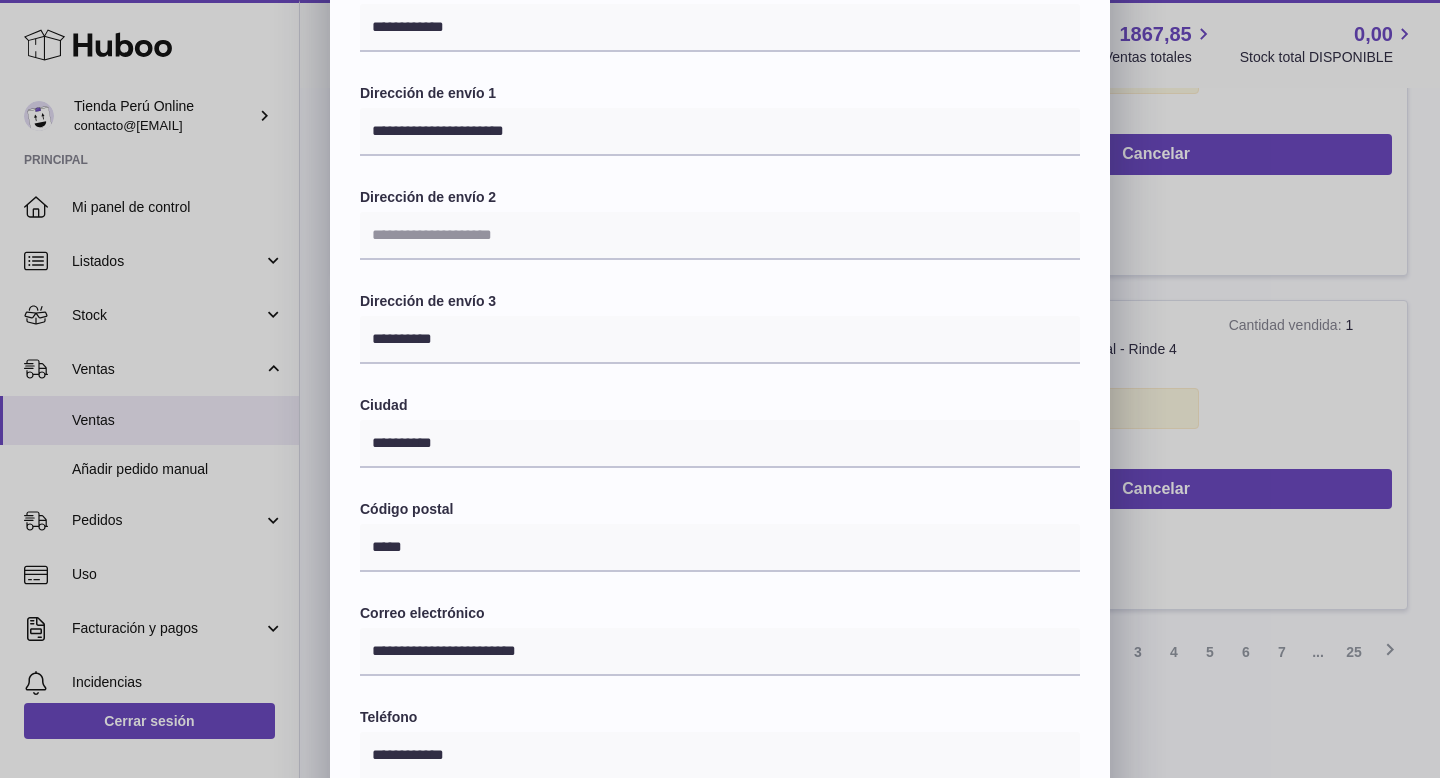 scroll, scrollTop: 146, scrollLeft: 0, axis: vertical 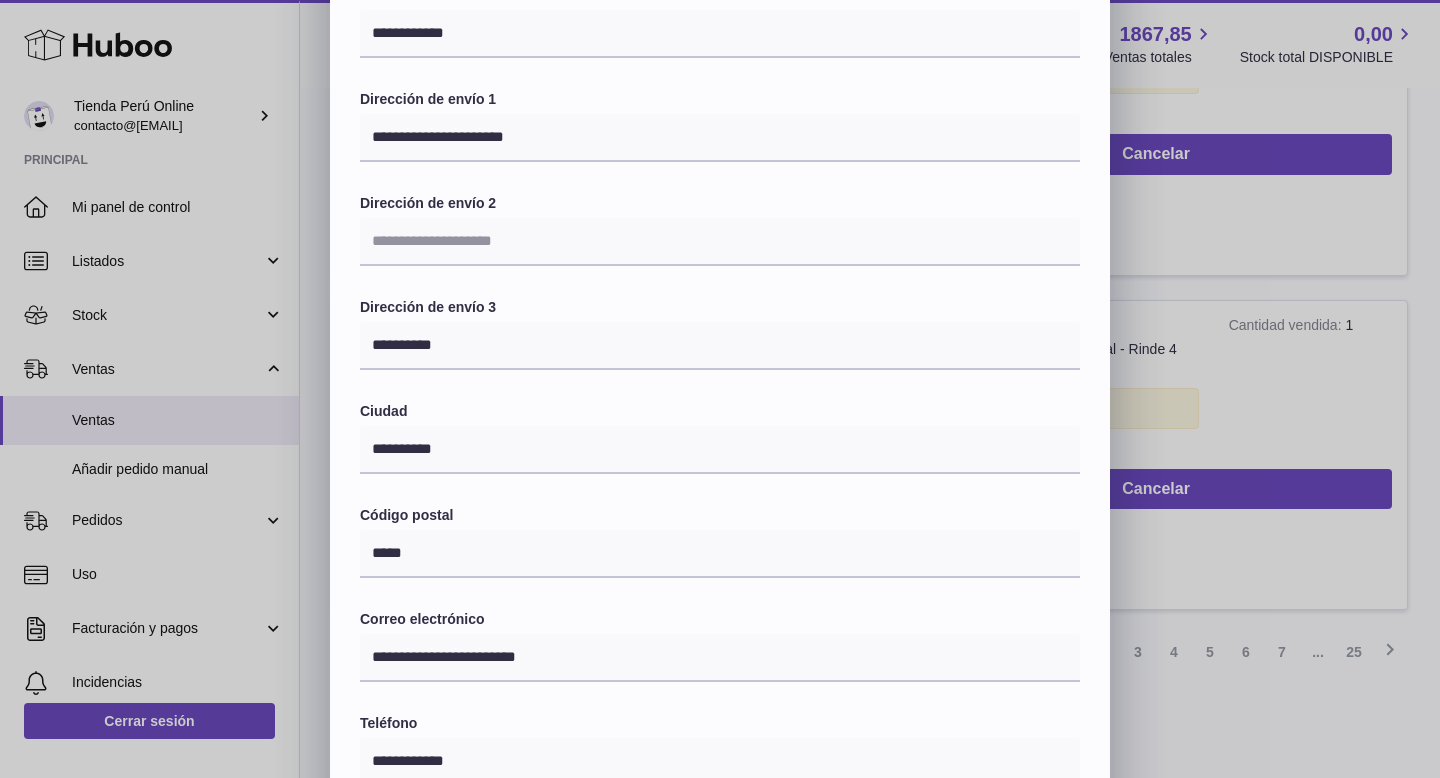 click on "**********" at bounding box center (720, 484) 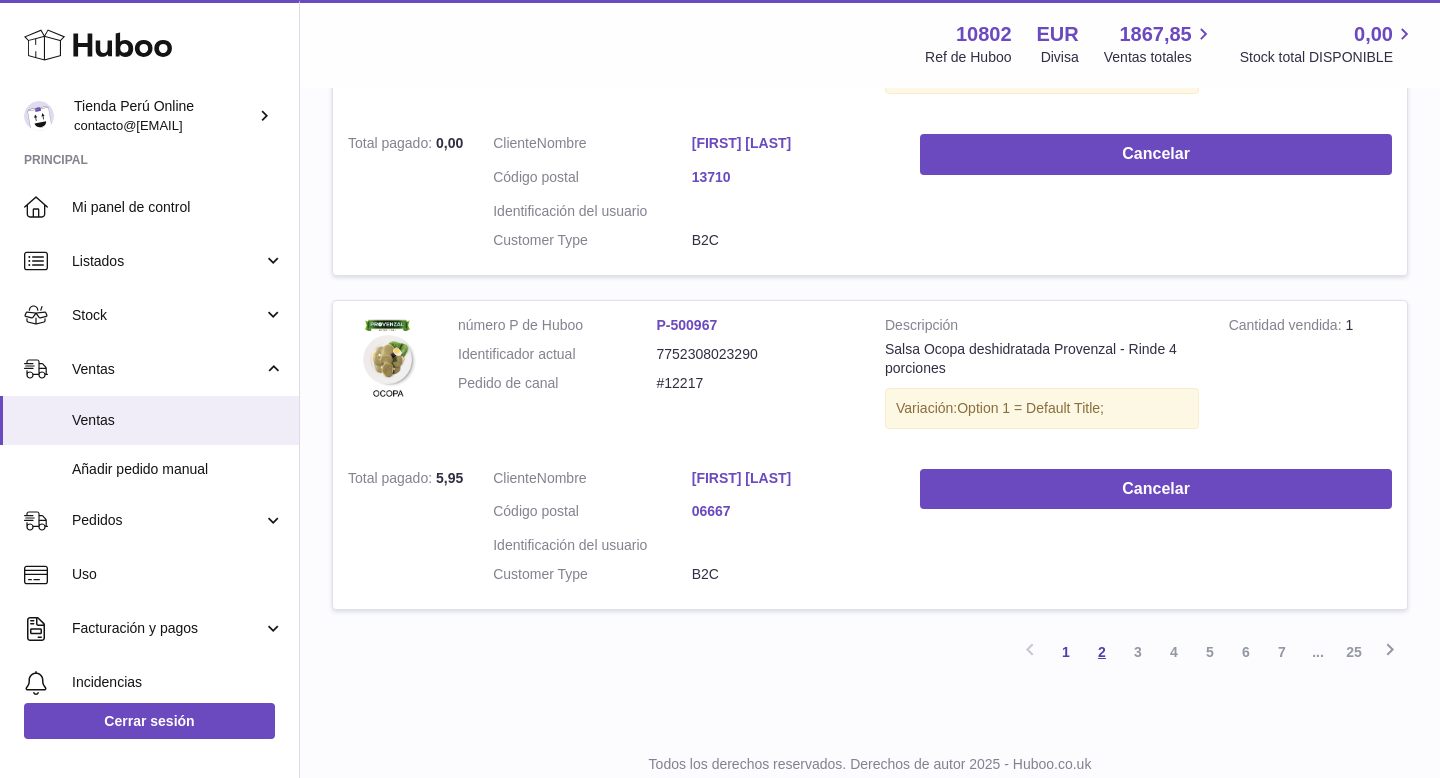 click on "2" at bounding box center (1102, 652) 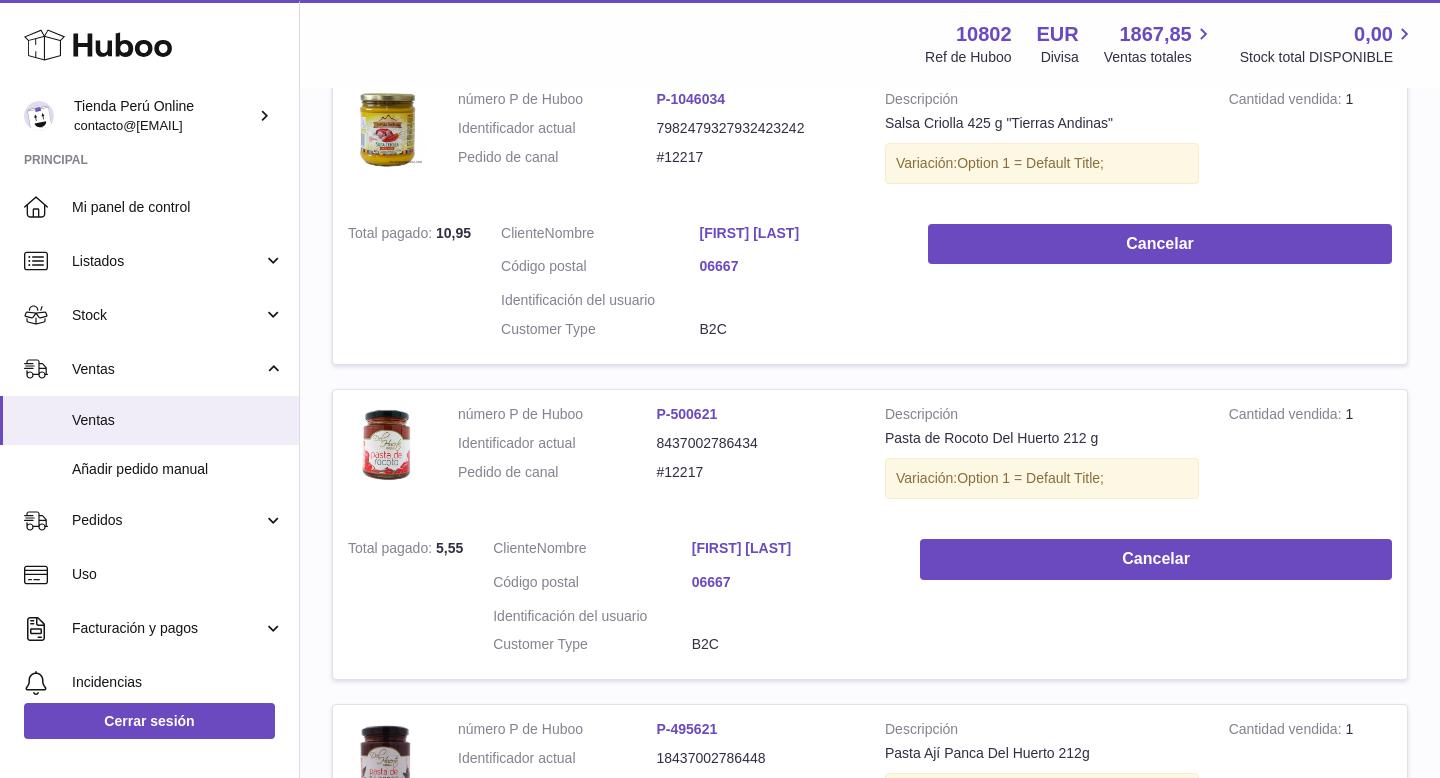scroll, scrollTop: 393, scrollLeft: 0, axis: vertical 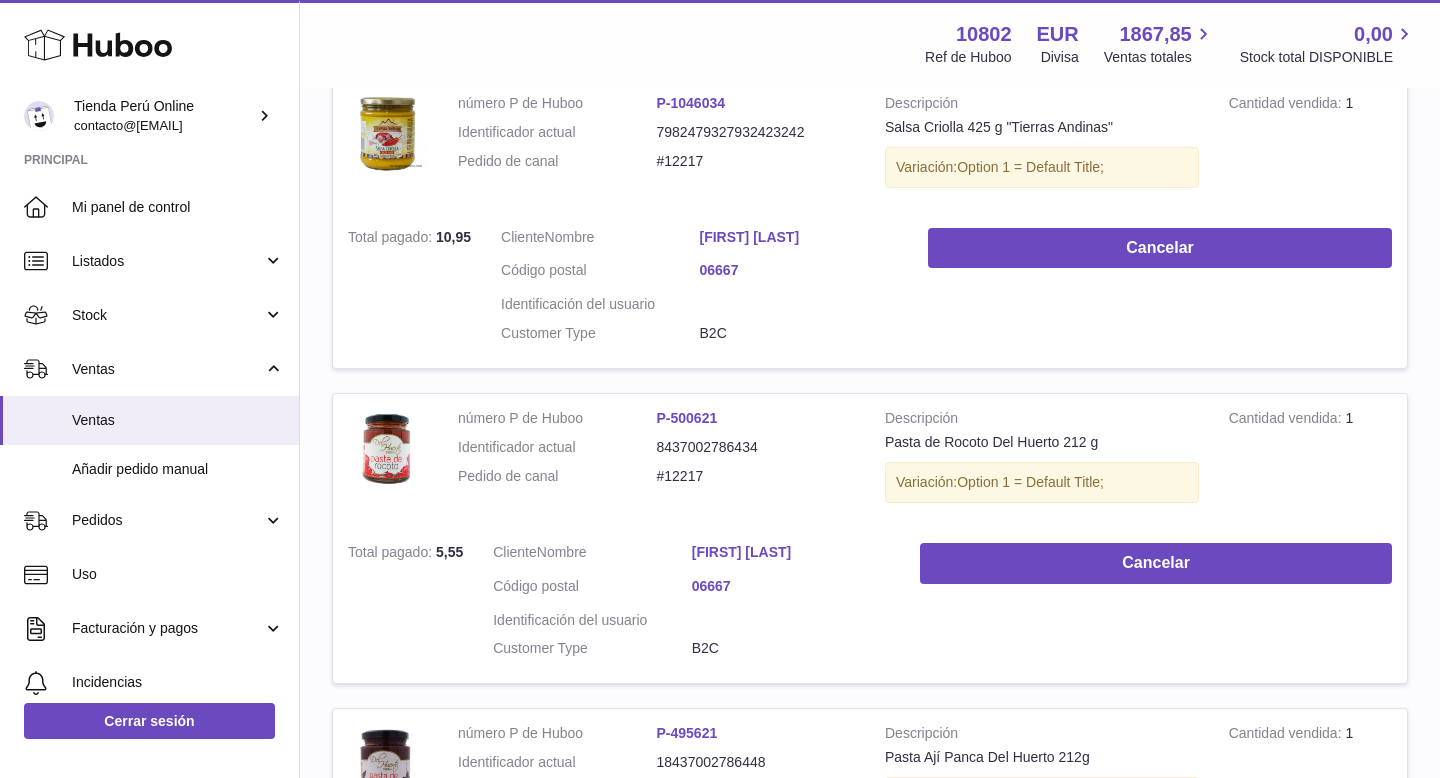 click on "[FIRST] [LAST]" at bounding box center (799, 237) 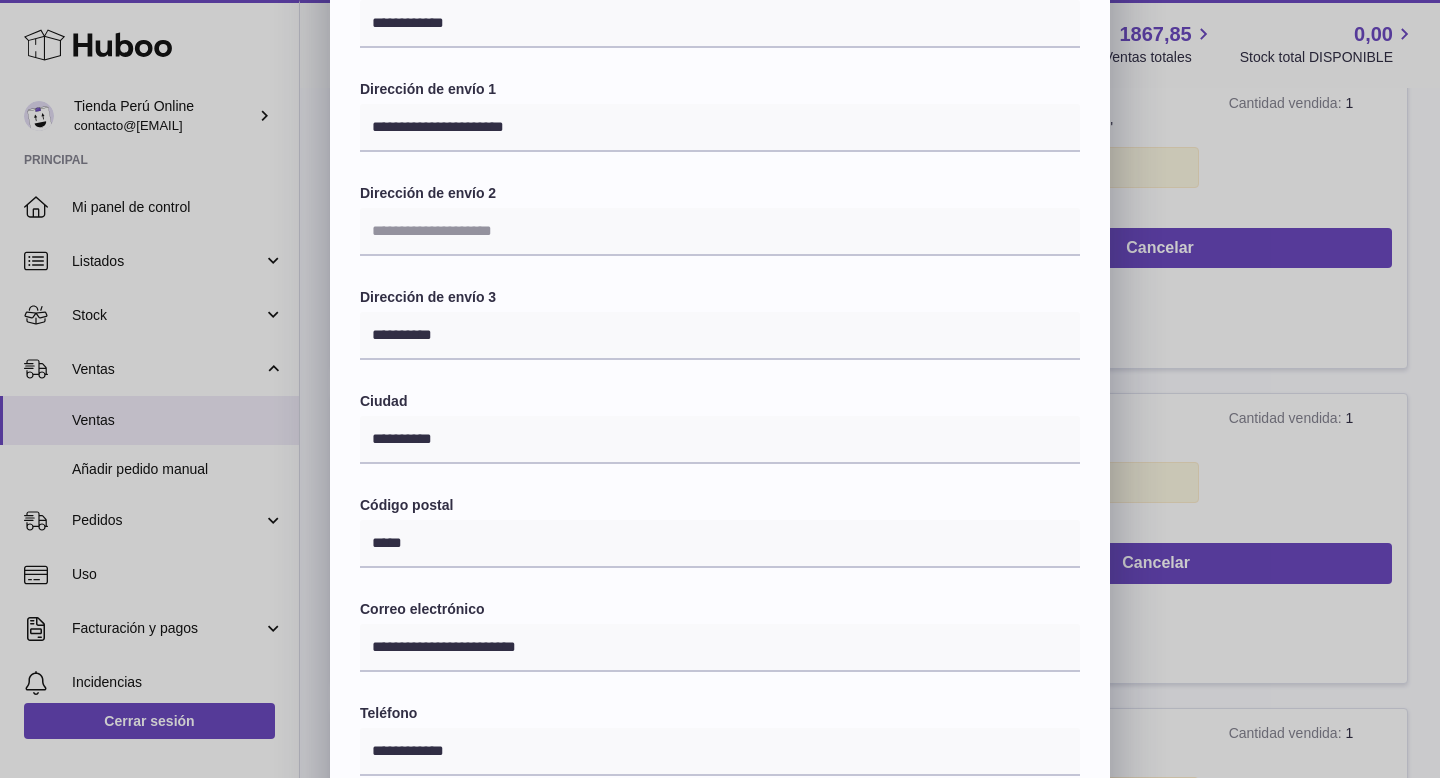 scroll, scrollTop: 167, scrollLeft: 0, axis: vertical 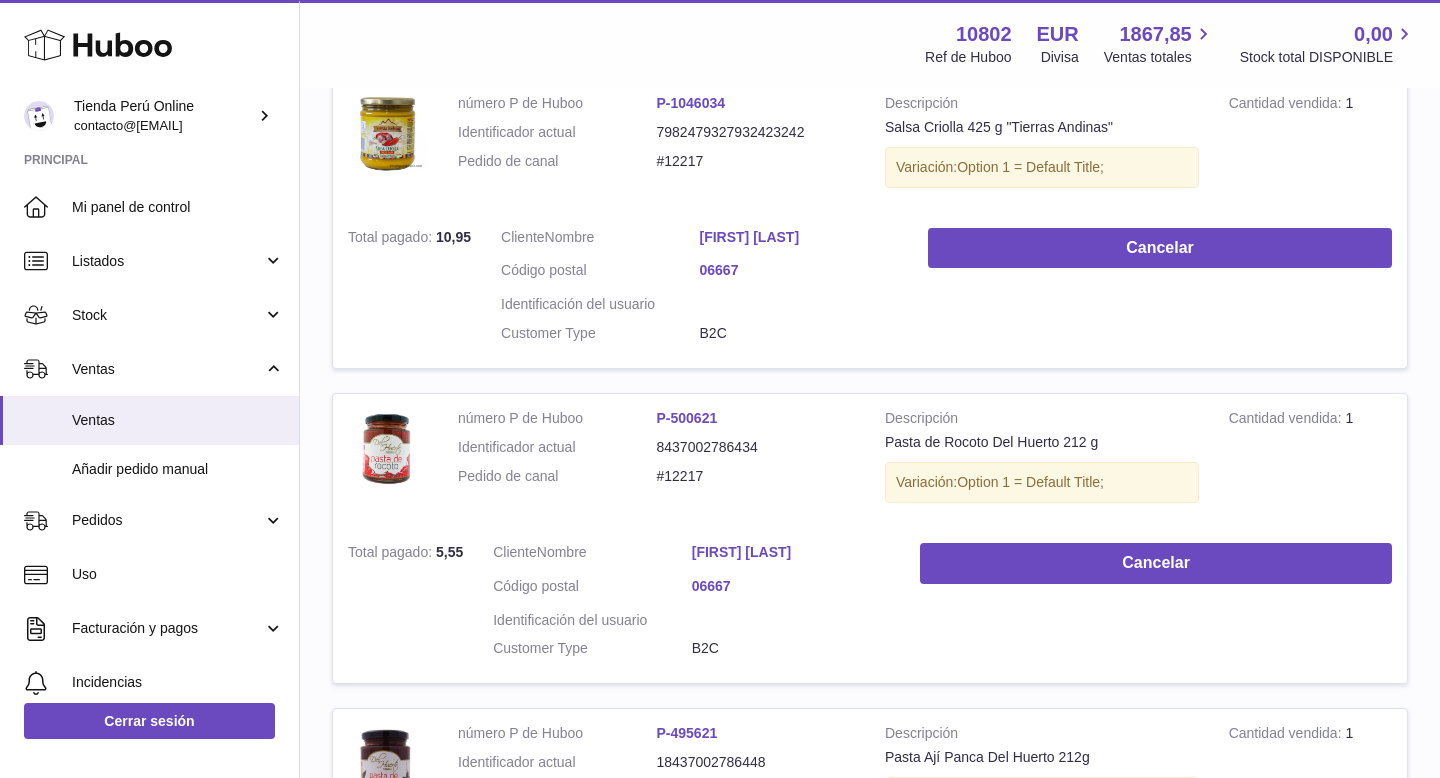 click at bounding box center [720, 389] 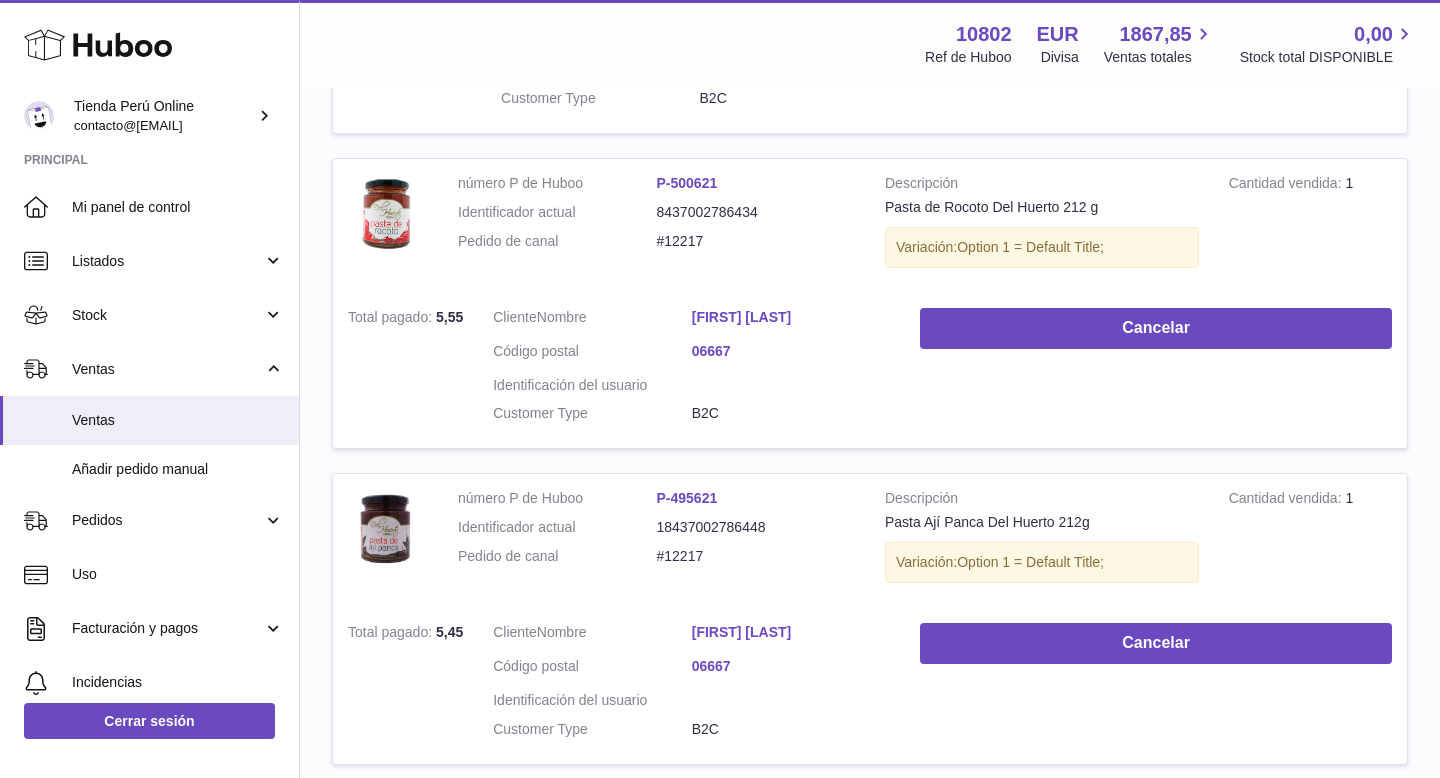scroll, scrollTop: 626, scrollLeft: 0, axis: vertical 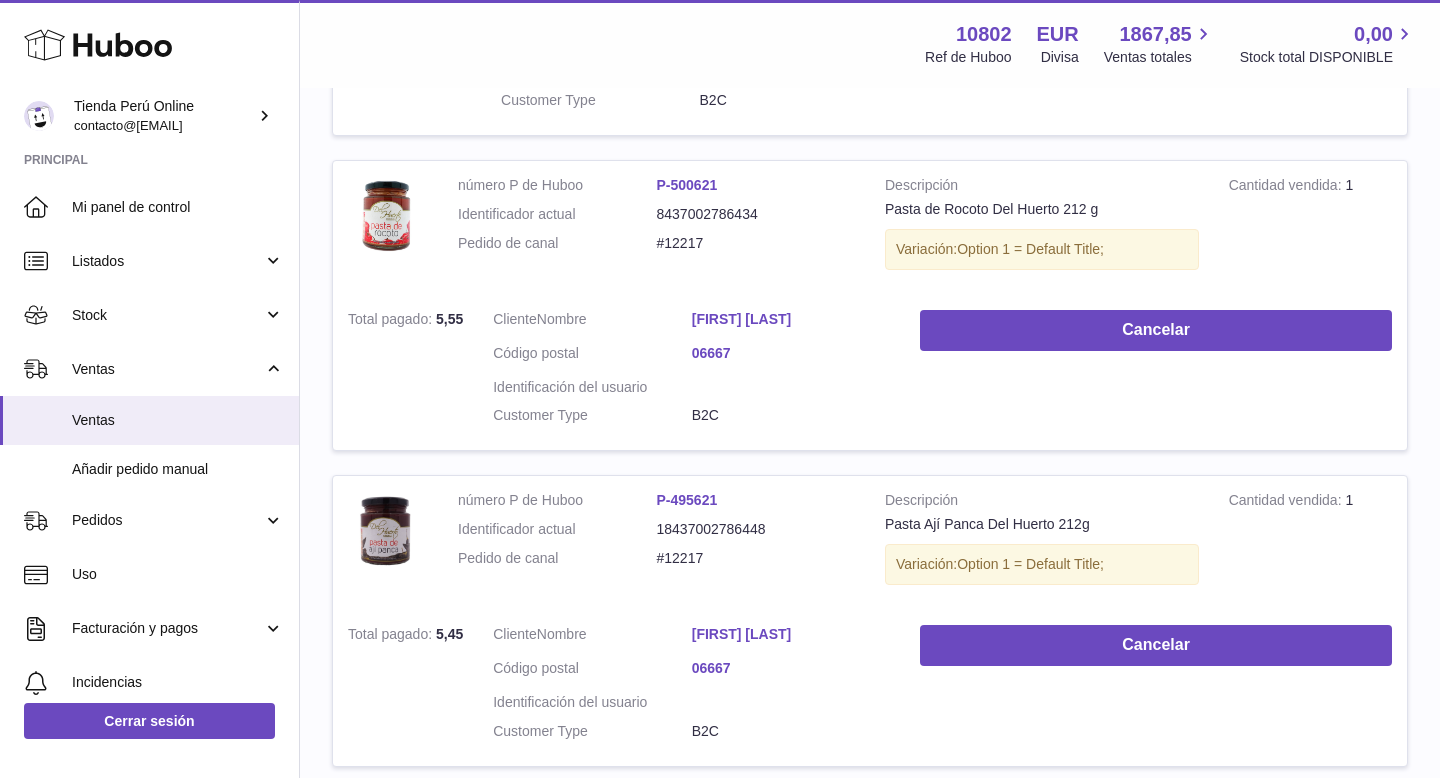 click on "[FIRST] [LAST]" at bounding box center [791, 319] 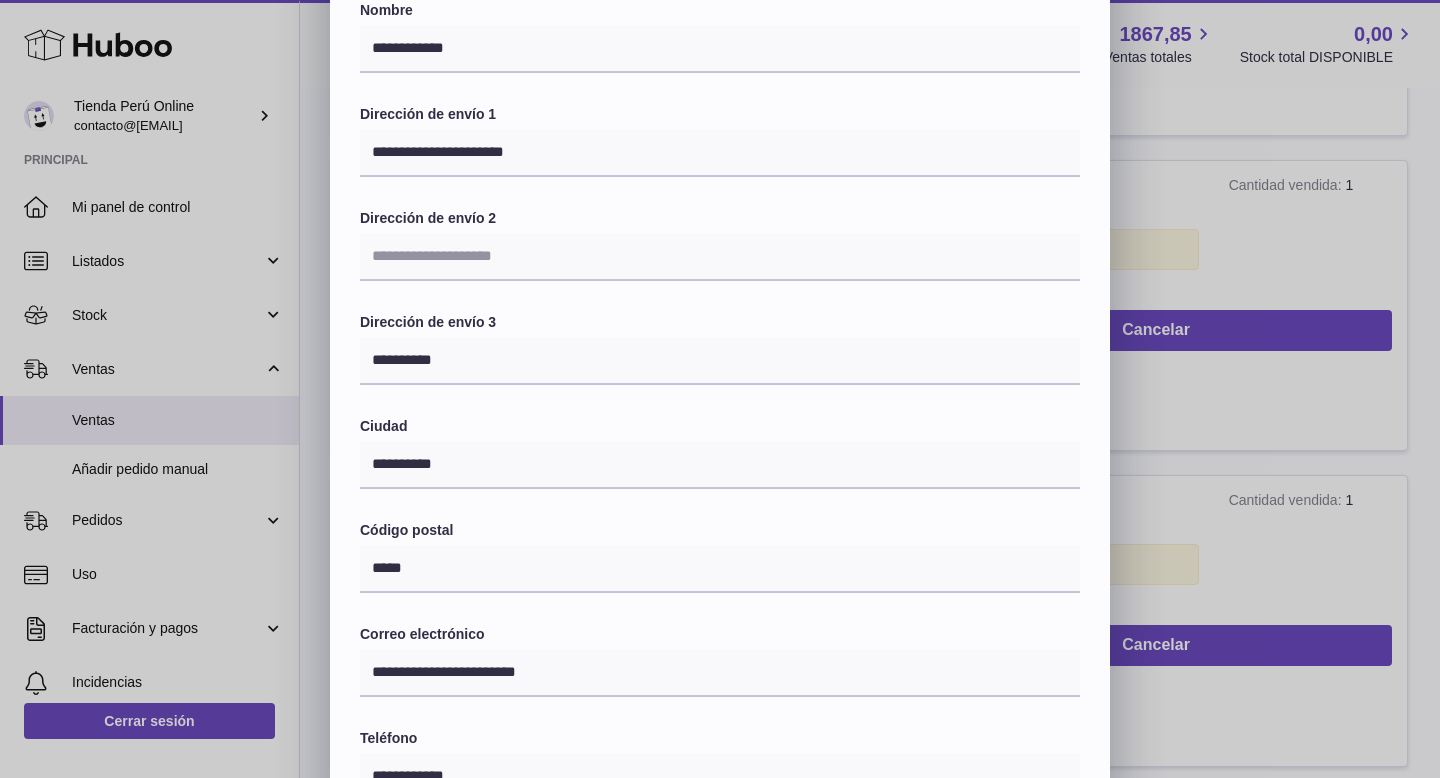 scroll, scrollTop: 237, scrollLeft: 0, axis: vertical 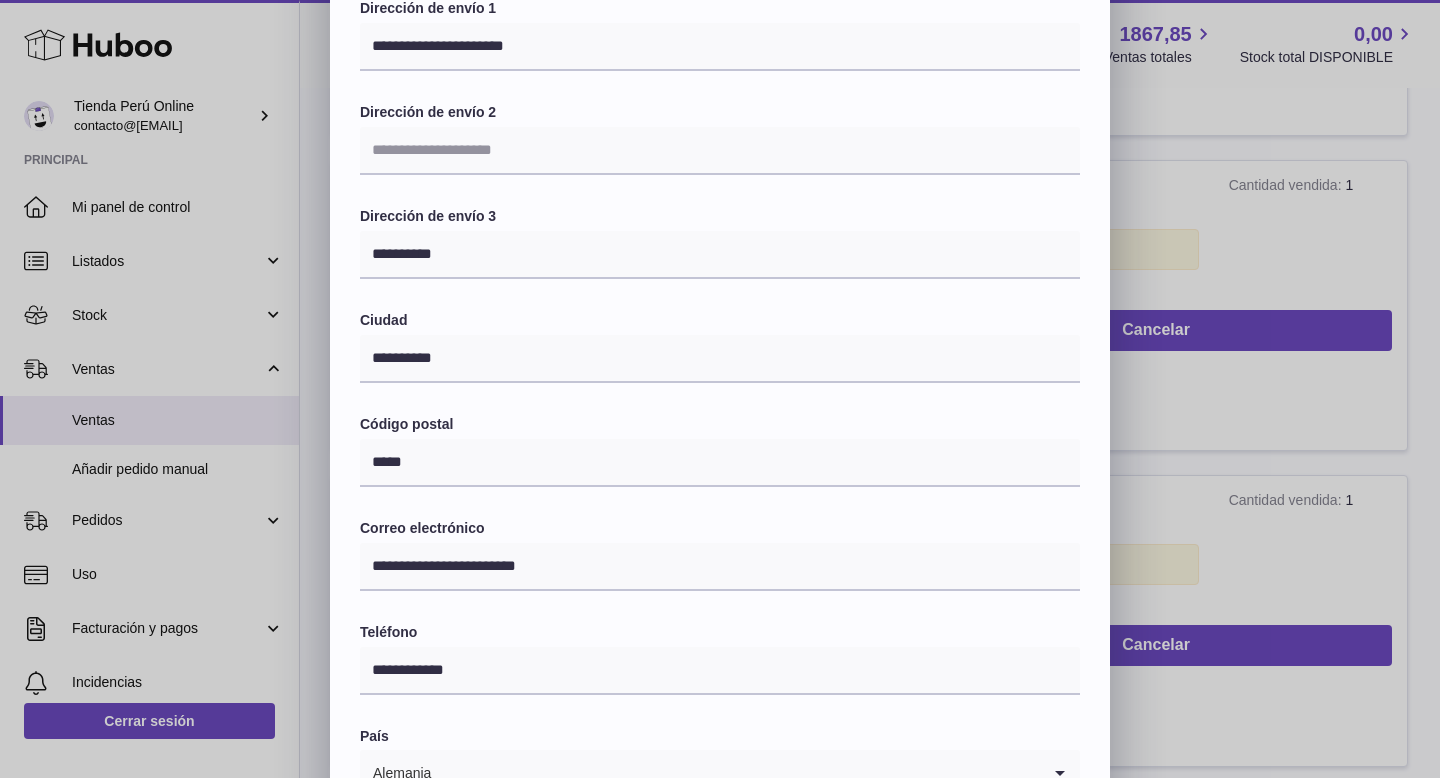 click on "**********" at bounding box center [720, 393] 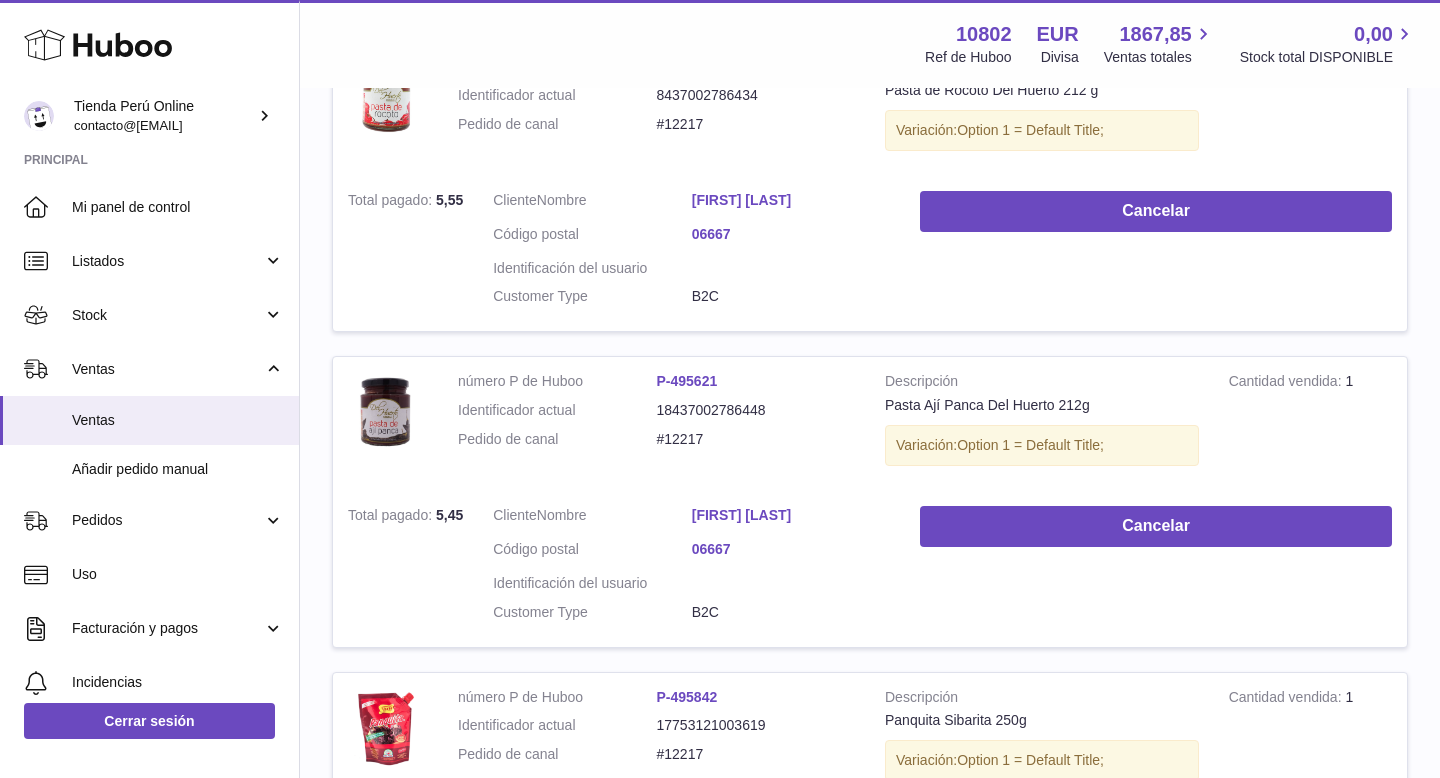 scroll, scrollTop: 755, scrollLeft: 0, axis: vertical 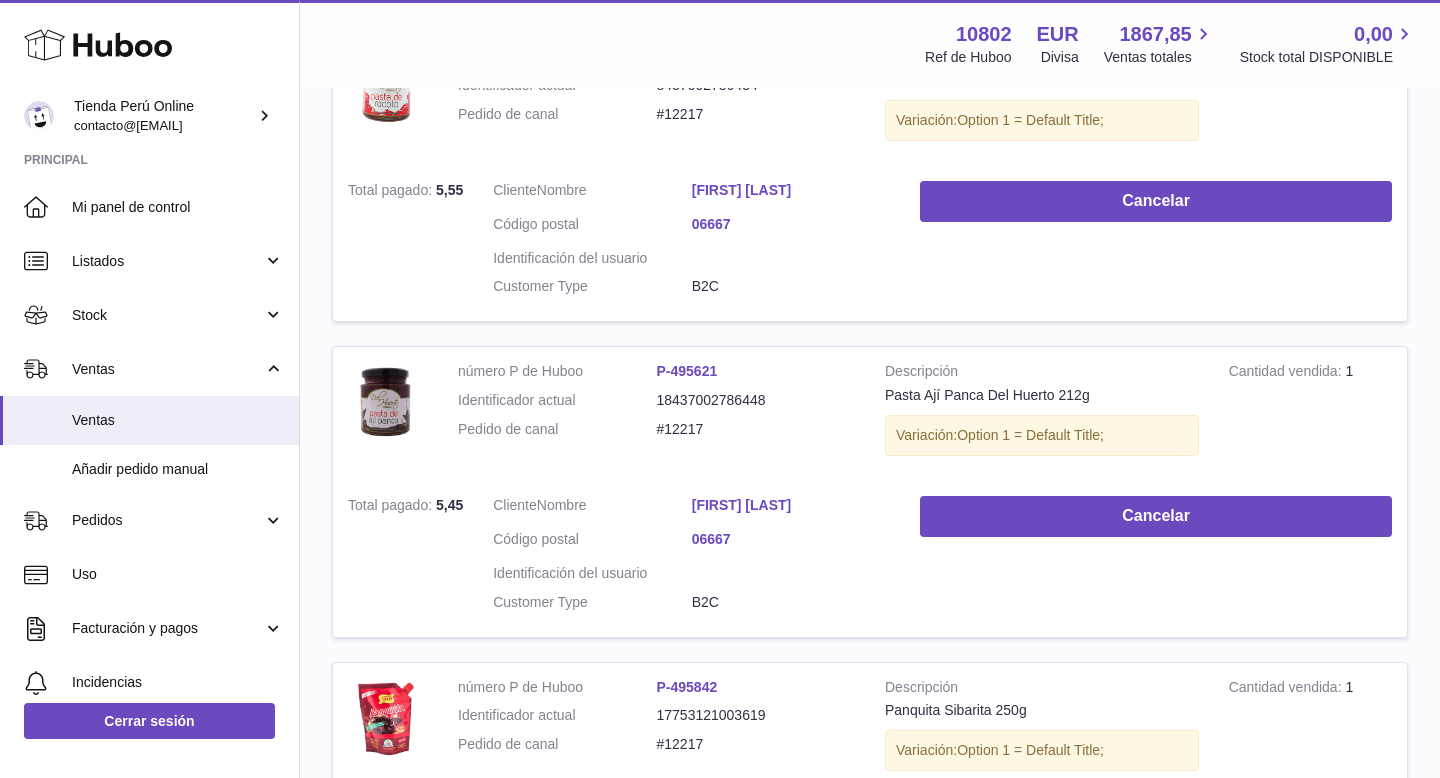 click on "[FIRST] [LAST]" at bounding box center (791, 505) 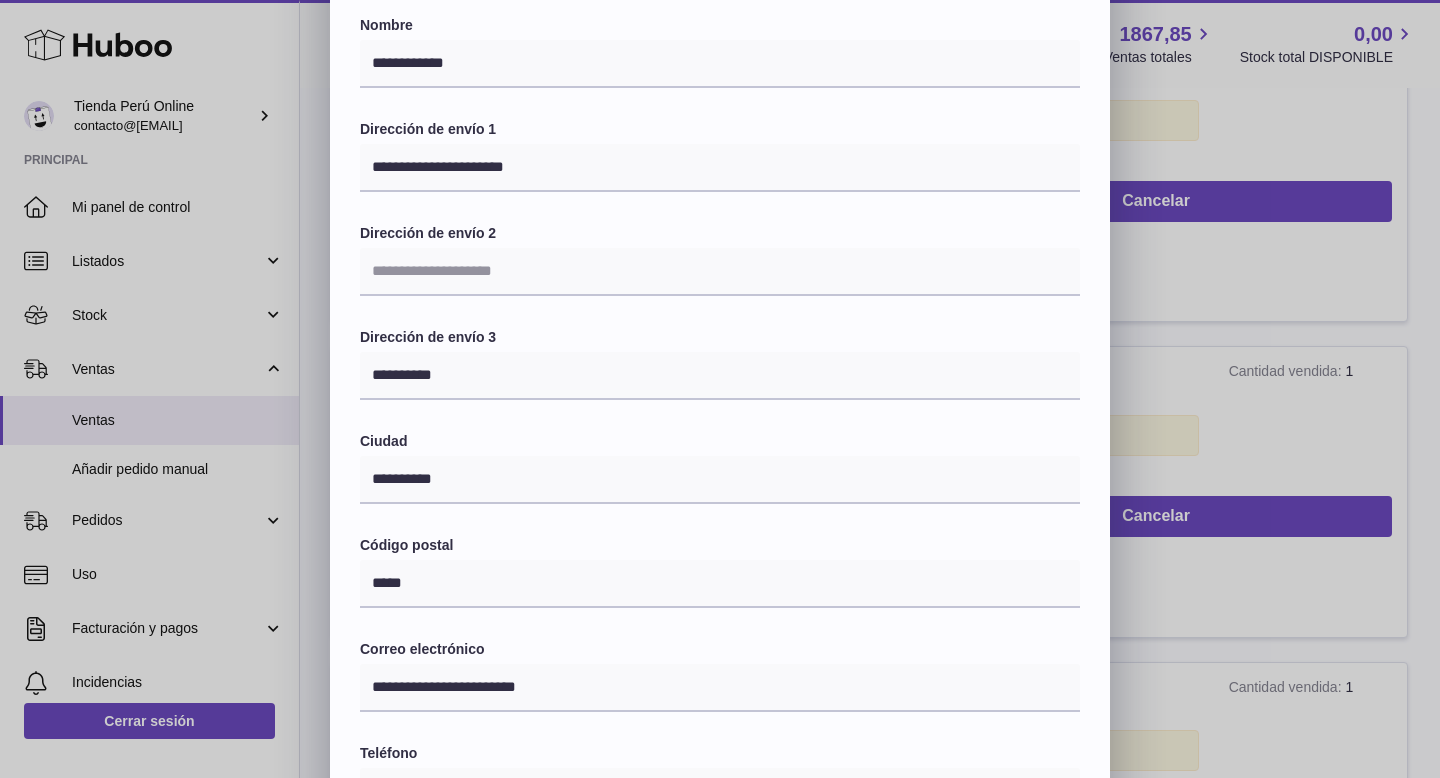 scroll, scrollTop: 131, scrollLeft: 0, axis: vertical 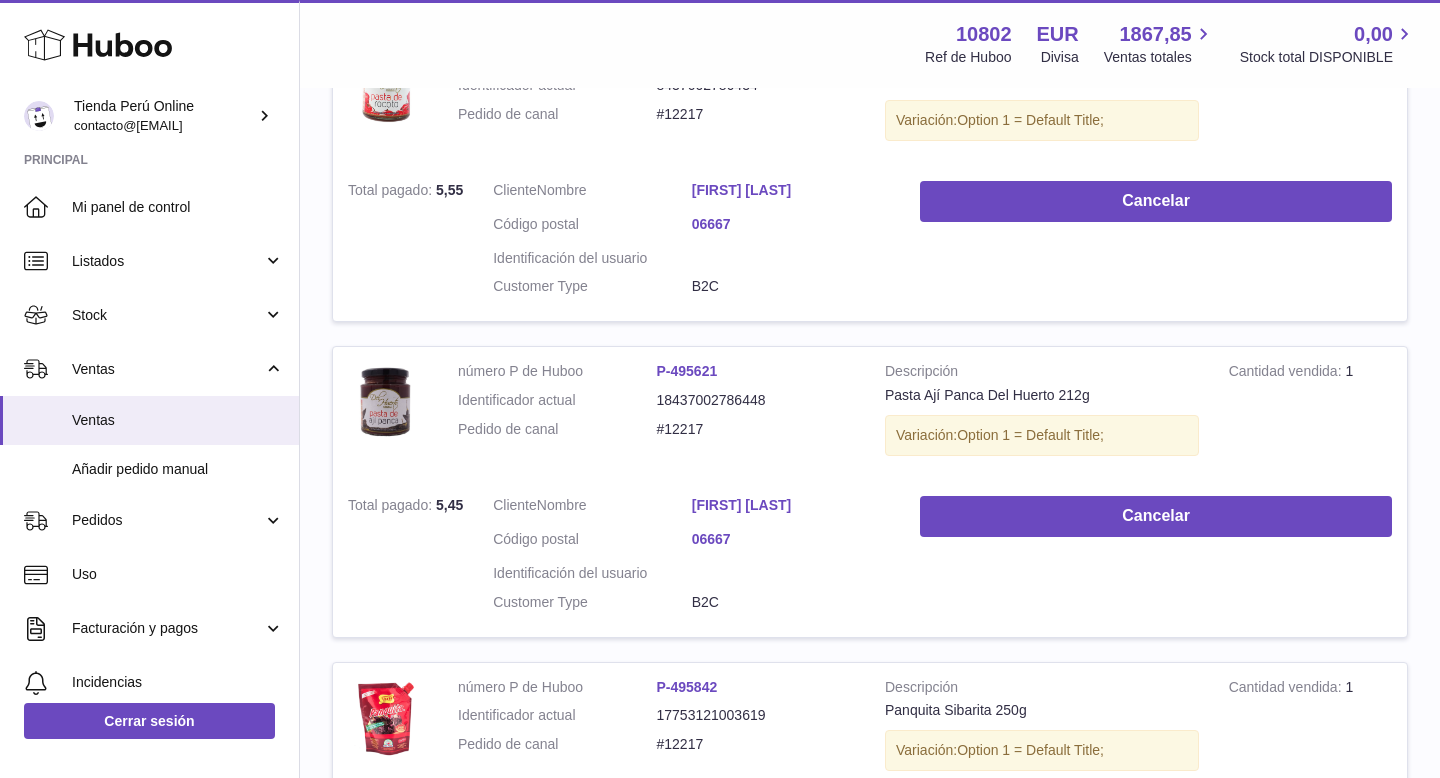 click at bounding box center [720, 389] 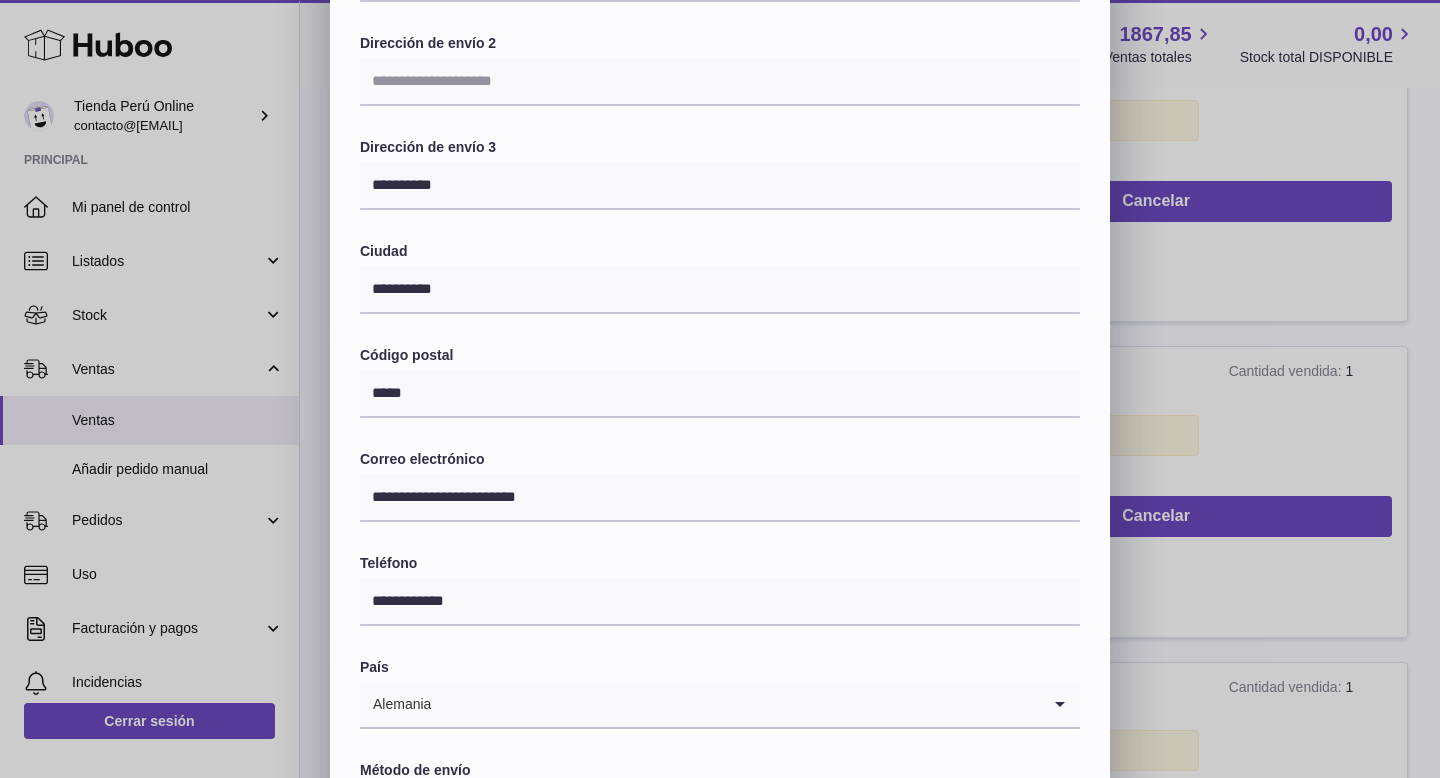 scroll, scrollTop: 311, scrollLeft: 0, axis: vertical 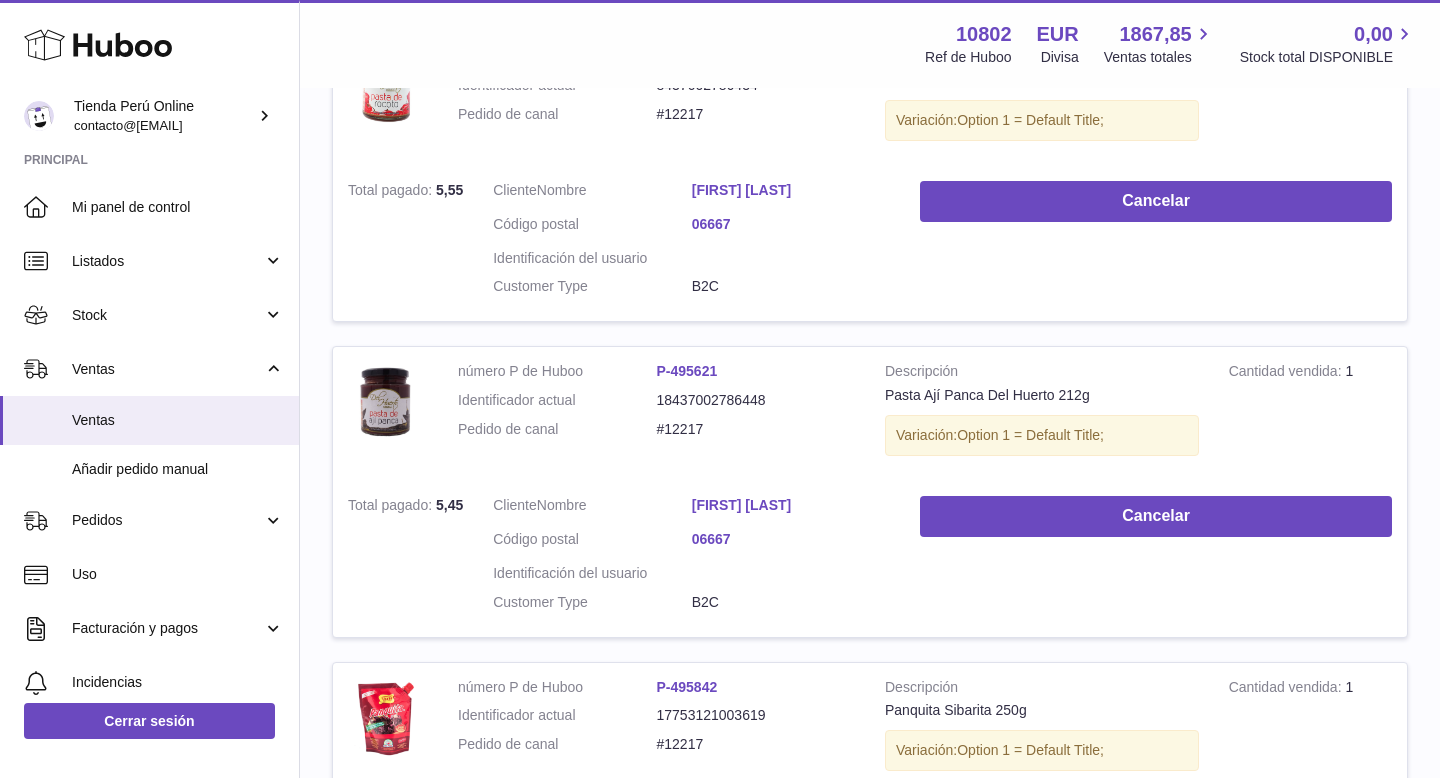 click at bounding box center [720, 389] 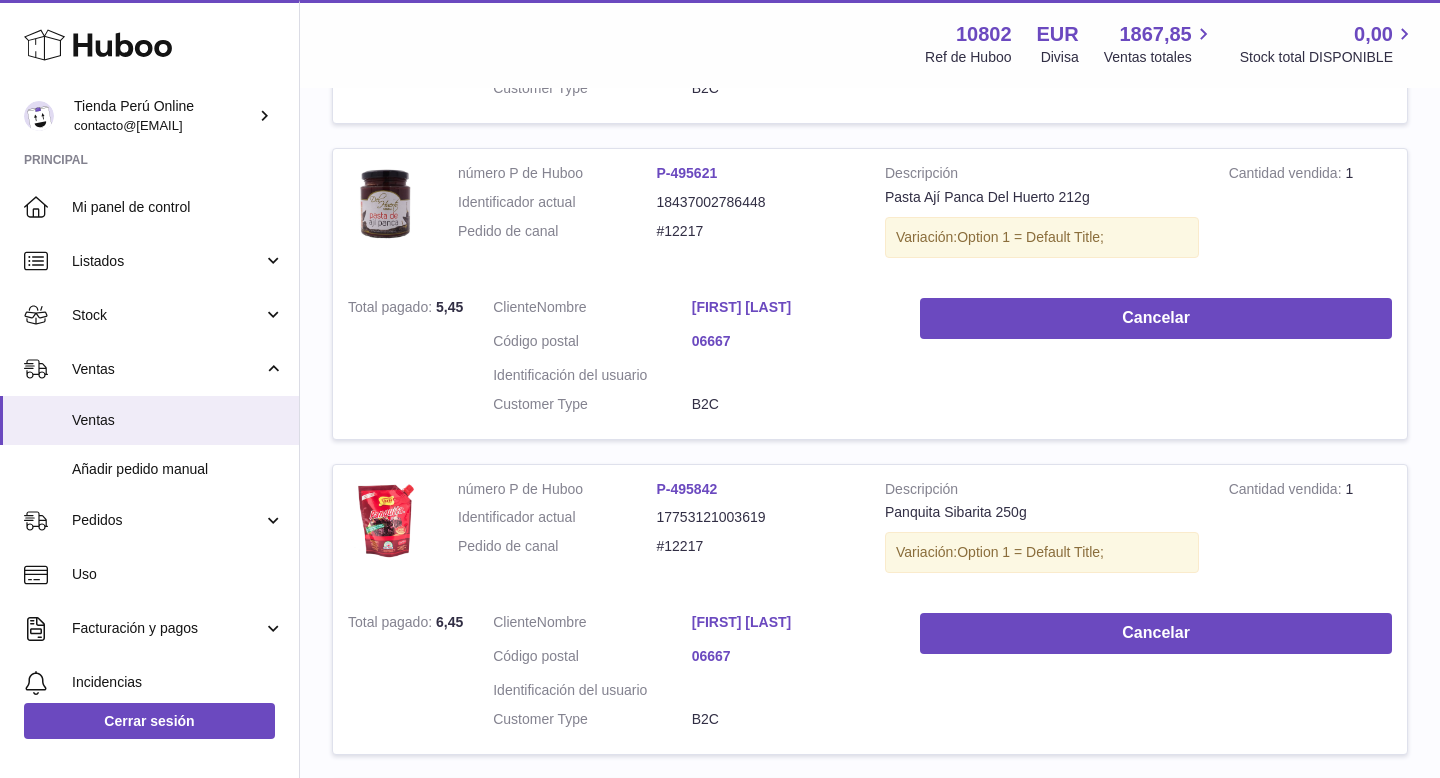 scroll, scrollTop: 954, scrollLeft: 0, axis: vertical 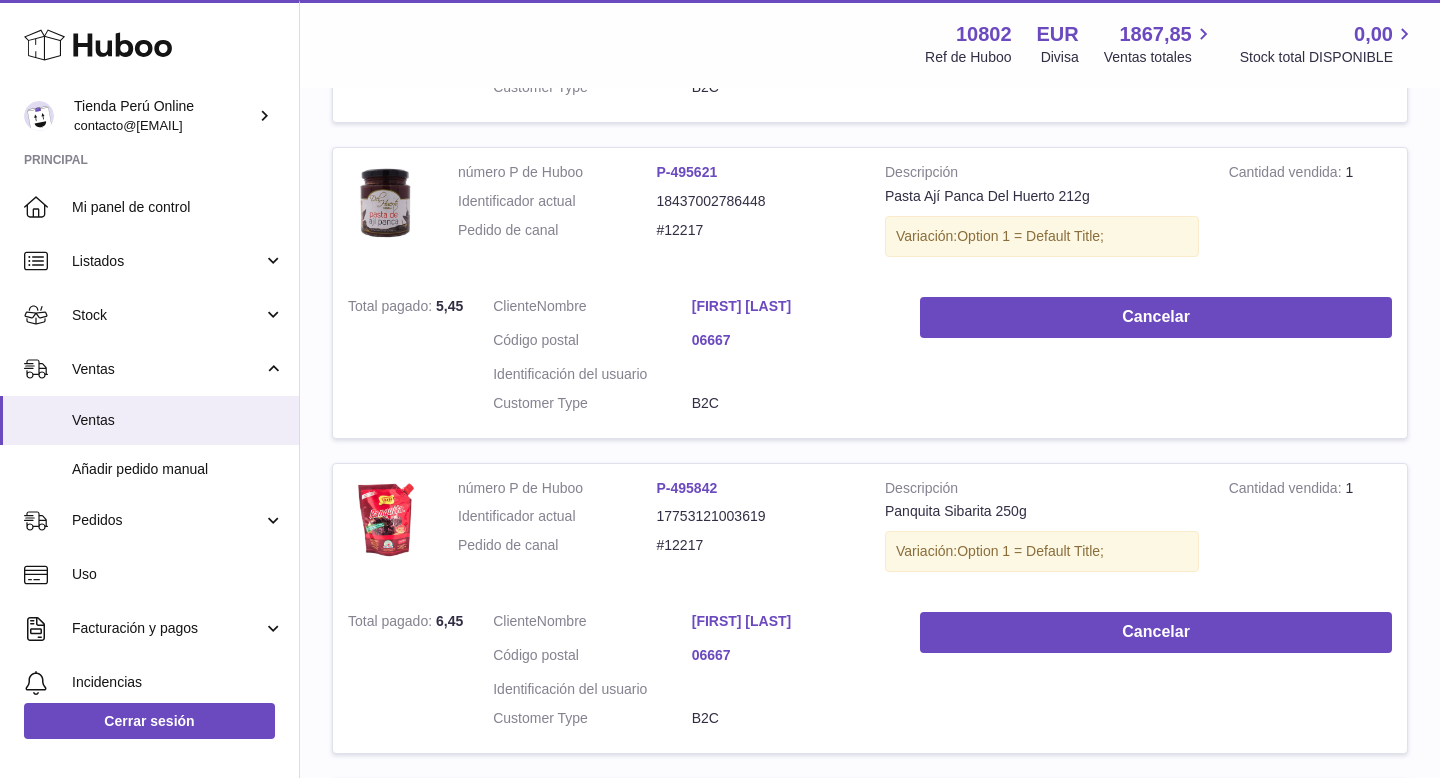 click on "[FIRST] [LAST]" at bounding box center (791, 306) 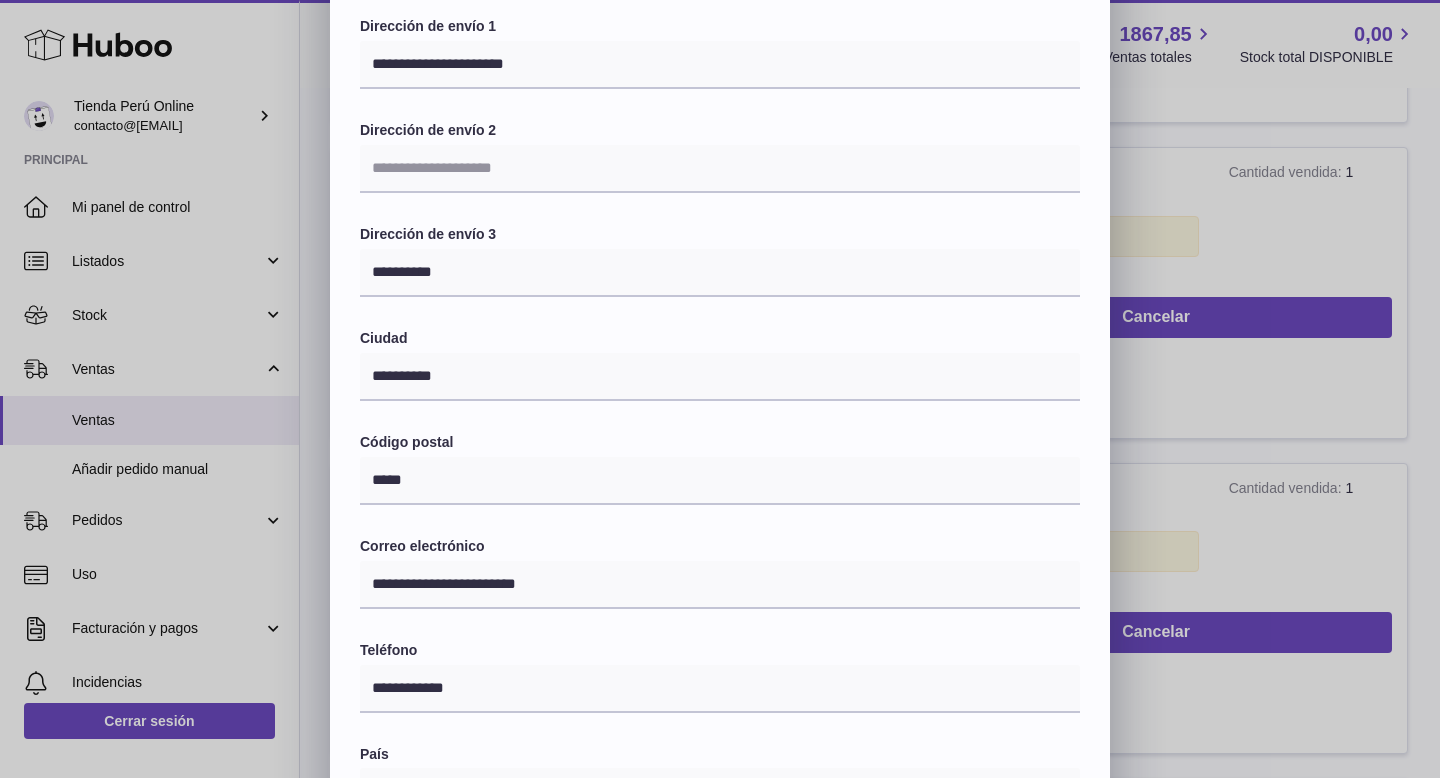 scroll, scrollTop: 224, scrollLeft: 0, axis: vertical 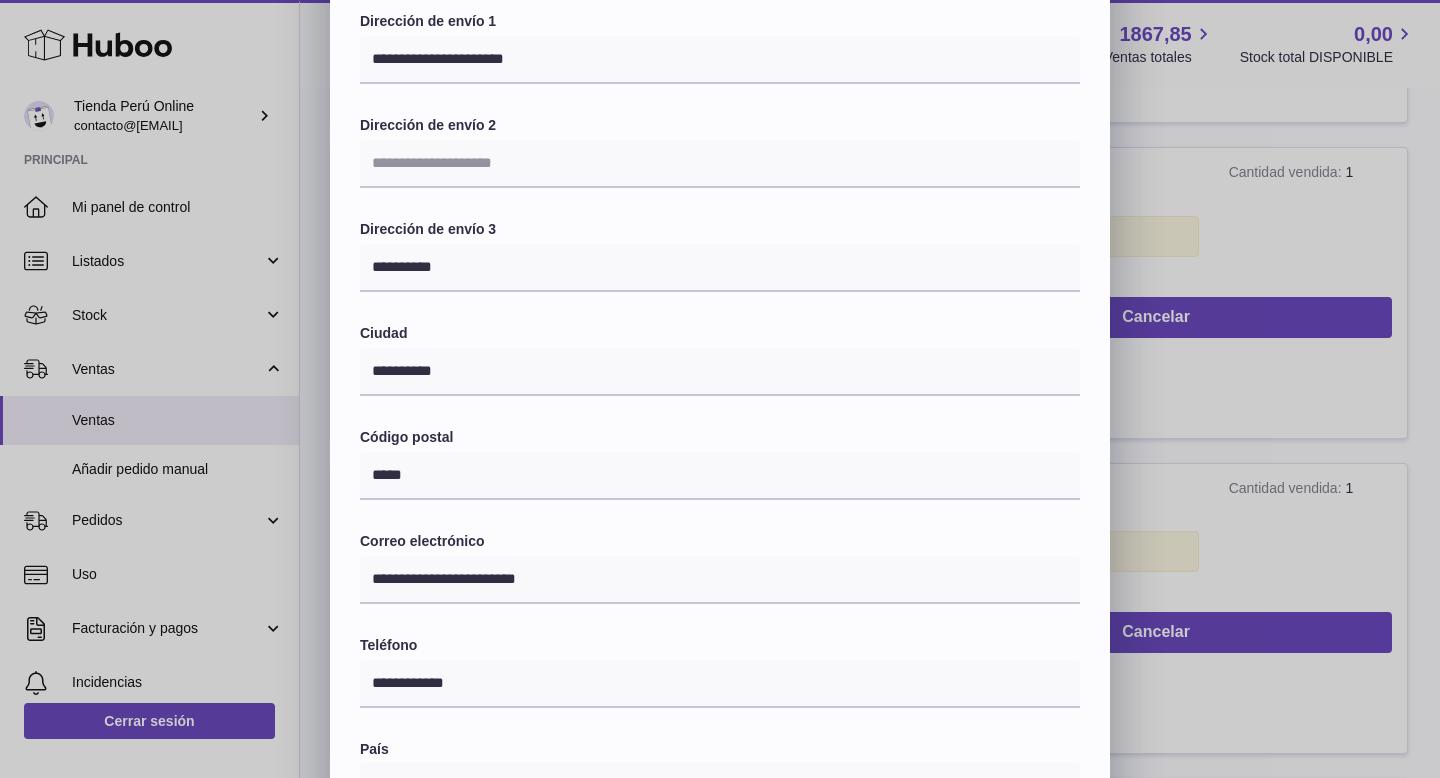click on "**********" at bounding box center [720, 406] 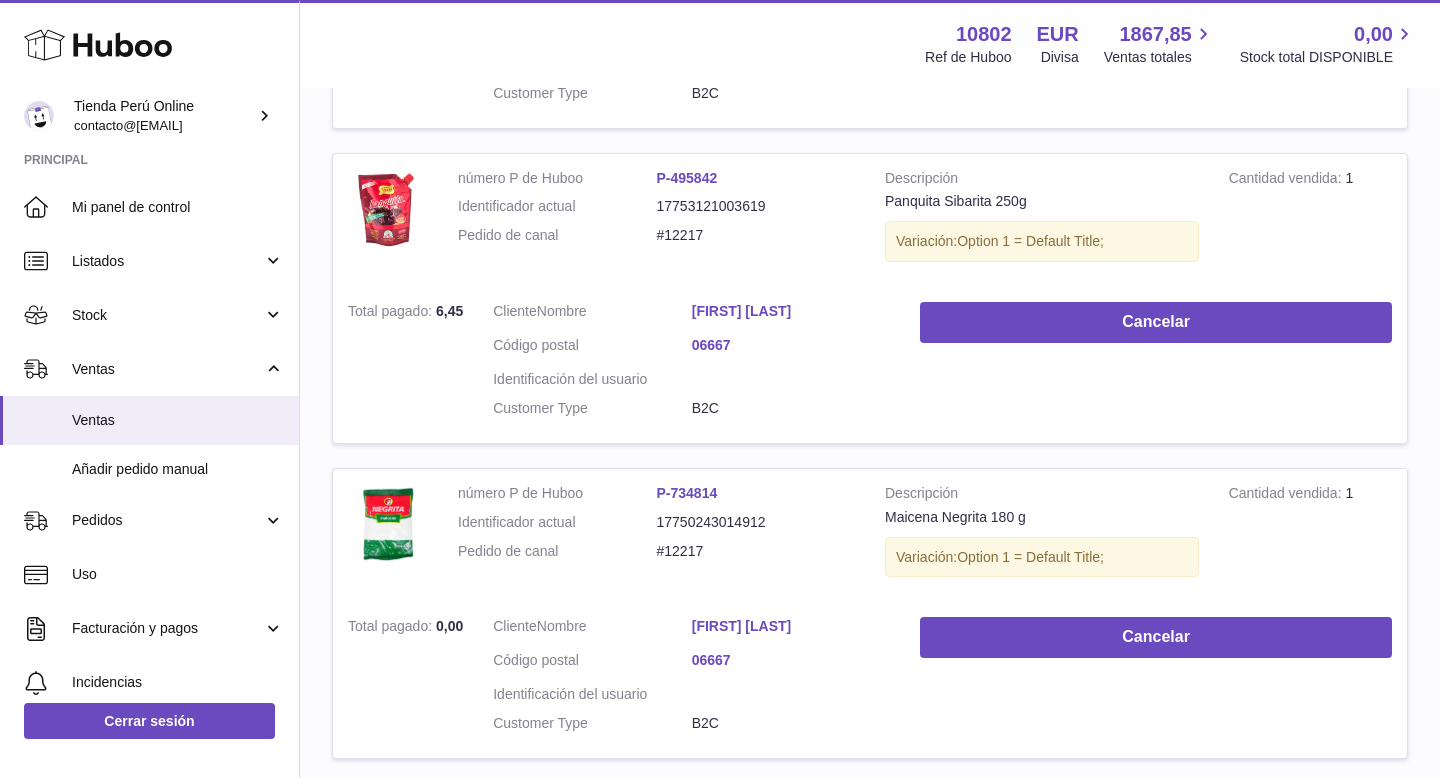 scroll, scrollTop: 1263, scrollLeft: 0, axis: vertical 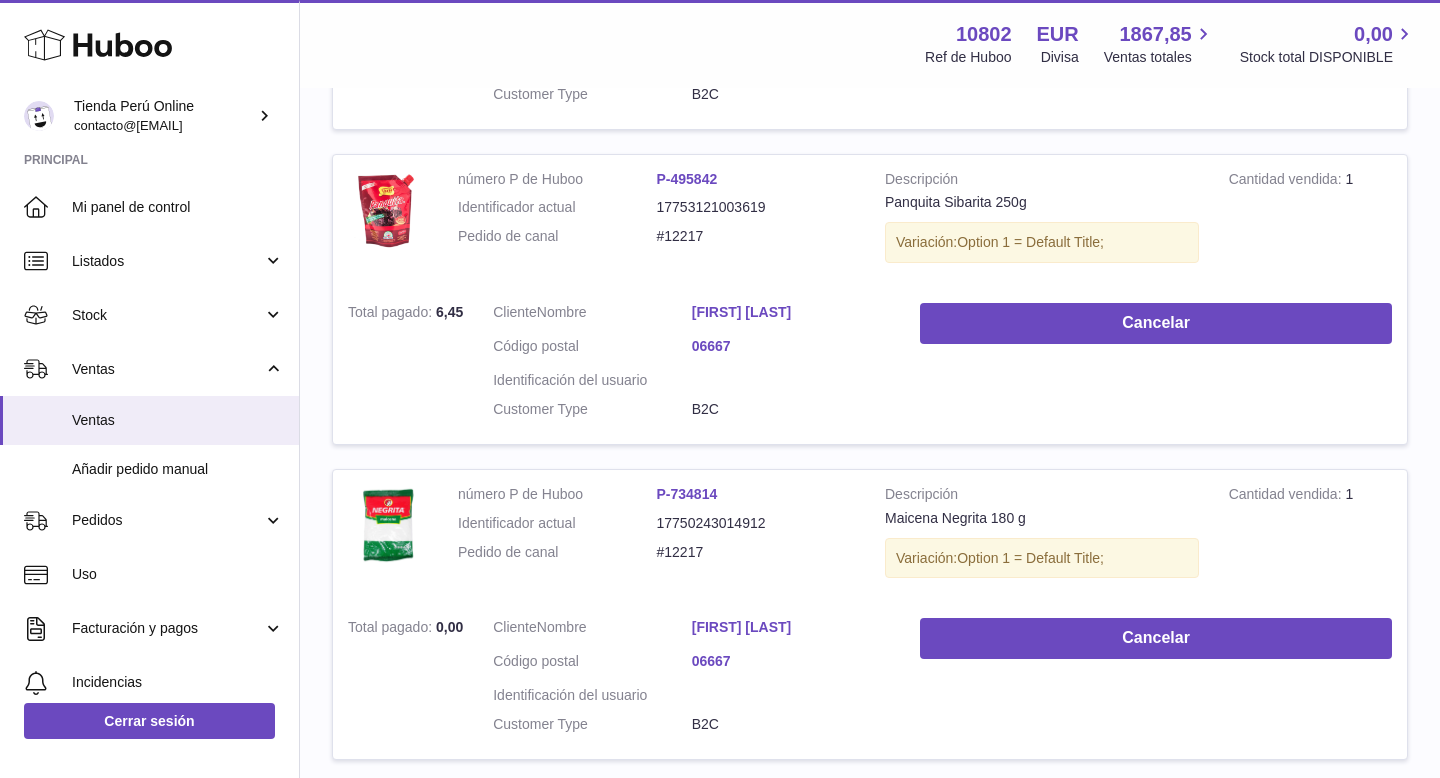 click on "[FIRST] [LAST]" at bounding box center [791, 312] 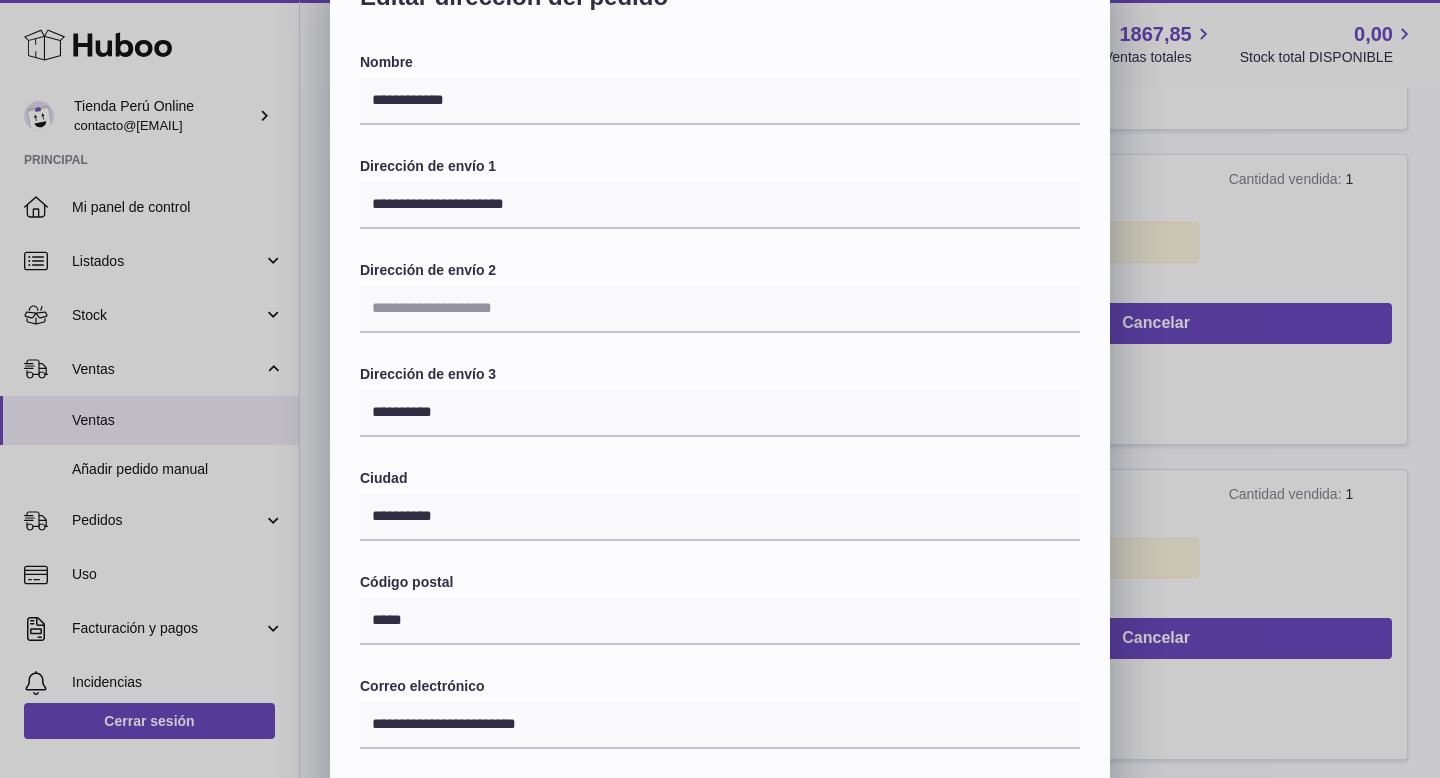scroll, scrollTop: 104, scrollLeft: 0, axis: vertical 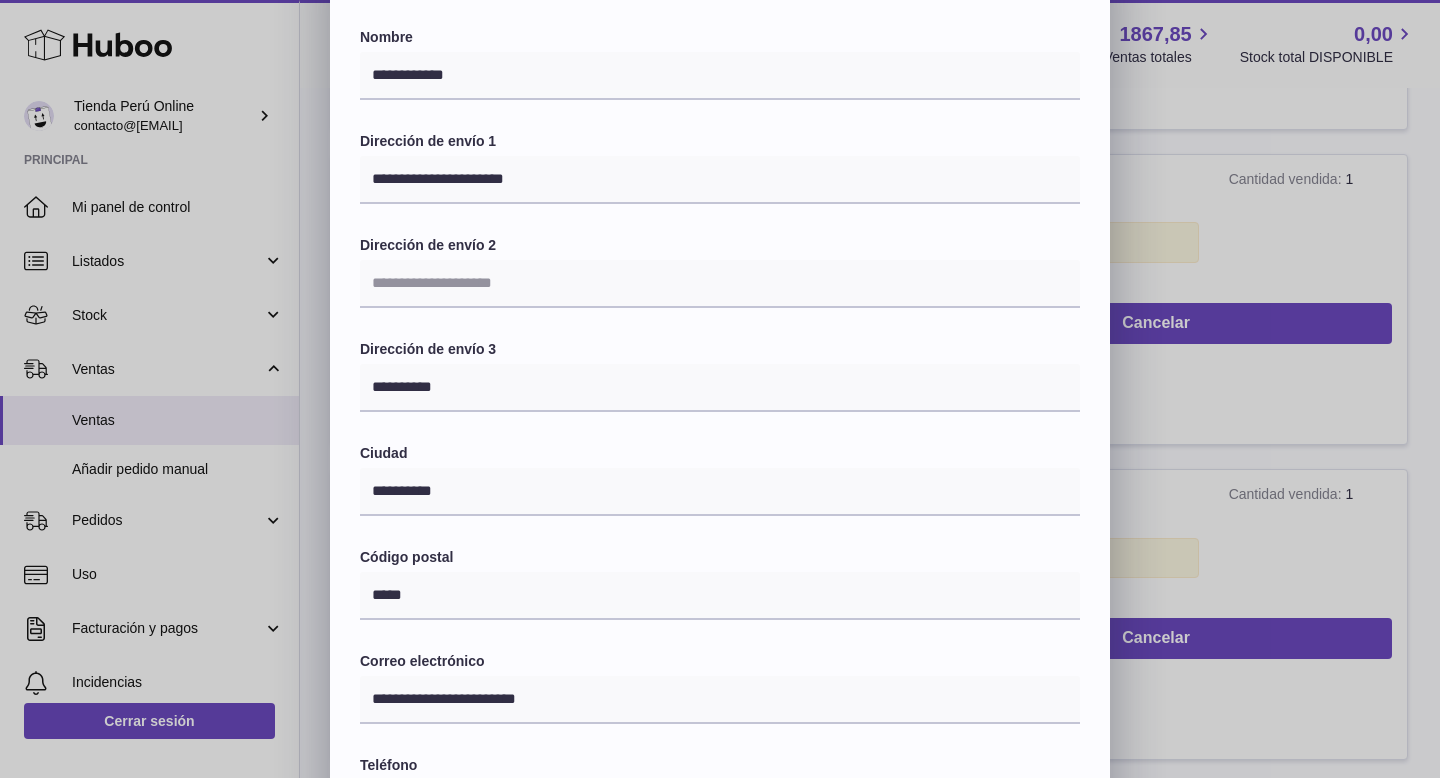 click on "**********" at bounding box center (720, 526) 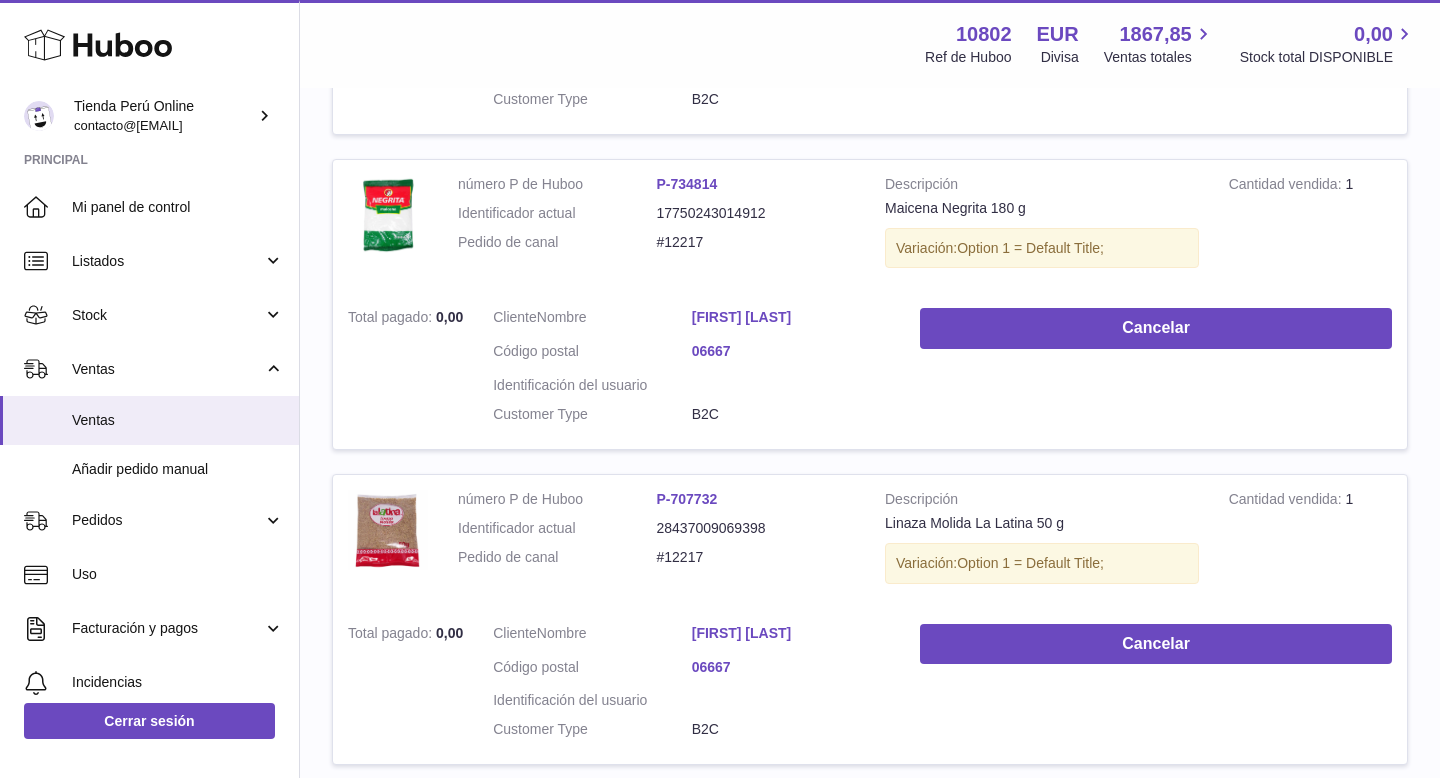 scroll, scrollTop: 1572, scrollLeft: 0, axis: vertical 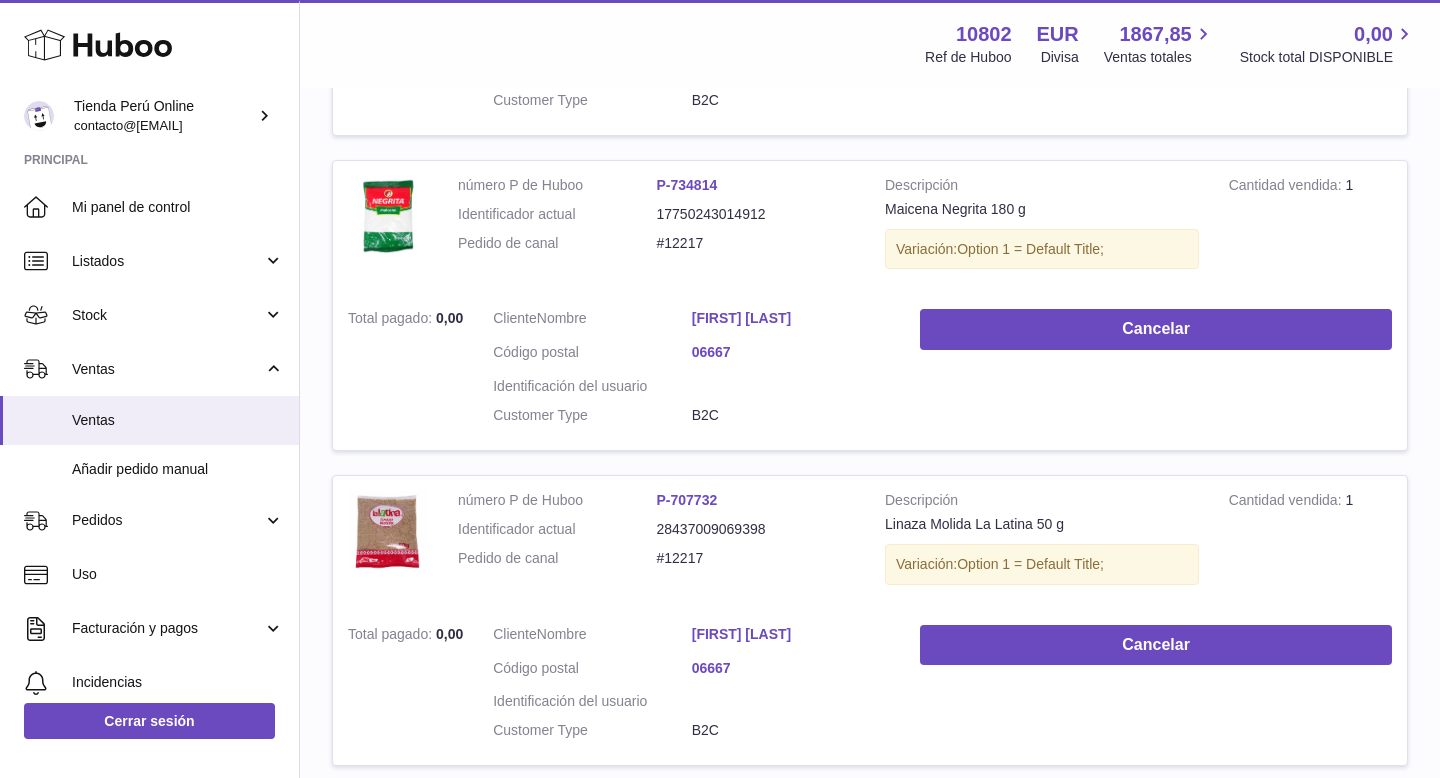click on "[FIRST] [LAST]" at bounding box center [791, 318] 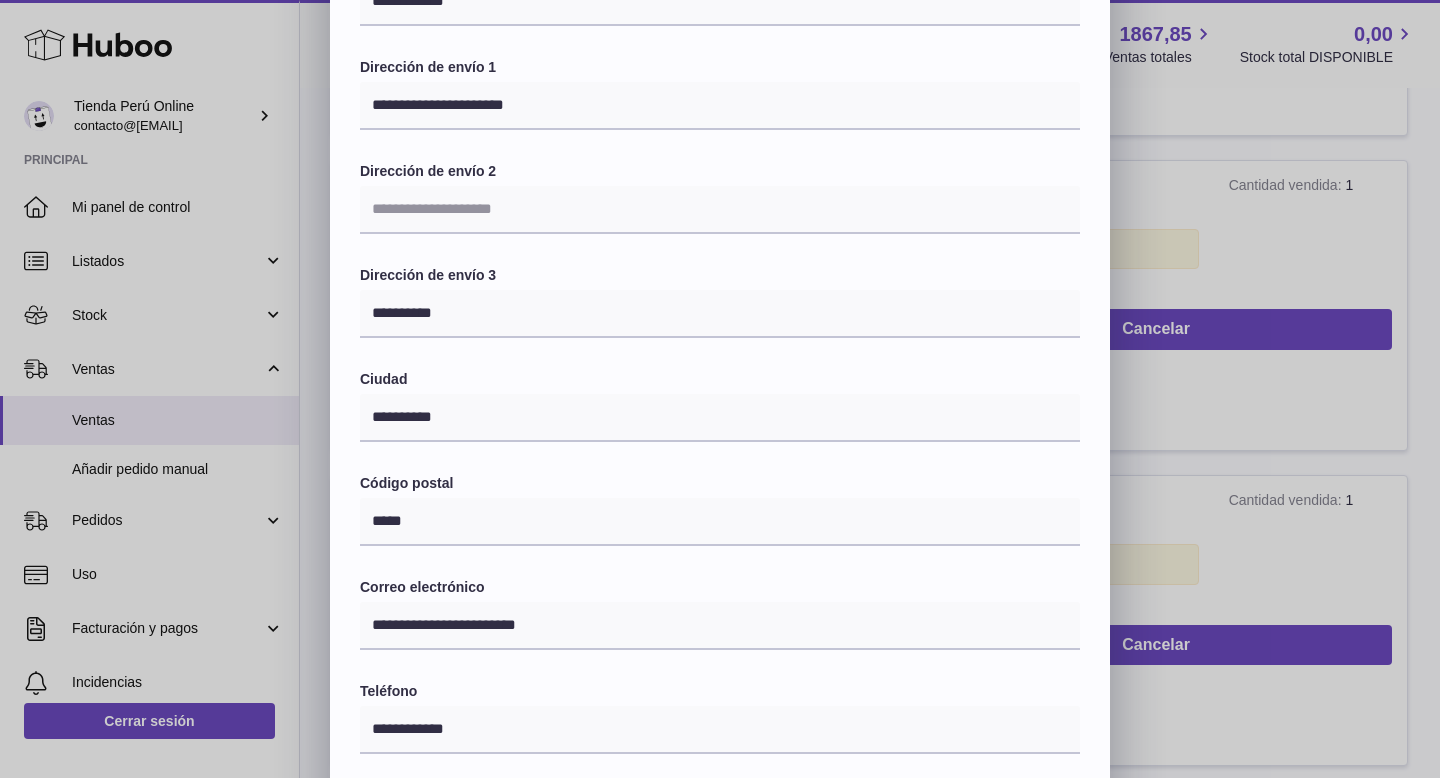 scroll, scrollTop: 217, scrollLeft: 0, axis: vertical 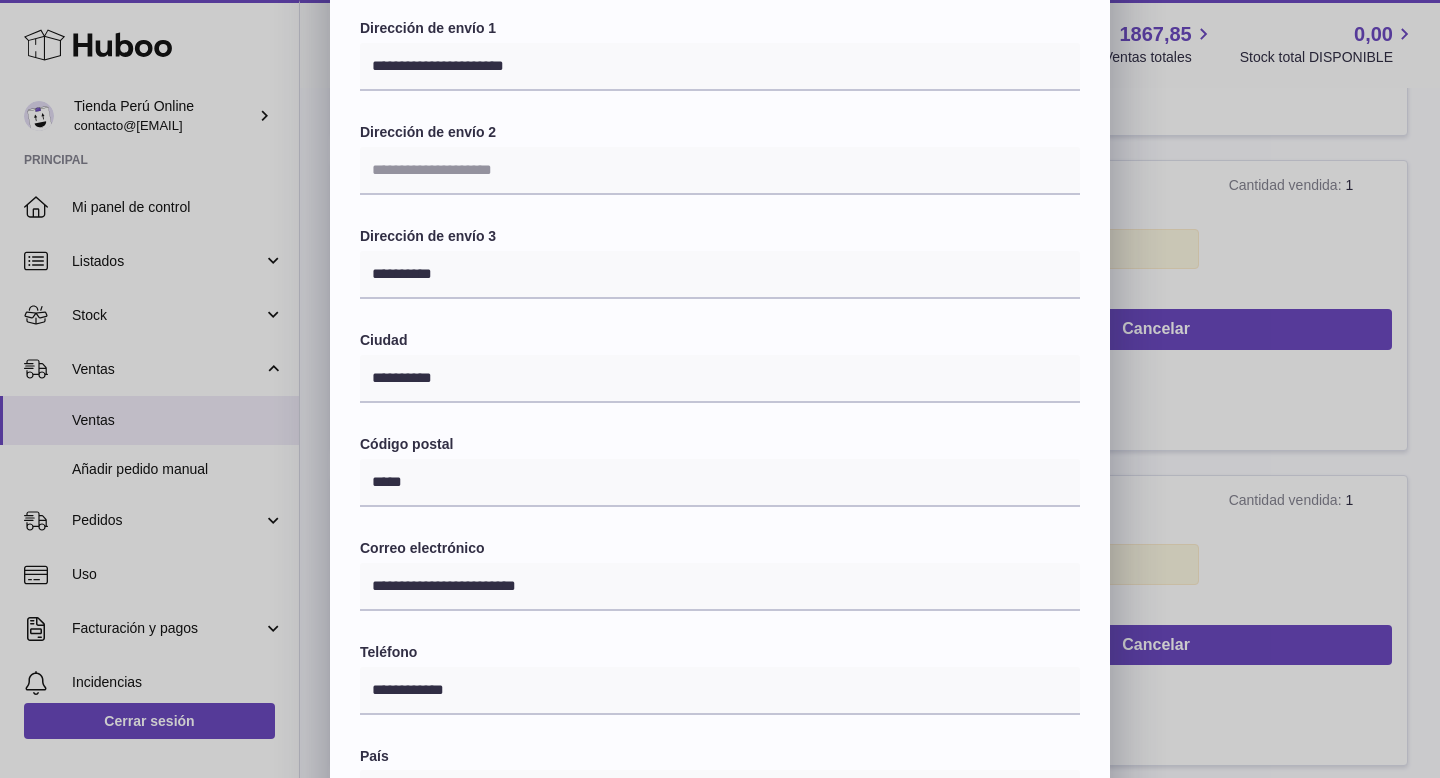 click on "**********" at bounding box center [720, 413] 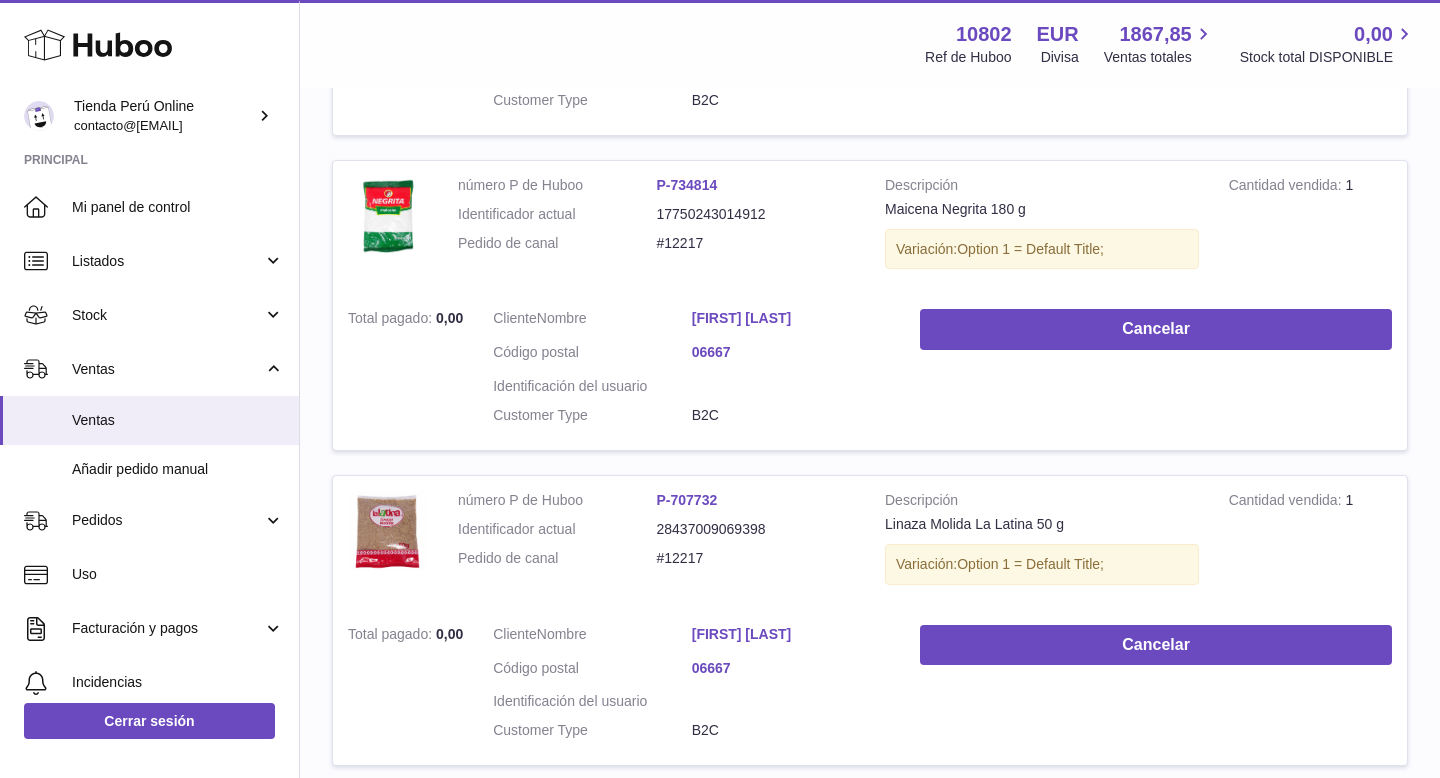scroll, scrollTop: 0, scrollLeft: 0, axis: both 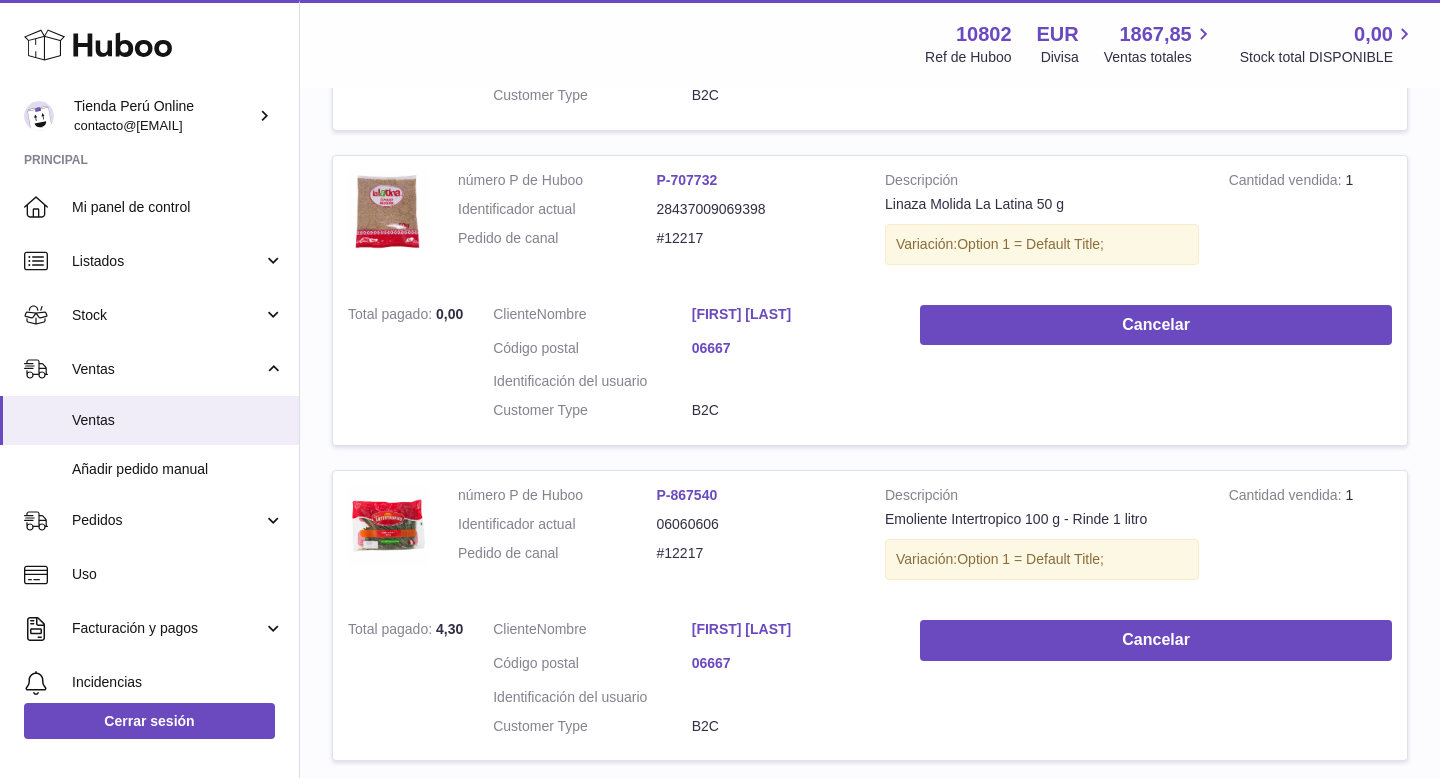 click on "[FIRST] [LAST]" at bounding box center (791, 314) 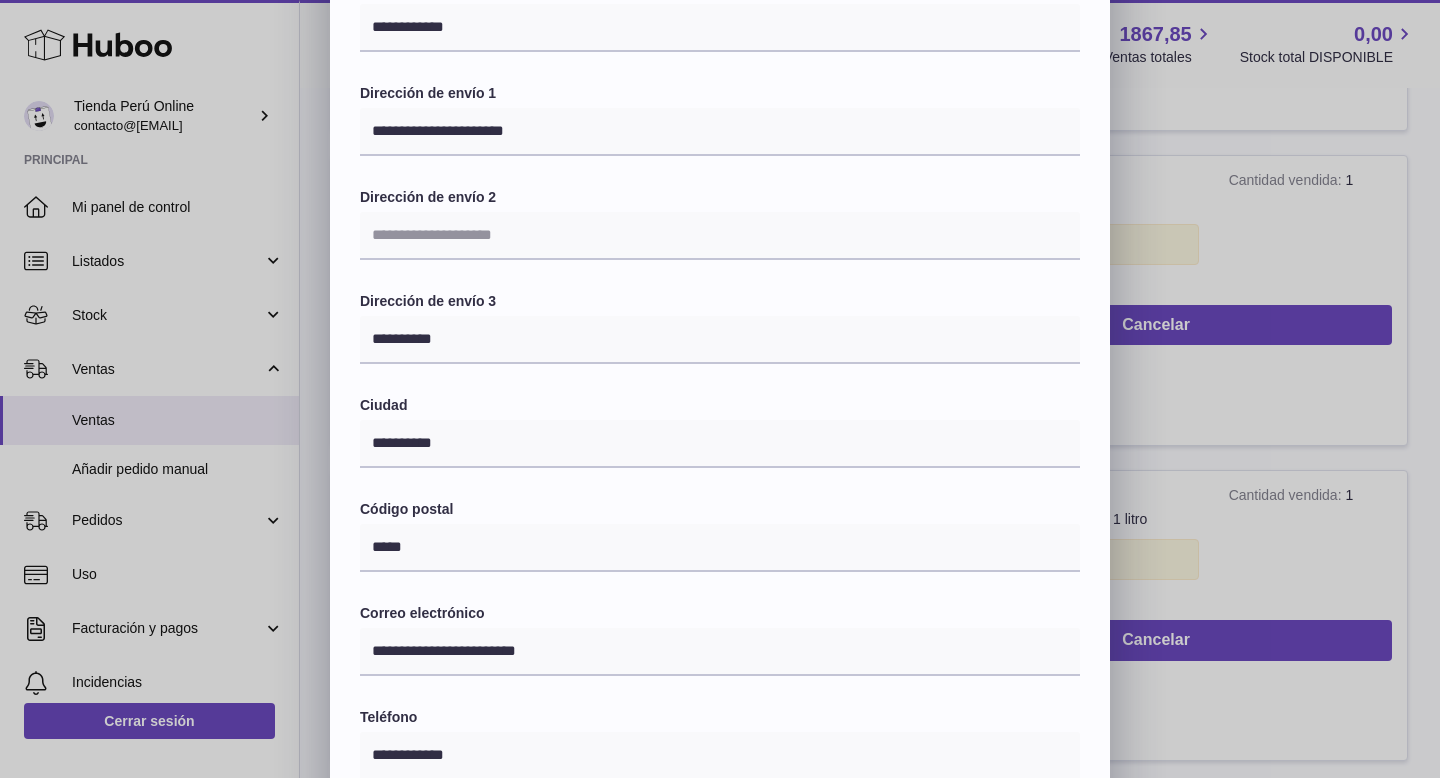 scroll, scrollTop: 191, scrollLeft: 0, axis: vertical 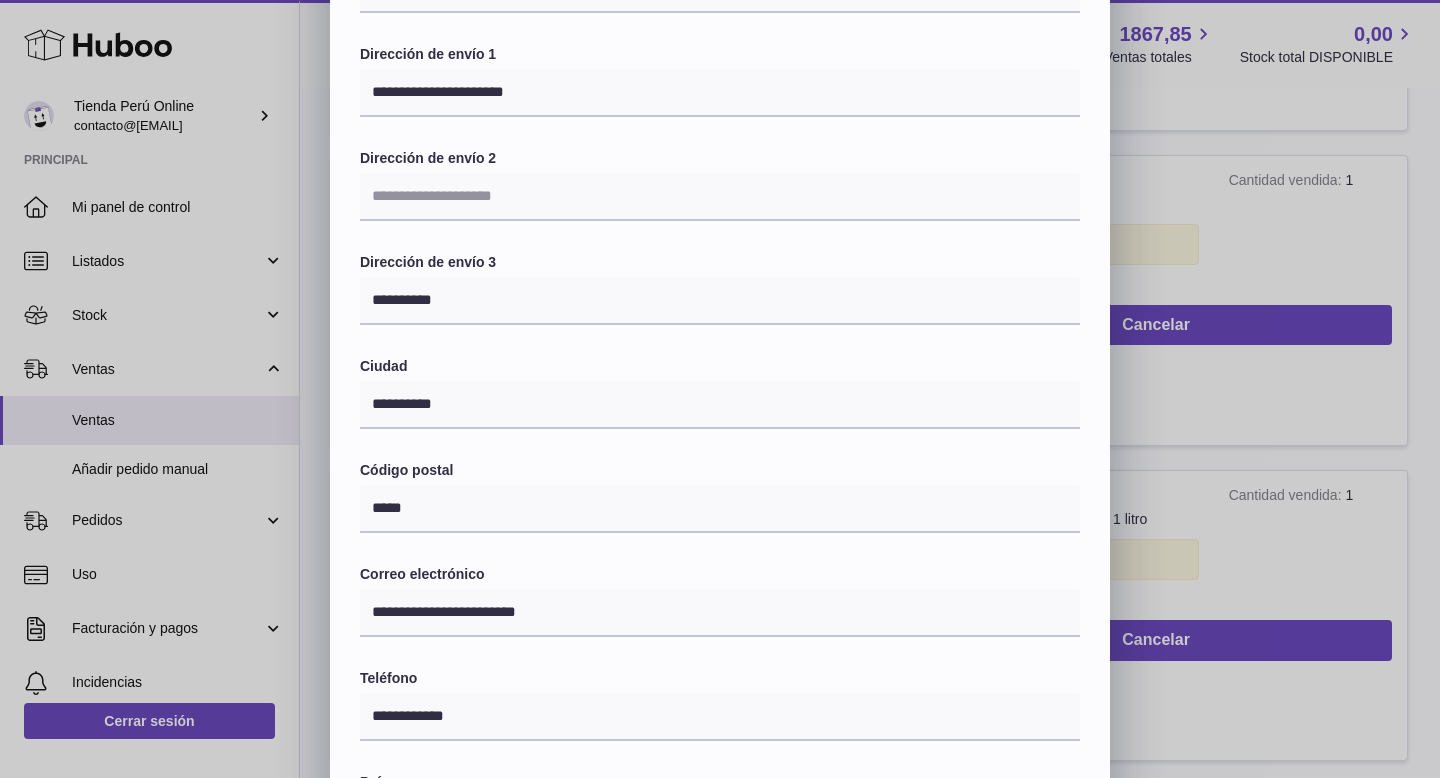 click on "**********" at bounding box center (720, 439) 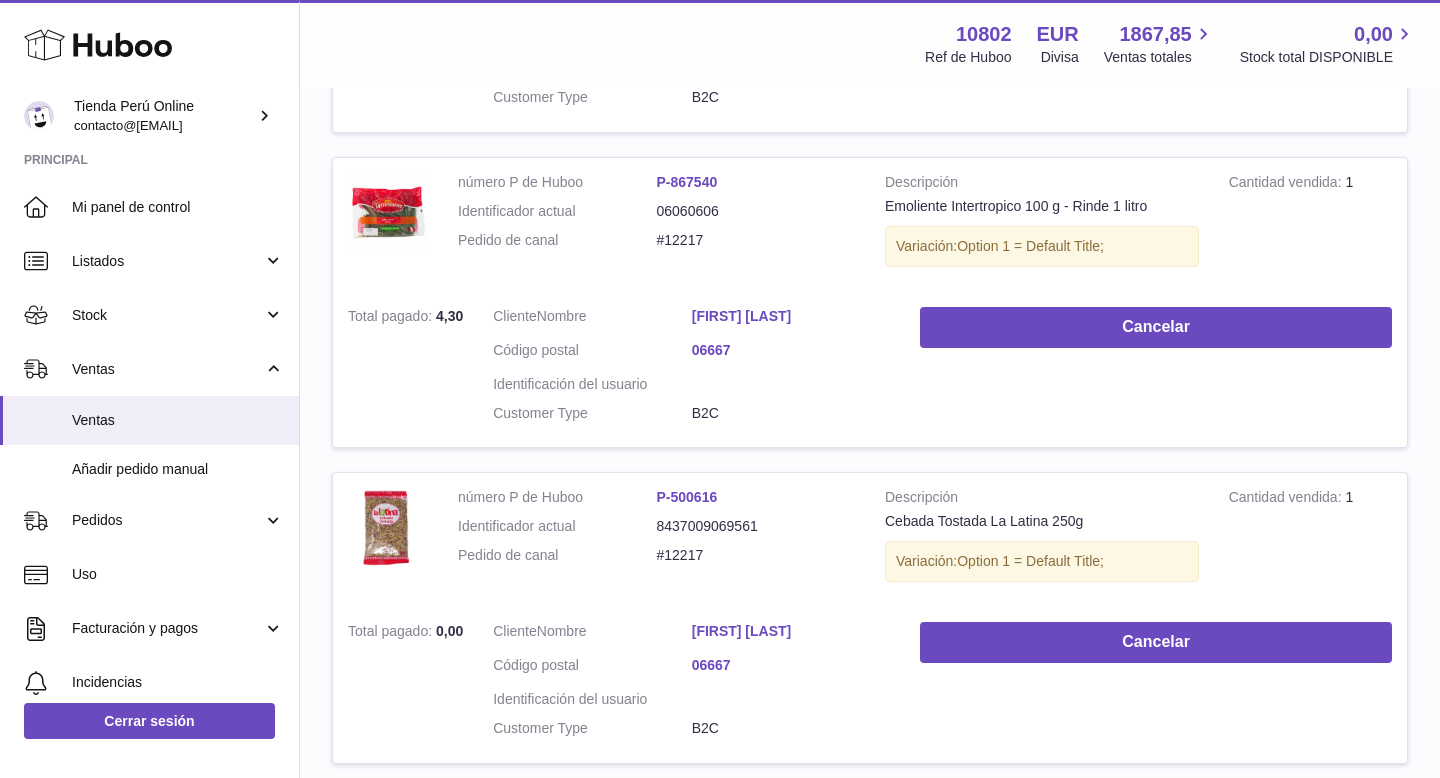 scroll, scrollTop: 2211, scrollLeft: 0, axis: vertical 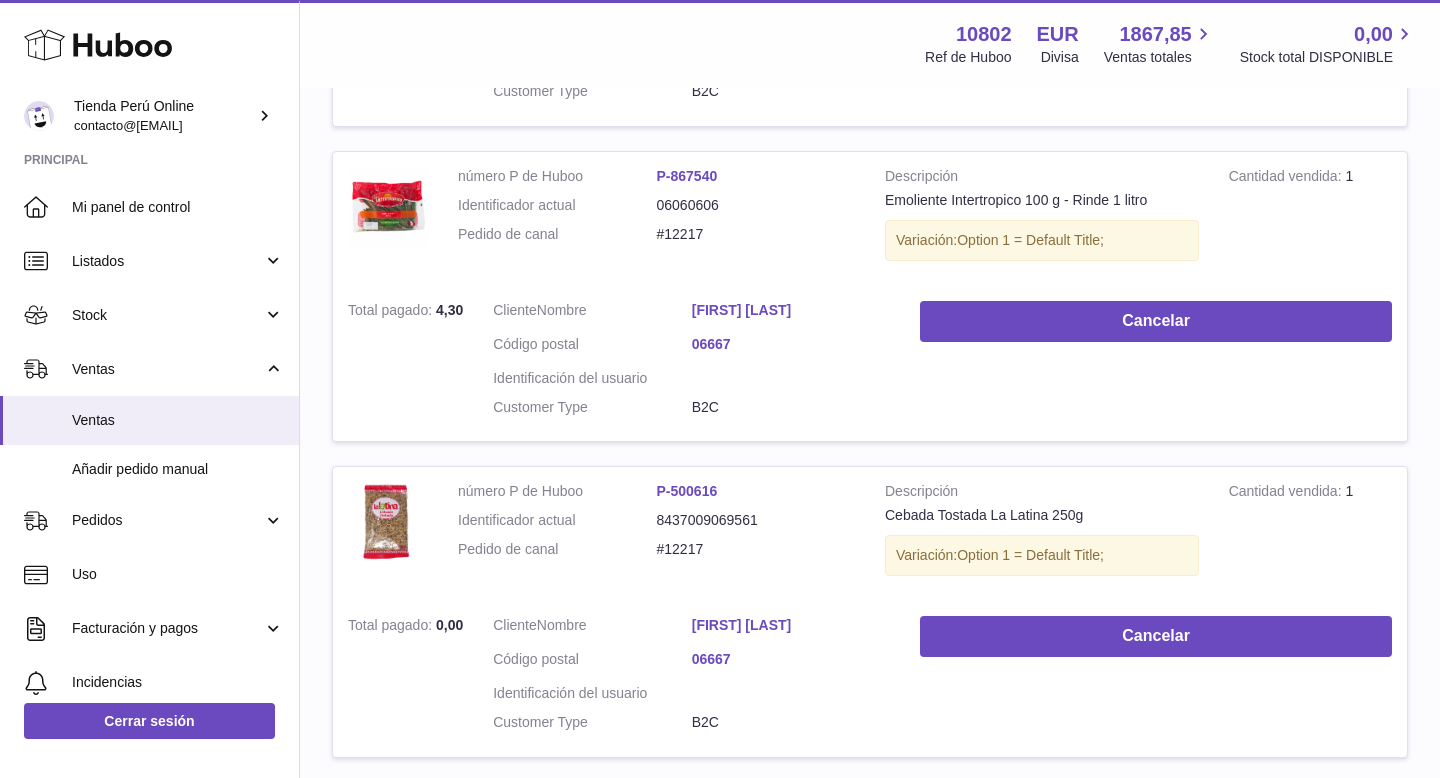 click on "[FIRST] [LAST]" at bounding box center (791, 310) 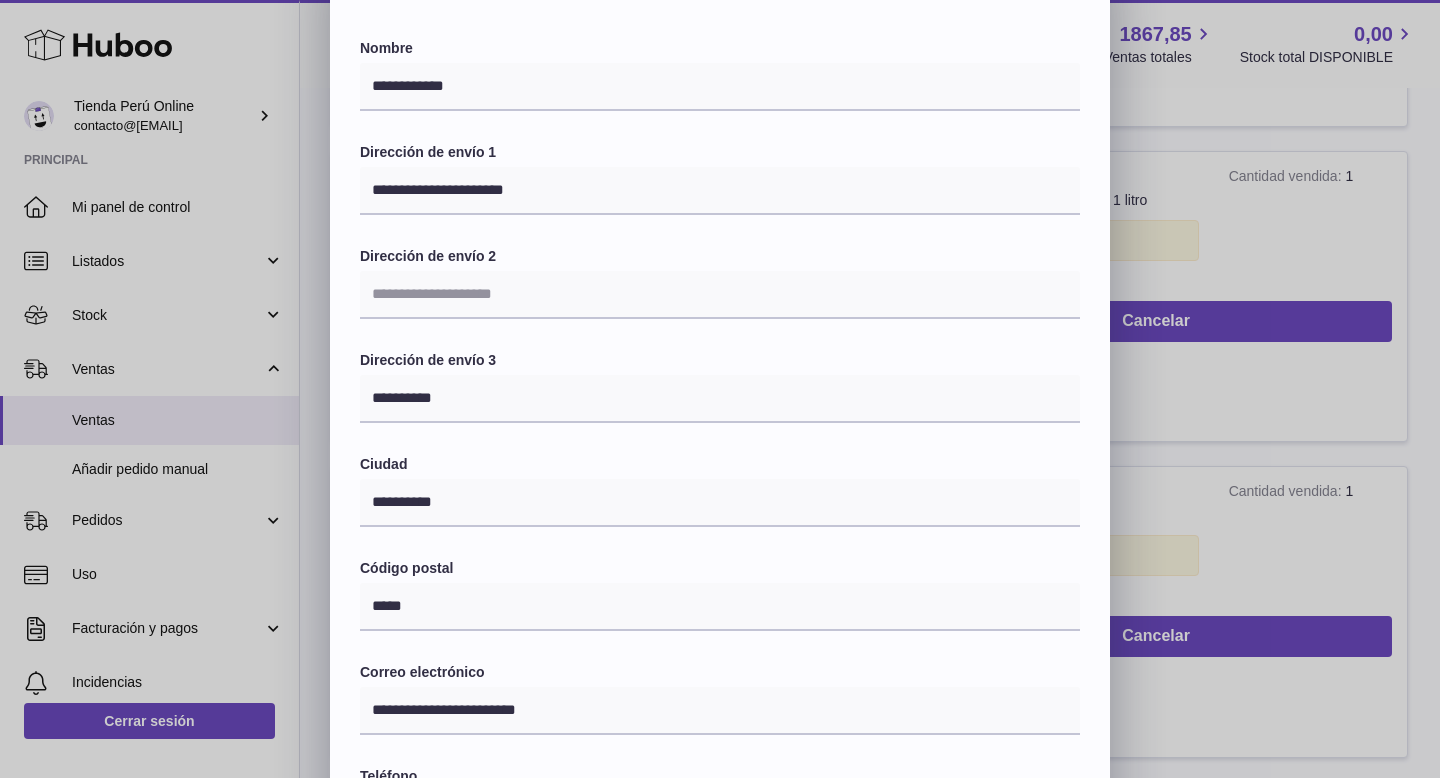 scroll, scrollTop: 96, scrollLeft: 0, axis: vertical 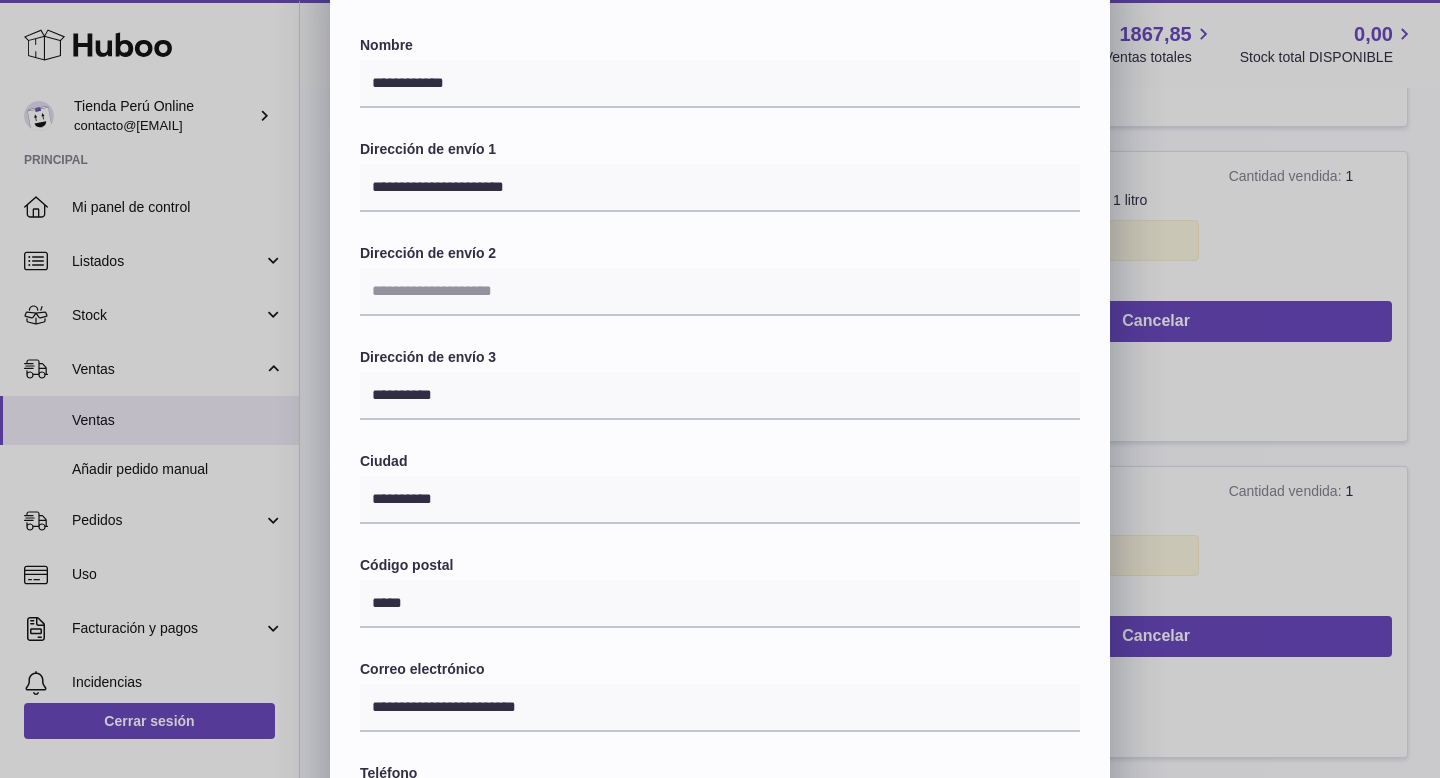 click on "**********" at bounding box center (720, 534) 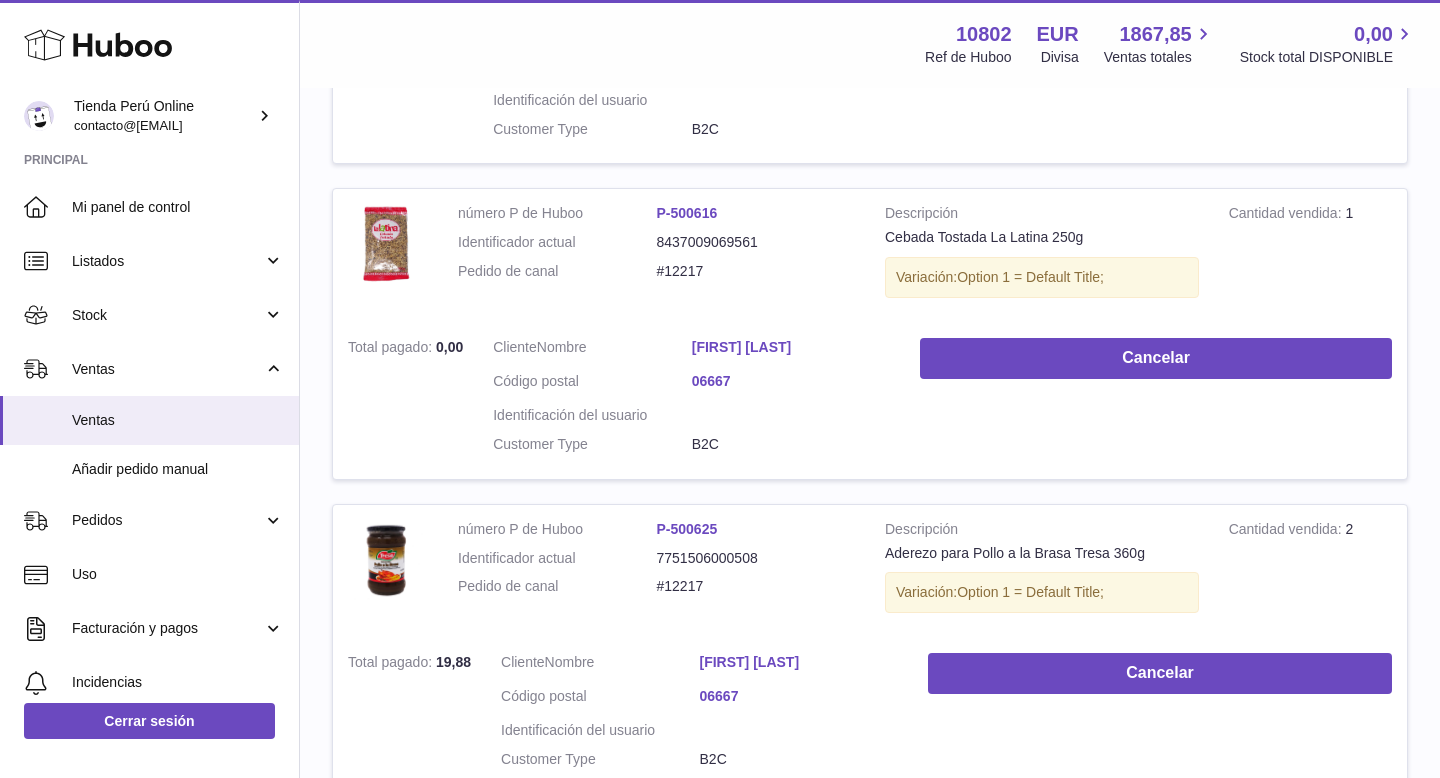 scroll, scrollTop: 2493, scrollLeft: 0, axis: vertical 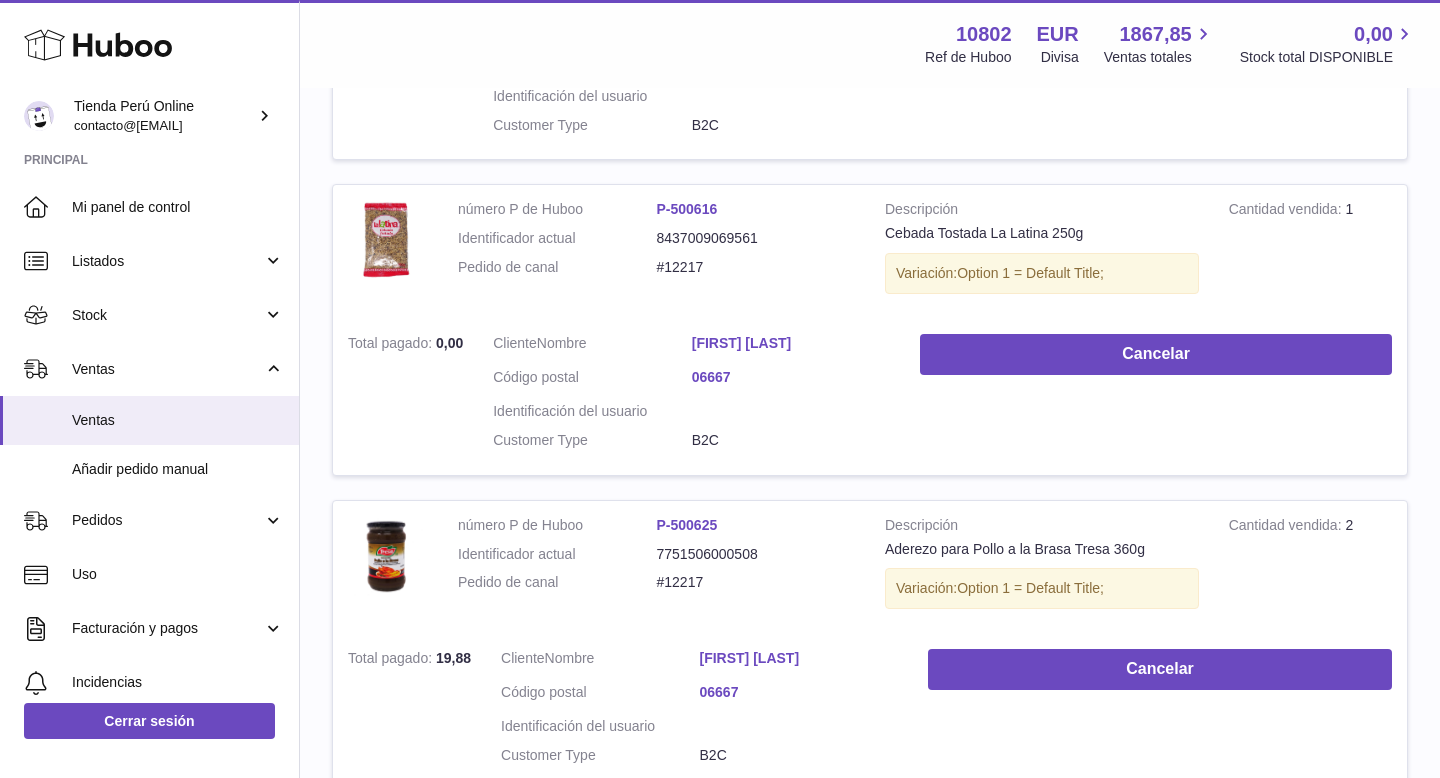 click on "[FIRST] [LAST]" at bounding box center [791, 343] 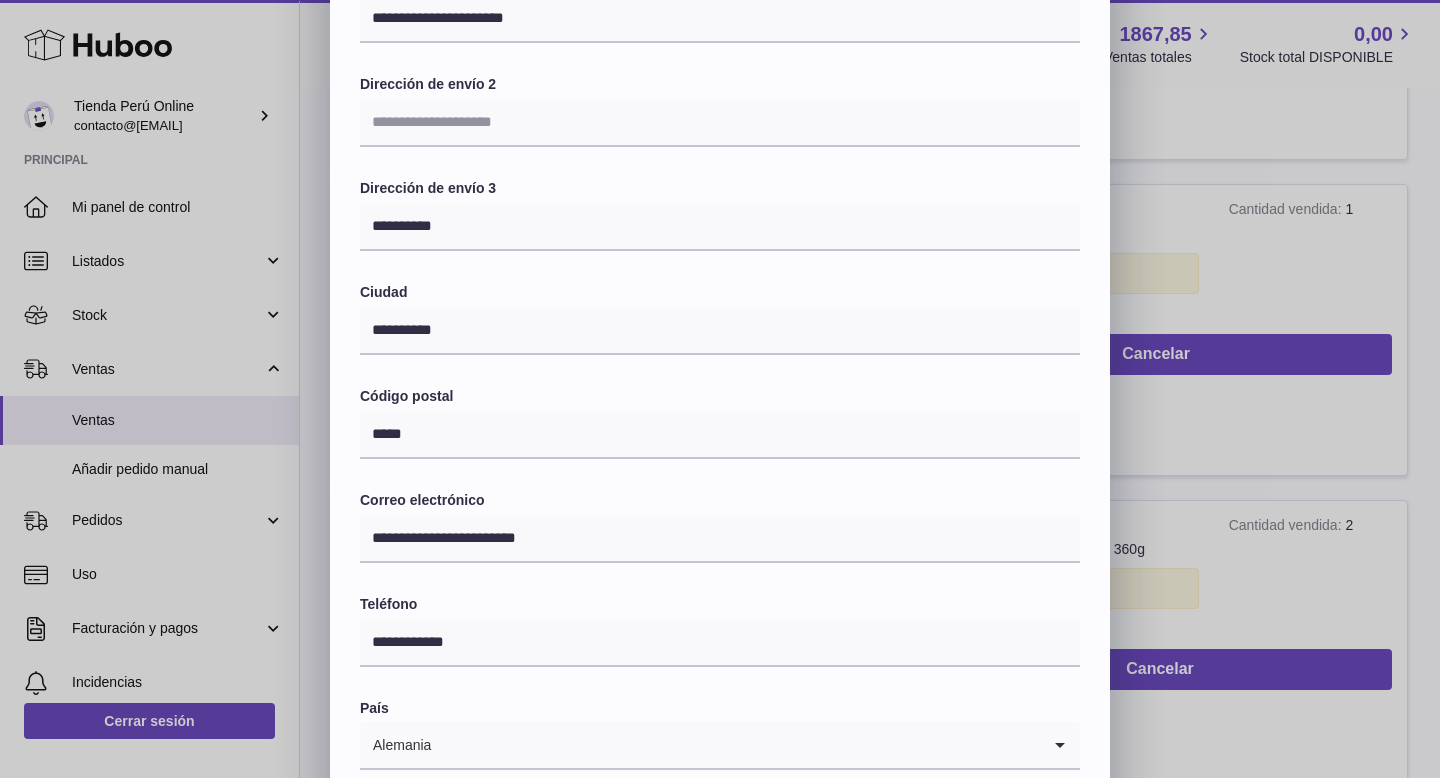 scroll, scrollTop: 294, scrollLeft: 0, axis: vertical 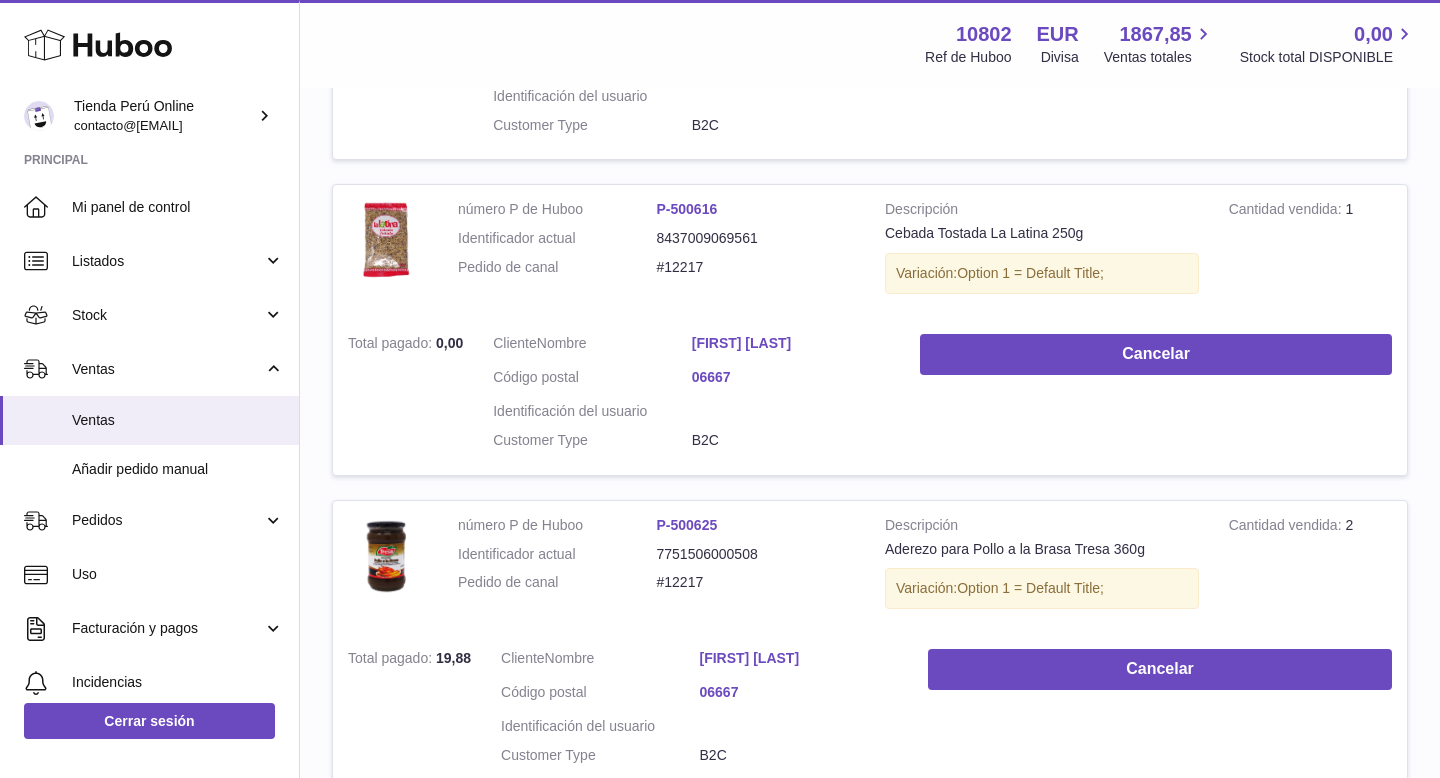click on "**********" at bounding box center (720, 336) 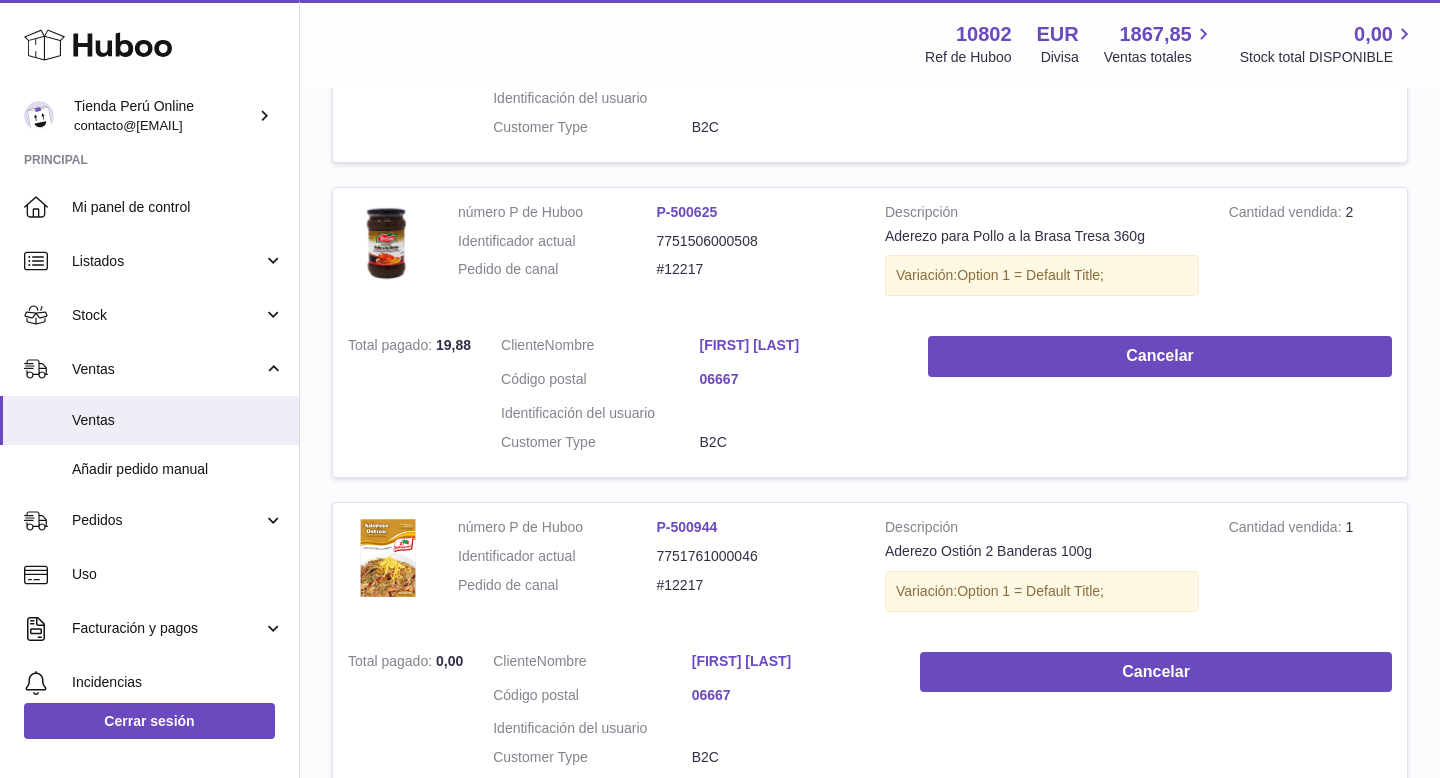 scroll, scrollTop: 2812, scrollLeft: 0, axis: vertical 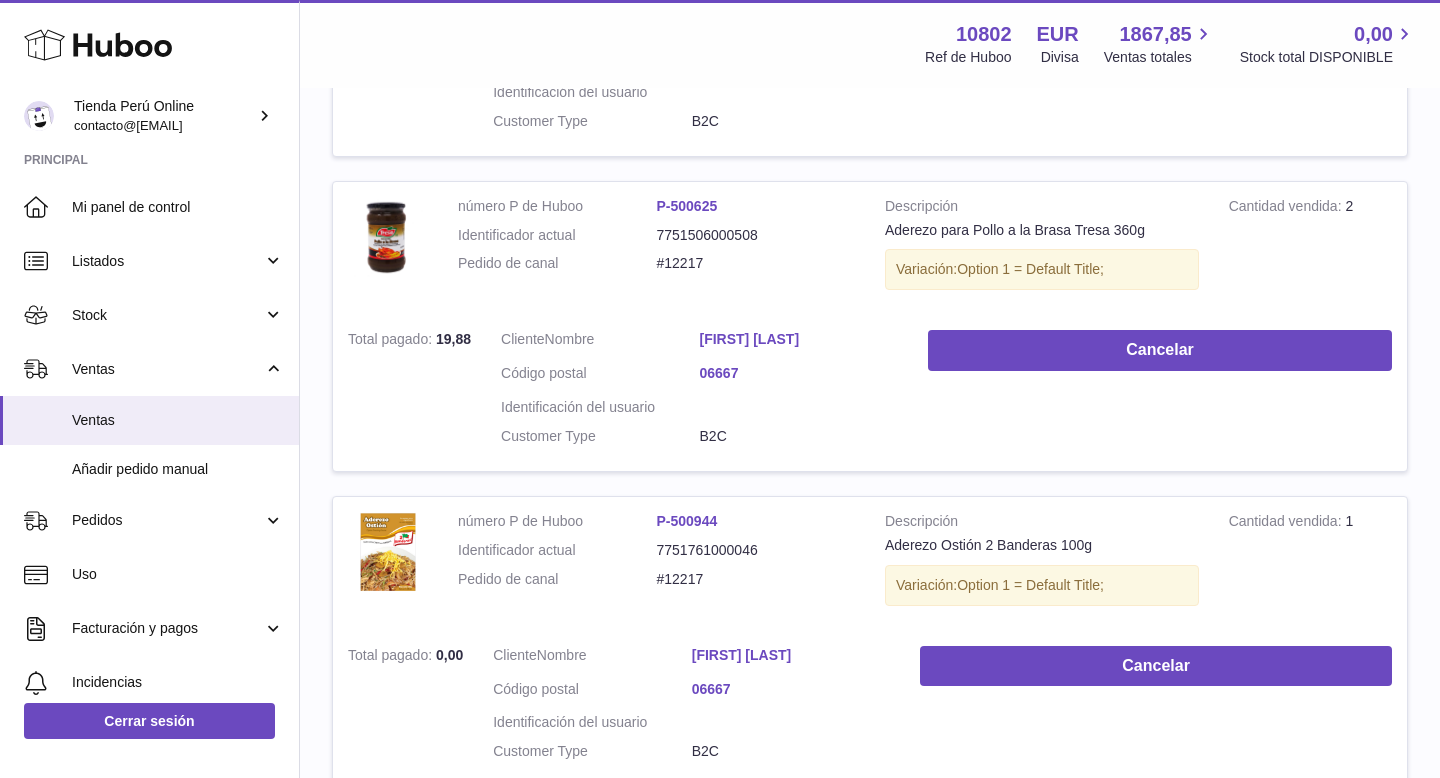 click on "[FIRST] [LAST]" at bounding box center (799, 339) 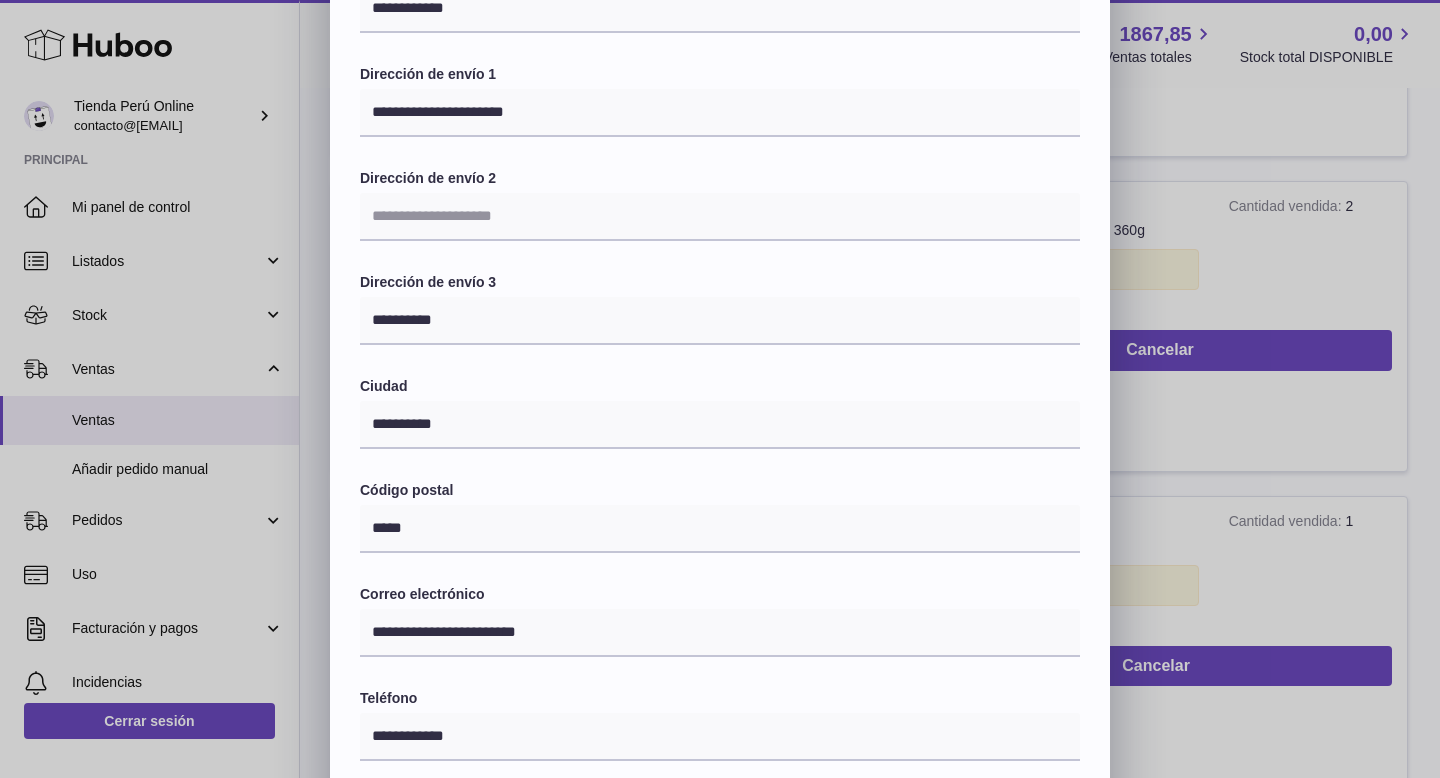 scroll, scrollTop: 172, scrollLeft: 0, axis: vertical 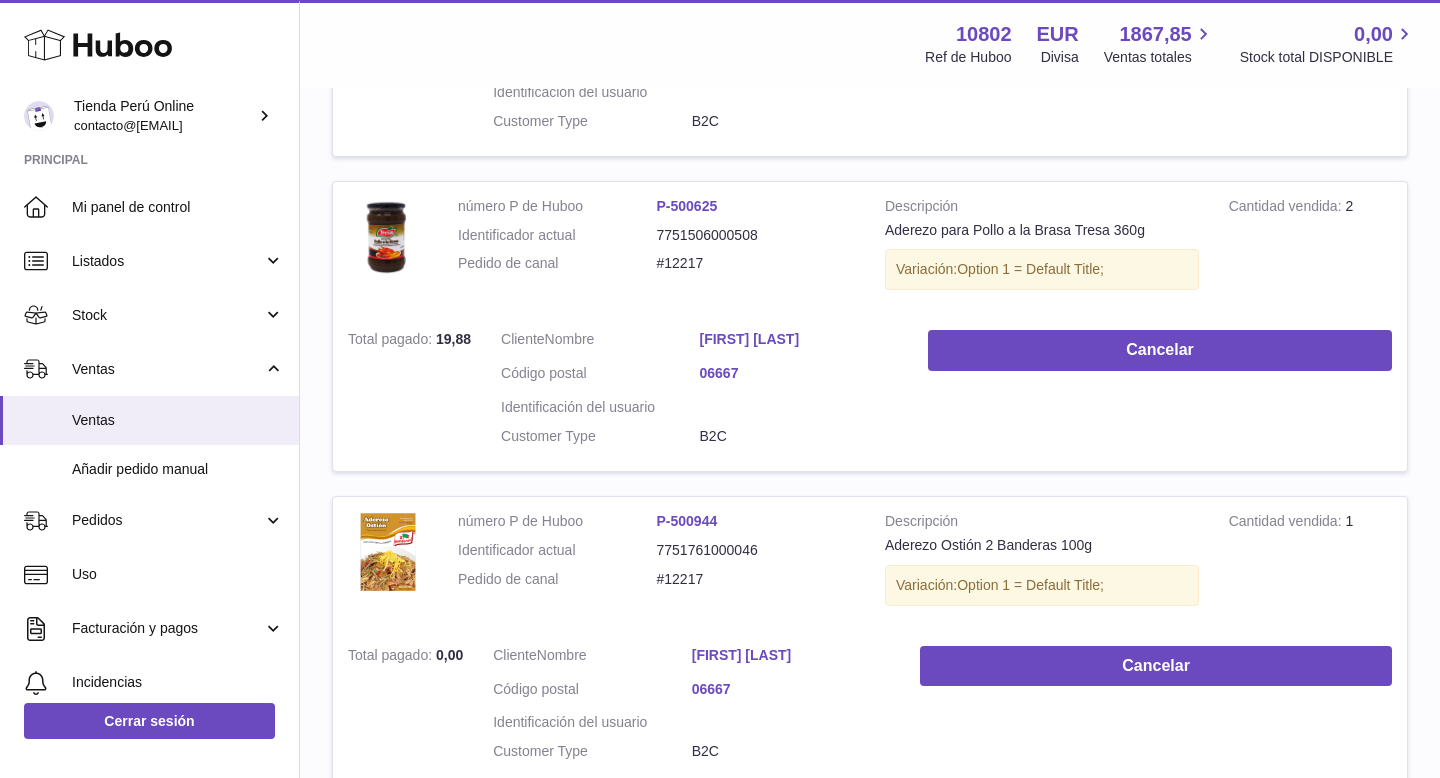 click at bounding box center (720, 389) 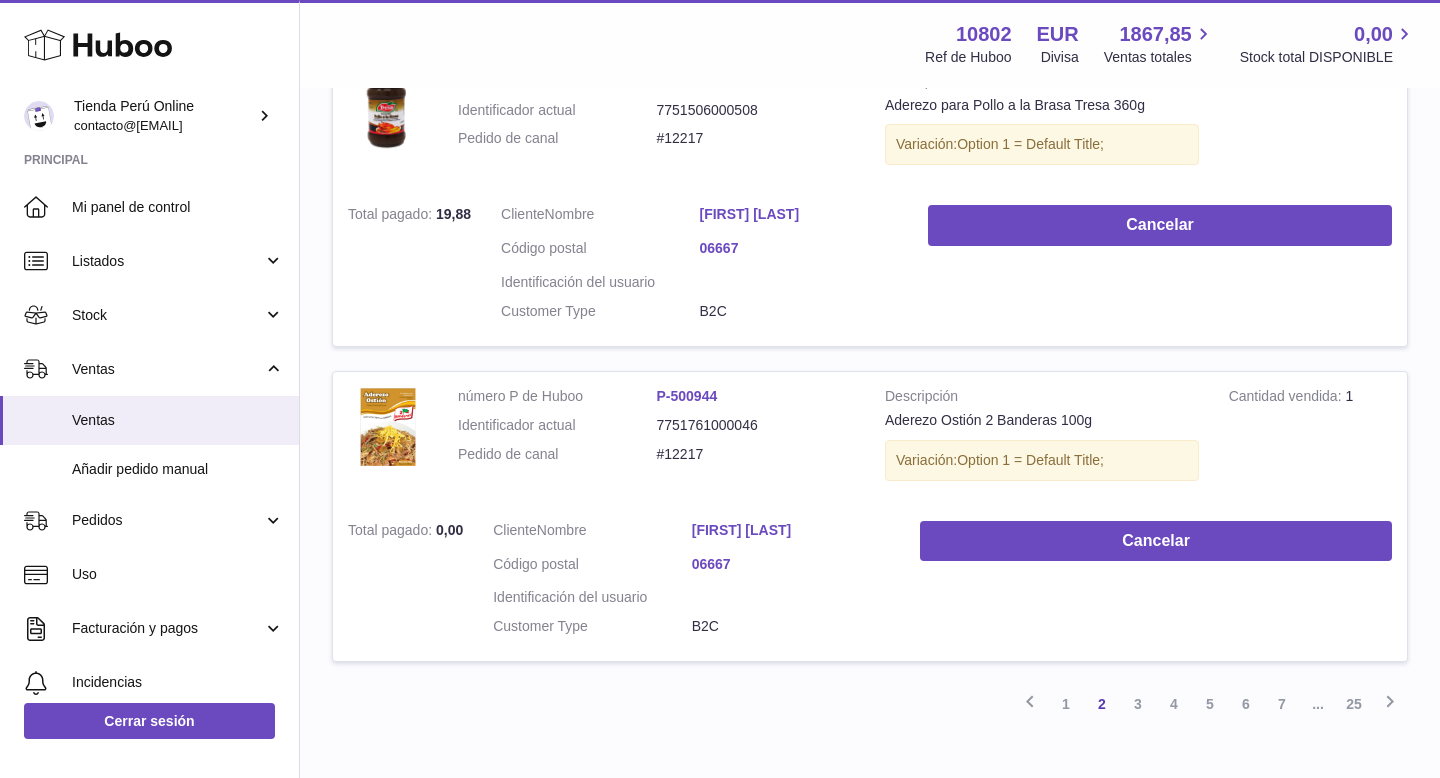 scroll, scrollTop: 3054, scrollLeft: 0, axis: vertical 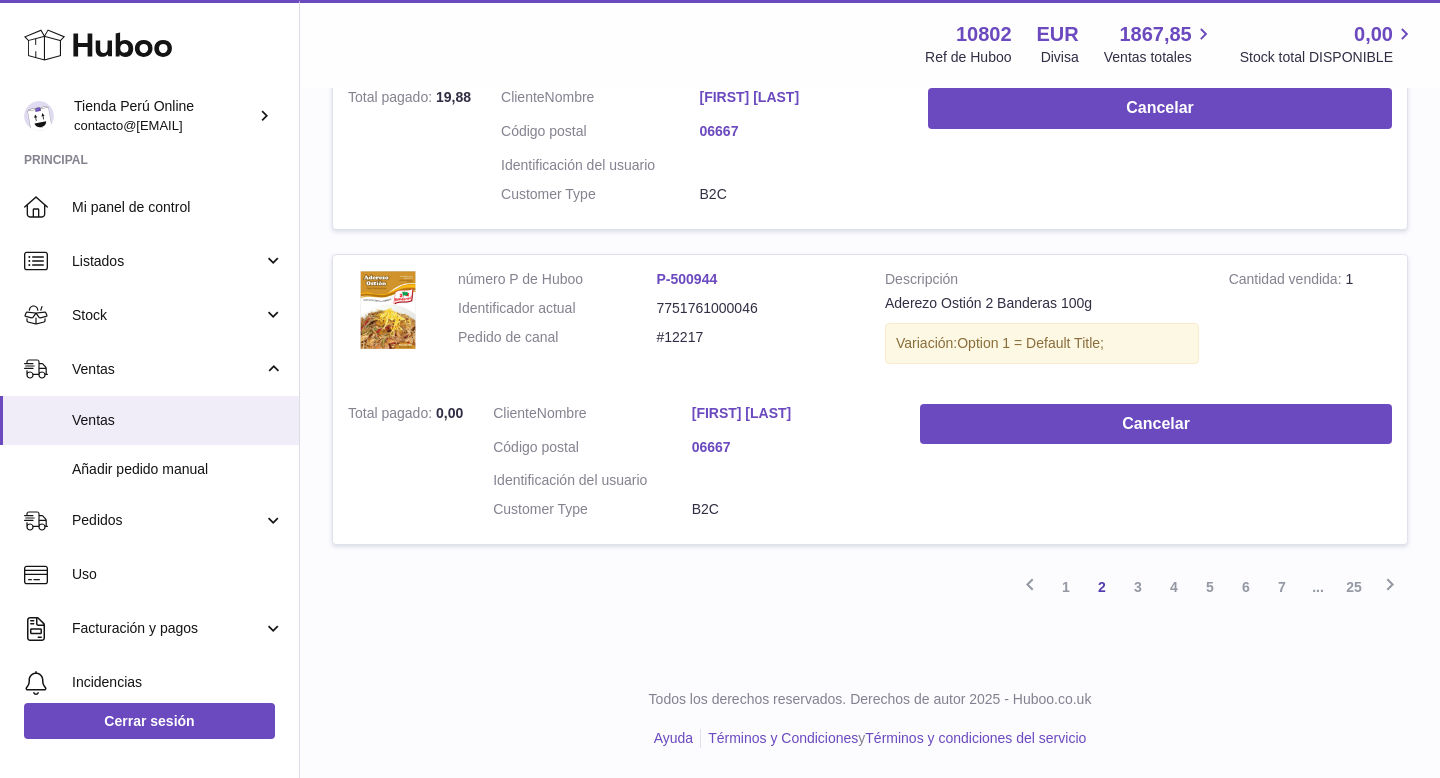click on "[FIRST] [LAST]" at bounding box center [791, 413] 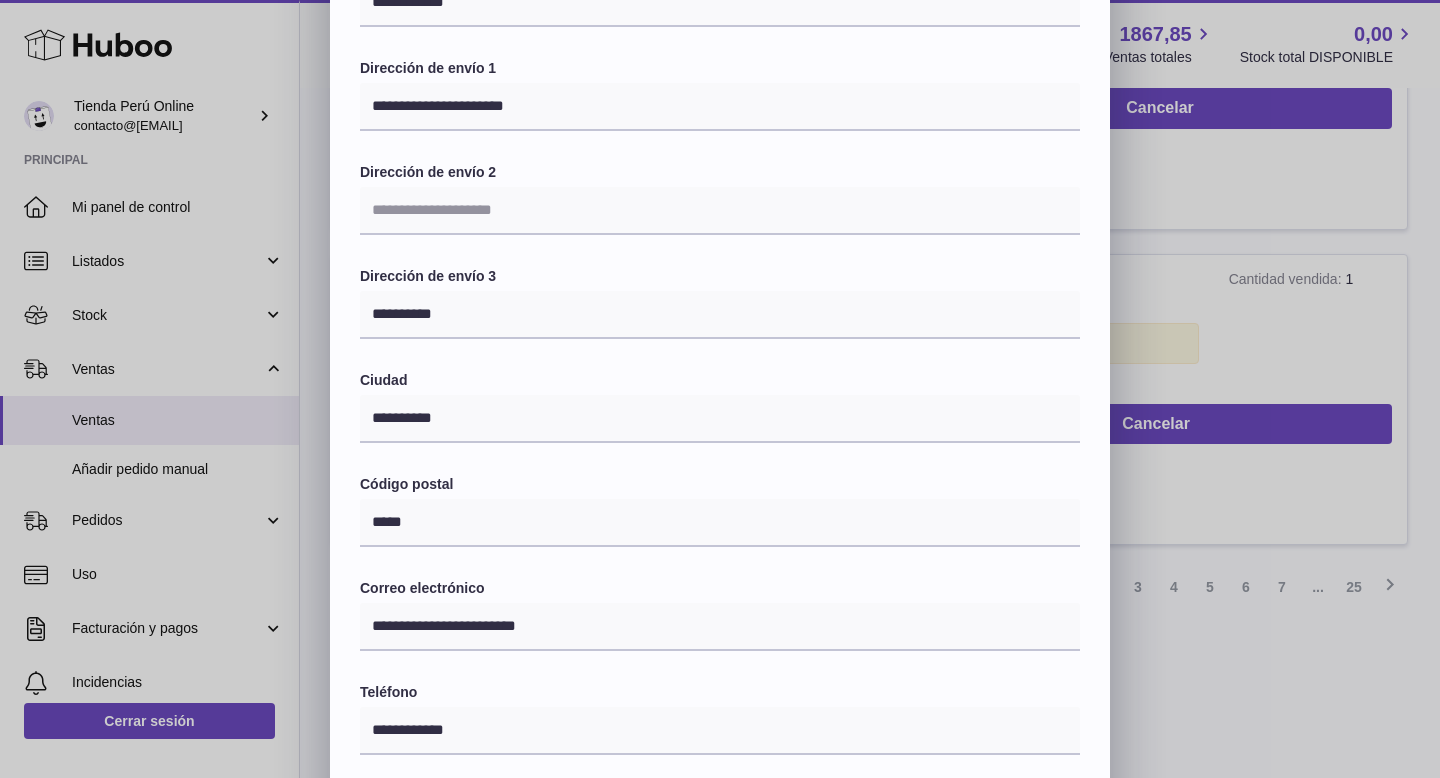 scroll, scrollTop: 186, scrollLeft: 0, axis: vertical 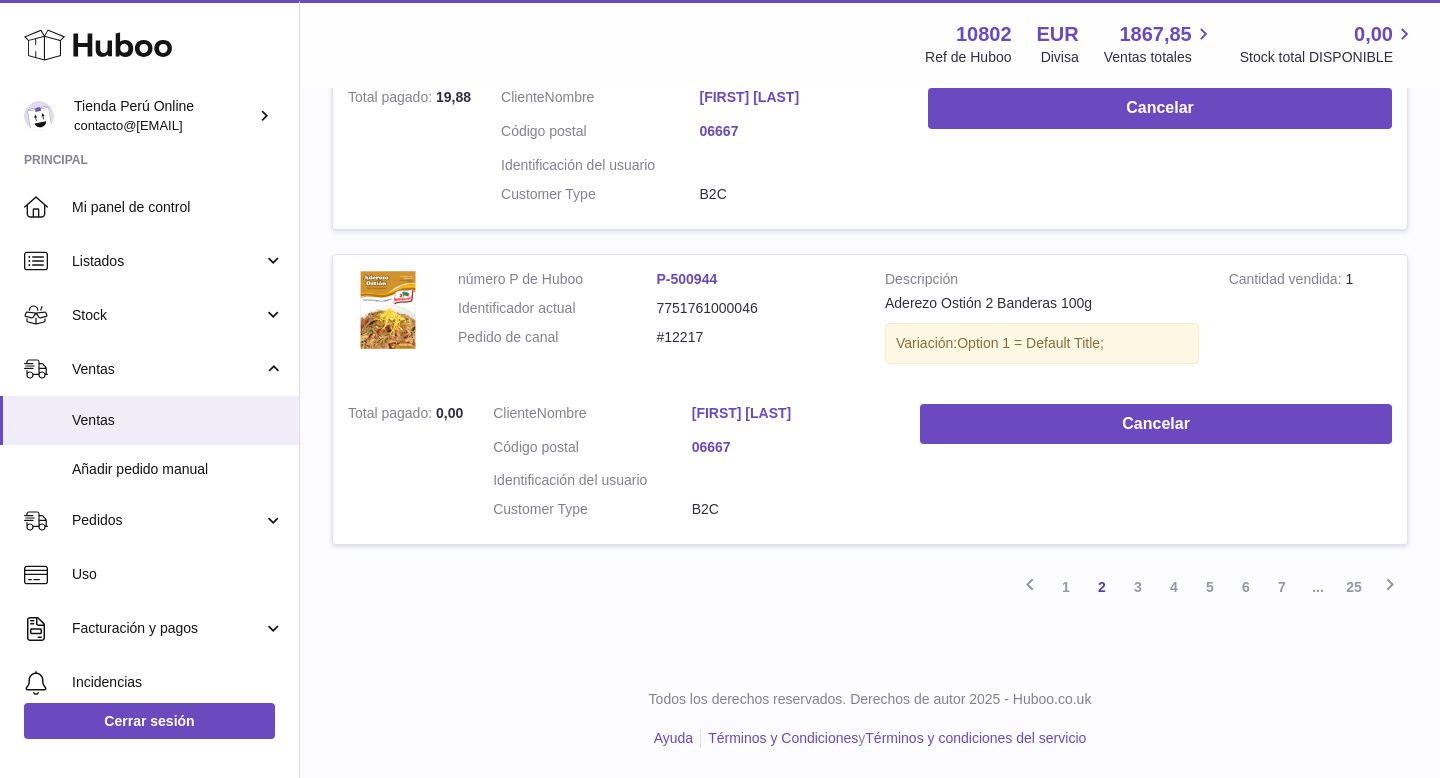 click at bounding box center [720, 389] 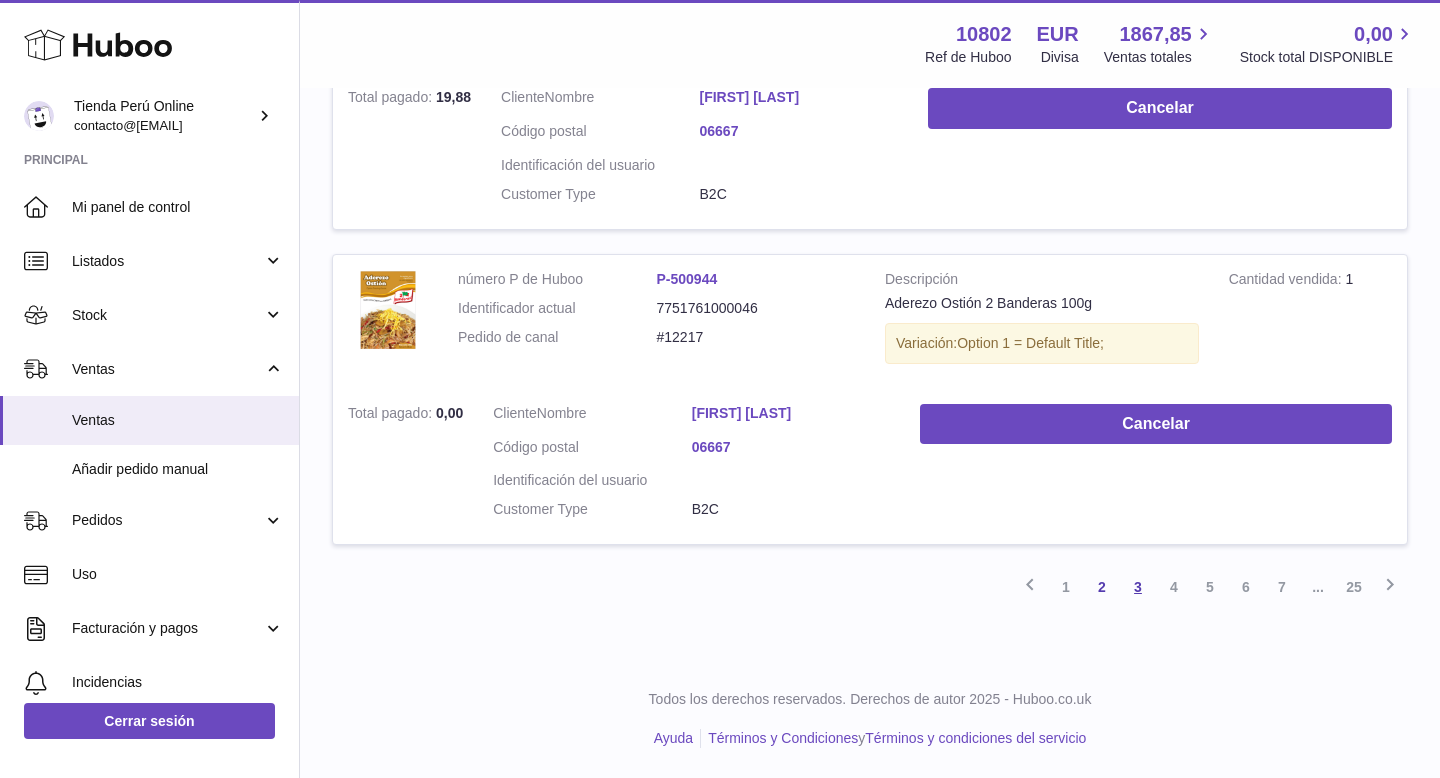 click on "3" at bounding box center (1138, 587) 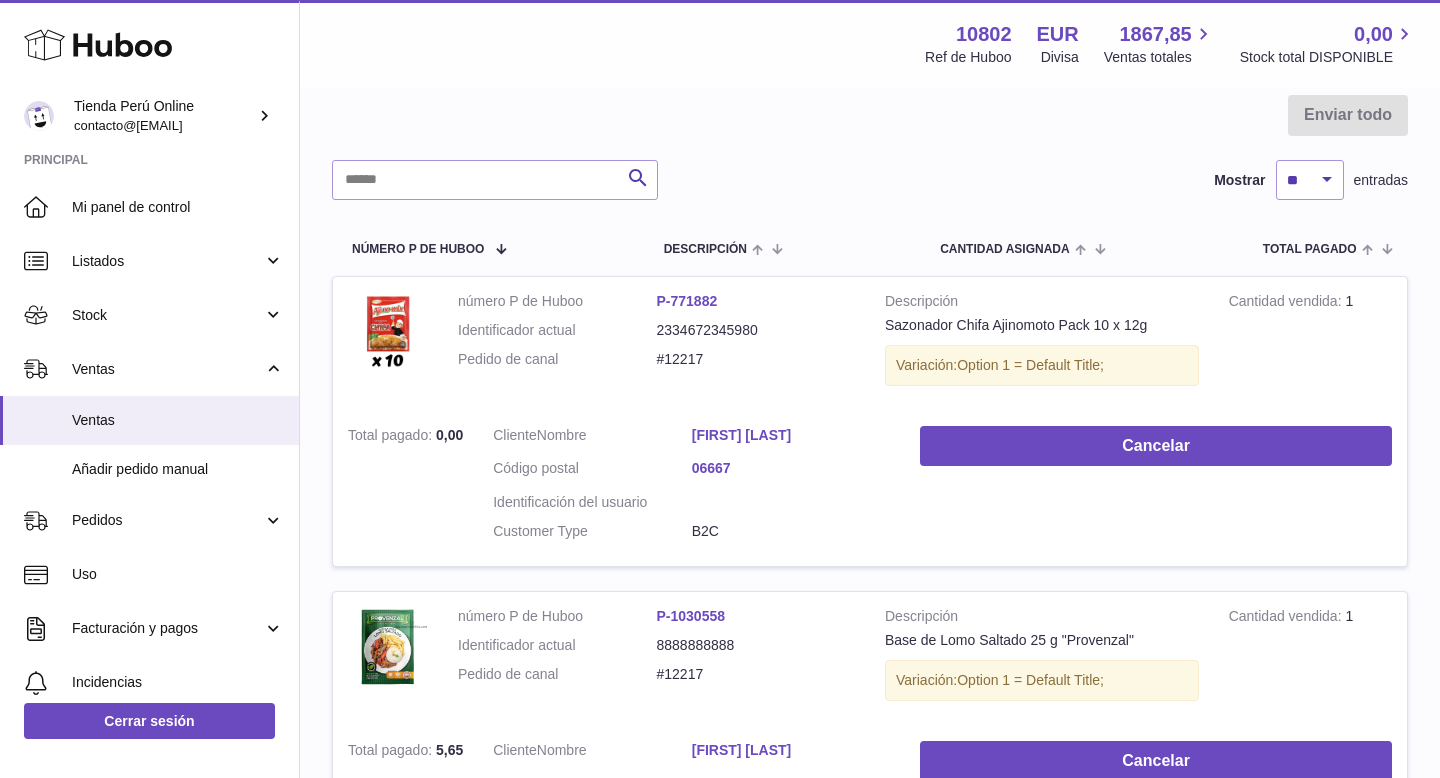 scroll, scrollTop: 196, scrollLeft: 0, axis: vertical 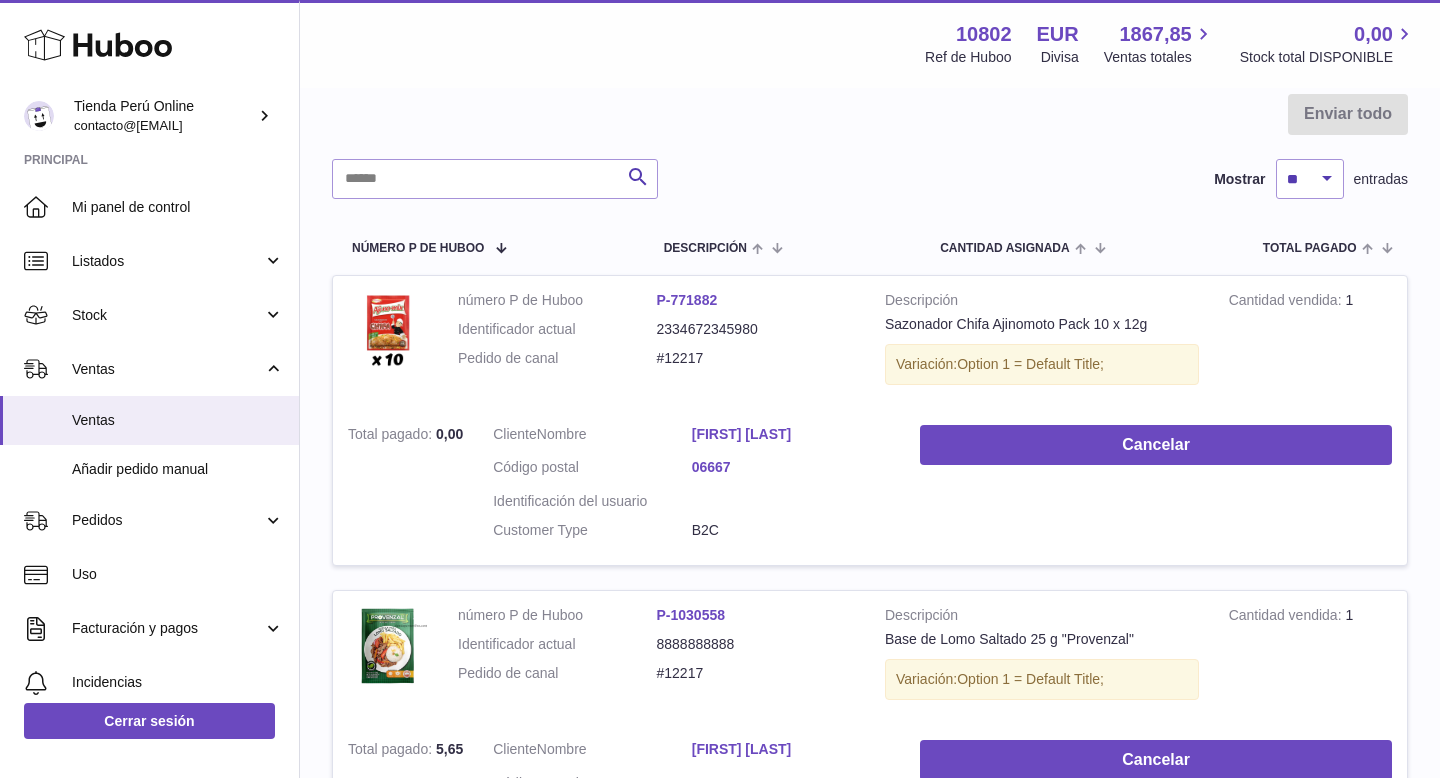 click on "[FIRST] [LAST]" at bounding box center [791, 434] 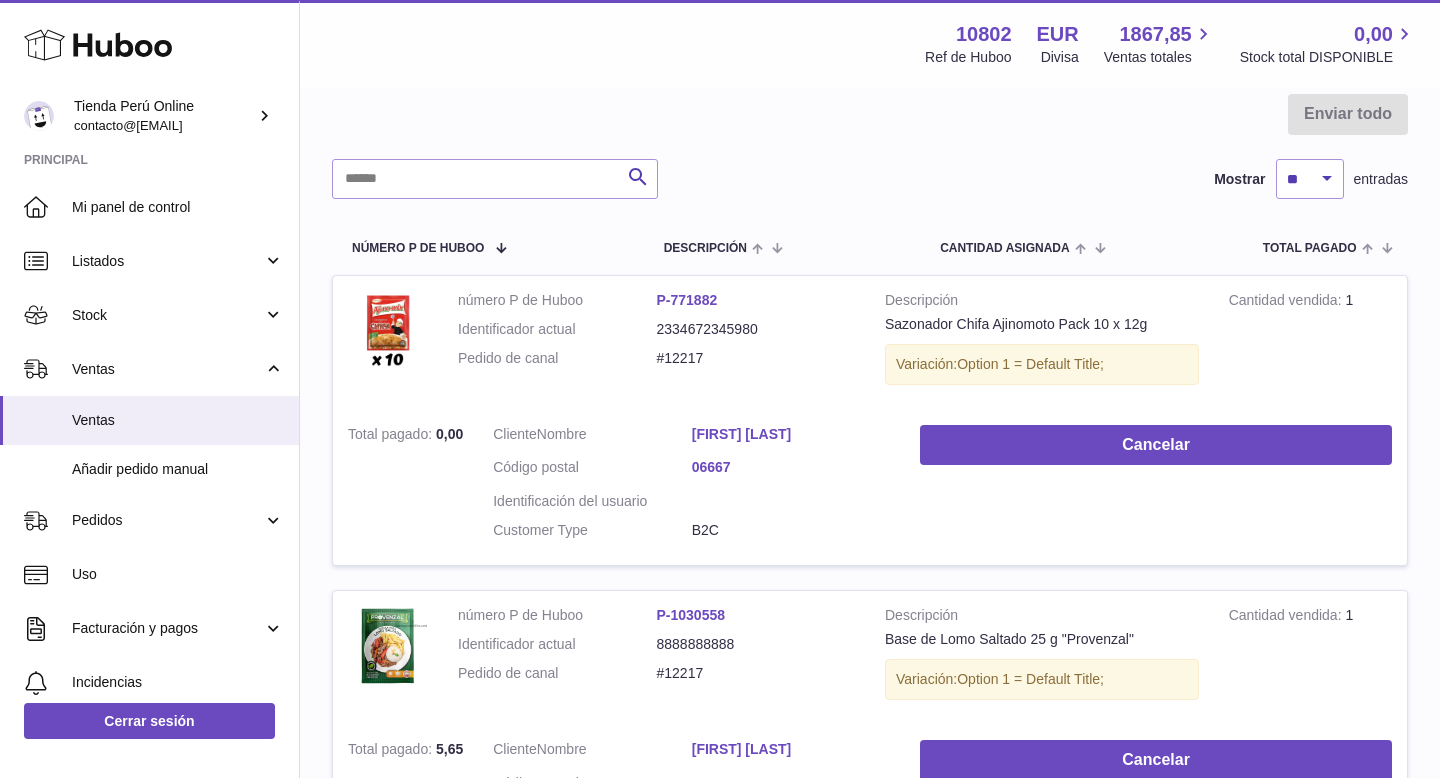 scroll, scrollTop: 0, scrollLeft: 0, axis: both 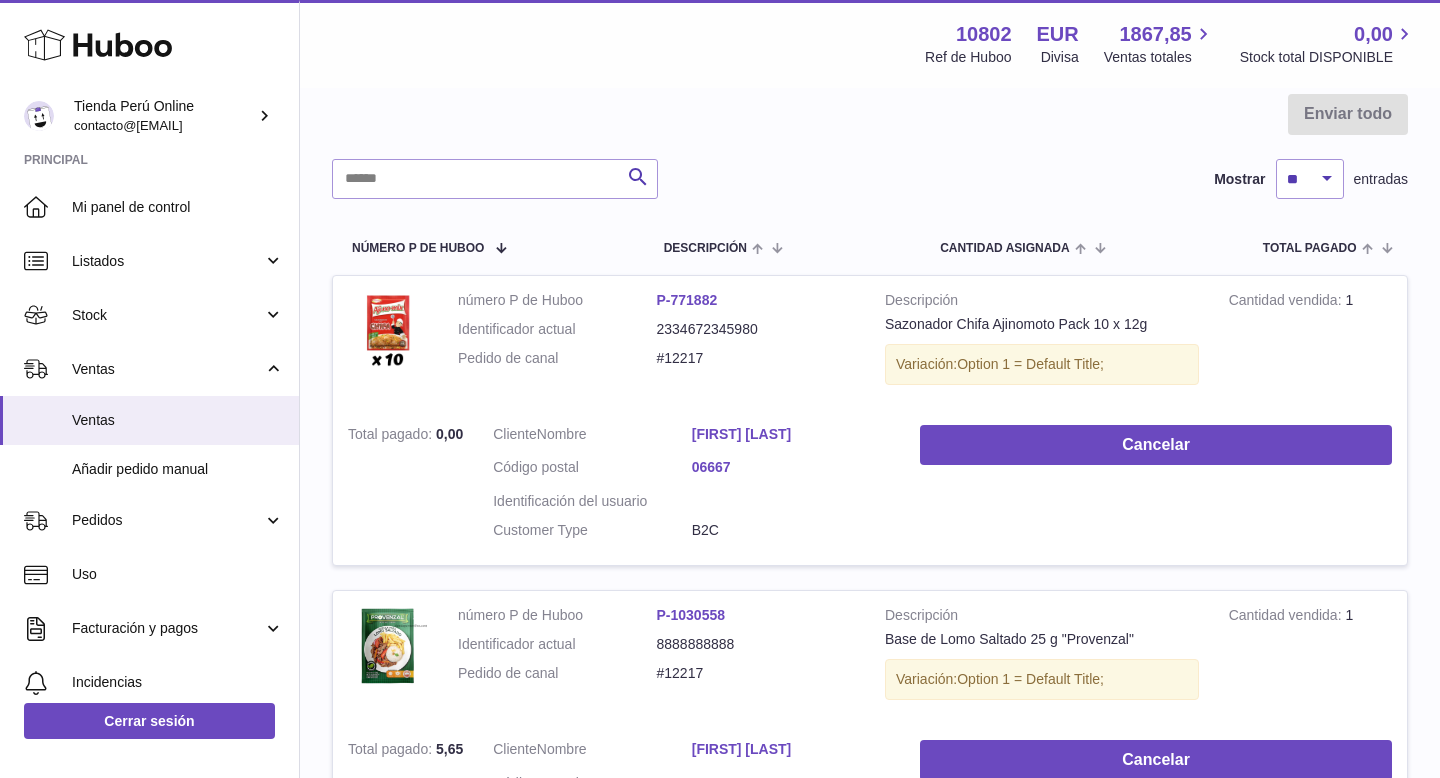 click at bounding box center (720, 389) 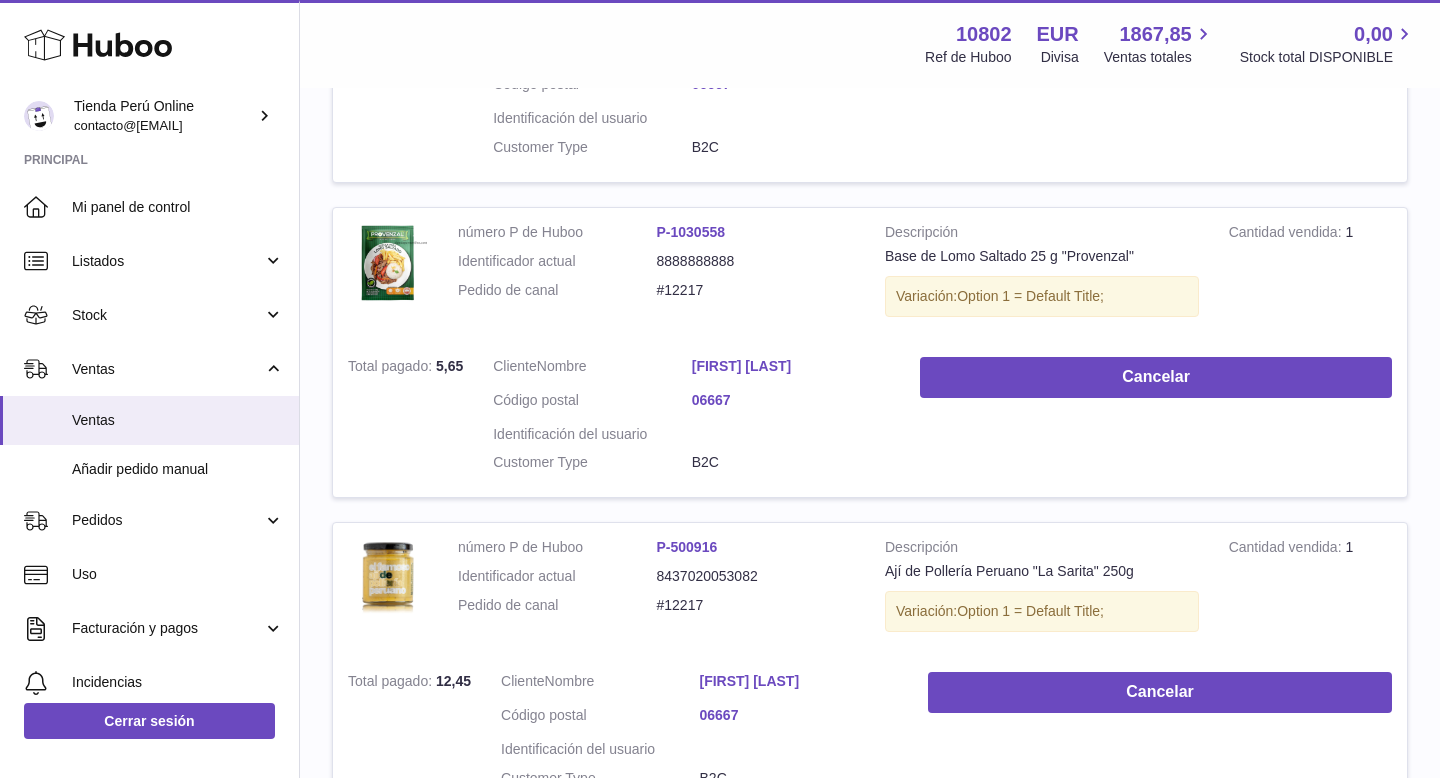 scroll 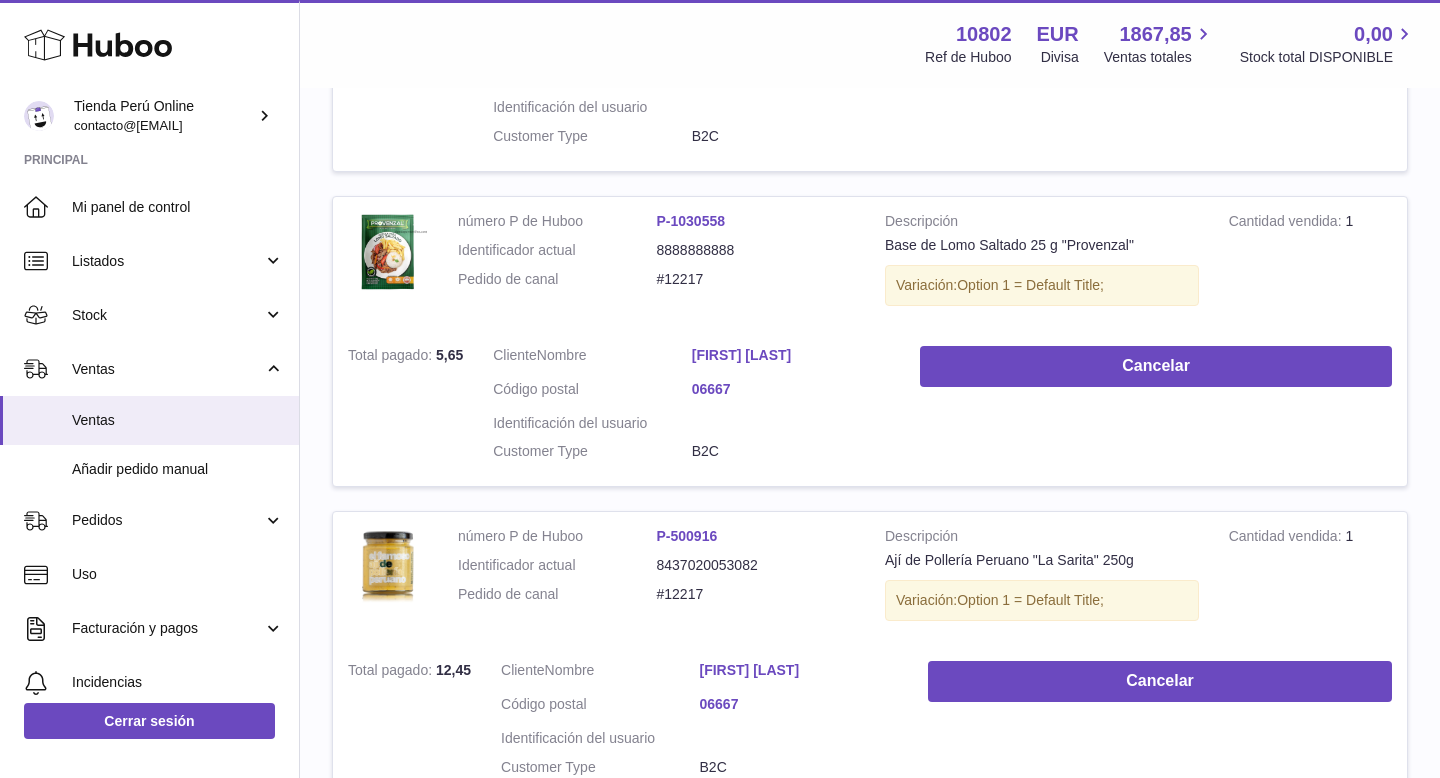 click on "Cliente  Nombre   Ayrin Endres   Código postal   06667   Identificación del usuario     Customer Type   B2C" at bounding box center (691, 409) 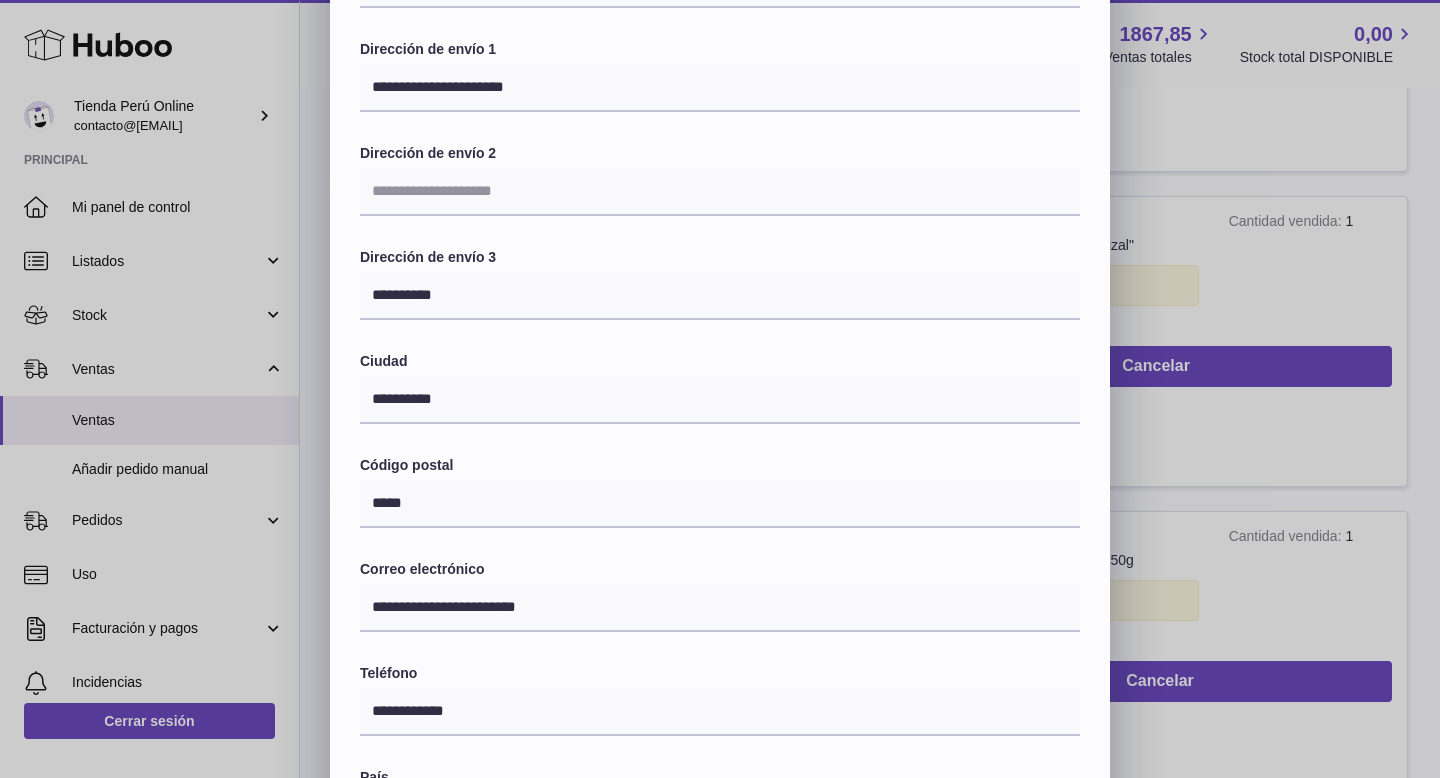 scroll, scrollTop: 204, scrollLeft: 0, axis: vertical 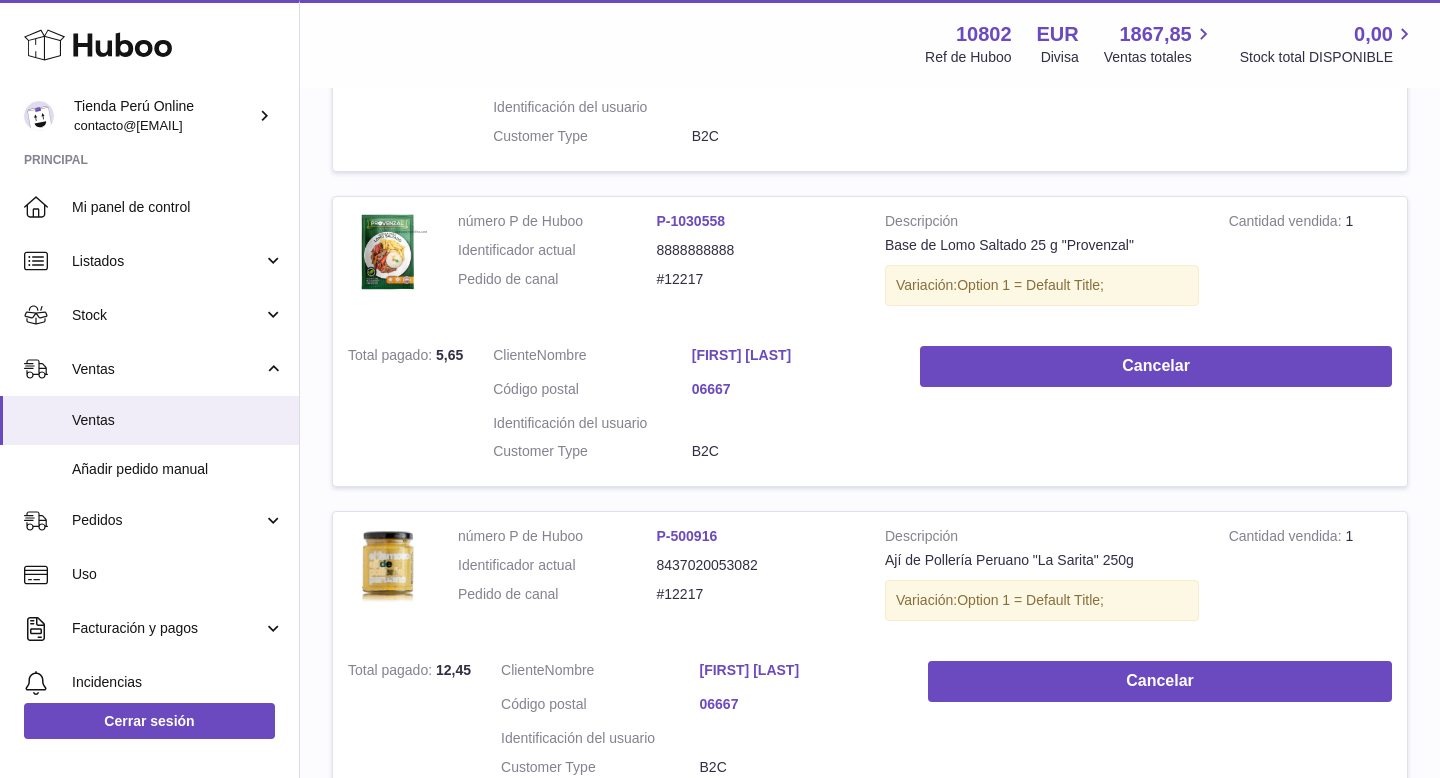 click at bounding box center (720, 389) 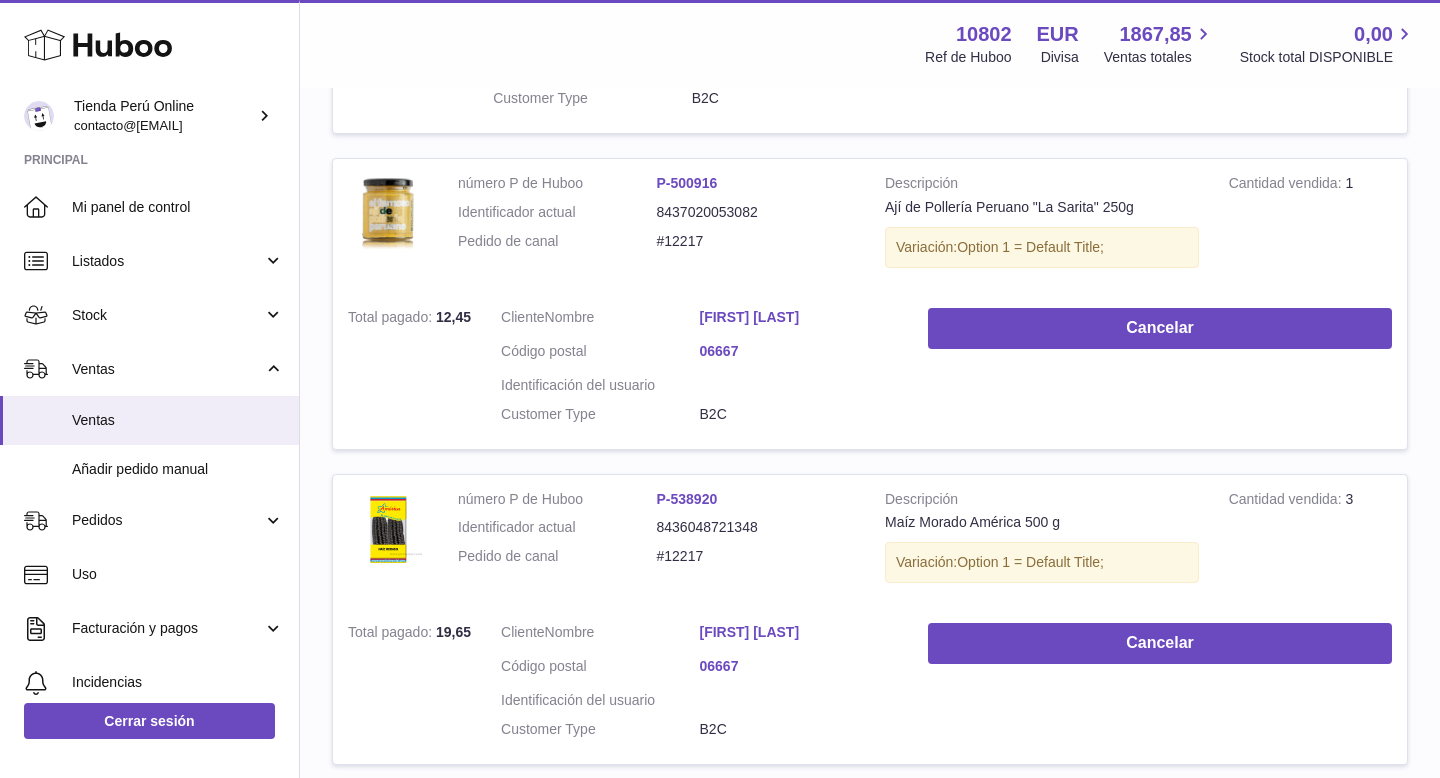 click on "[FIRST] [LAST]" at bounding box center (799, 317) 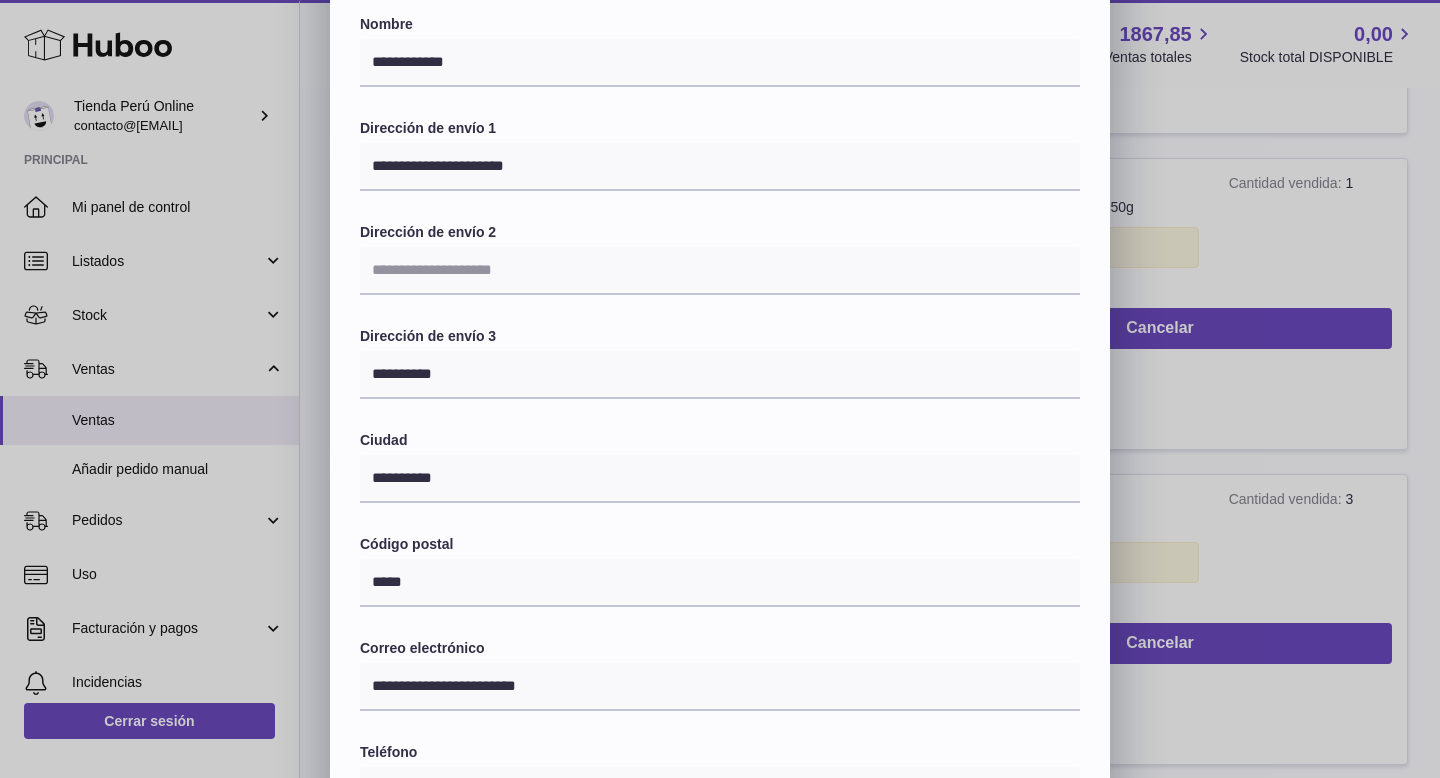 click on "**********" at bounding box center (720, 513) 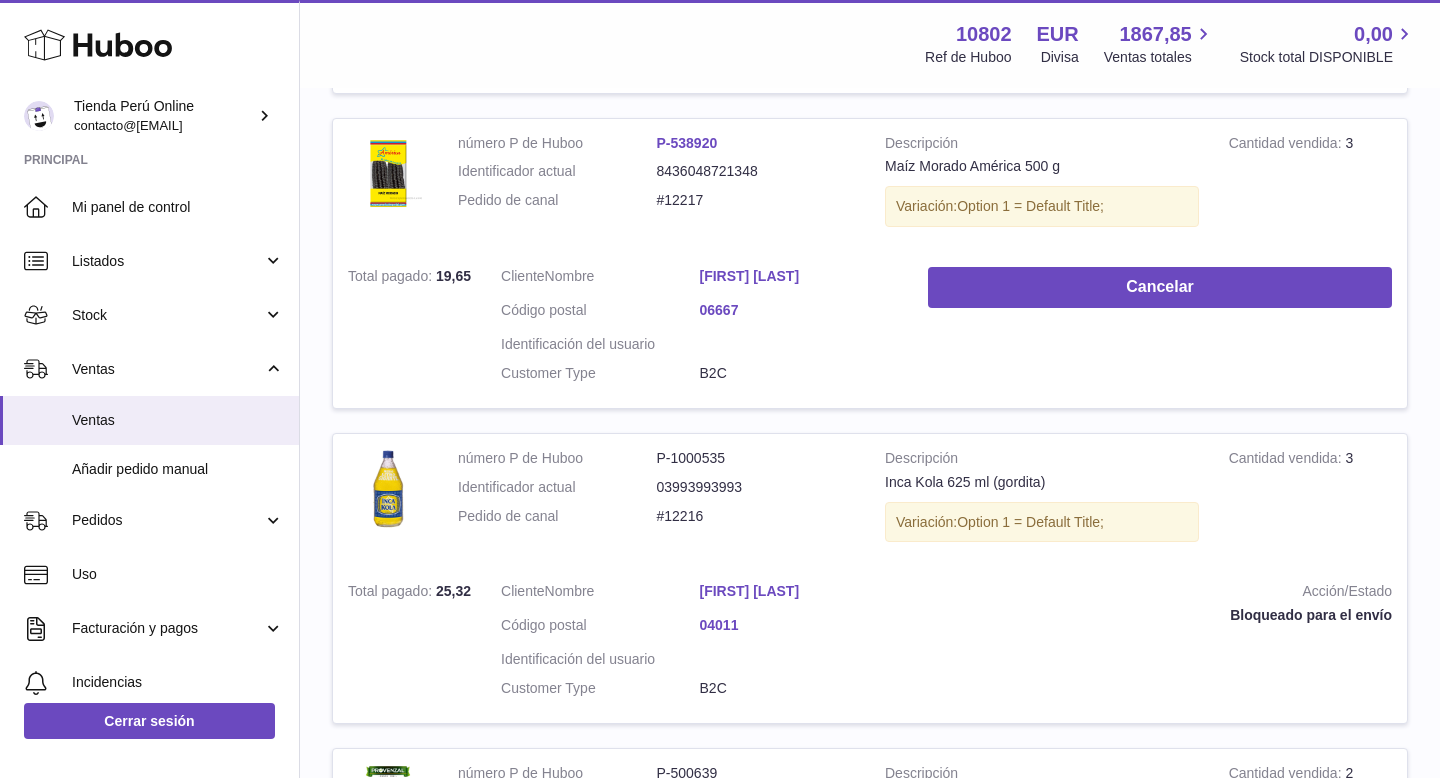 click on "[FIRST] [LAST]" at bounding box center [799, 276] 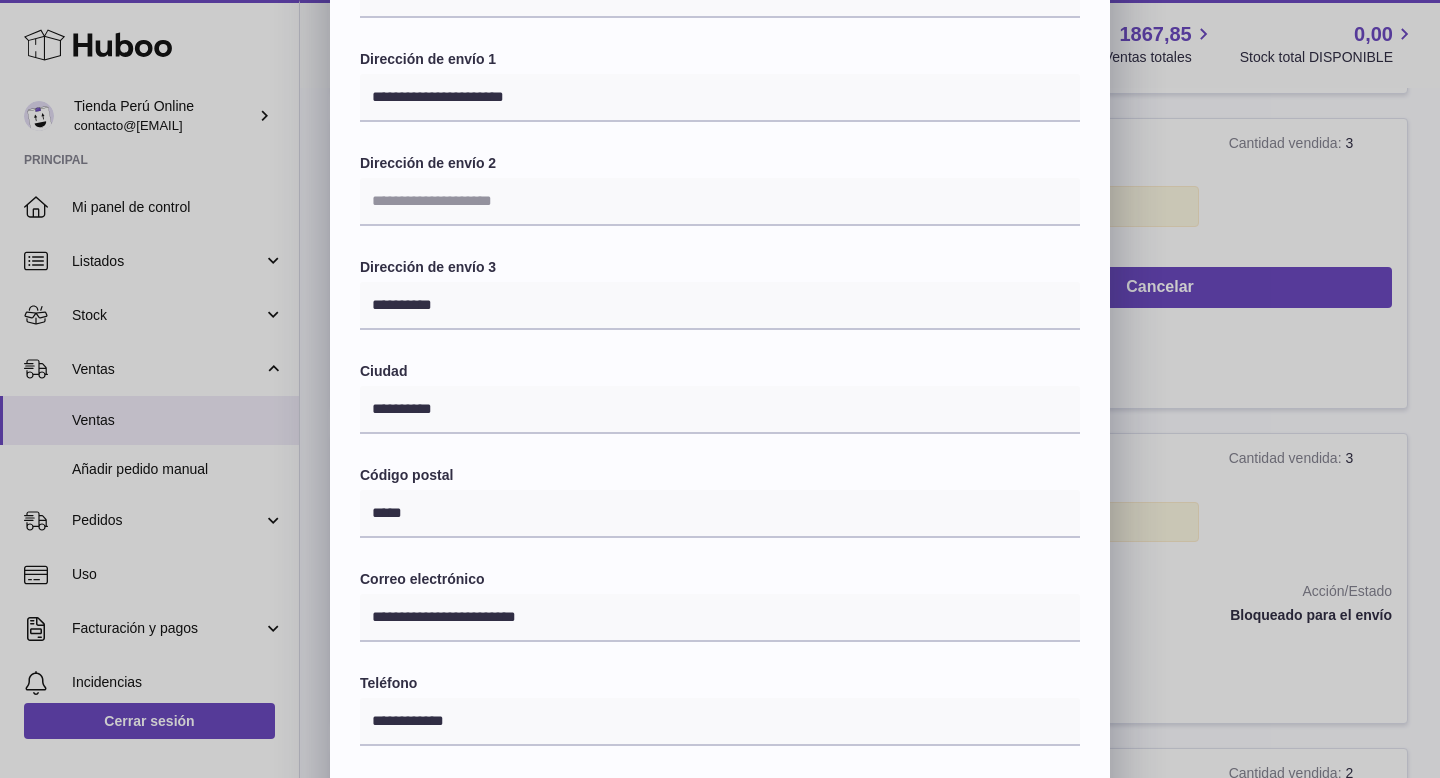 scroll, scrollTop: 202, scrollLeft: 0, axis: vertical 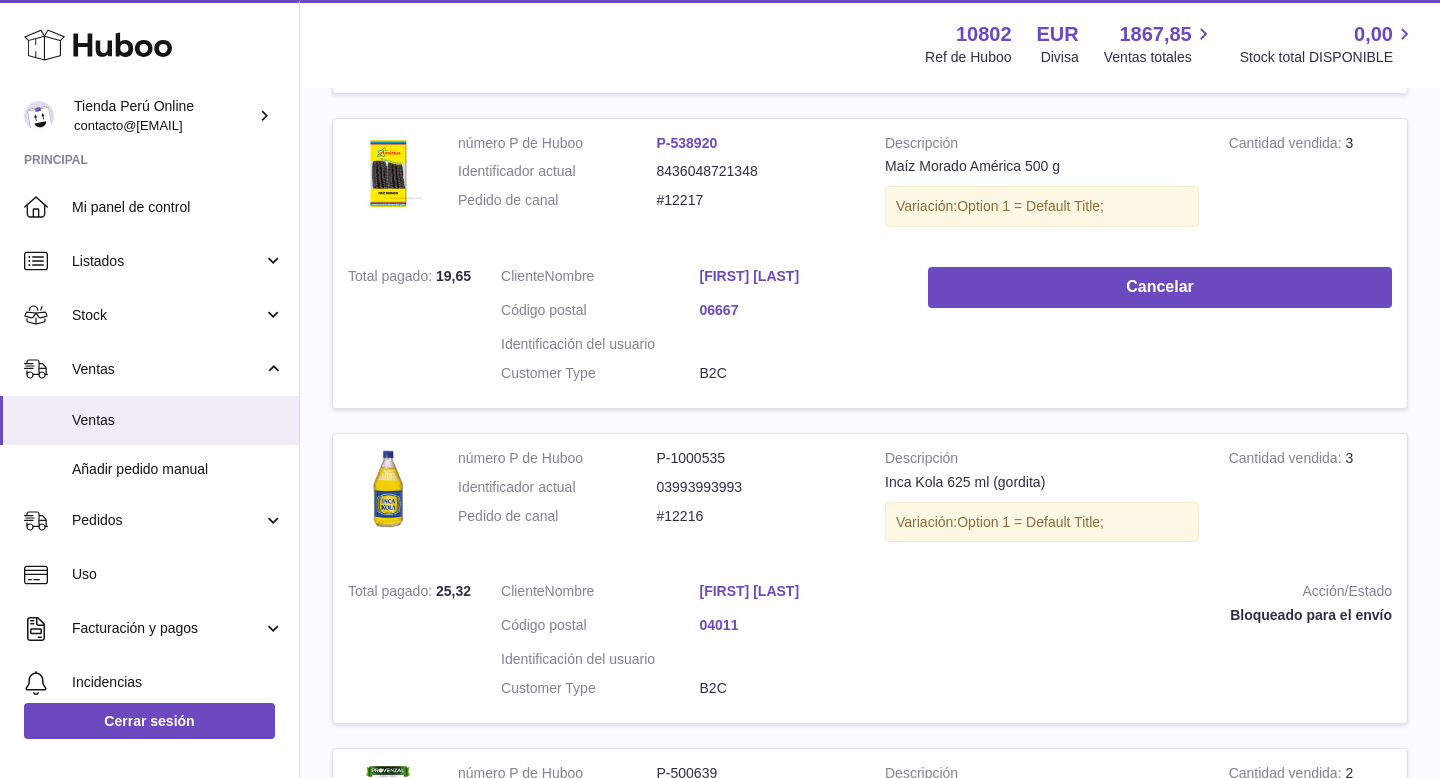 click at bounding box center (720, 389) 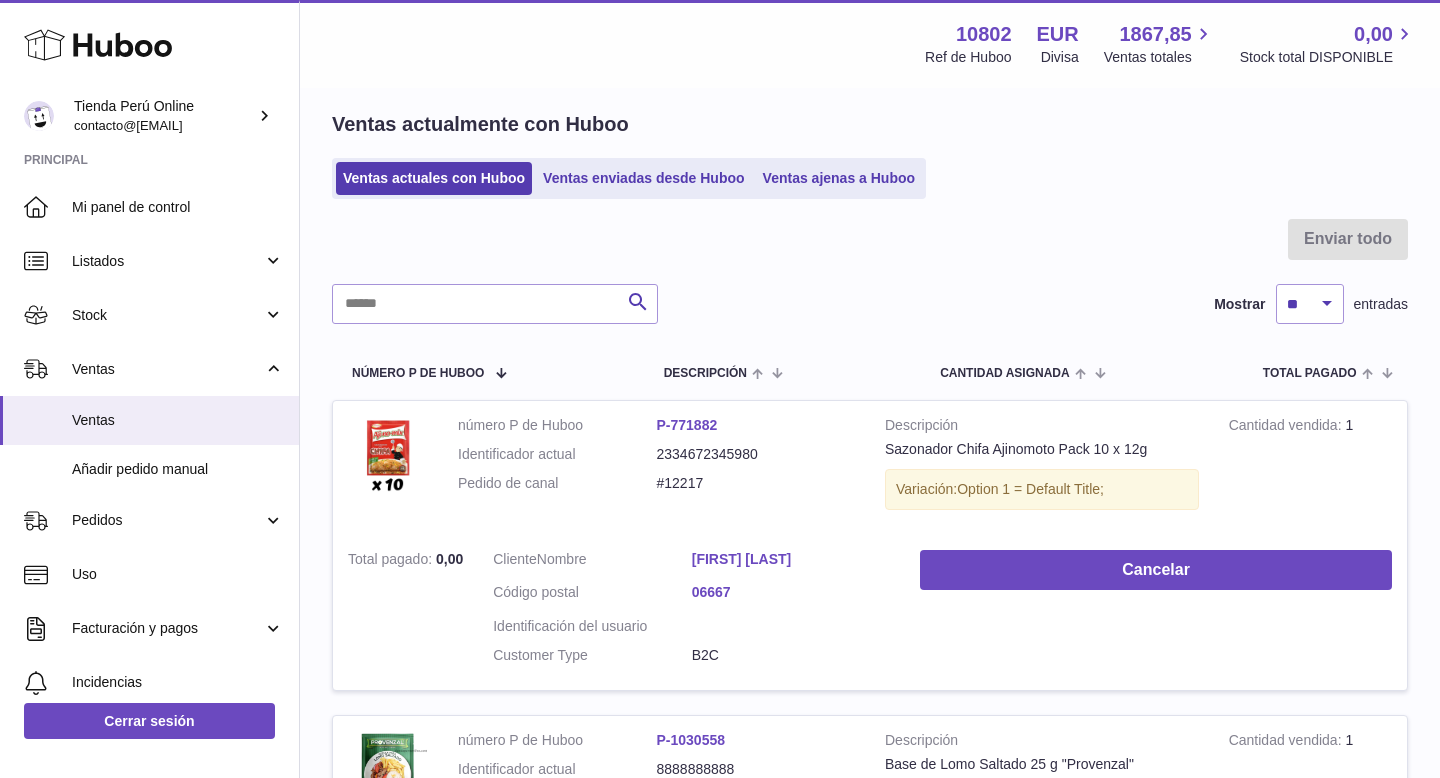 scroll, scrollTop: 23, scrollLeft: 0, axis: vertical 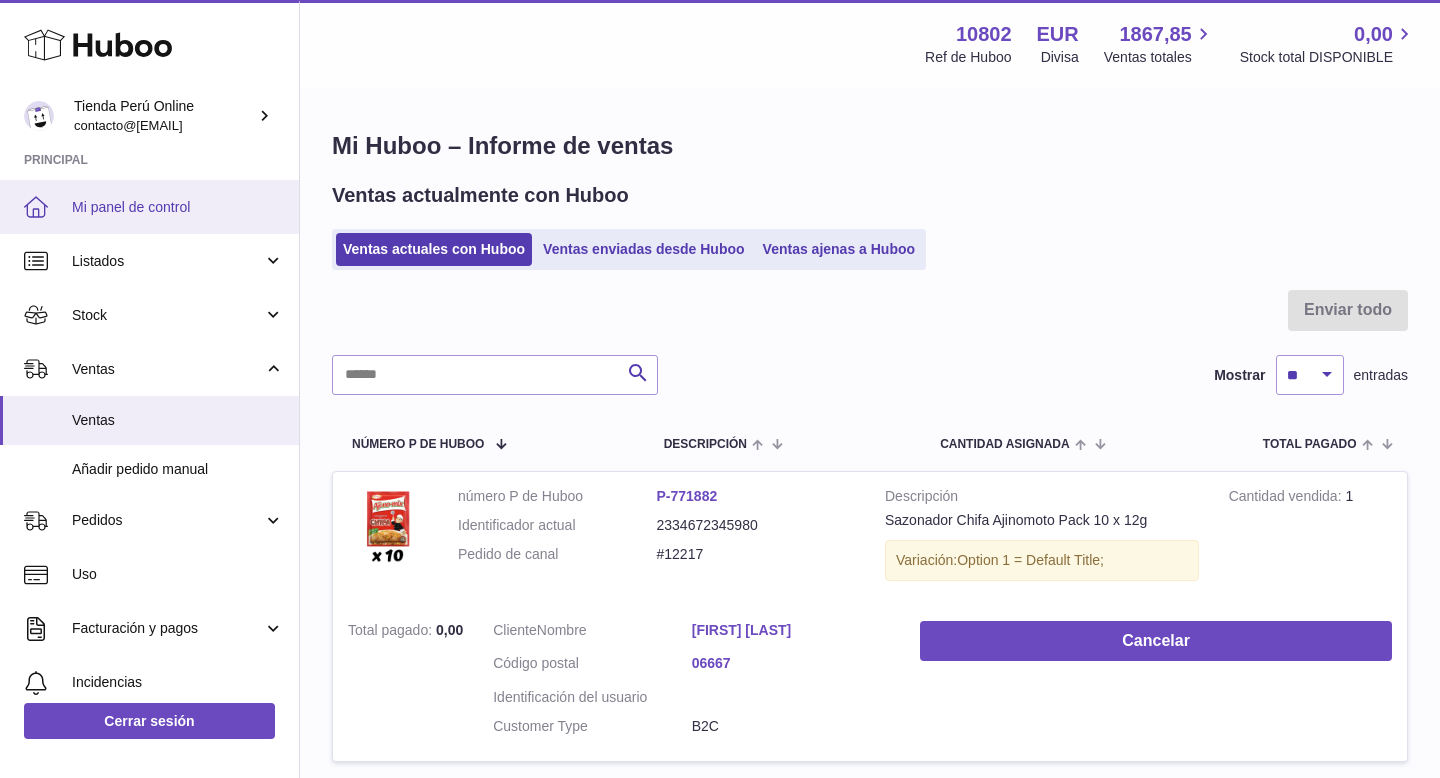 click on "Mi panel de control" at bounding box center [178, 207] 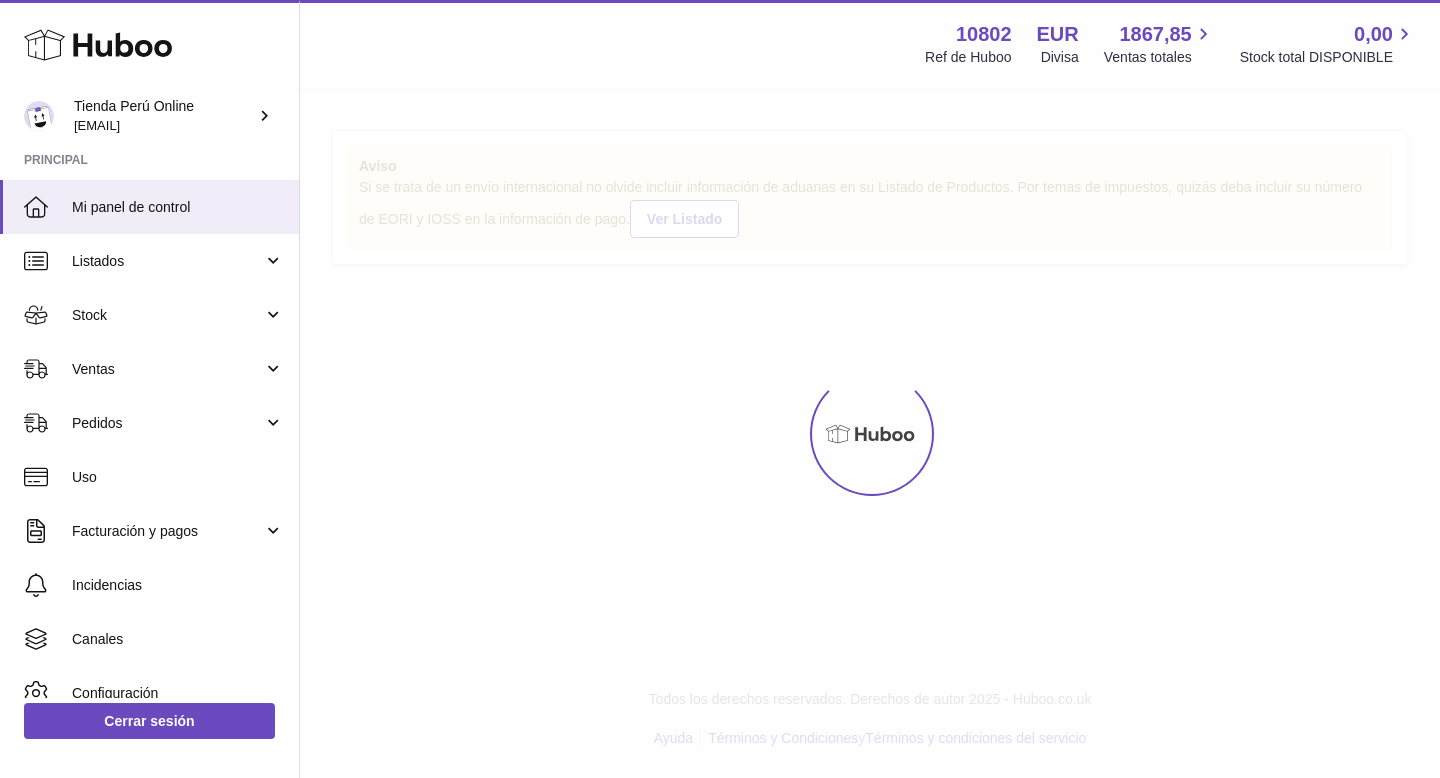 scroll, scrollTop: 0, scrollLeft: 0, axis: both 